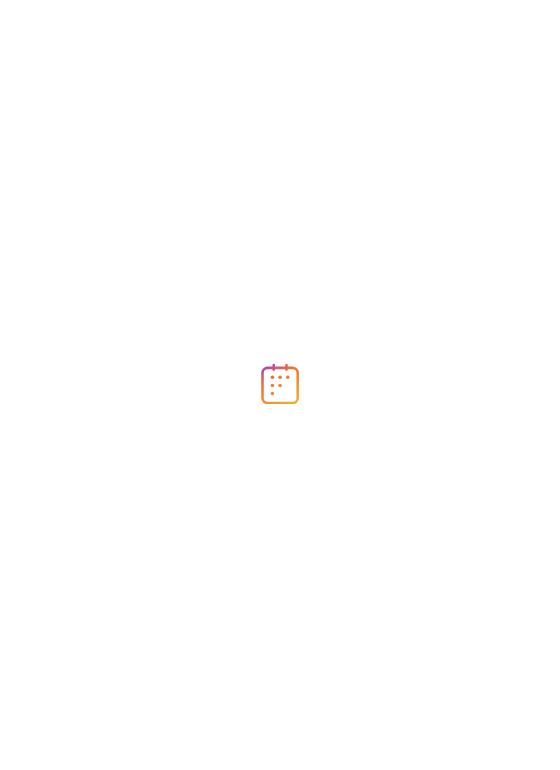 scroll, scrollTop: 0, scrollLeft: 0, axis: both 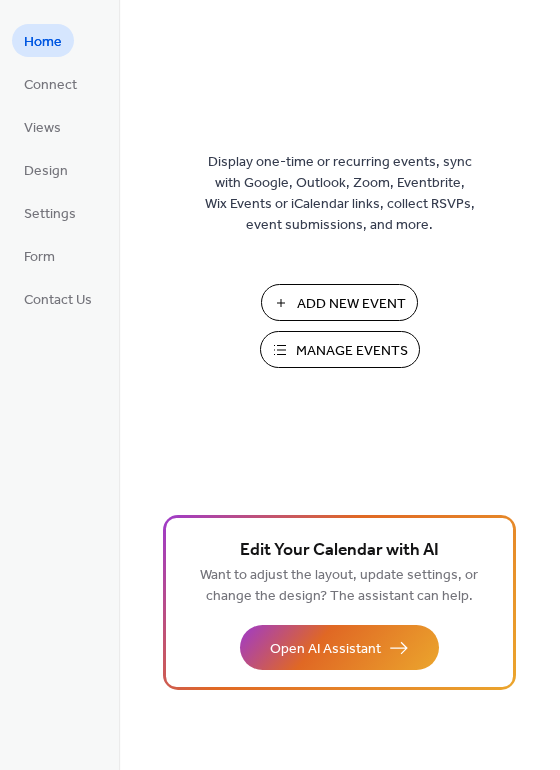 click on "Manage Events" at bounding box center [352, 351] 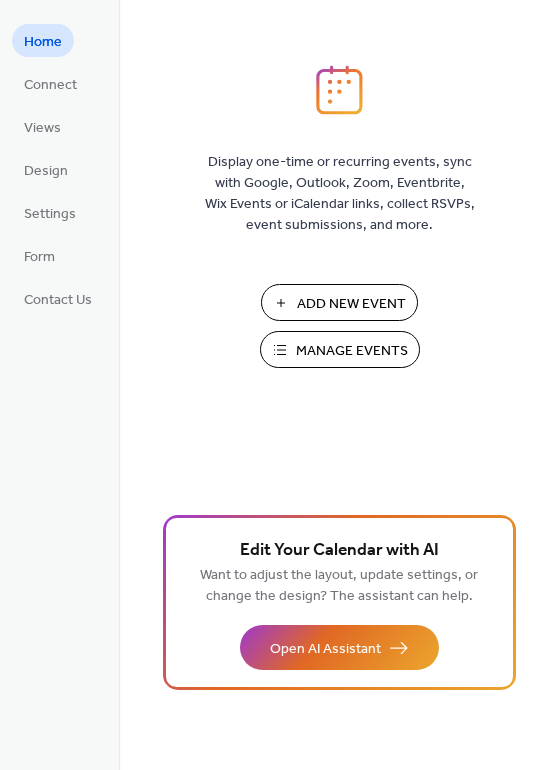 click on "Manage Events" at bounding box center [352, 351] 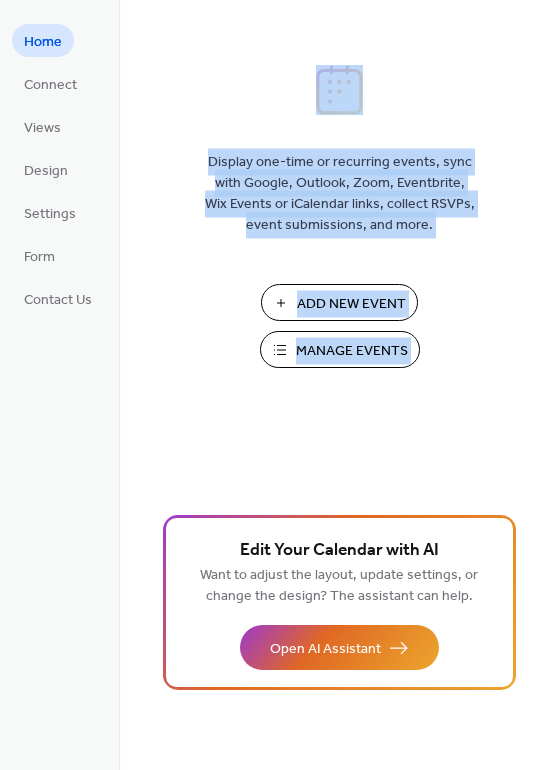 drag, startPoint x: 410, startPoint y: 38, endPoint x: 301, endPoint y: 515, distance: 489.2954 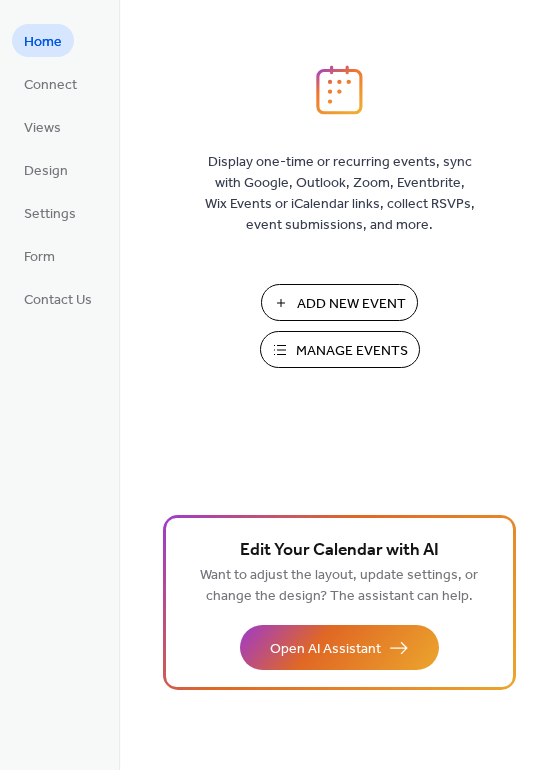 drag, startPoint x: 308, startPoint y: 355, endPoint x: 242, endPoint y: 379, distance: 70.2282 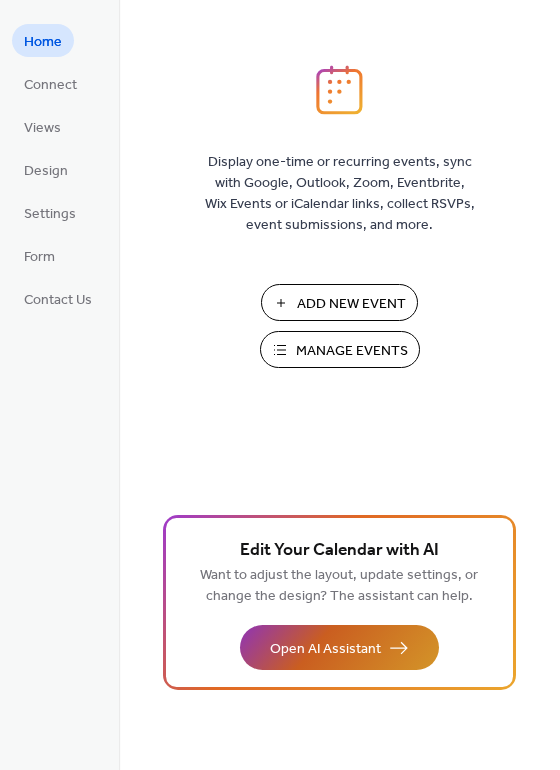 click on "Open AI Assistant" at bounding box center (325, 649) 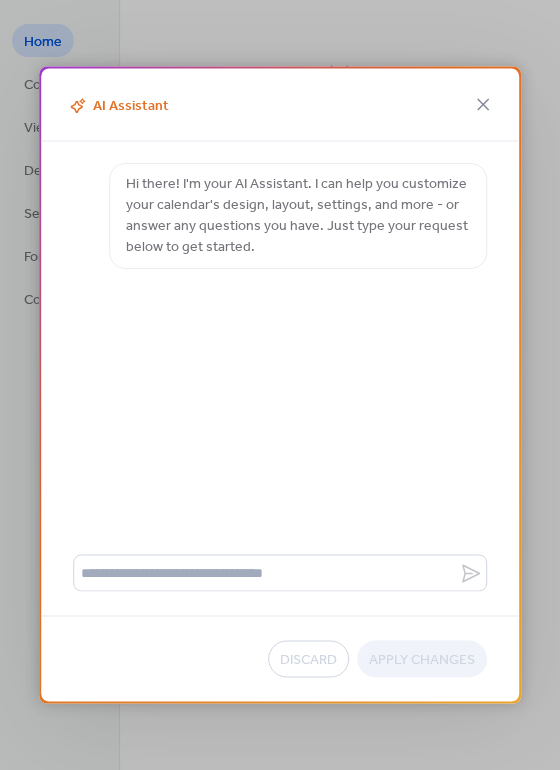 click on "Hi there! I'm your AI Assistant. I can help you customize your calendar's design, layout, settings, and more - or answer any questions you have. Just type your request below to get started." at bounding box center [298, 216] 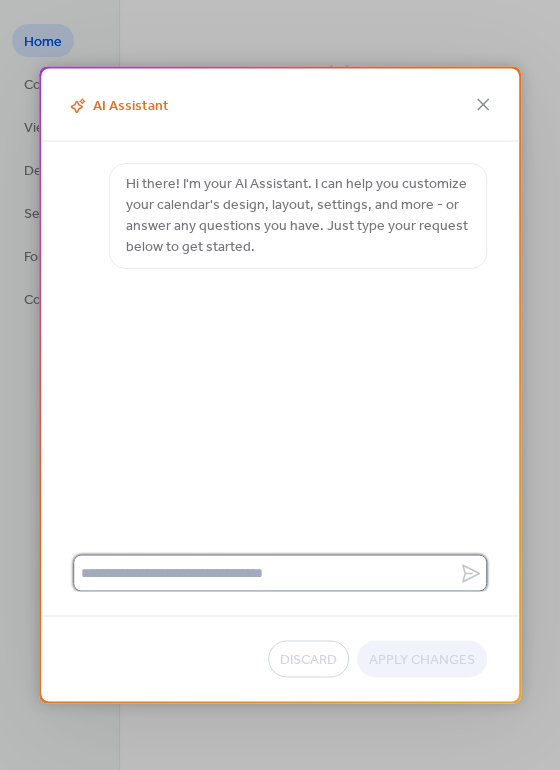 click at bounding box center [266, 573] 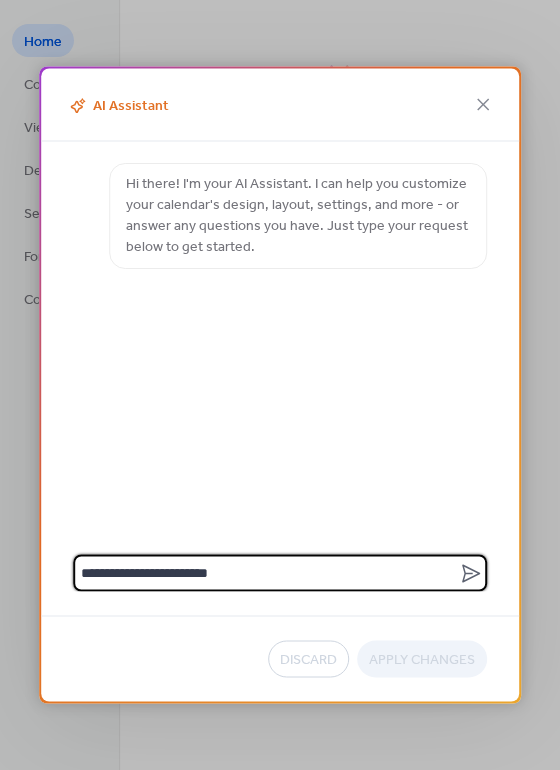 type on "**********" 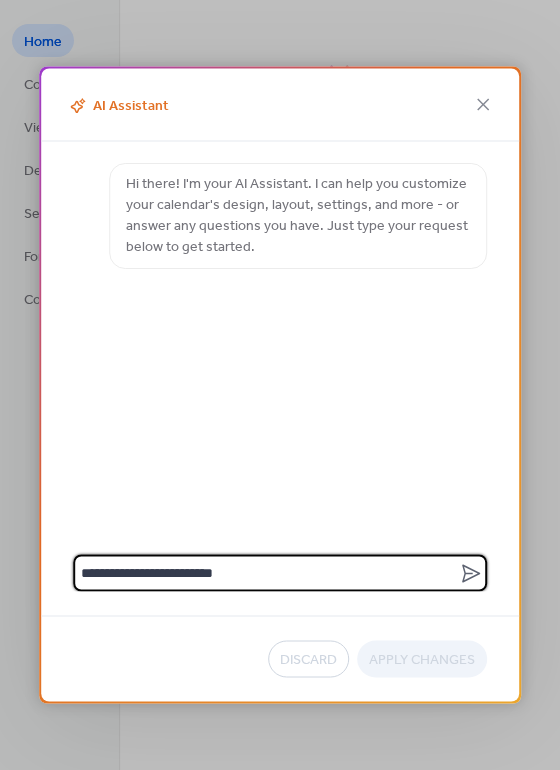 type 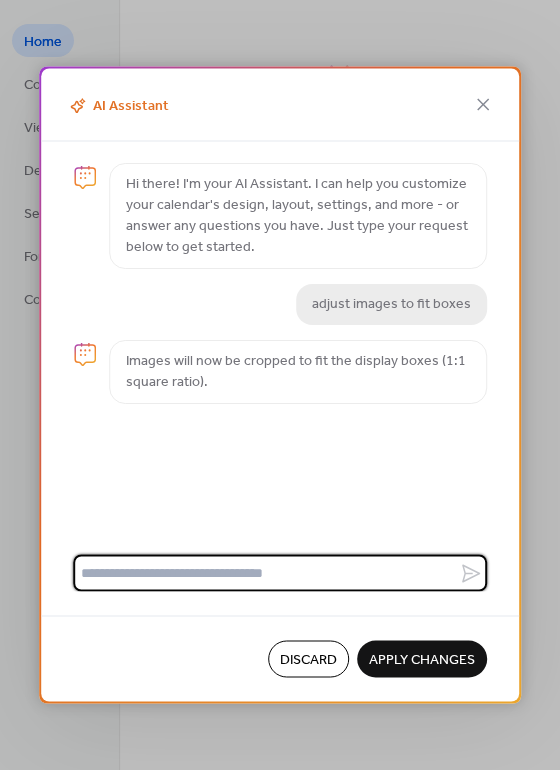 click on "Apply Changes" at bounding box center [422, 660] 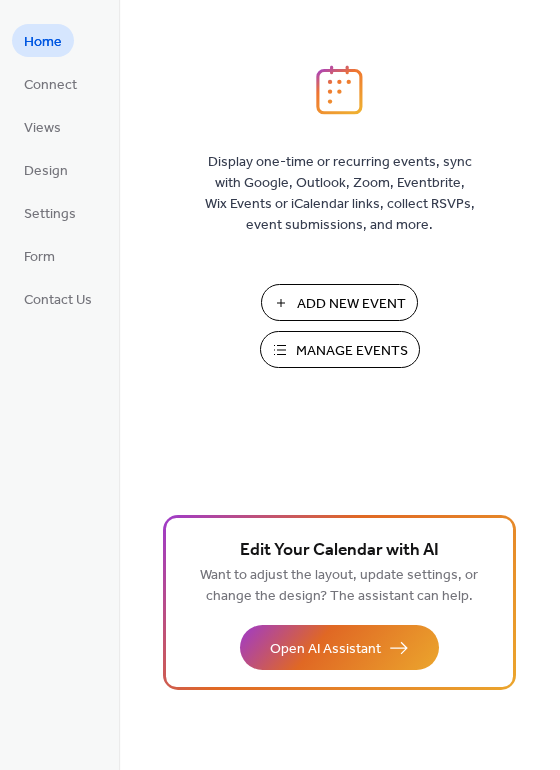 click on "Manage Events" at bounding box center [340, 349] 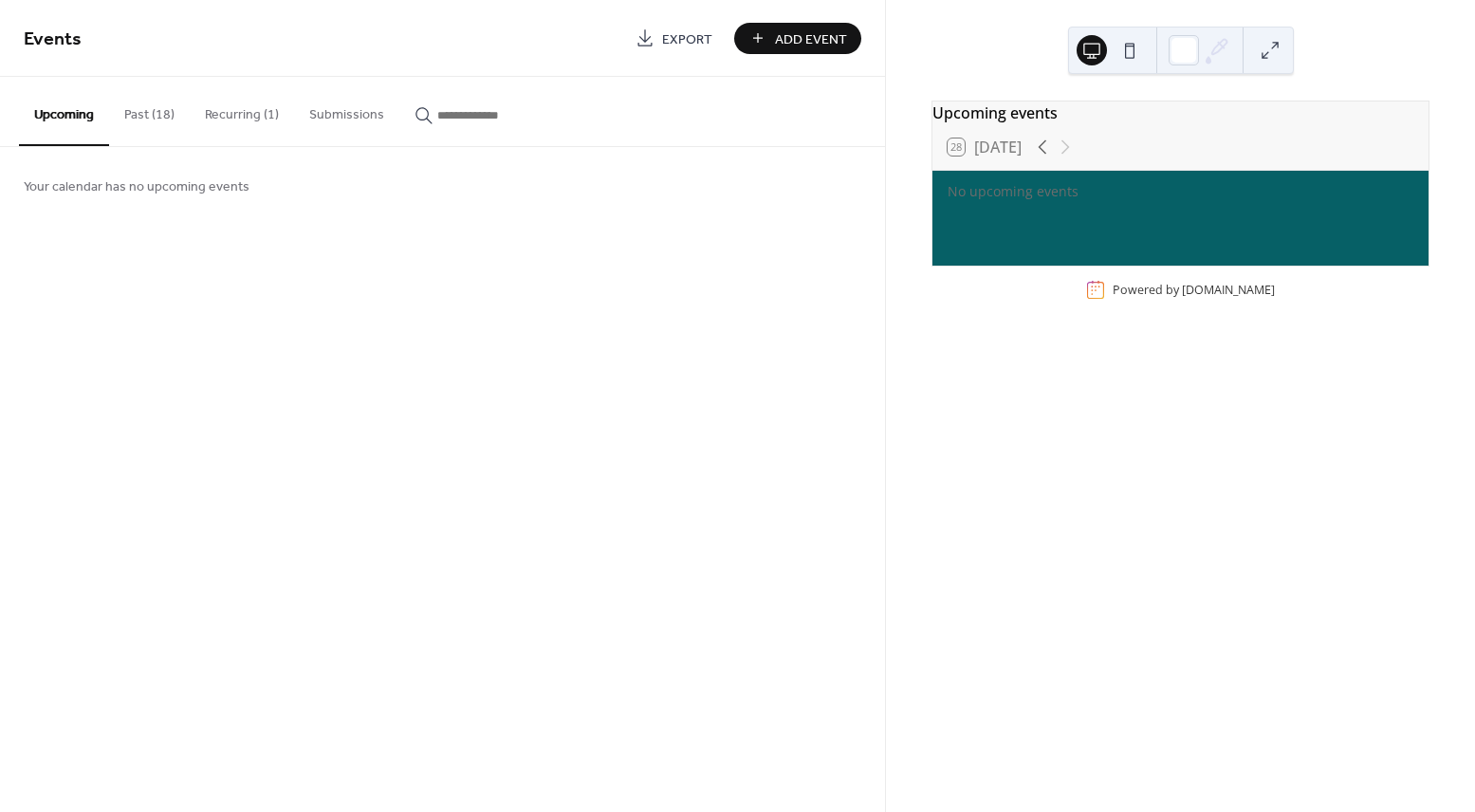 scroll, scrollTop: 0, scrollLeft: 0, axis: both 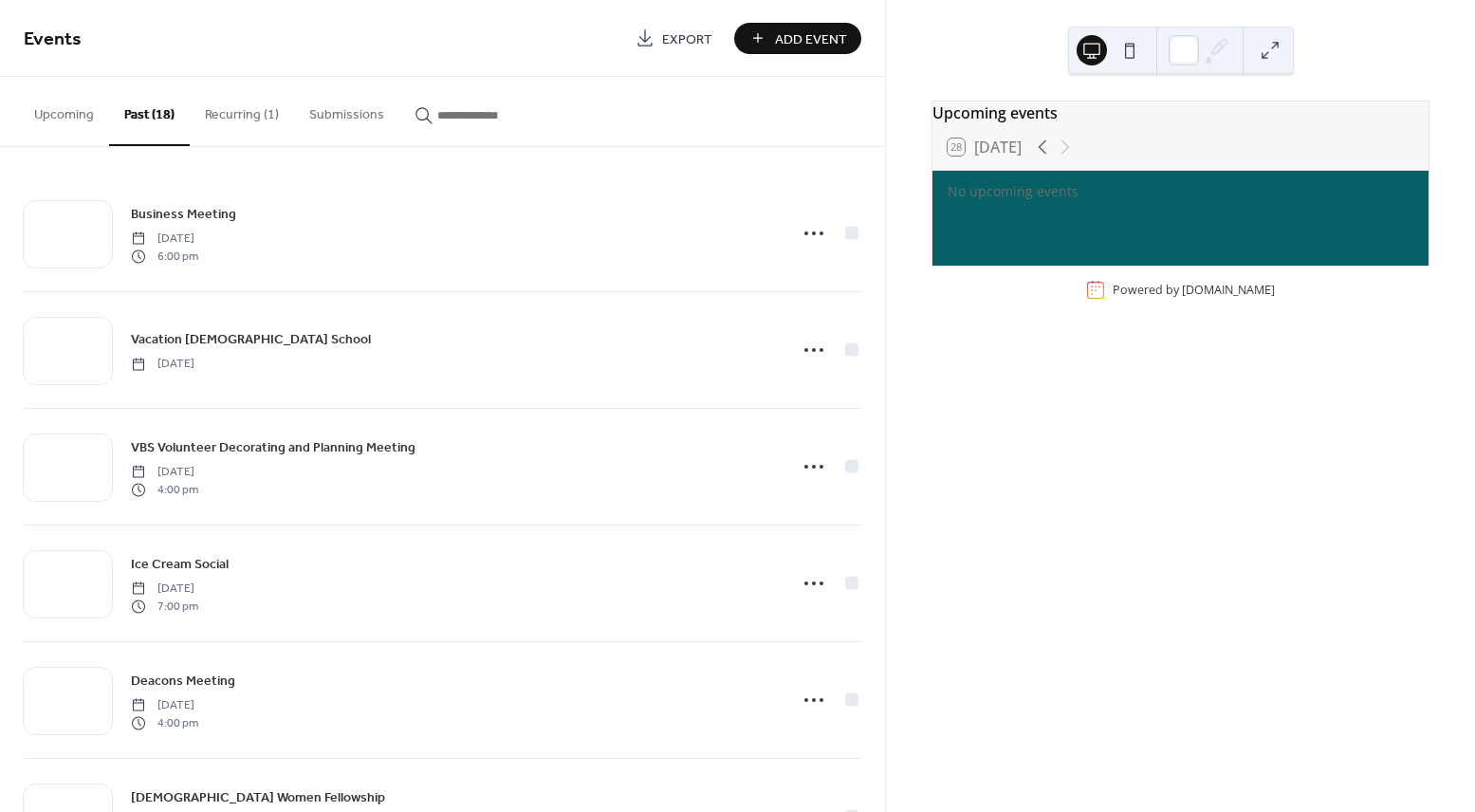 click on "Recurring (1)" at bounding box center [242, 110] 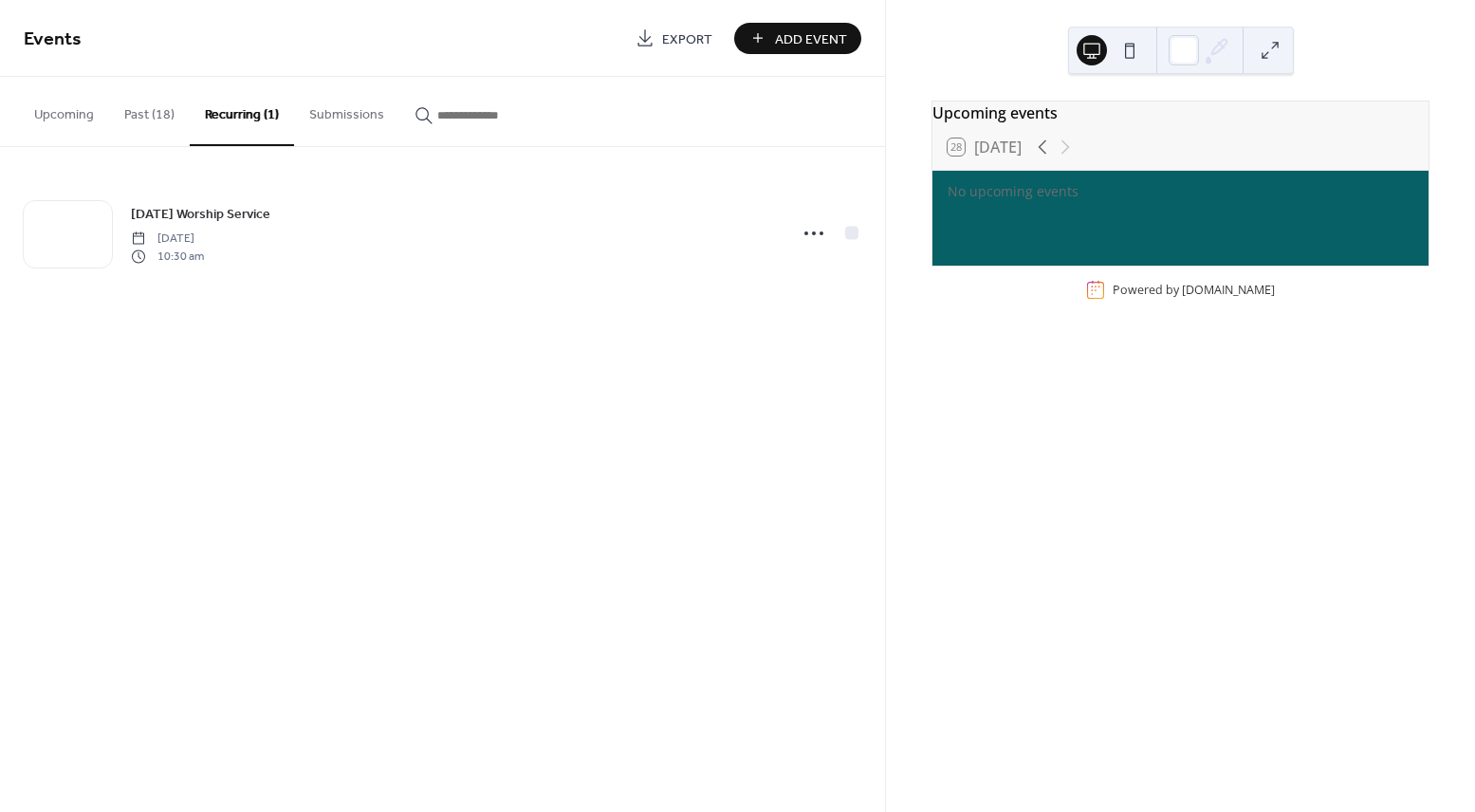 click on "Past (18)" at bounding box center [149, 110] 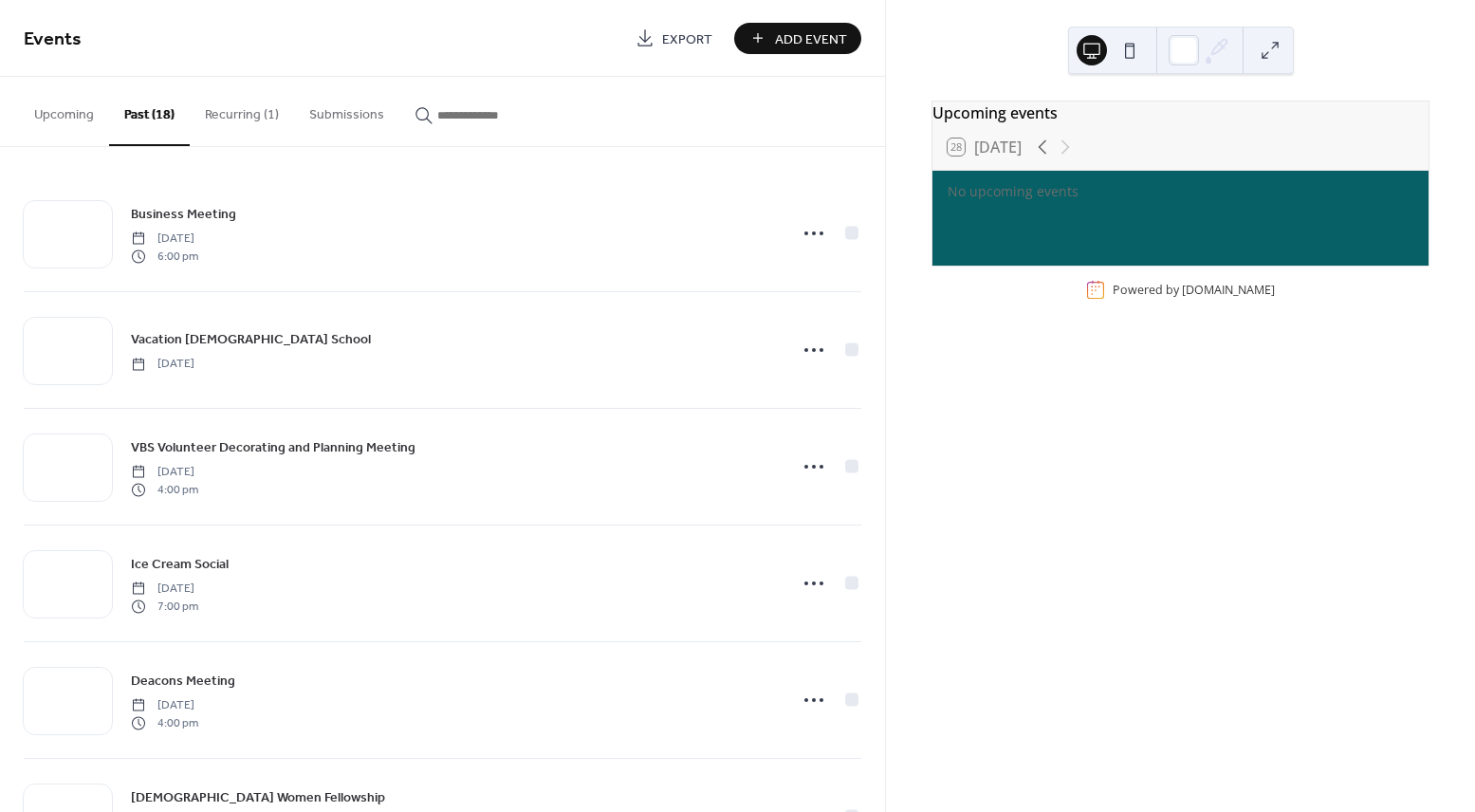 click on "Upcoming" at bounding box center [64, 110] 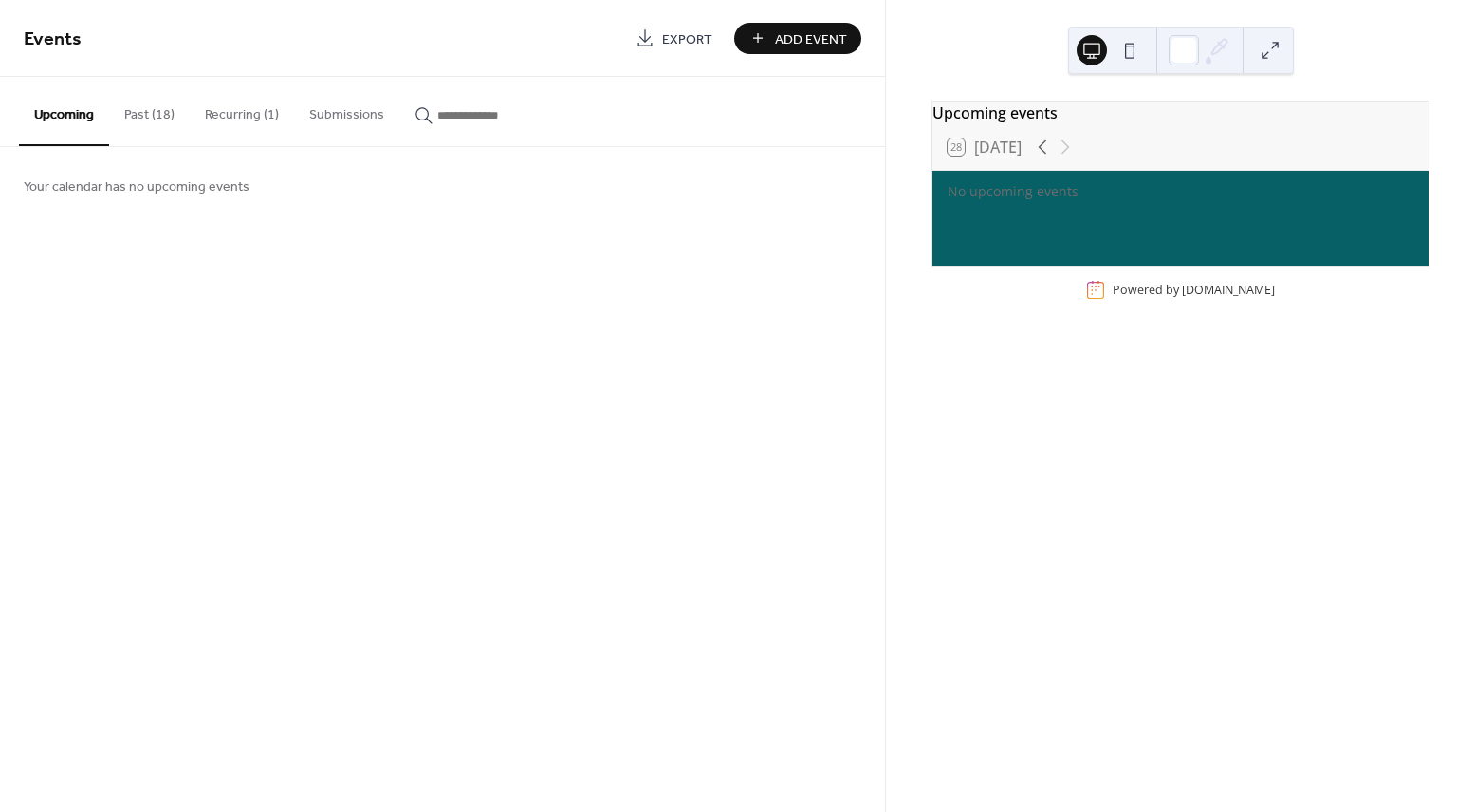 click on "Past (18)" at bounding box center (149, 110) 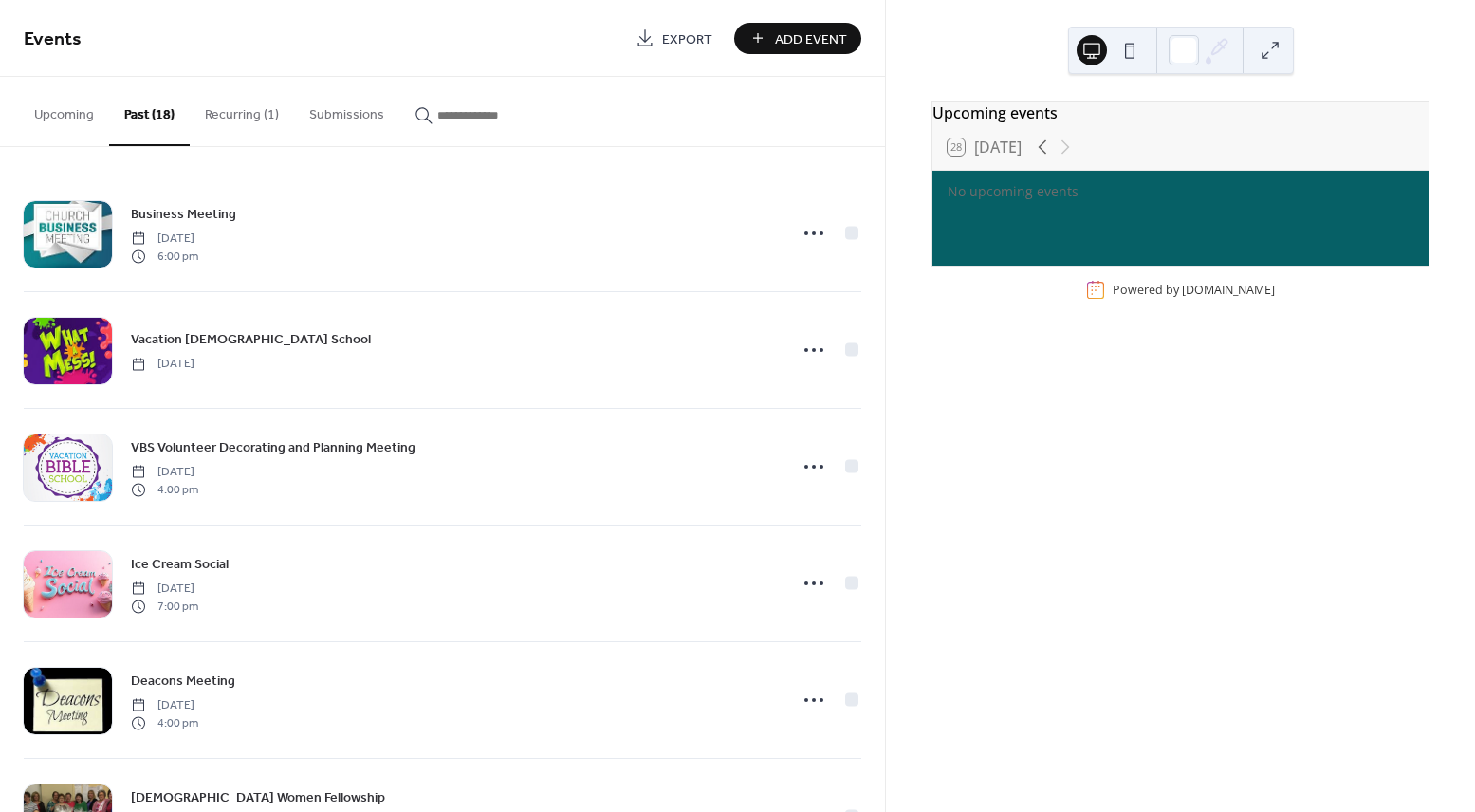 click on "Upcoming" at bounding box center [64, 110] 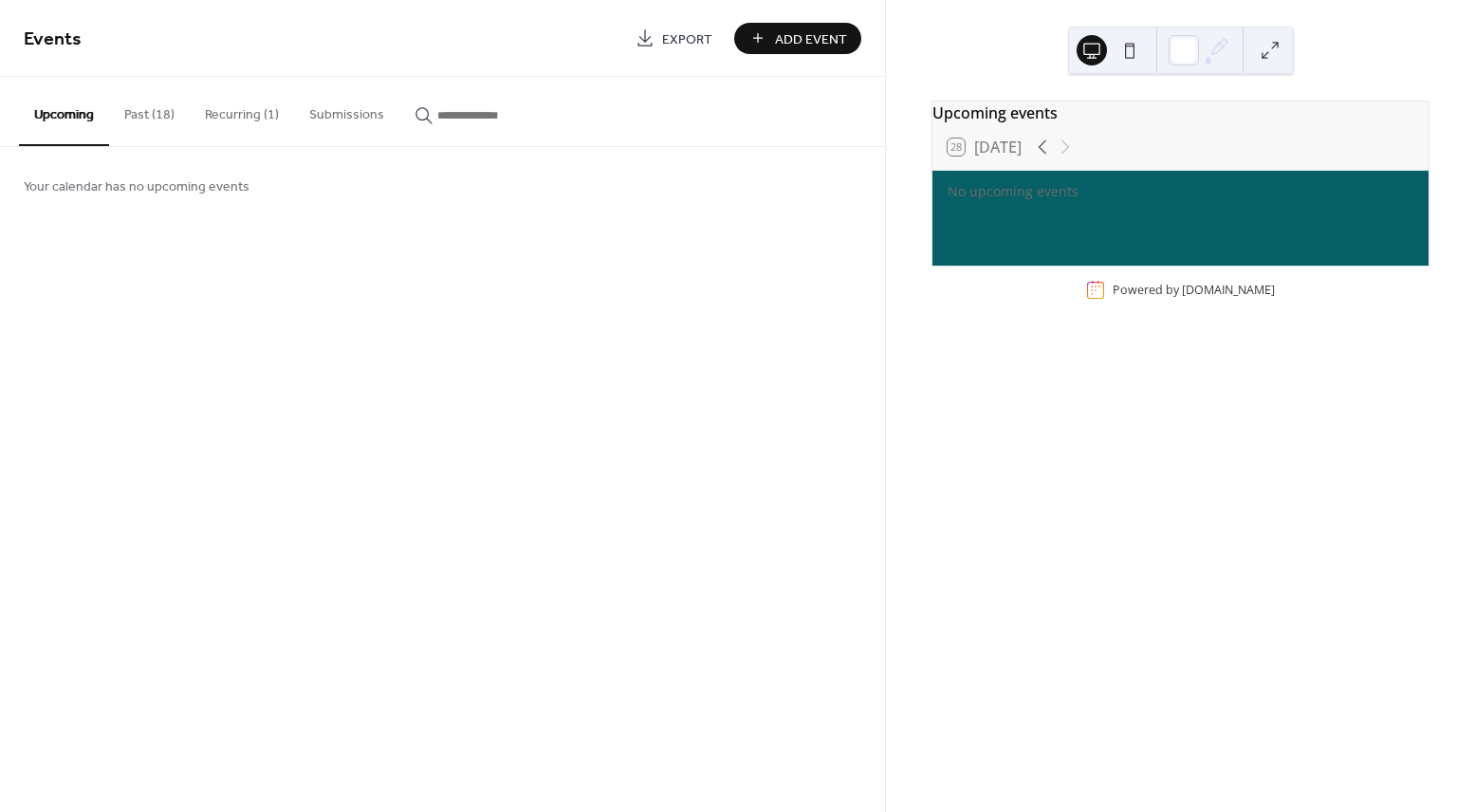 click on "Upcoming" at bounding box center [64, 111] 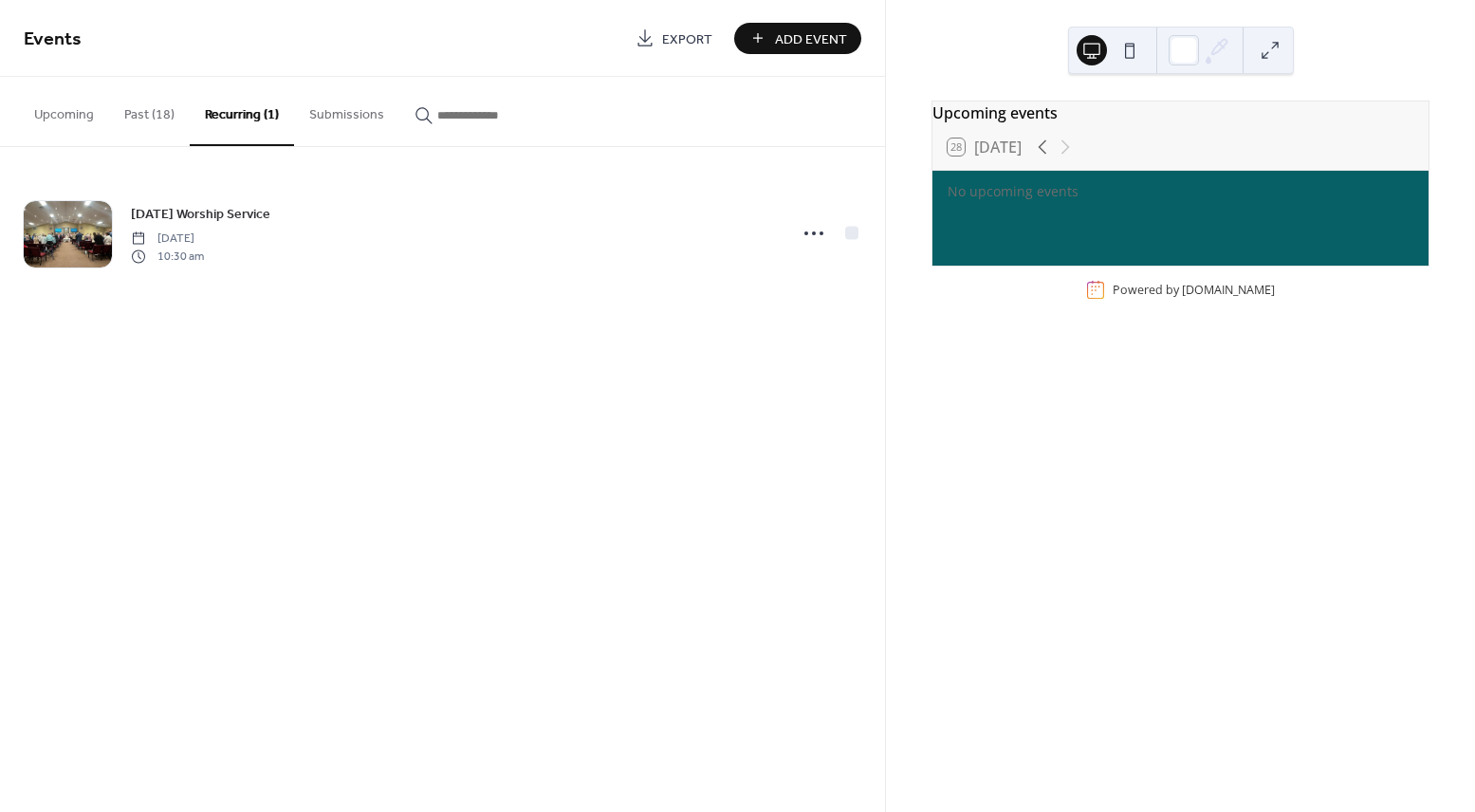 click on "Recurring (1)" at bounding box center [242, 111] 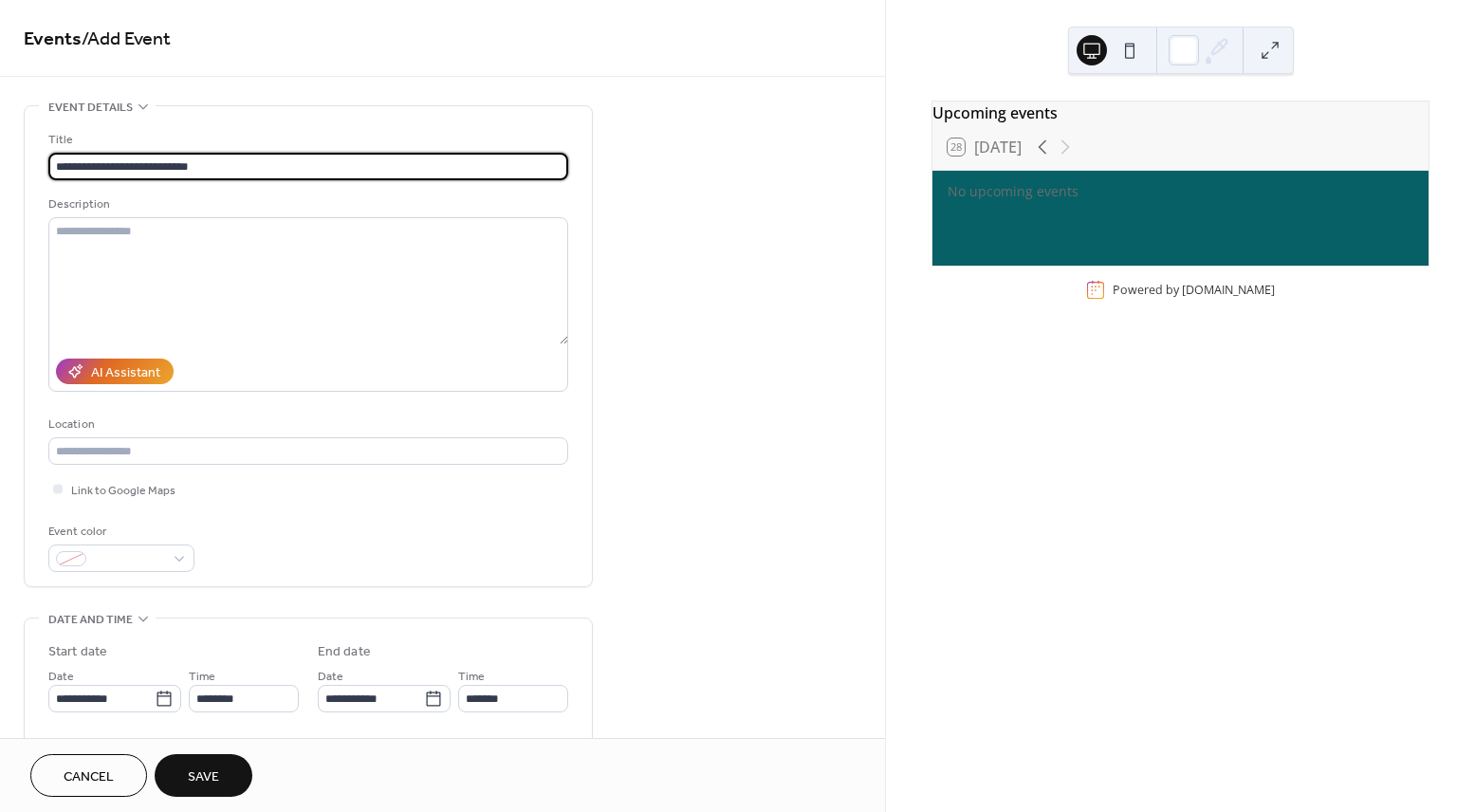 type on "**********" 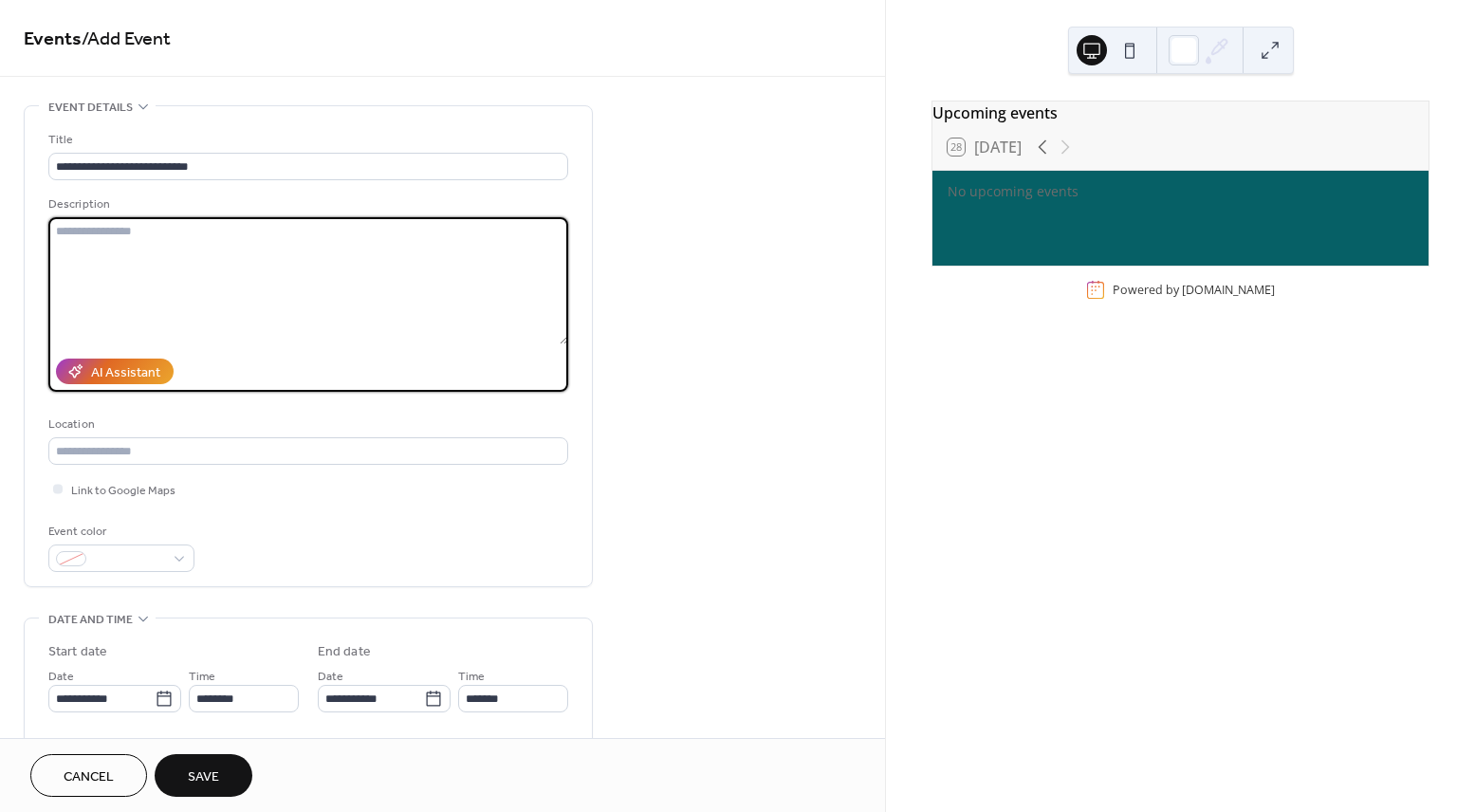 paste on "**********" 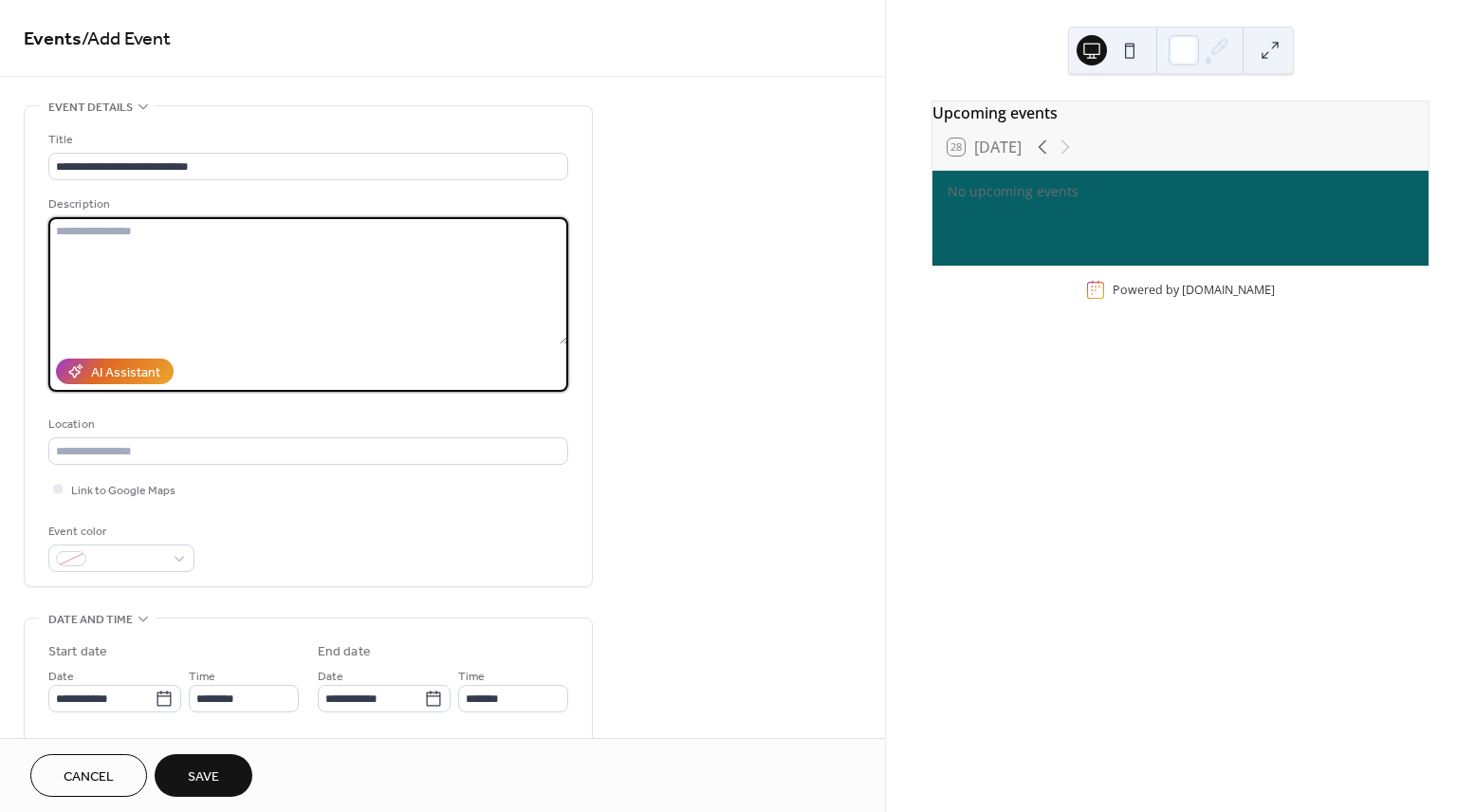type on "**********" 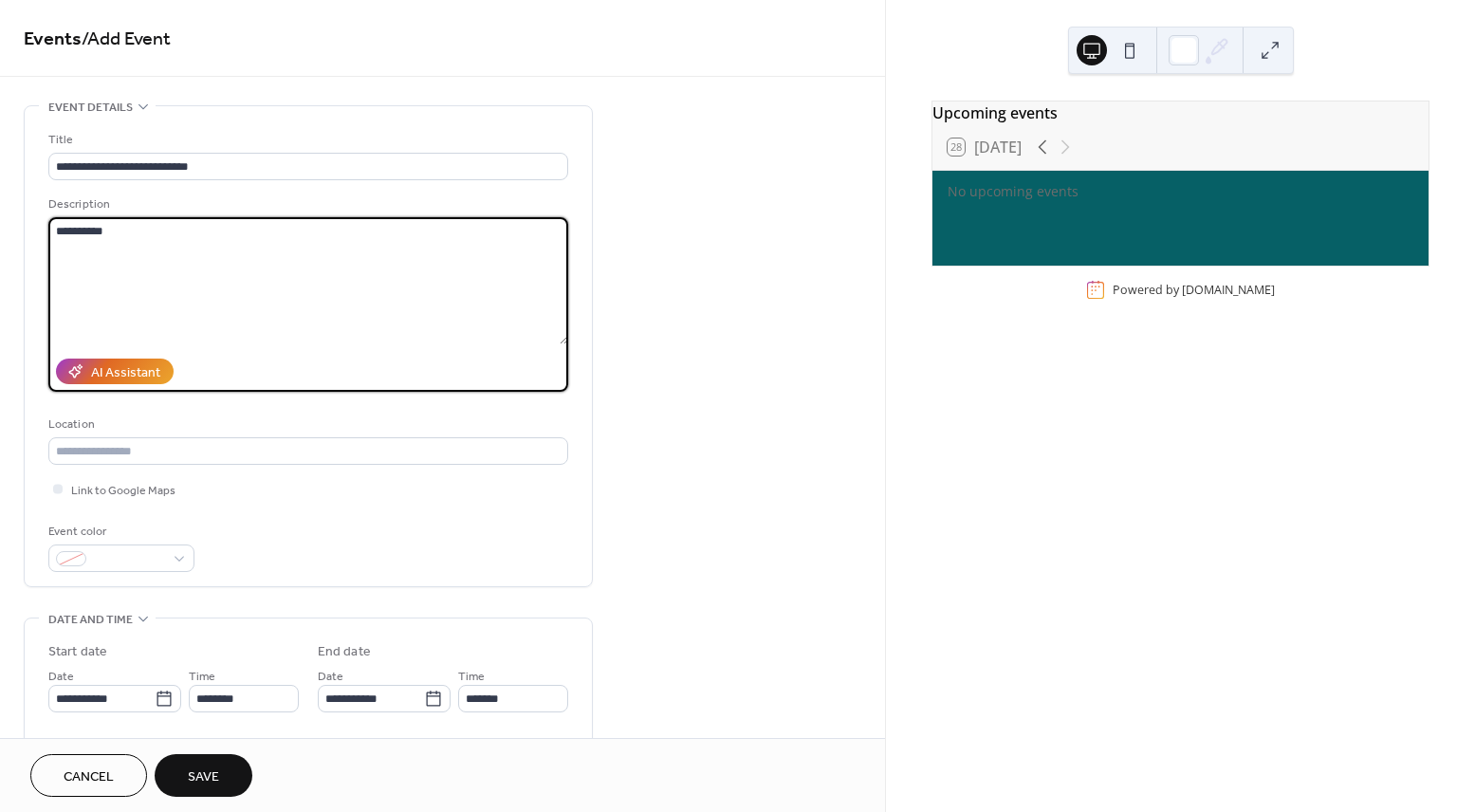 drag, startPoint x: 117, startPoint y: 226, endPoint x: 41, endPoint y: 219, distance: 76.321688 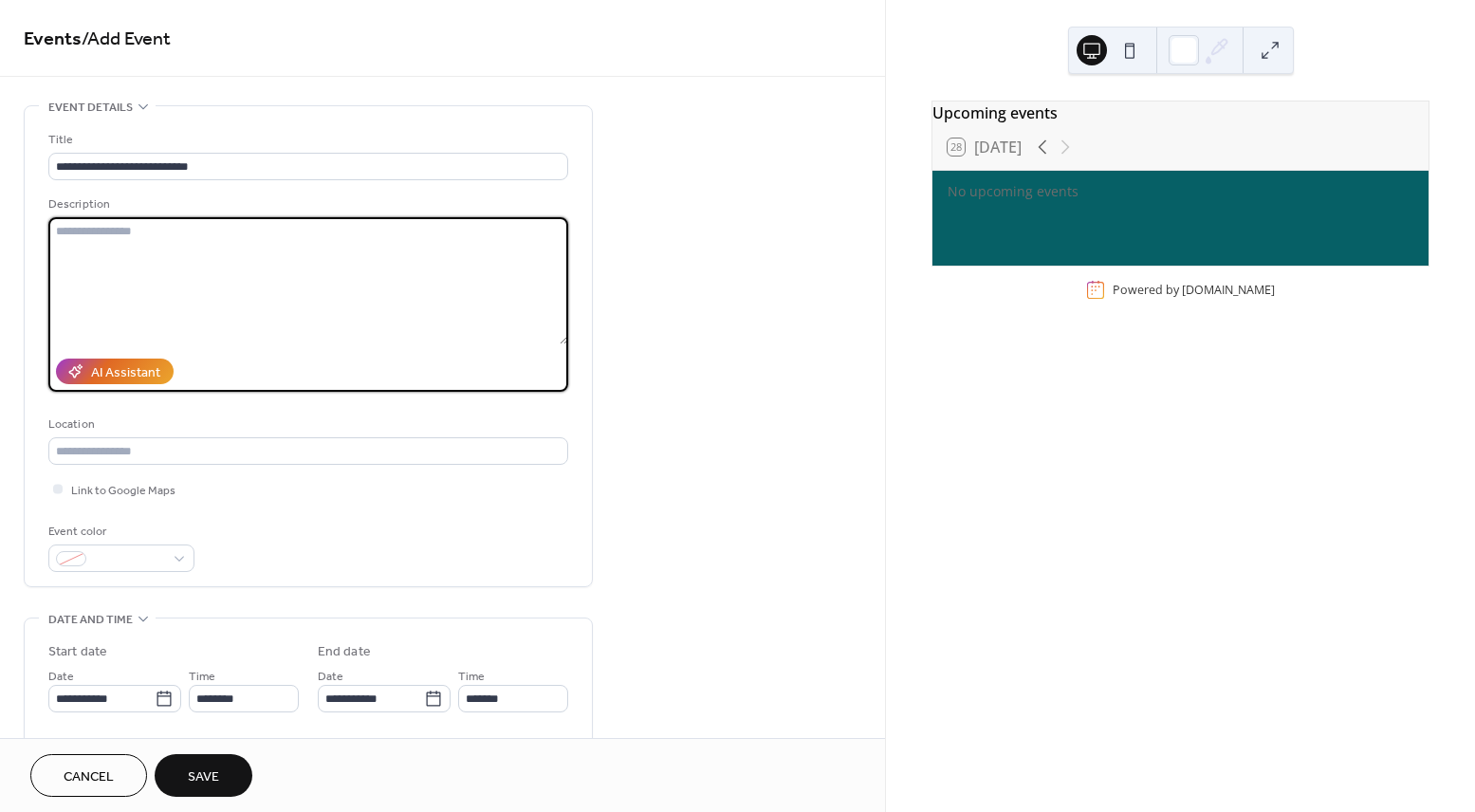 paste on "**********" 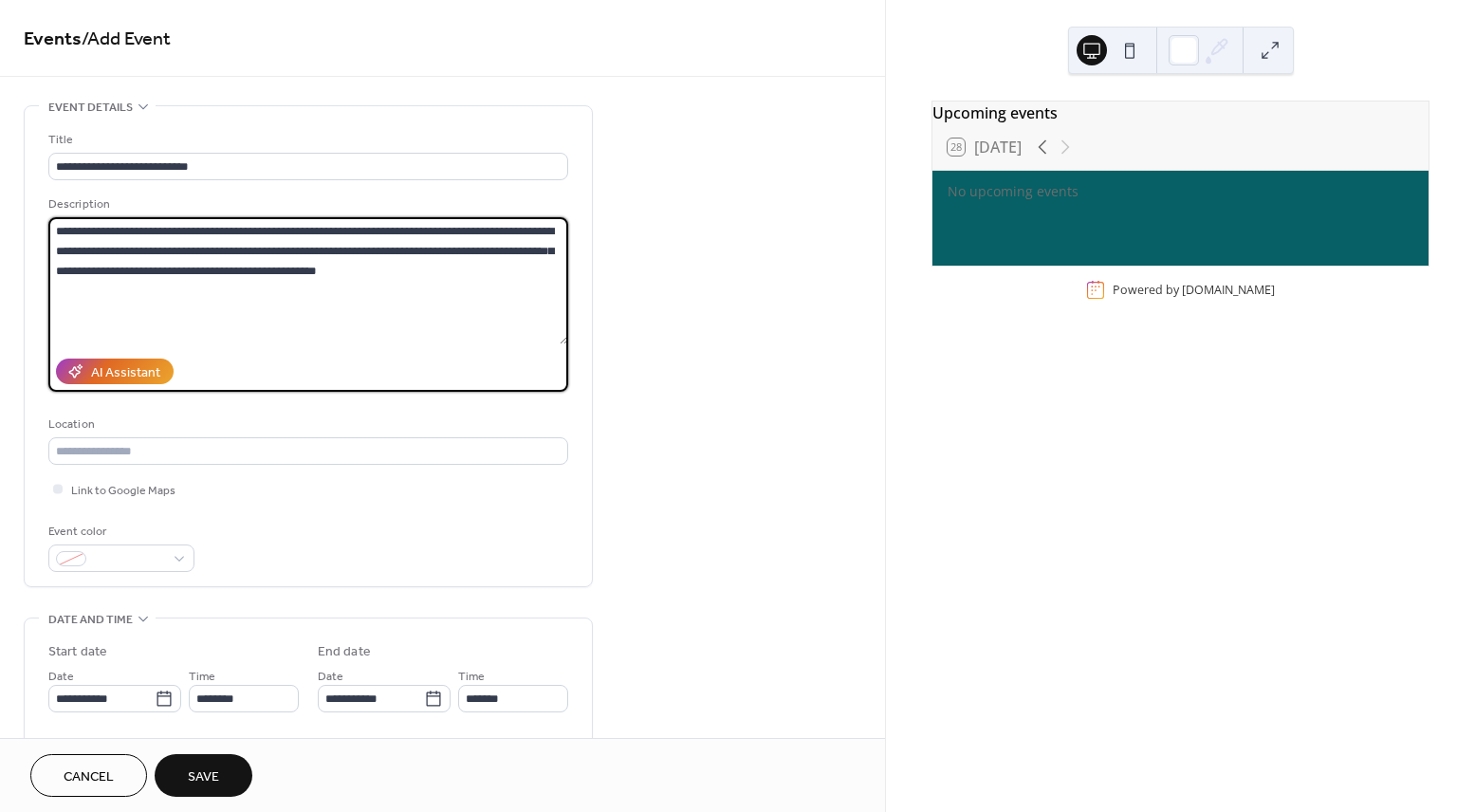 drag, startPoint x: 60, startPoint y: 228, endPoint x: 103, endPoint y: 223, distance: 43.289722 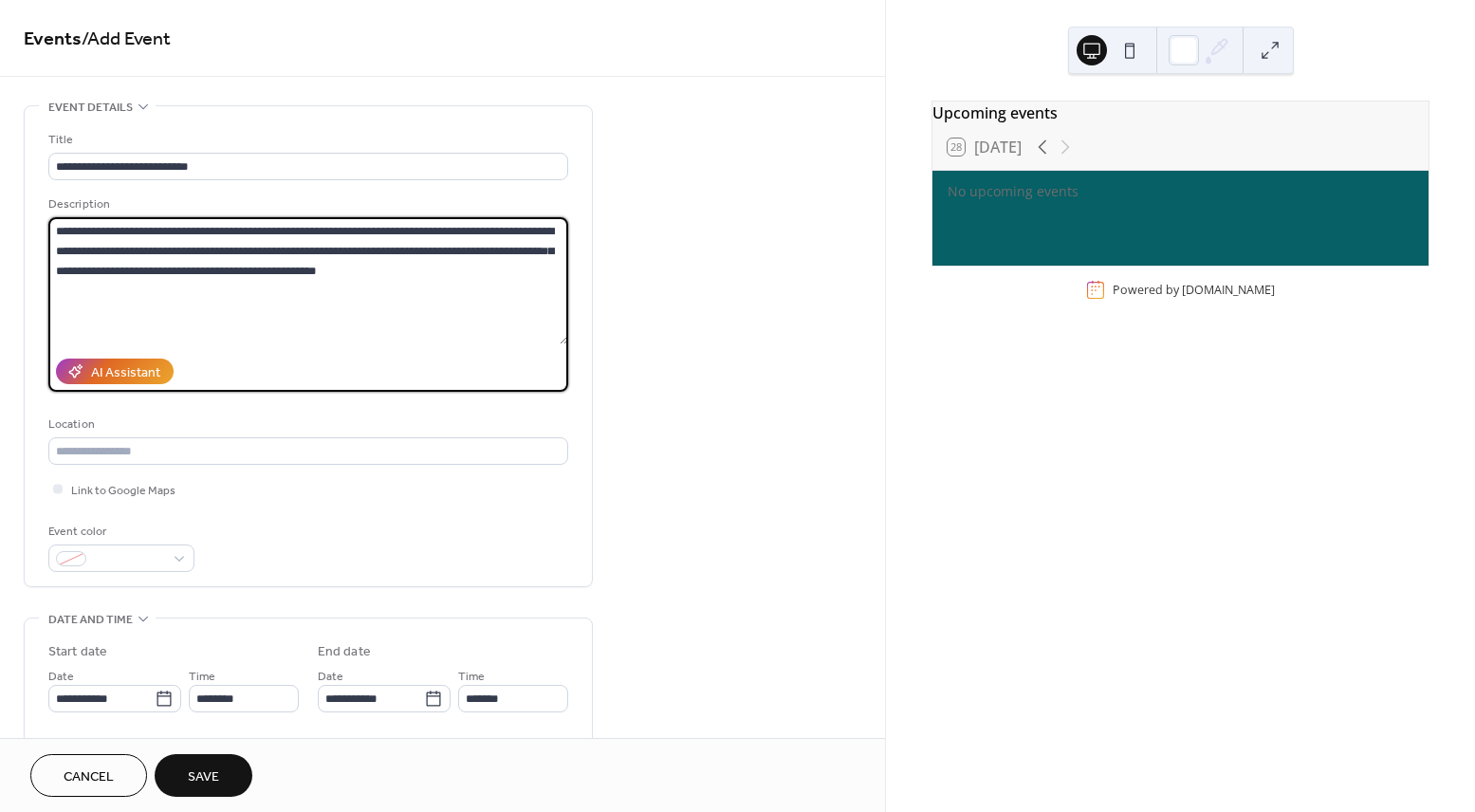 click on "**********" at bounding box center (308, 281) 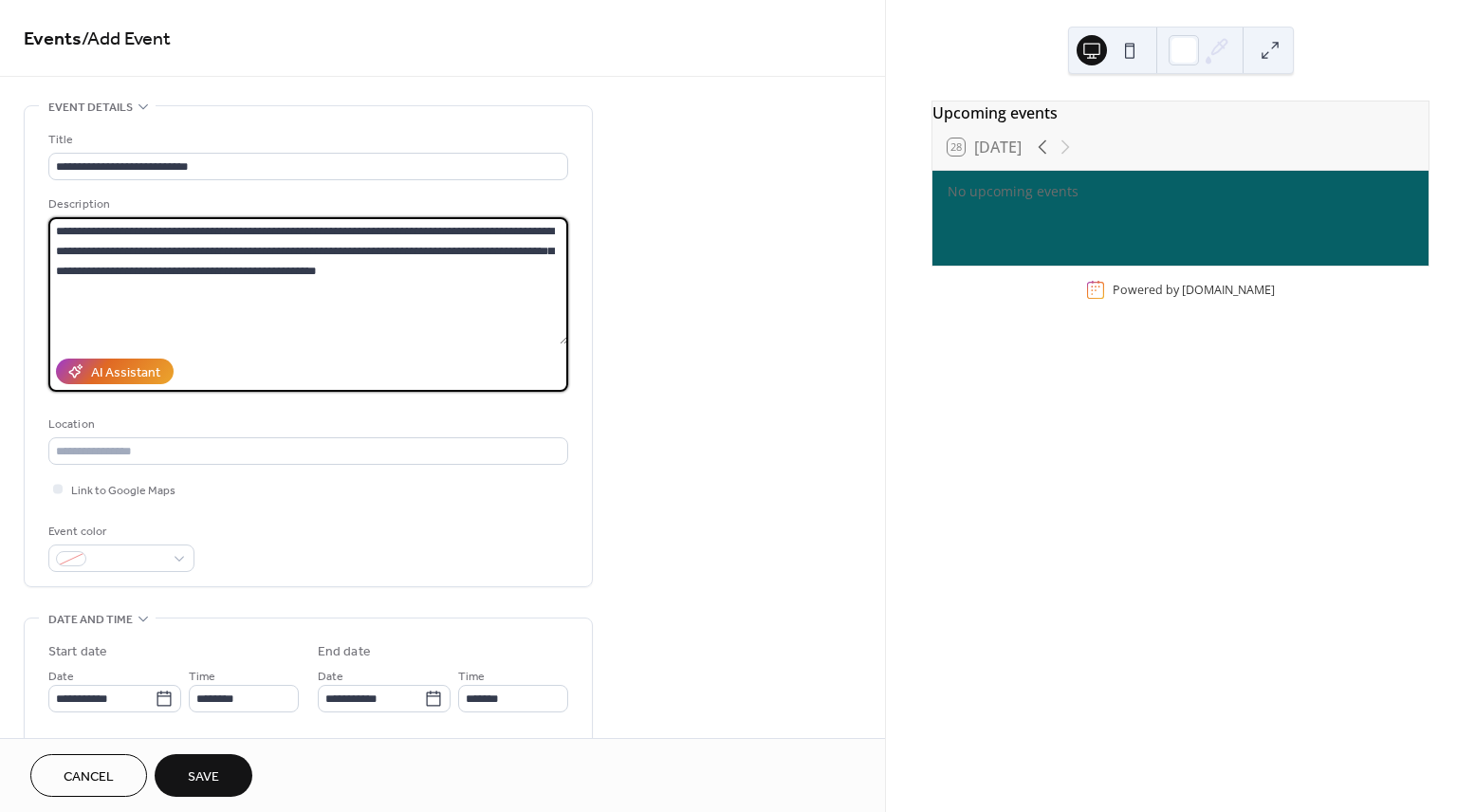 drag, startPoint x: 56, startPoint y: 230, endPoint x: 210, endPoint y: 232, distance: 154.01299 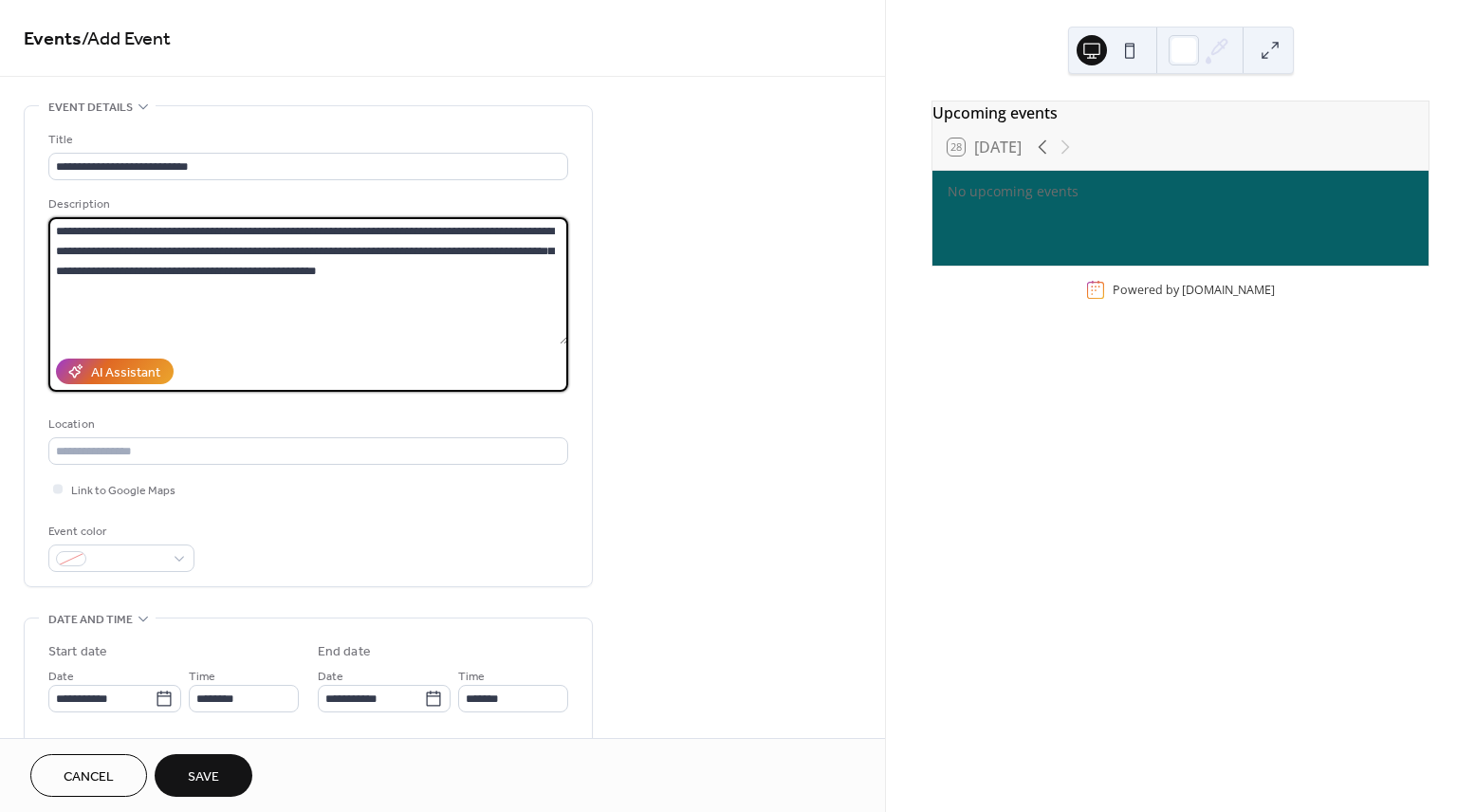 click on "**********" at bounding box center (308, 281) 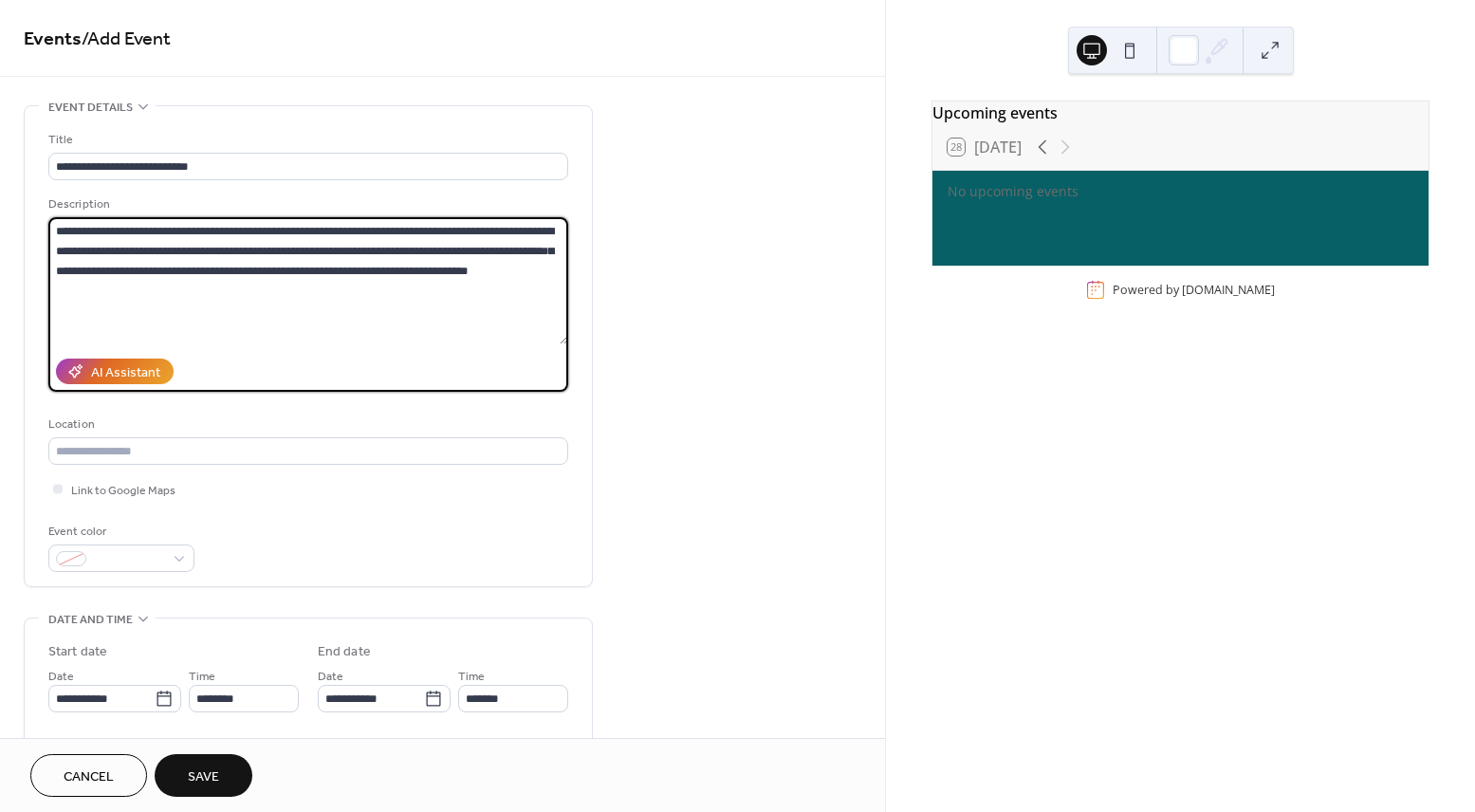 drag, startPoint x: 117, startPoint y: 250, endPoint x: 549, endPoint y: 249, distance: 432.0012 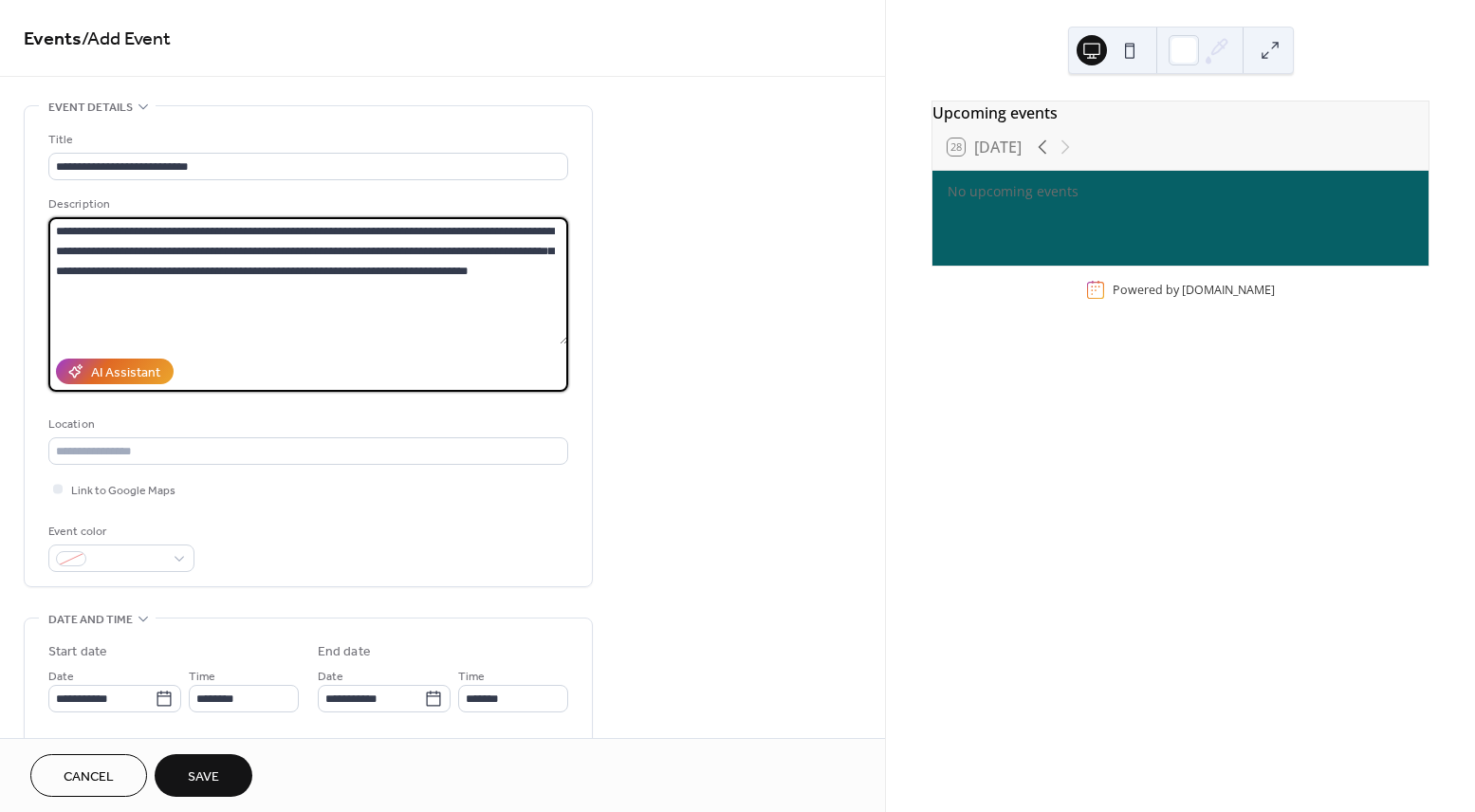 click on "**********" at bounding box center (308, 281) 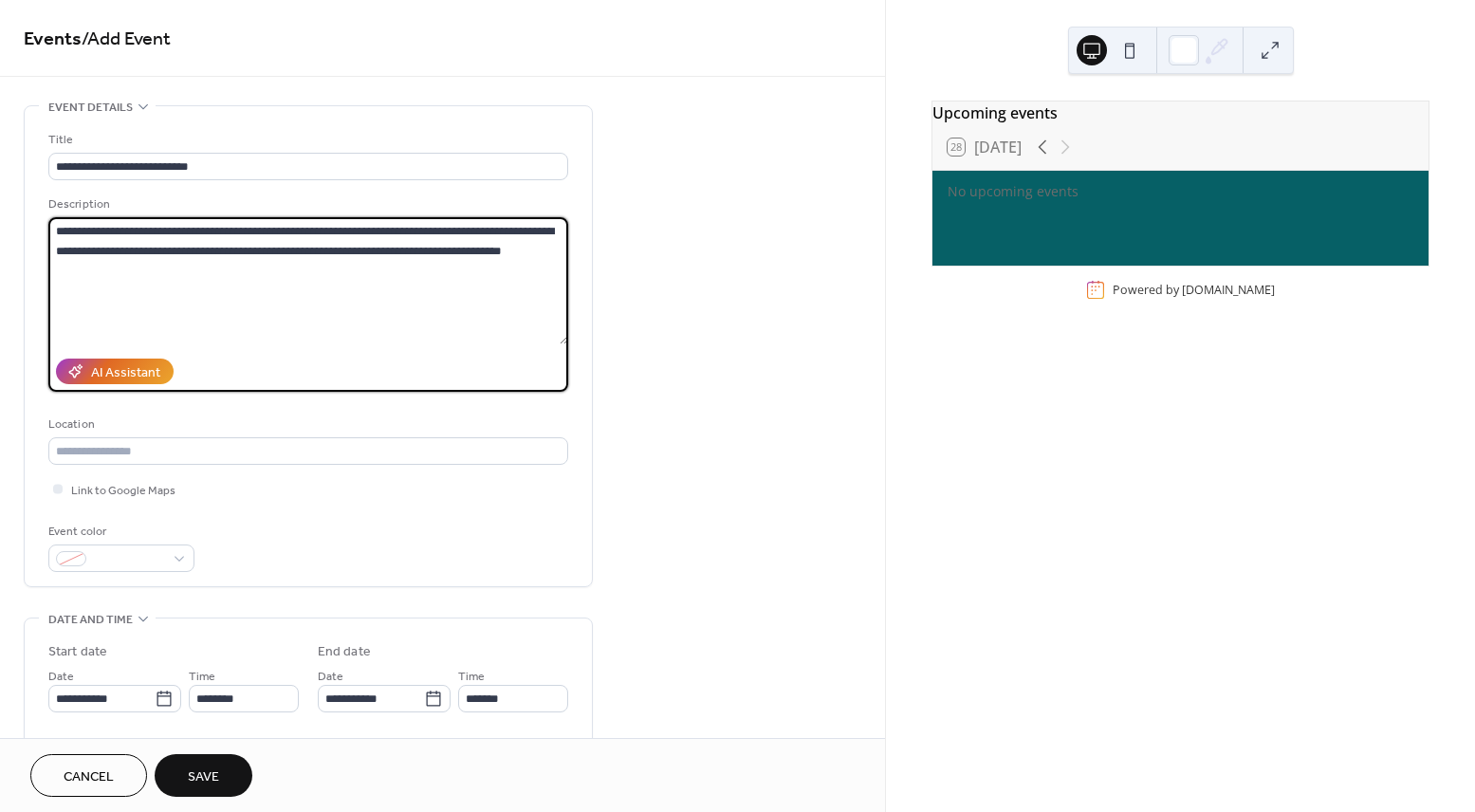 click on "**********" at bounding box center [308, 281] 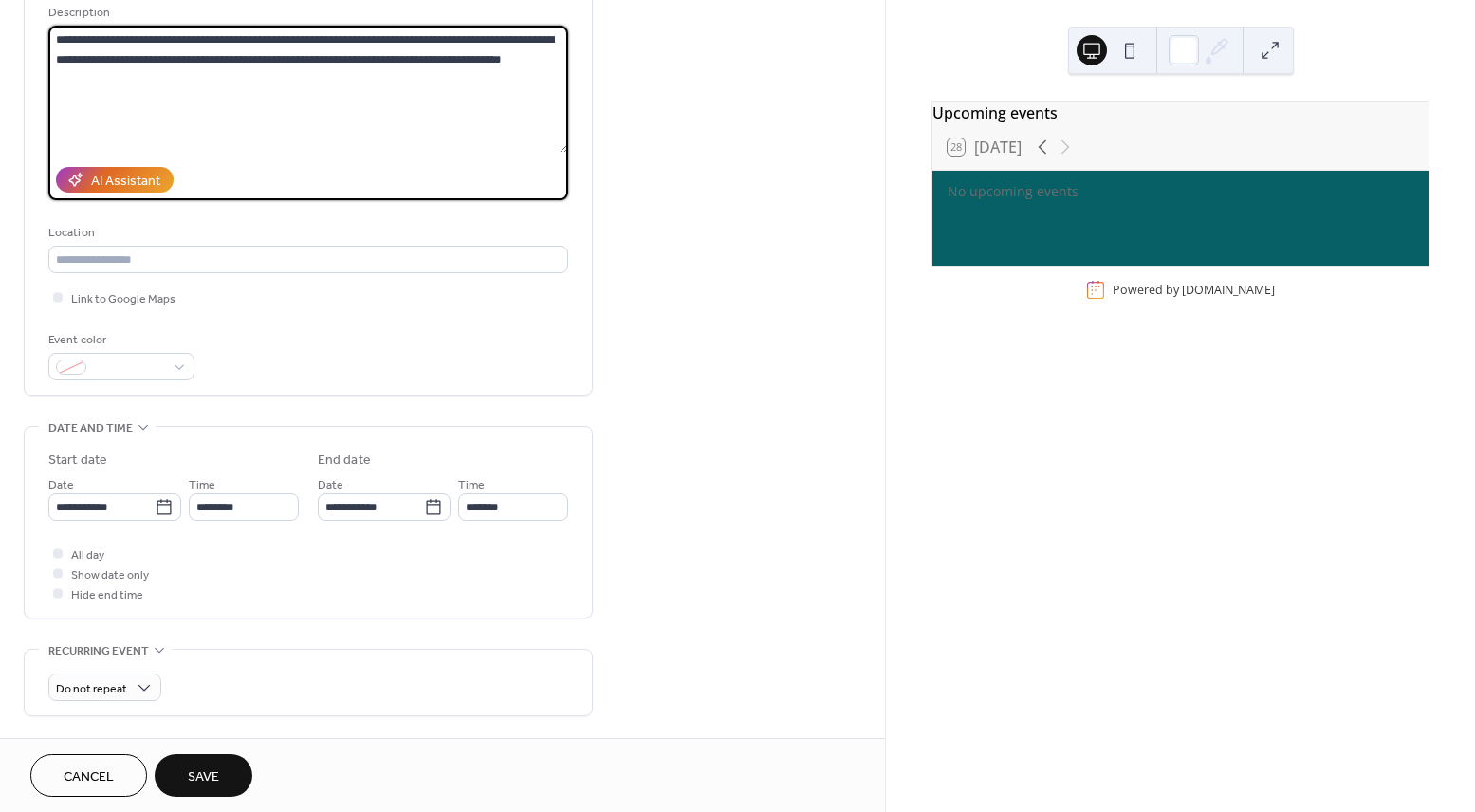 scroll, scrollTop: 221, scrollLeft: 0, axis: vertical 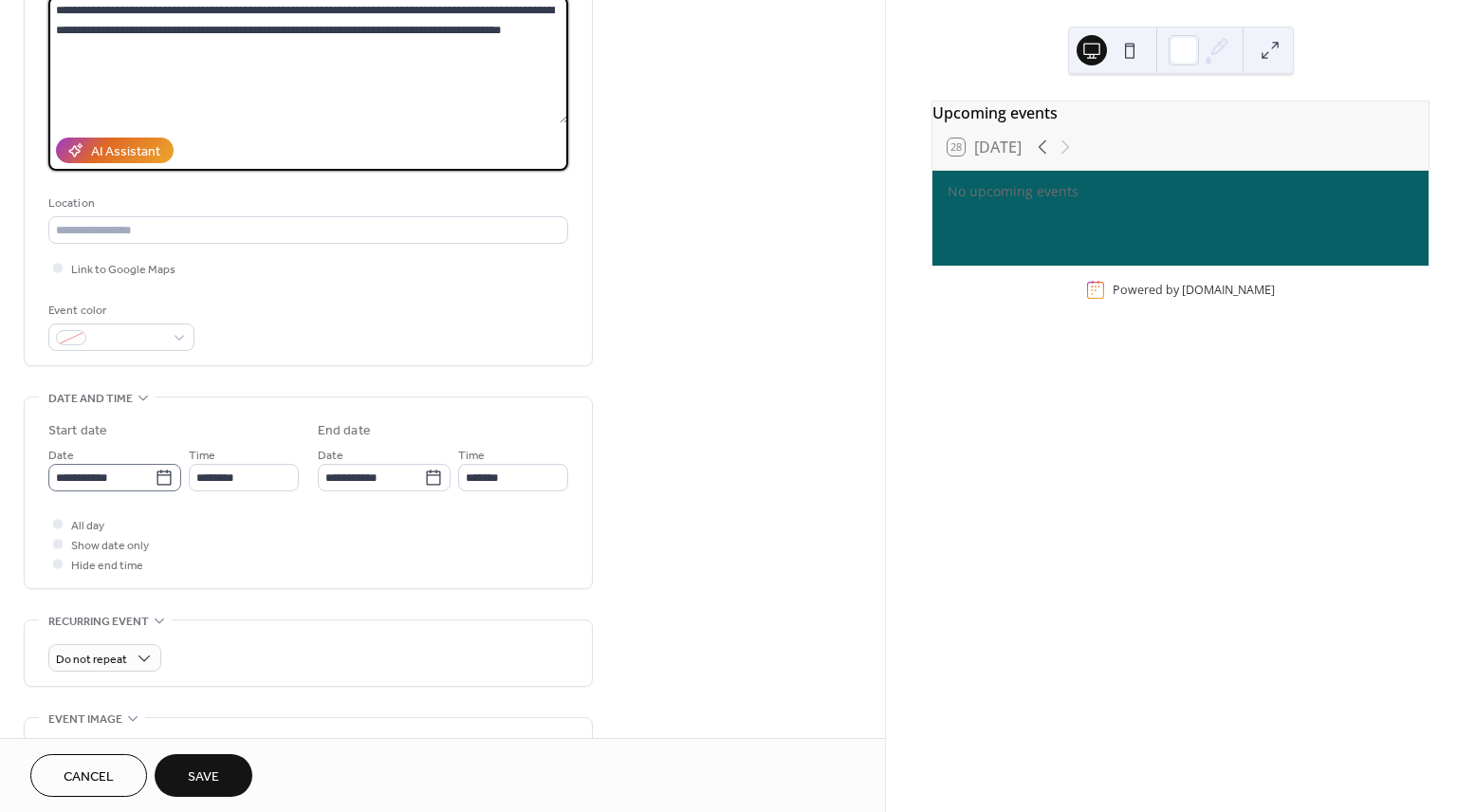 type on "**********" 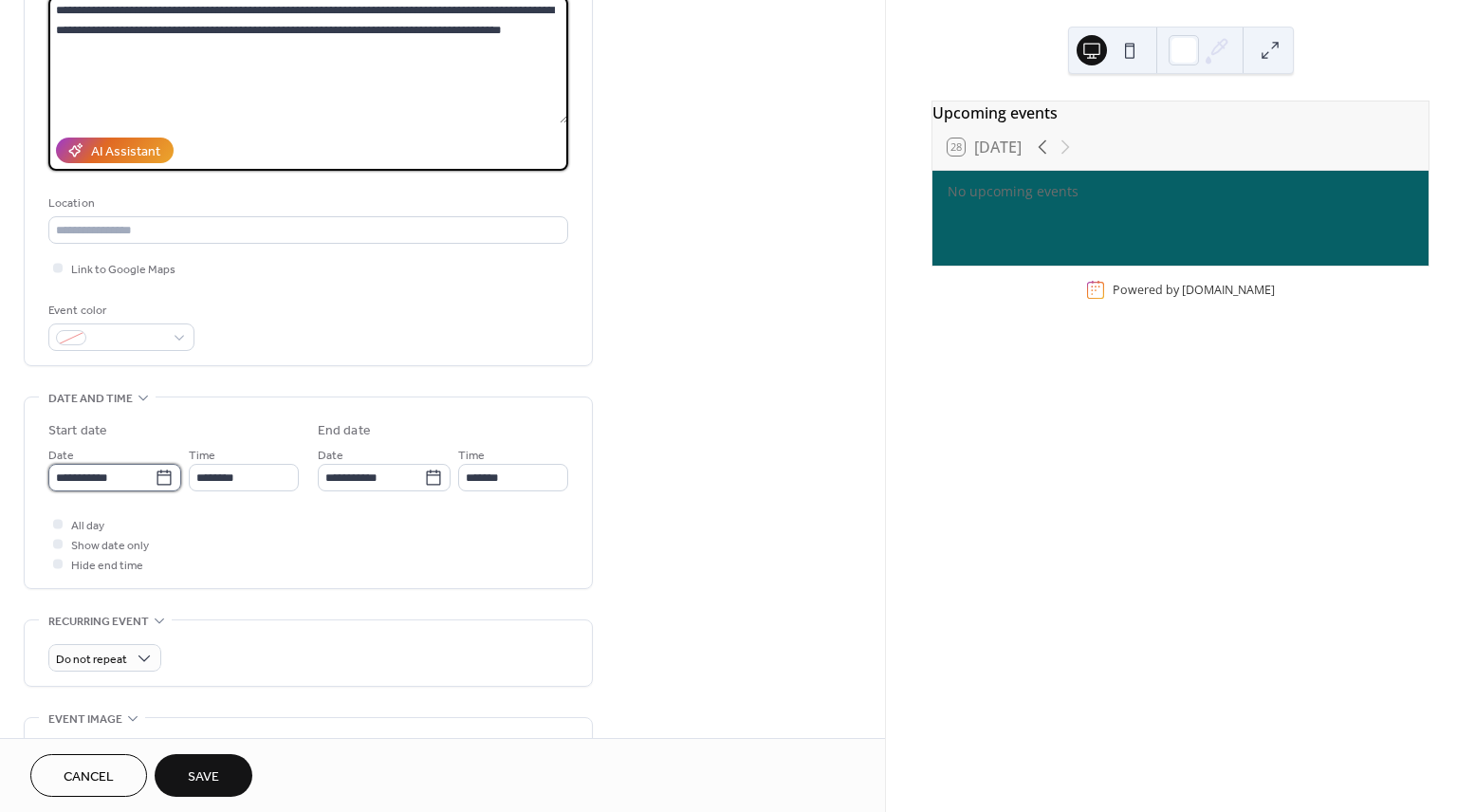 click on "**********" at bounding box center (101, 477) 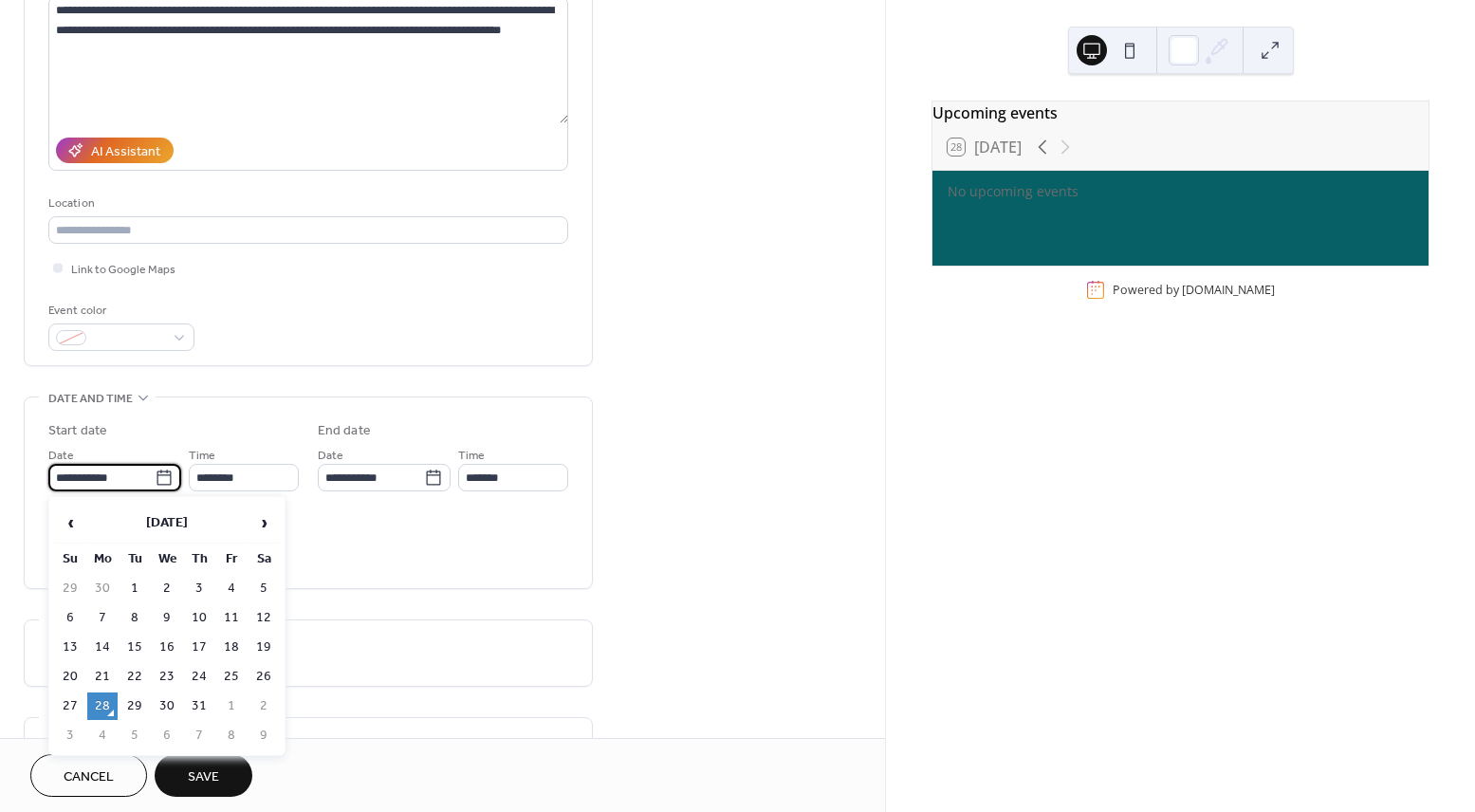 click 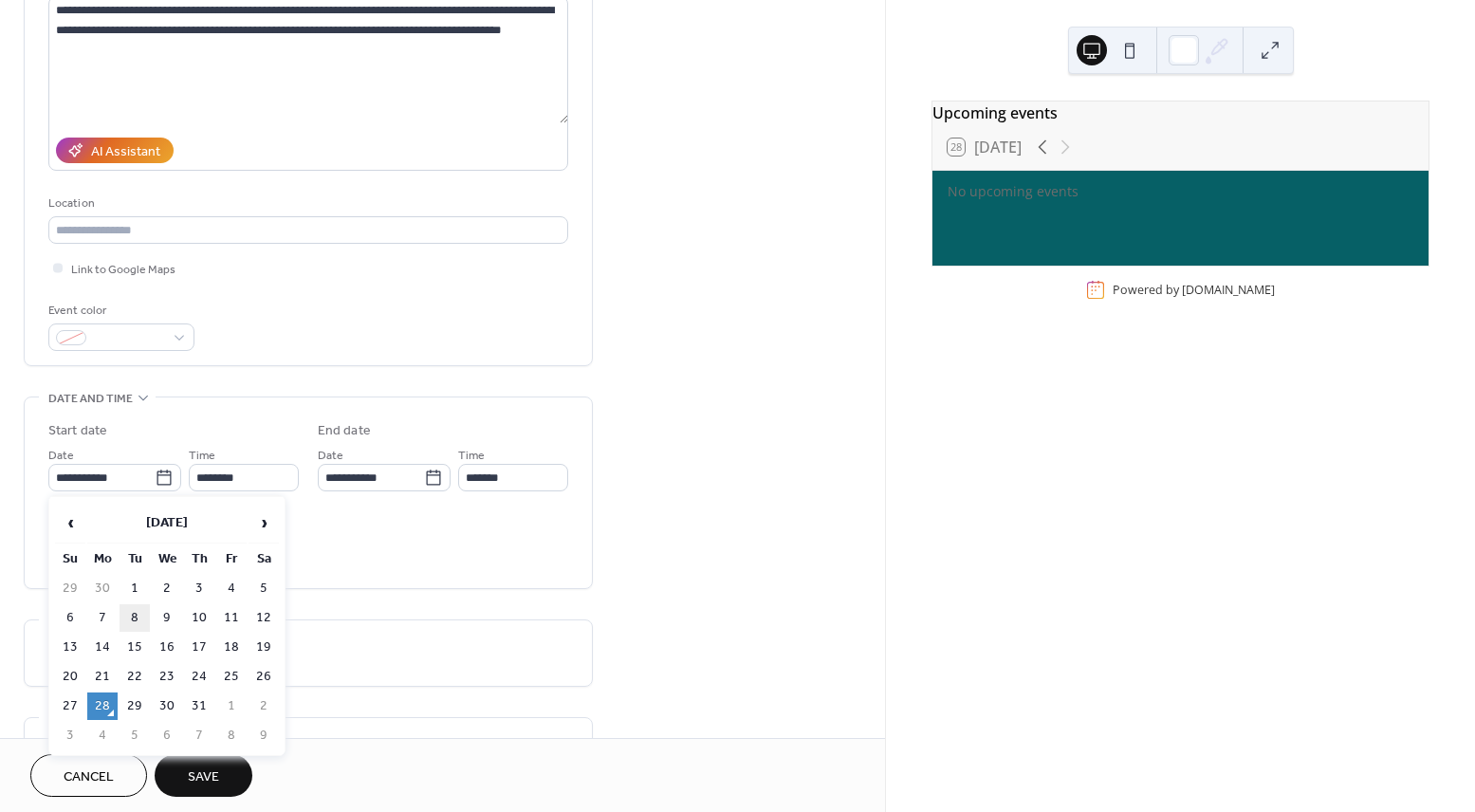 drag, startPoint x: 137, startPoint y: 593, endPoint x: 143, endPoint y: 623, distance: 30.59412 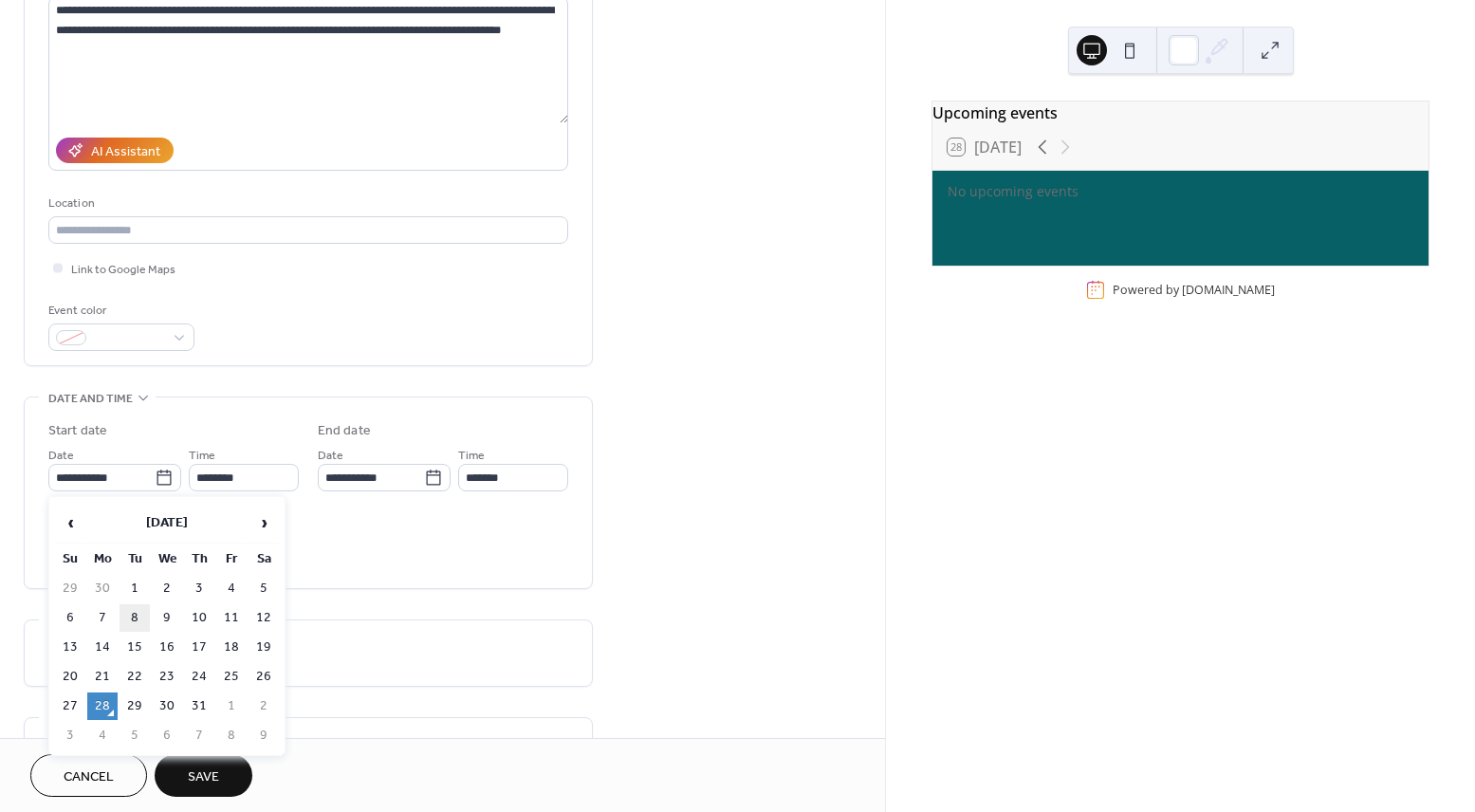 click on "‹ [DATE] › Su Mo Tu We Th Fr Sa 29 30 1 2 3 4 5 6 7 8 9 10 11 12 13 14 15 16 17 18 19 20 21 22 23 24 25 26 27 28 29 30 31 1 2 3 4 5 6 7 8 9" at bounding box center (167, 626) 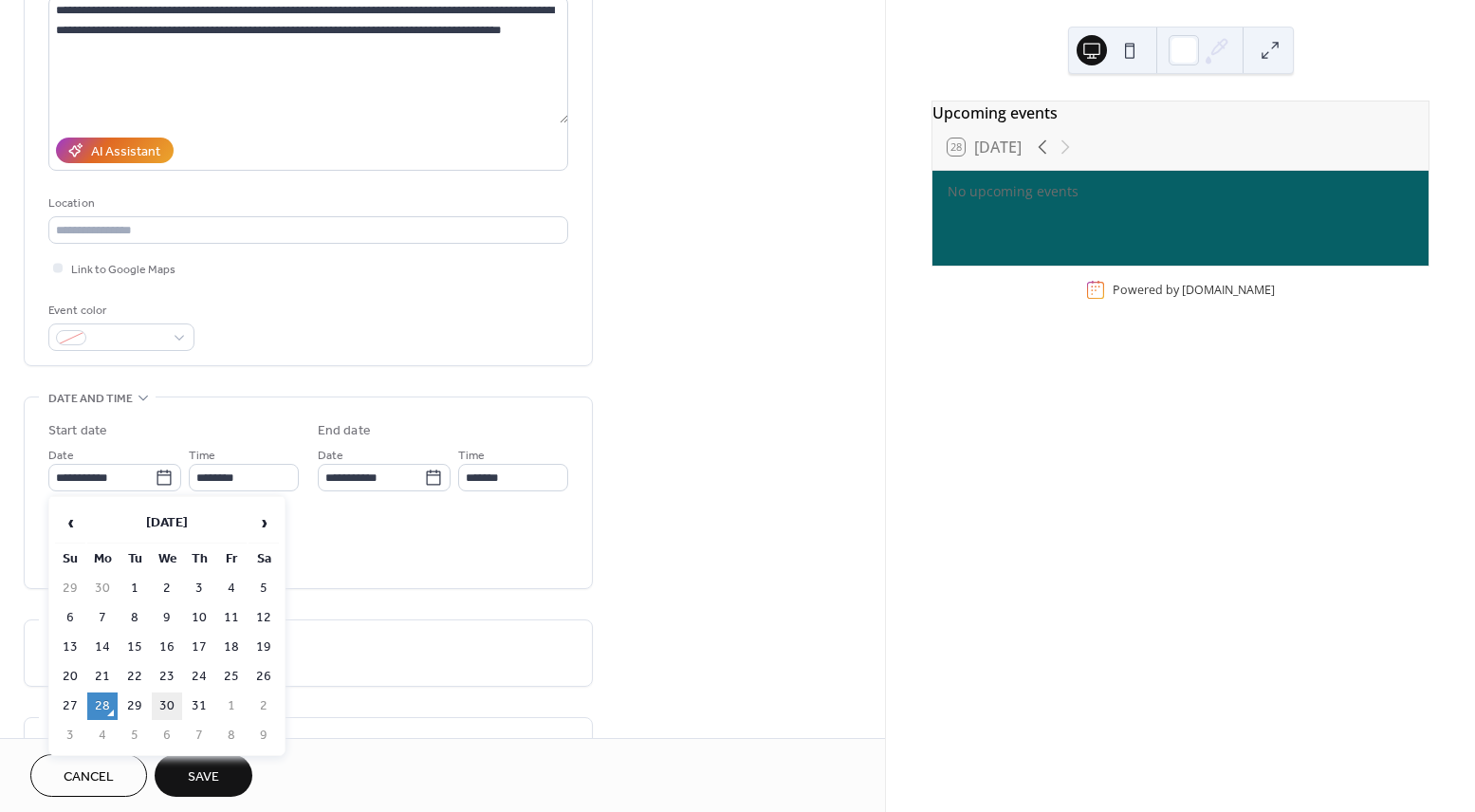 click on "30" at bounding box center (167, 706) 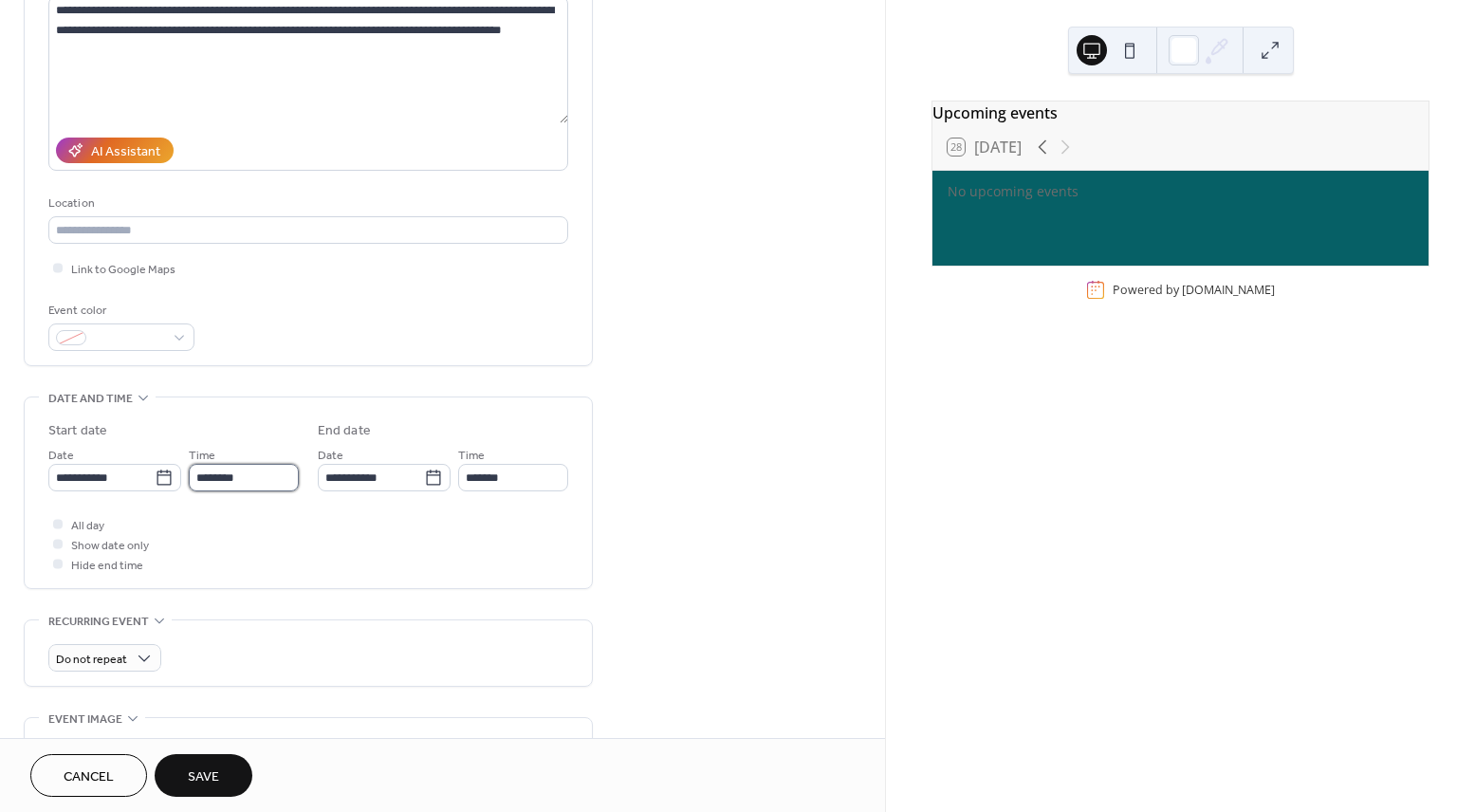 click on "********" at bounding box center (244, 477) 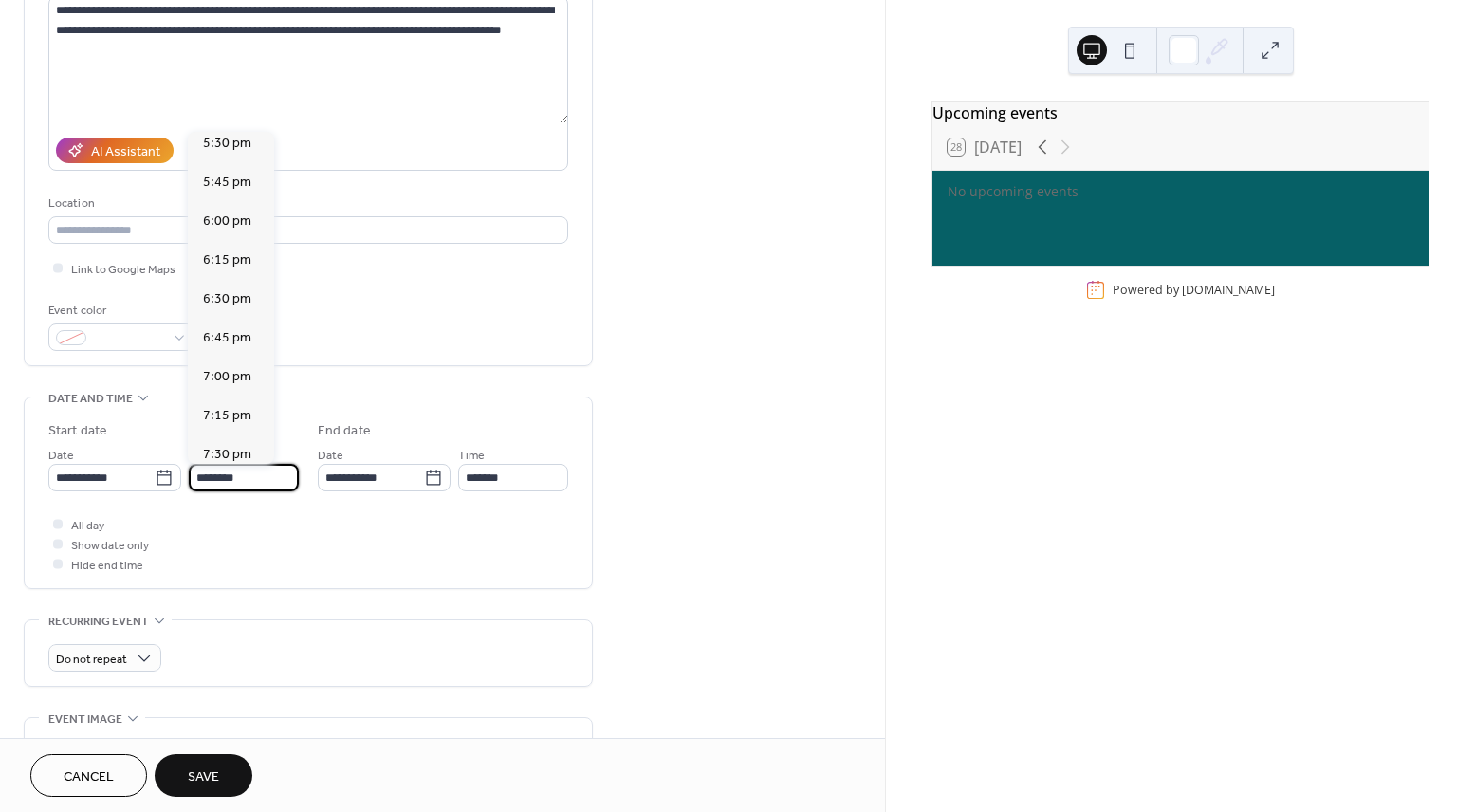 scroll, scrollTop: 2732, scrollLeft: 0, axis: vertical 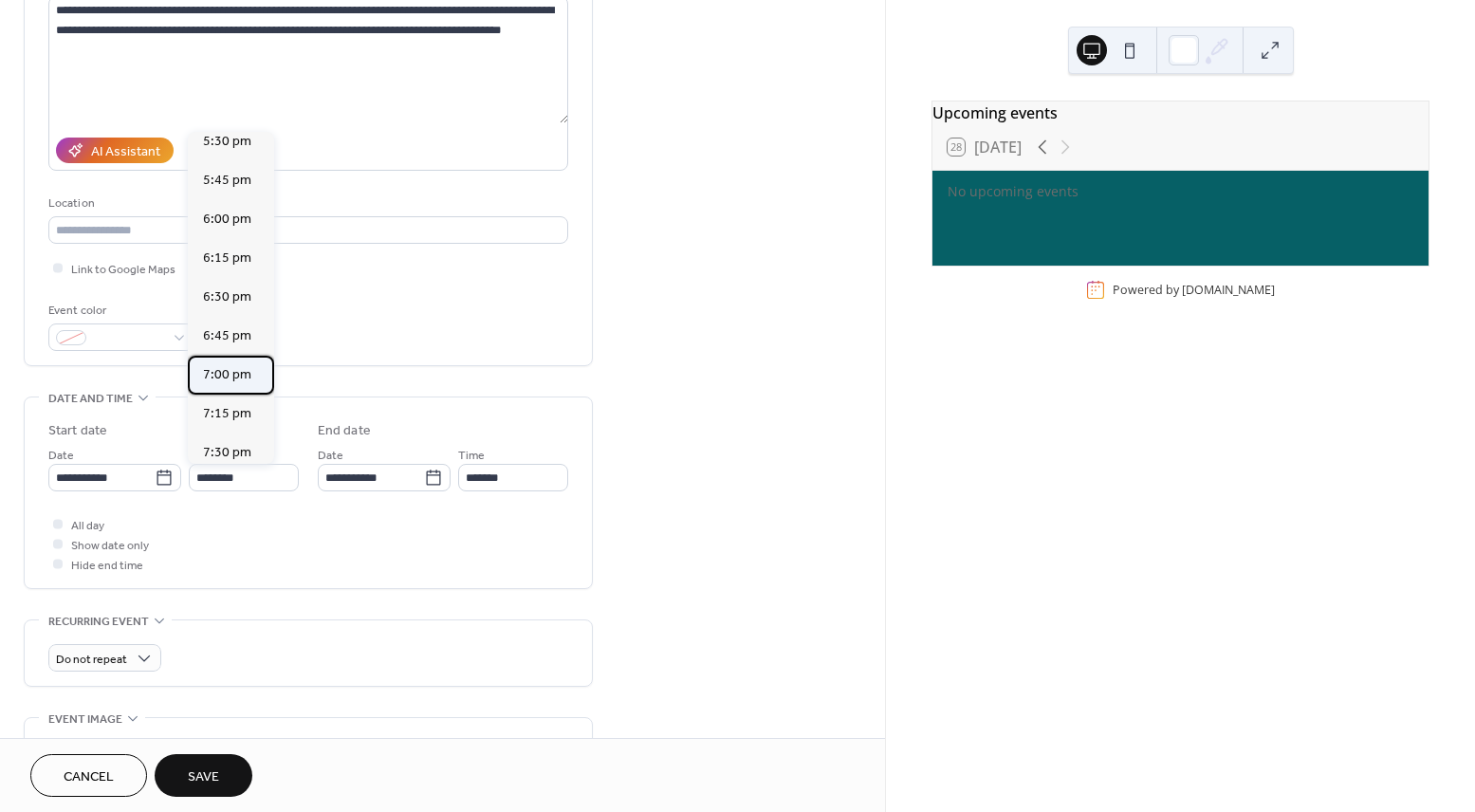 click on "7:00 pm" at bounding box center [227, 375] 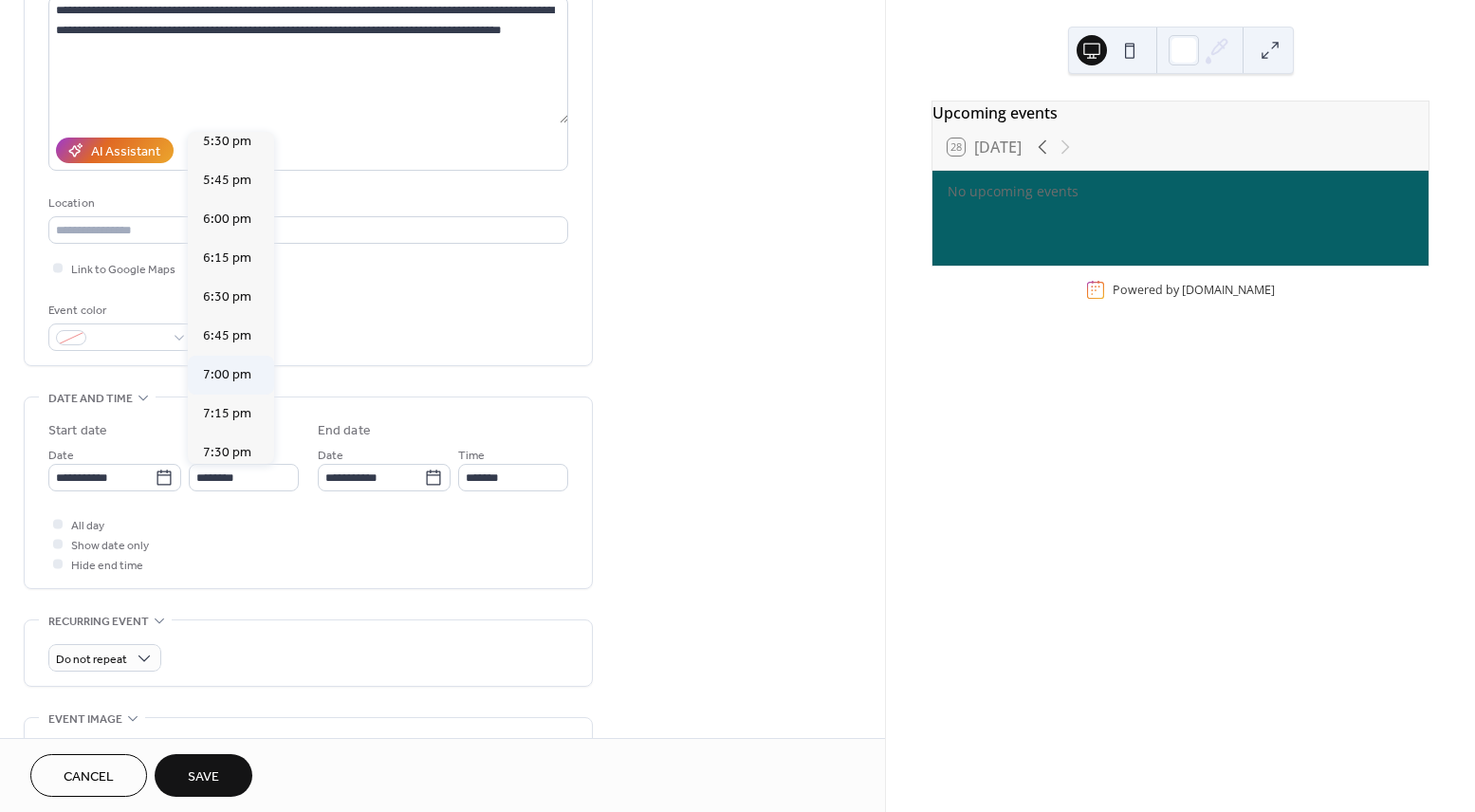 type on "*******" 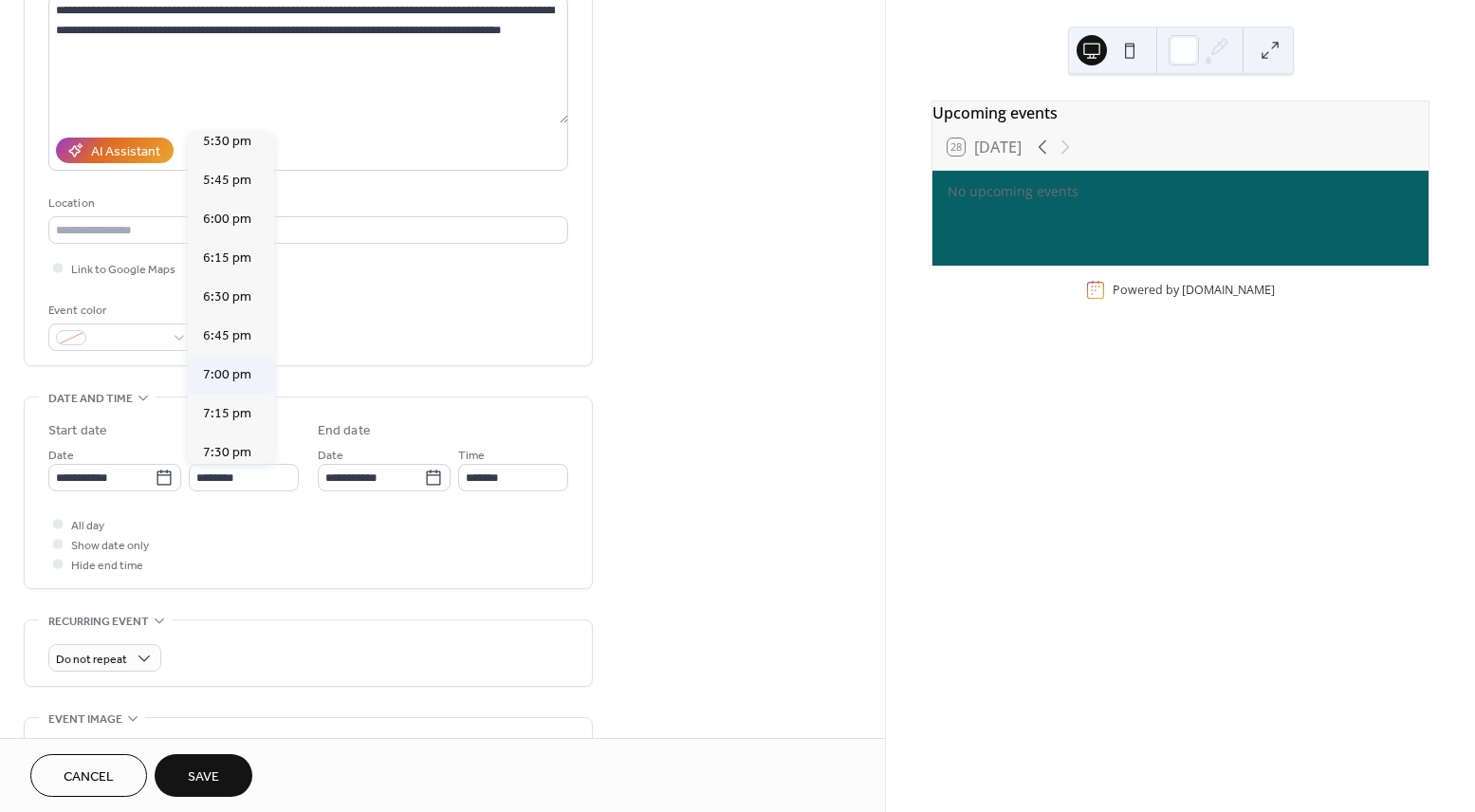 type on "*******" 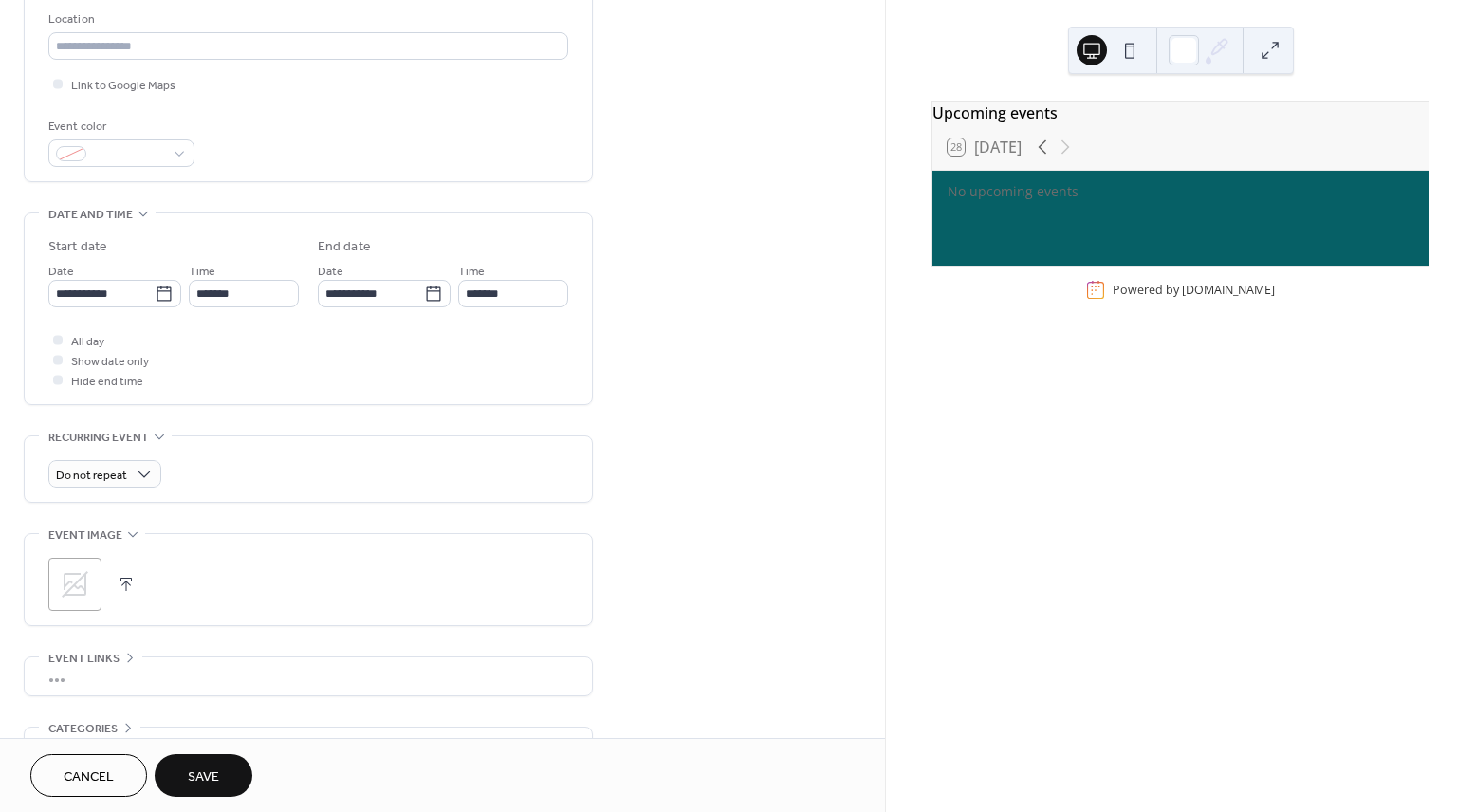 scroll, scrollTop: 447, scrollLeft: 0, axis: vertical 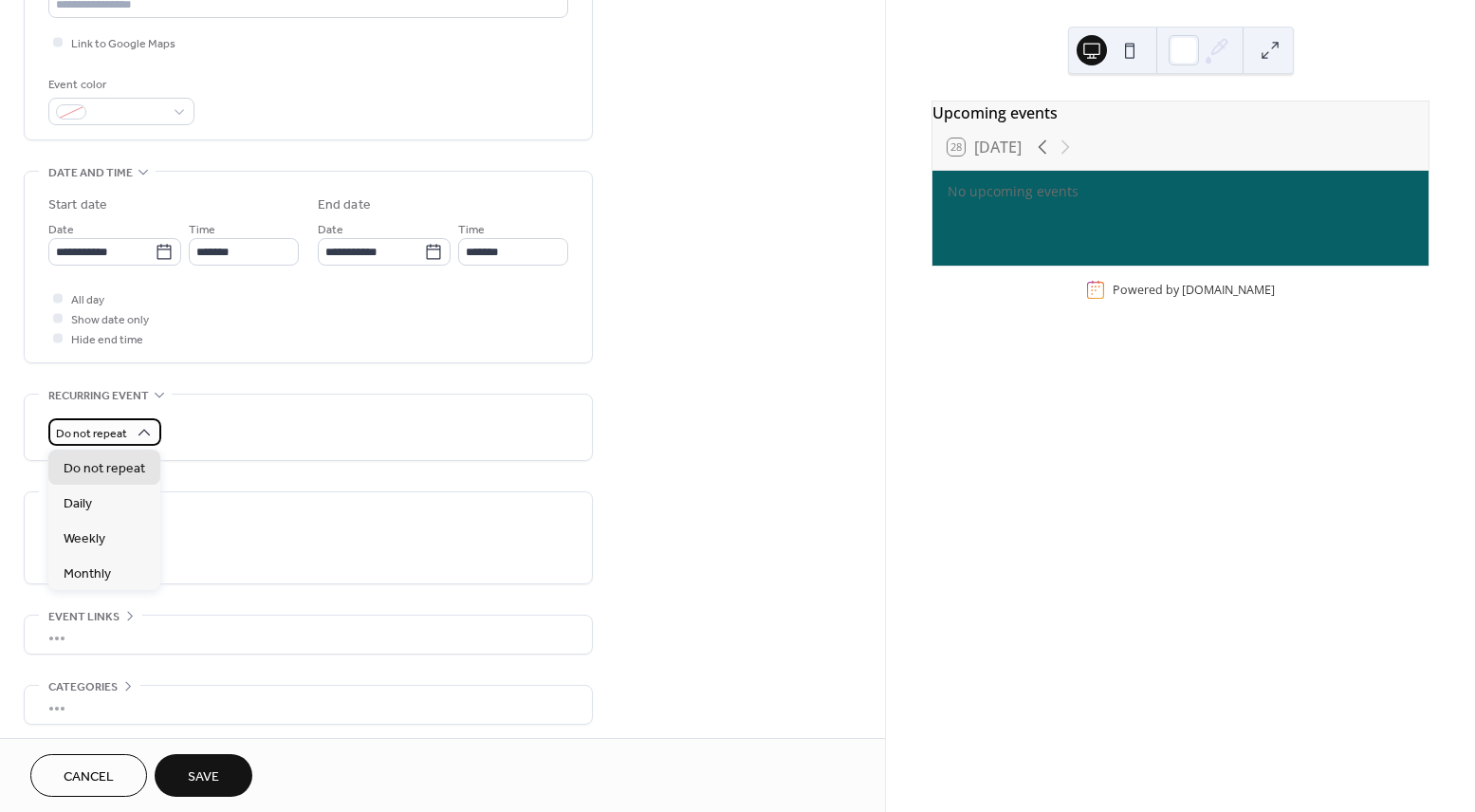 click on "Do not repeat" at bounding box center (91, 434) 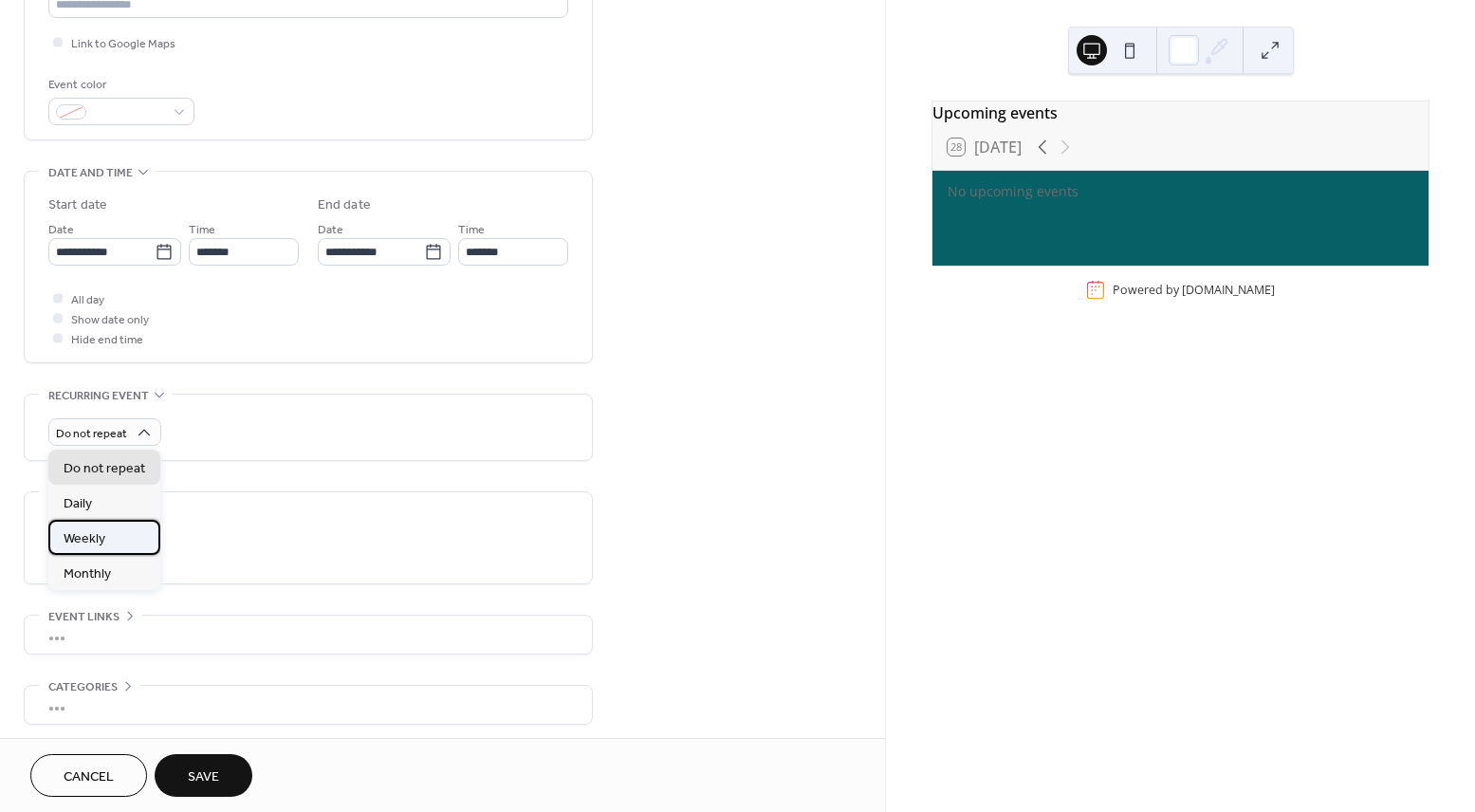 click on "Weekly" at bounding box center [104, 537] 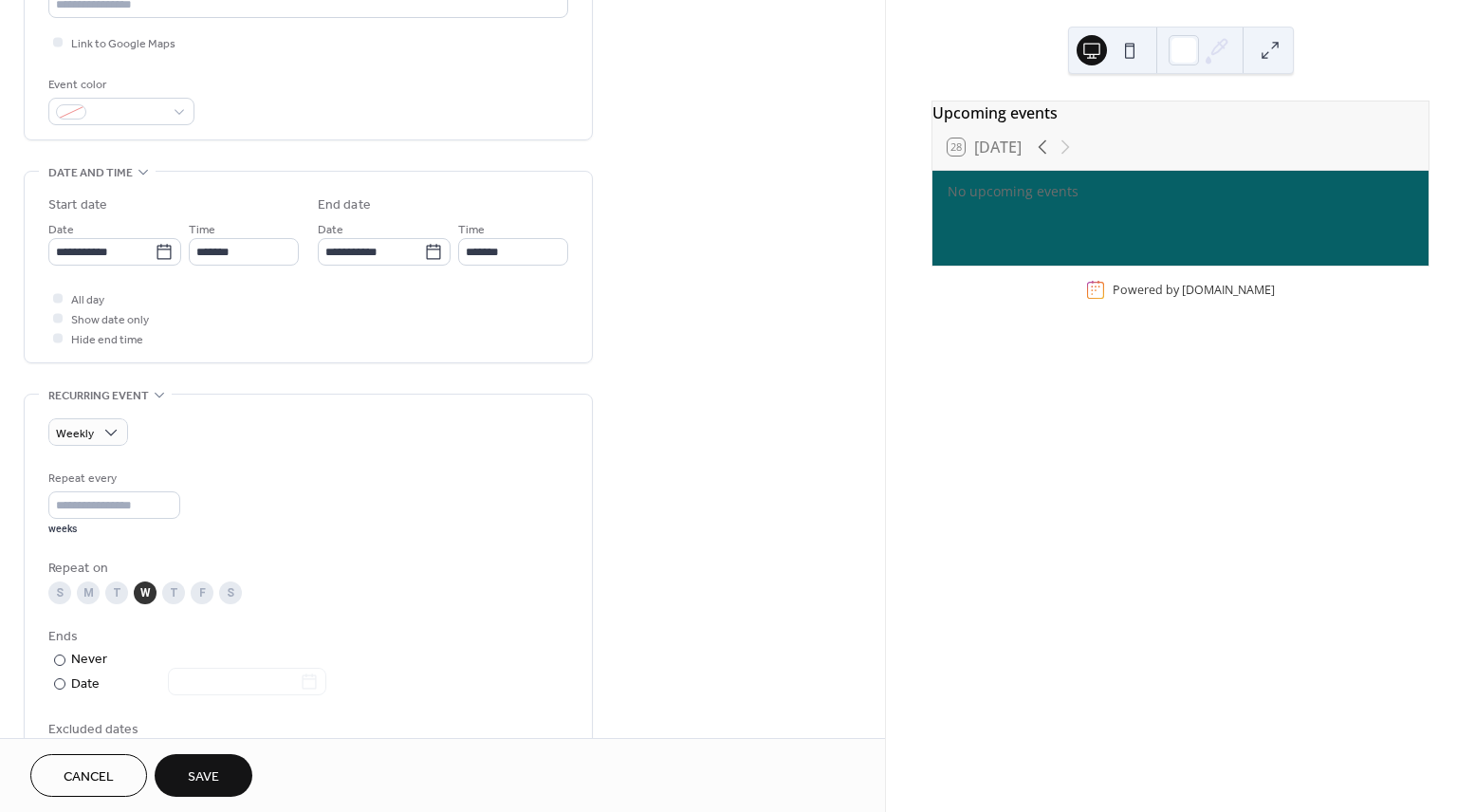 click on "weeks" at bounding box center [114, 529] 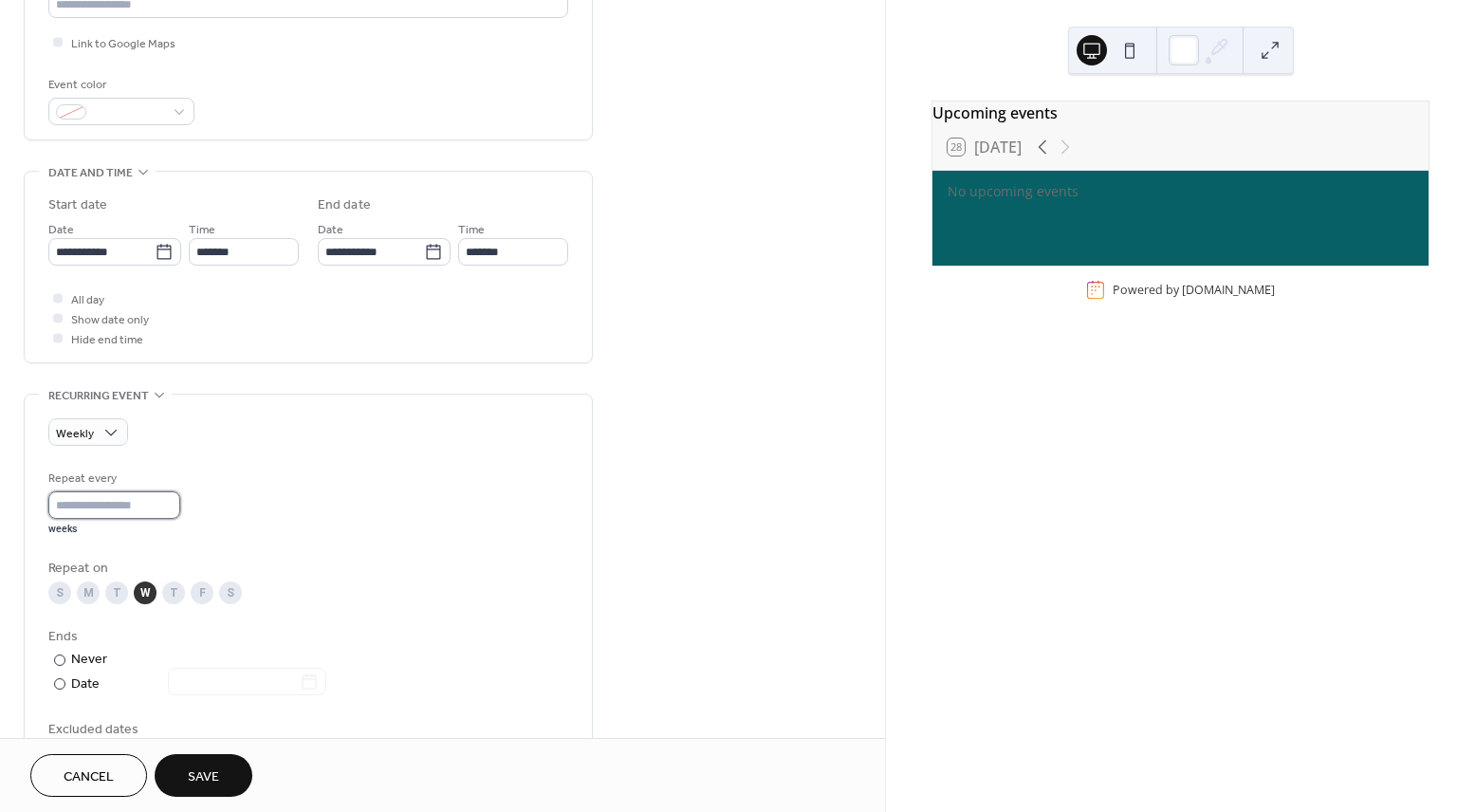 click on "*" at bounding box center [114, 505] 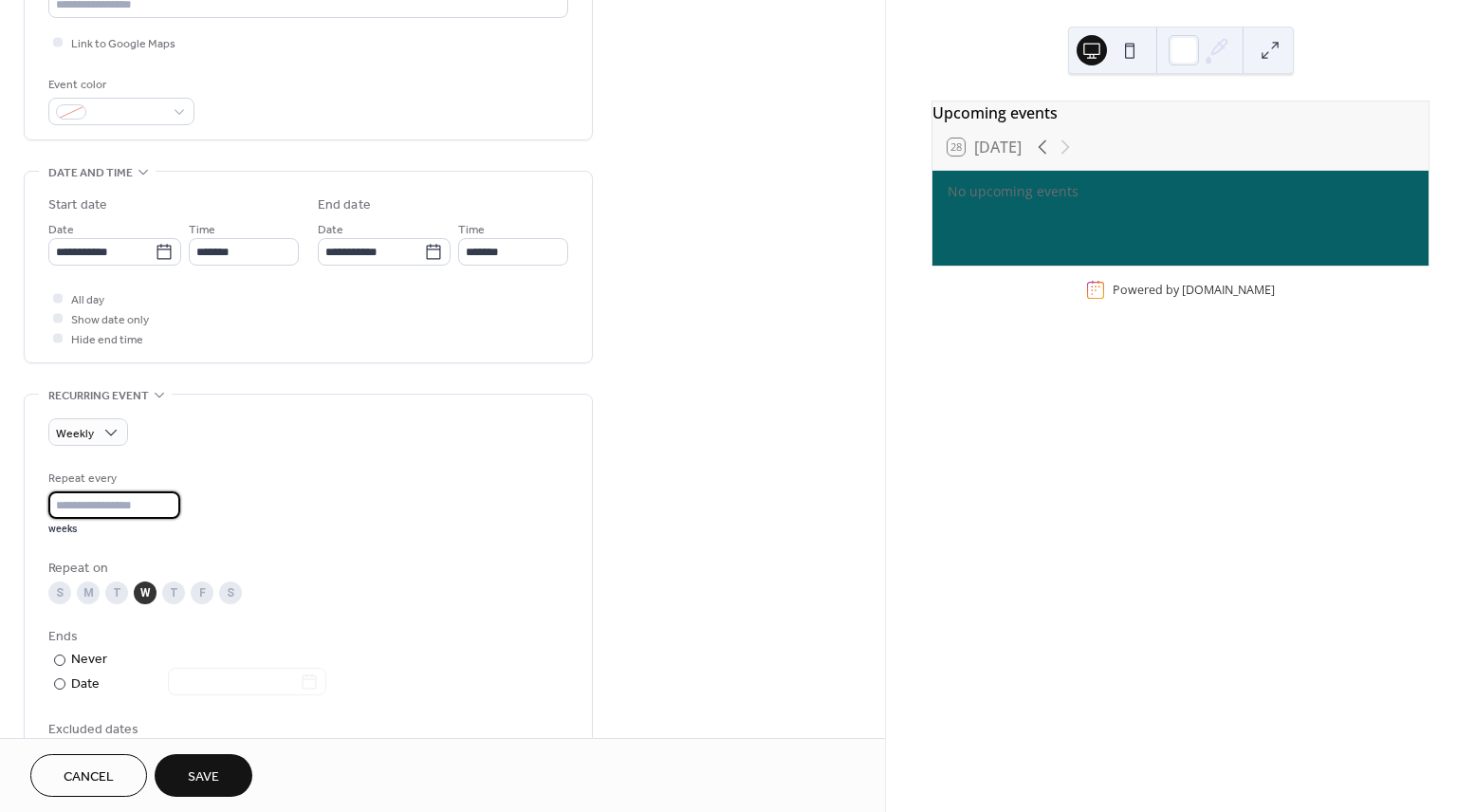 click on "*" at bounding box center [114, 505] 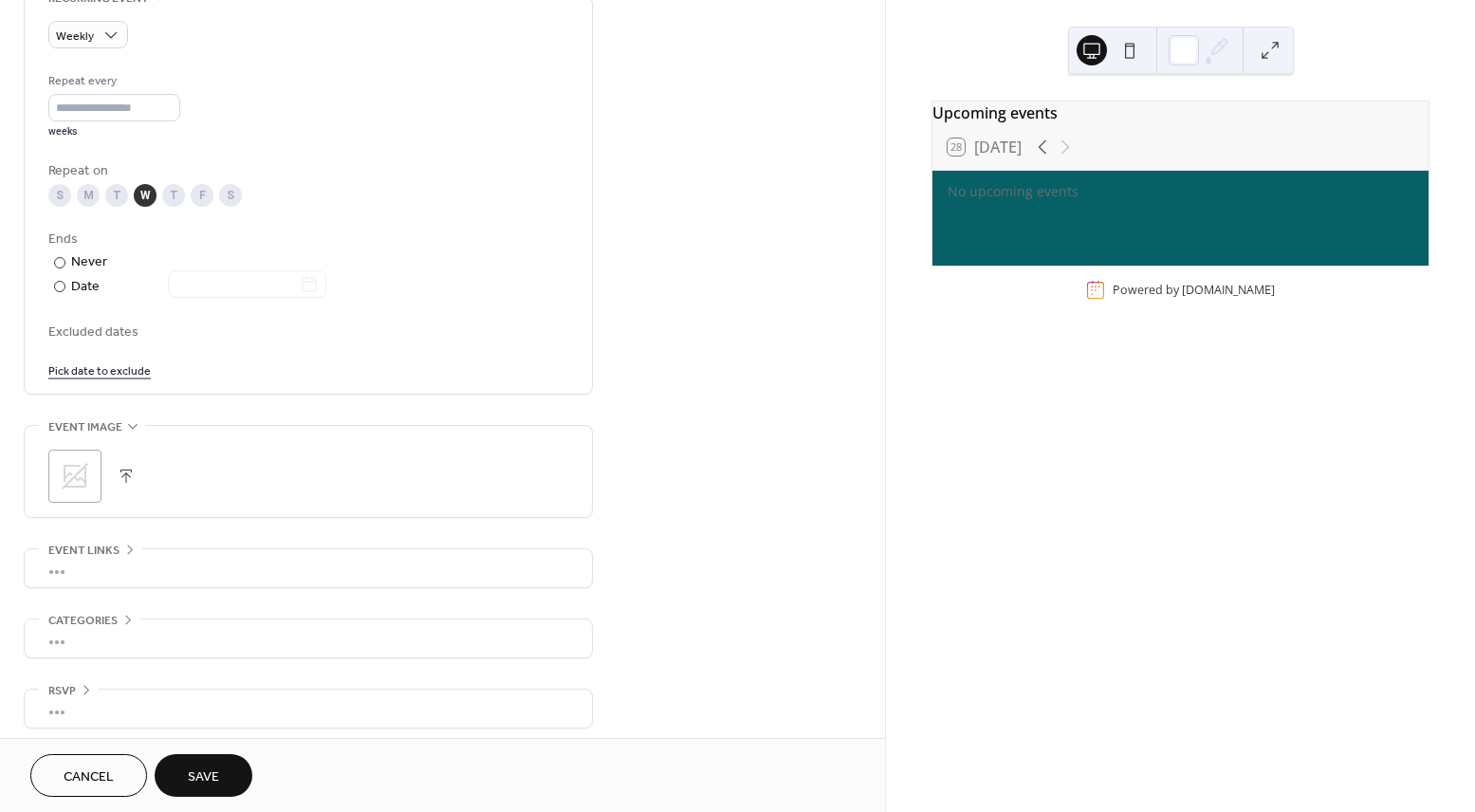 scroll, scrollTop: 699, scrollLeft: 0, axis: vertical 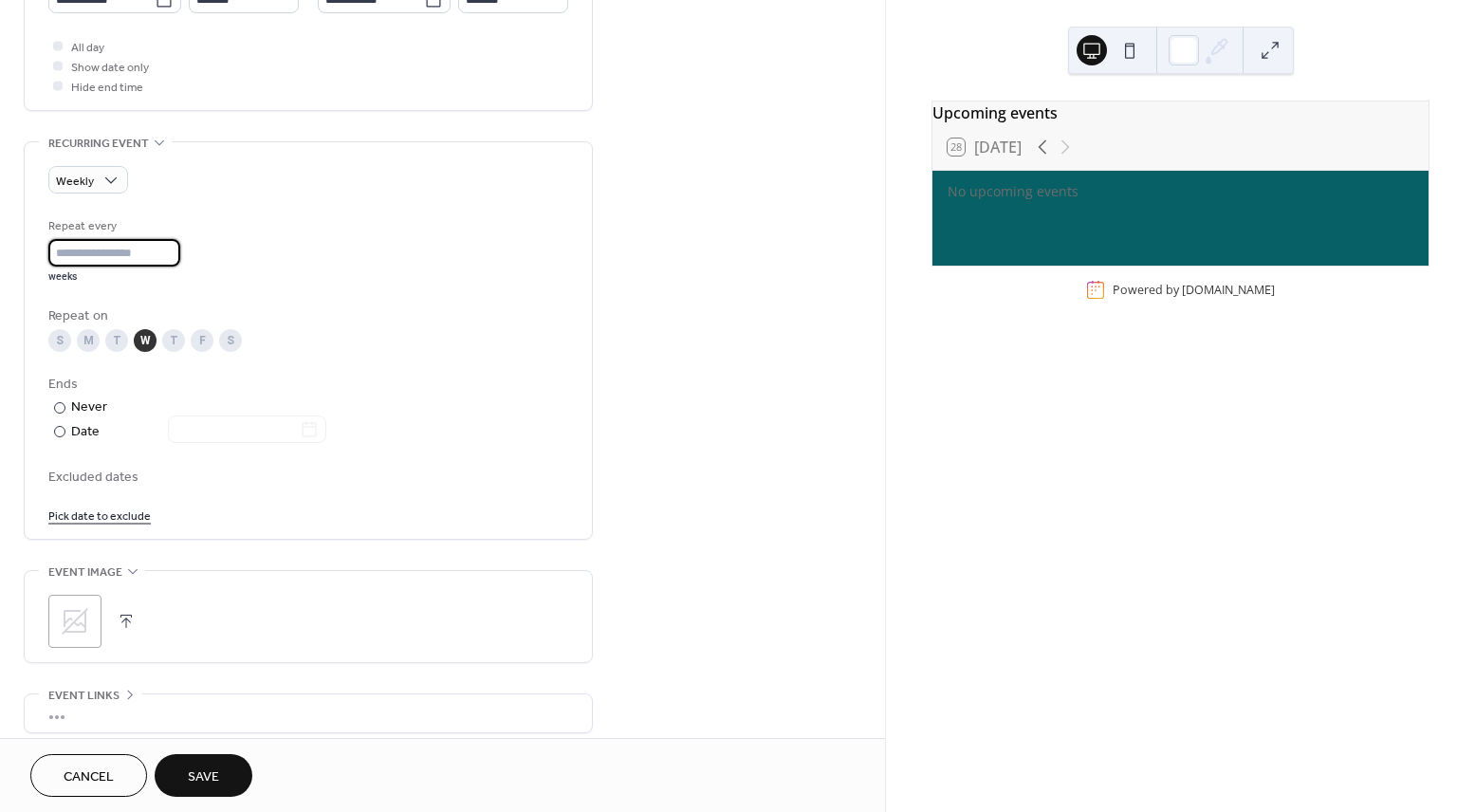 drag, startPoint x: 74, startPoint y: 251, endPoint x: 43, endPoint y: 249, distance: 31.06445 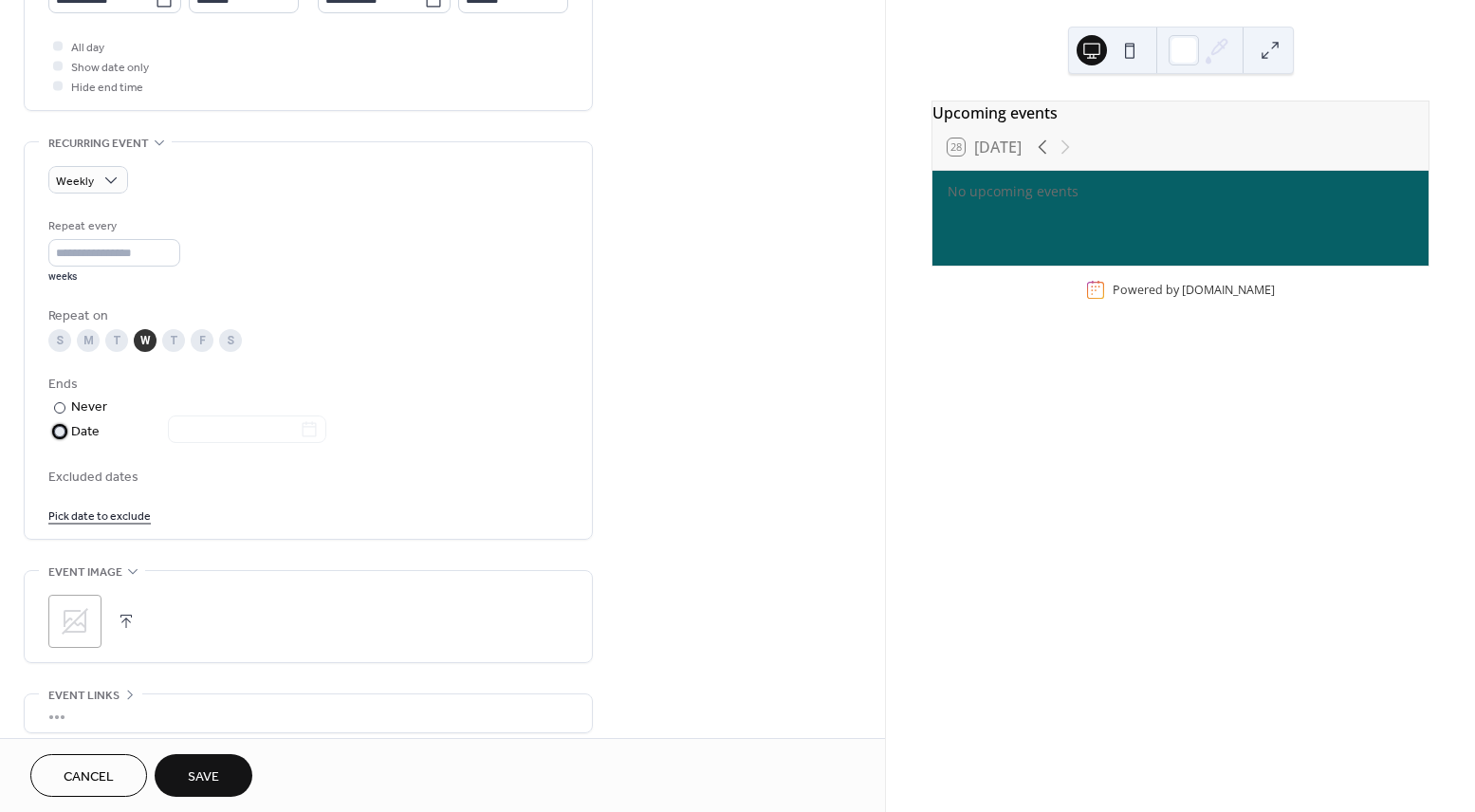 click at bounding box center [60, 432] 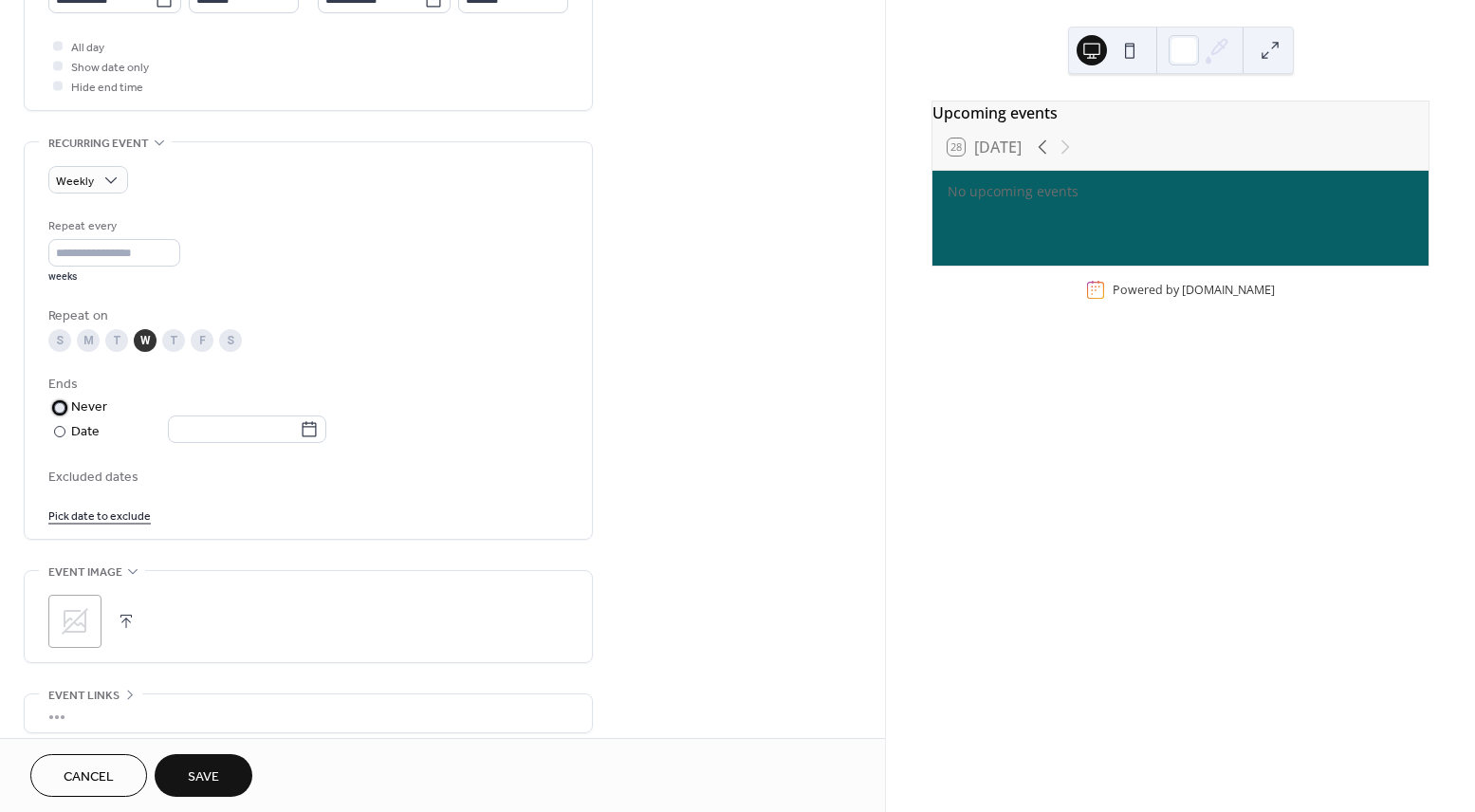 click at bounding box center [60, 408] 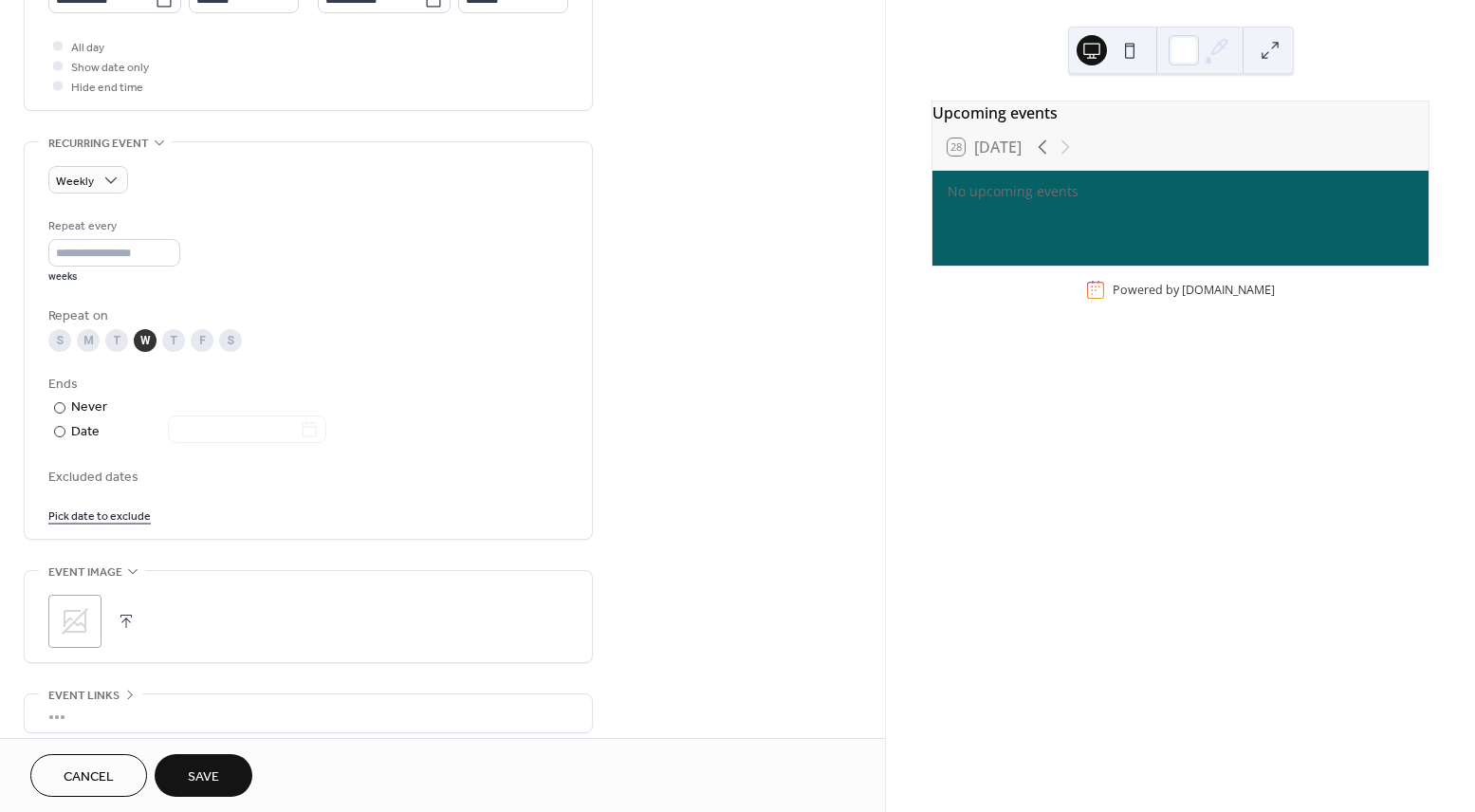 click on "Pick date to exclude" at bounding box center [100, 514] 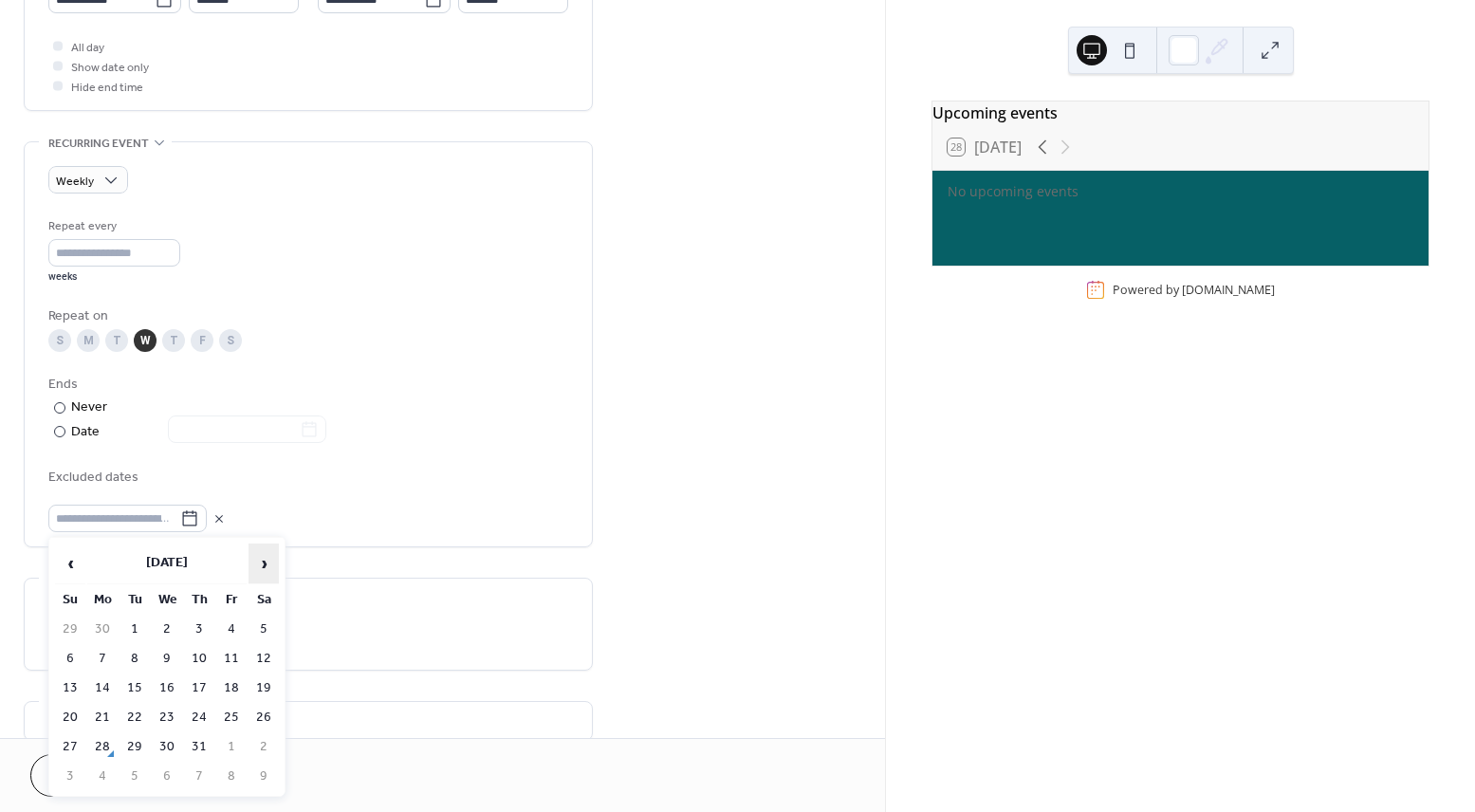 click on "›" at bounding box center (264, 563) 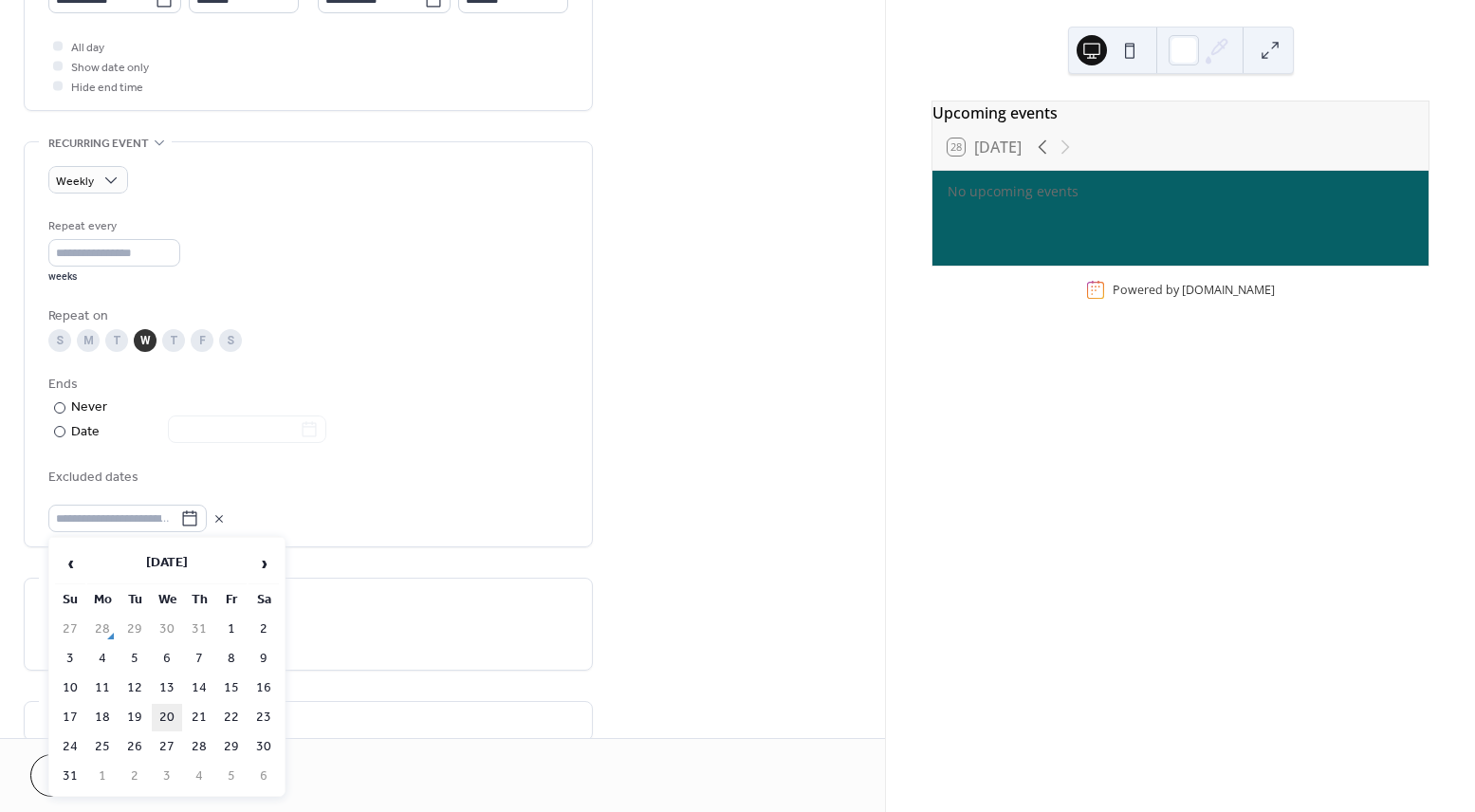 click on "20" at bounding box center (167, 717) 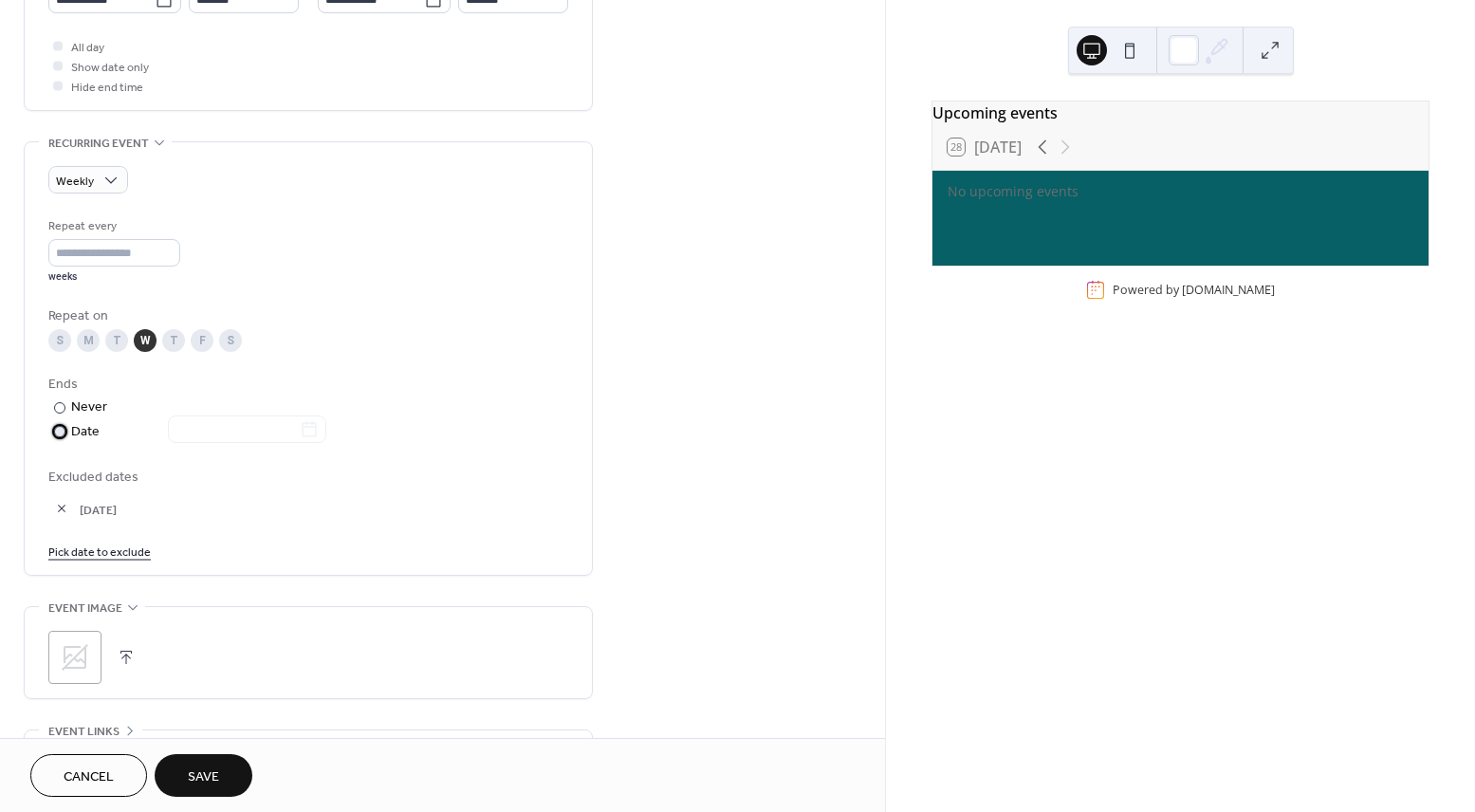 click at bounding box center (60, 432) 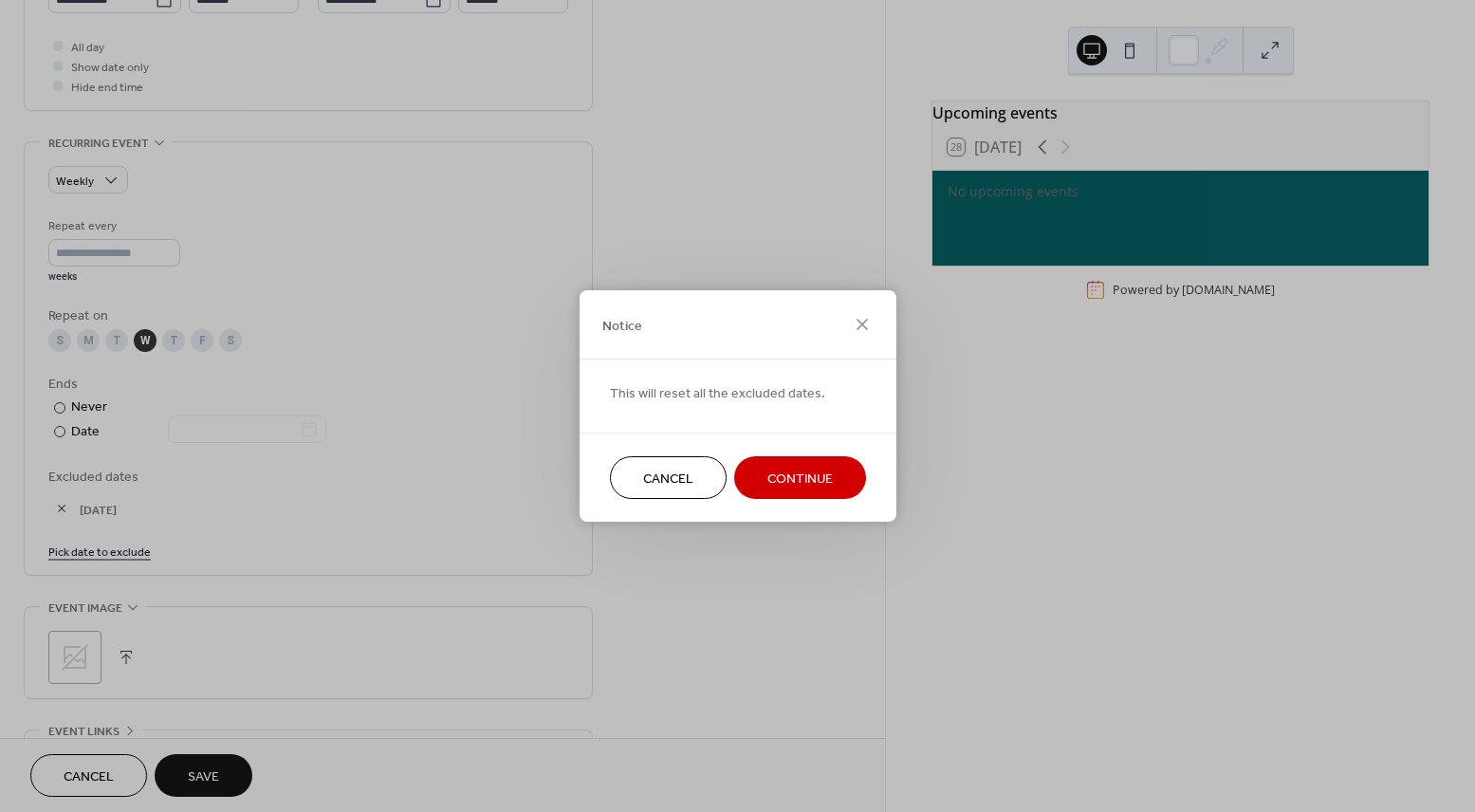 click on "Continue" at bounding box center [800, 479] 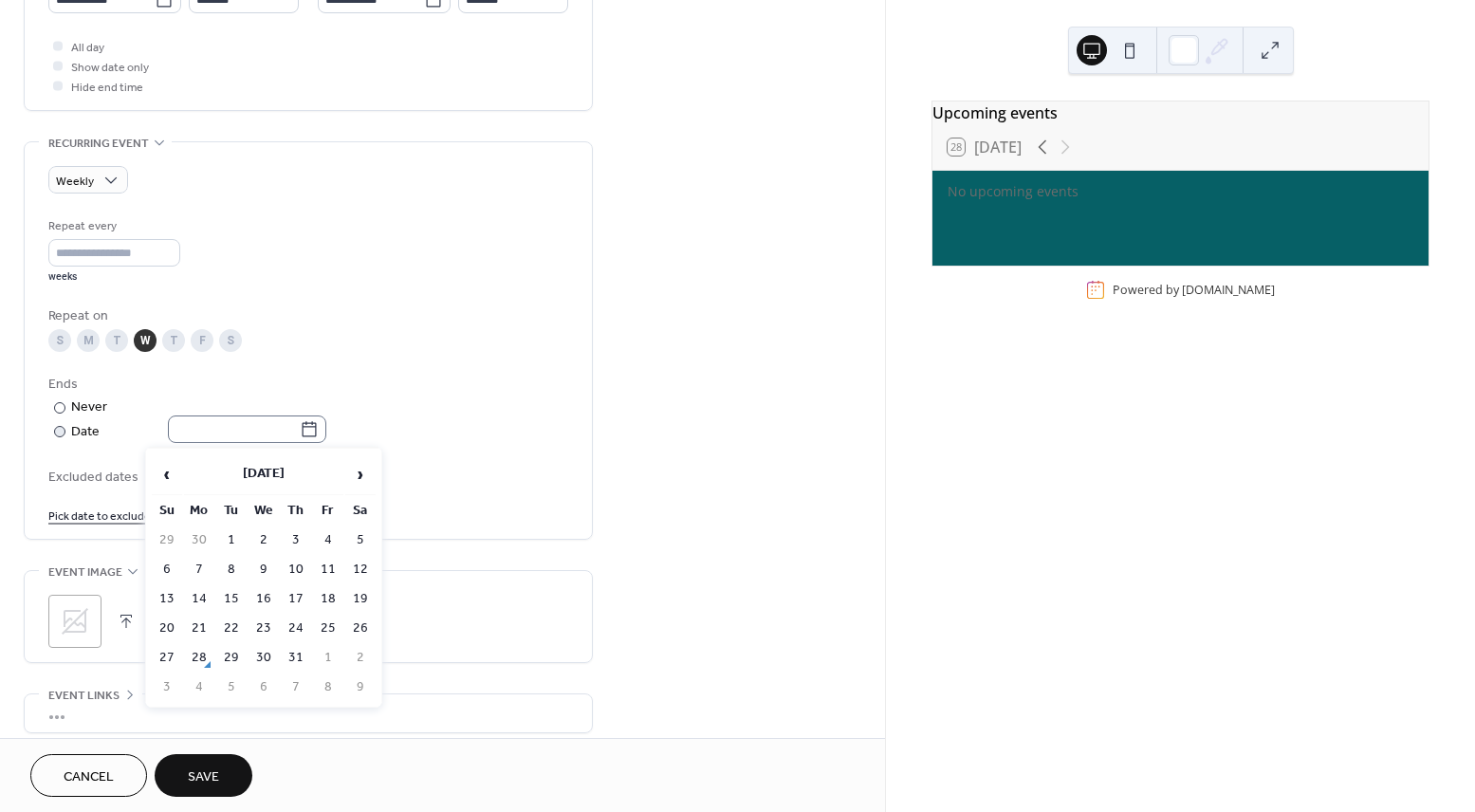 click 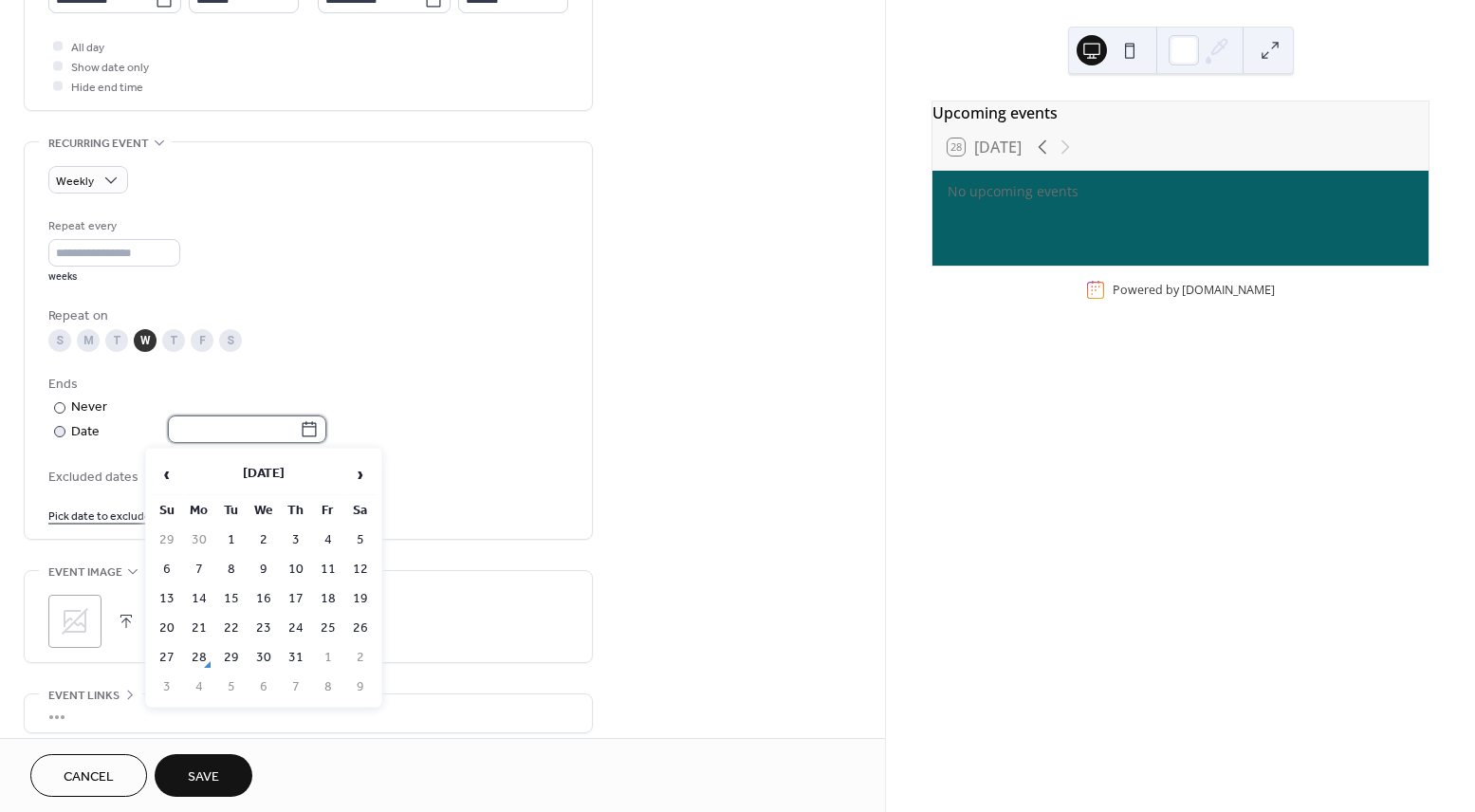 click at bounding box center [233, 429] 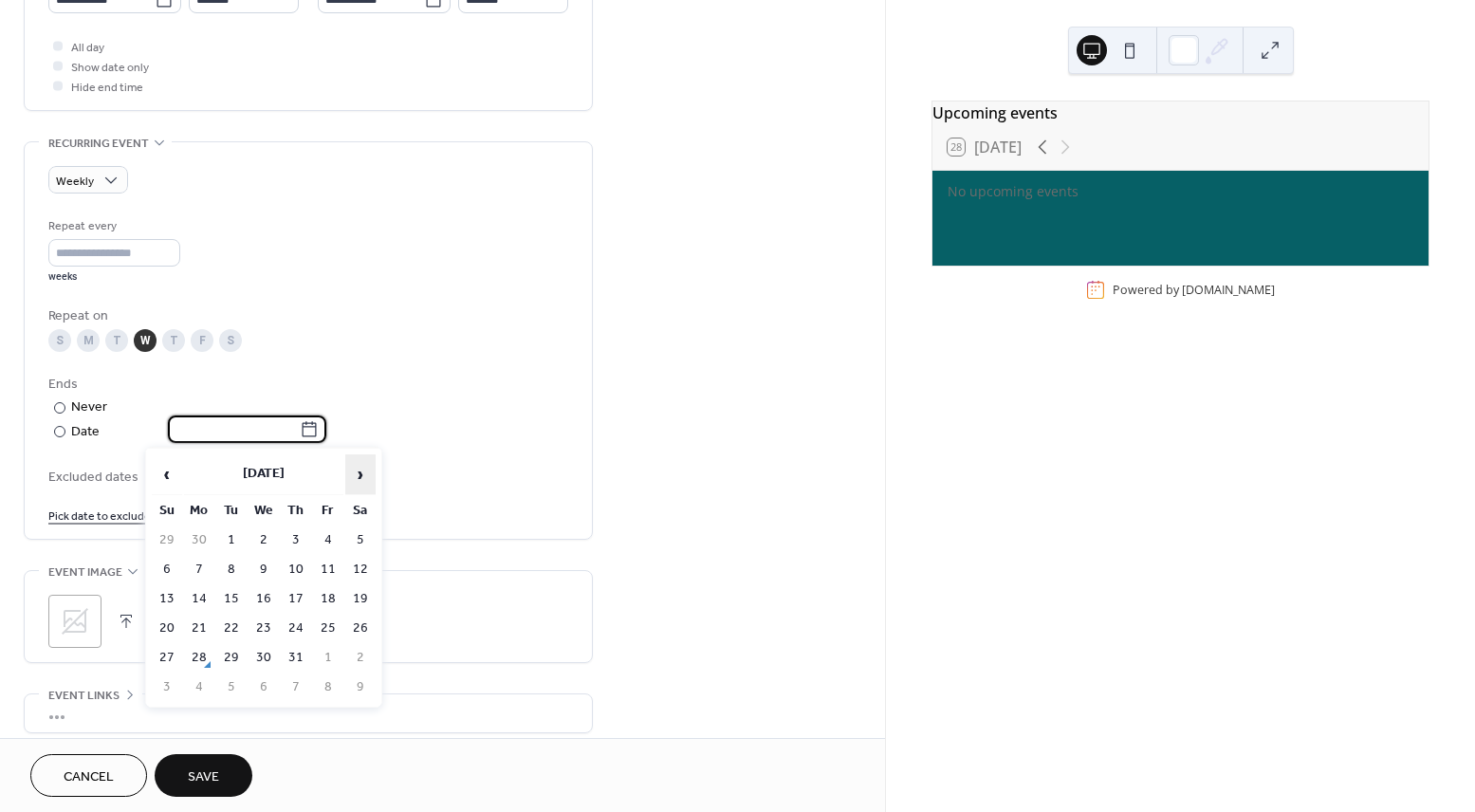 click on "›" at bounding box center [360, 474] 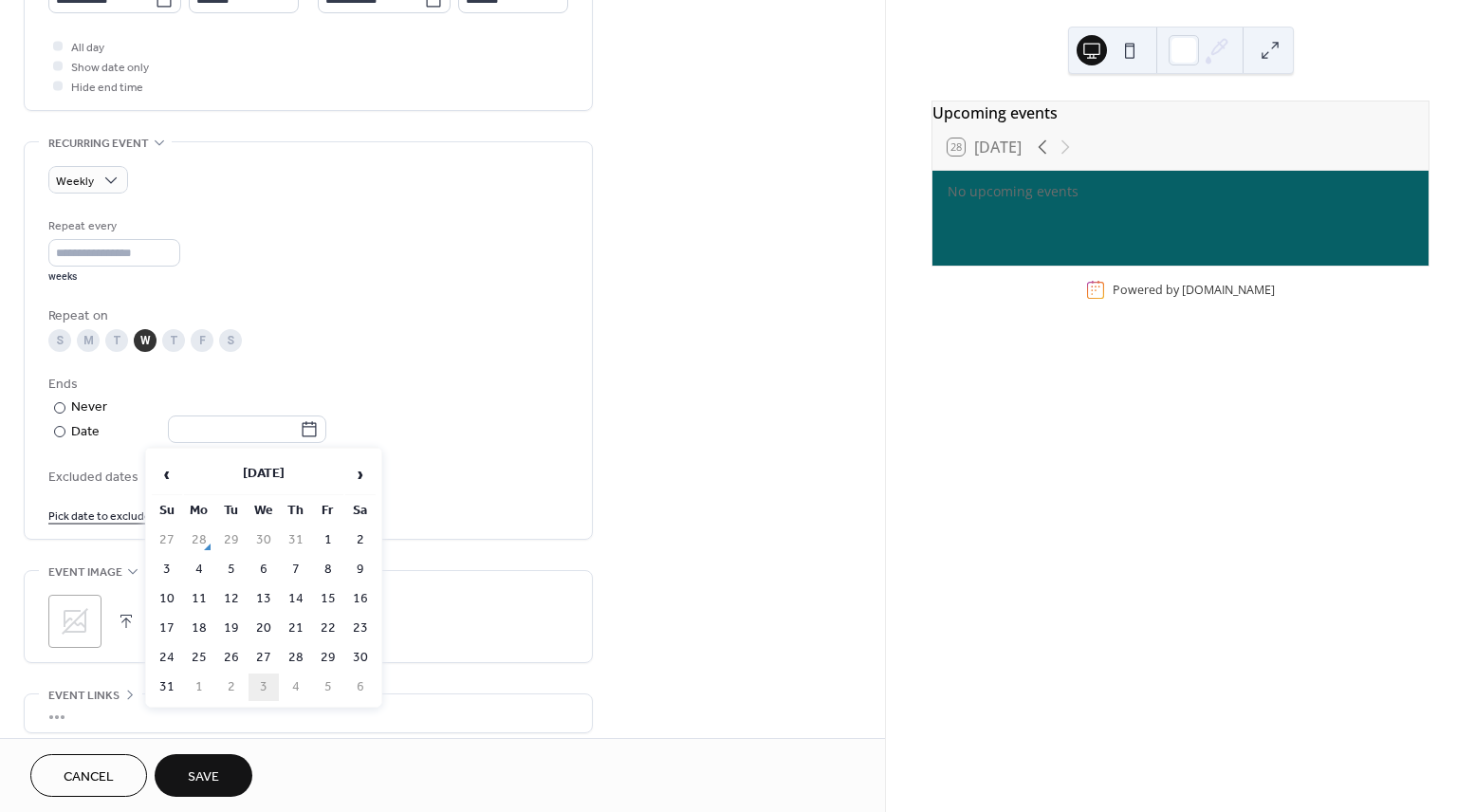 click on "3" at bounding box center [264, 687] 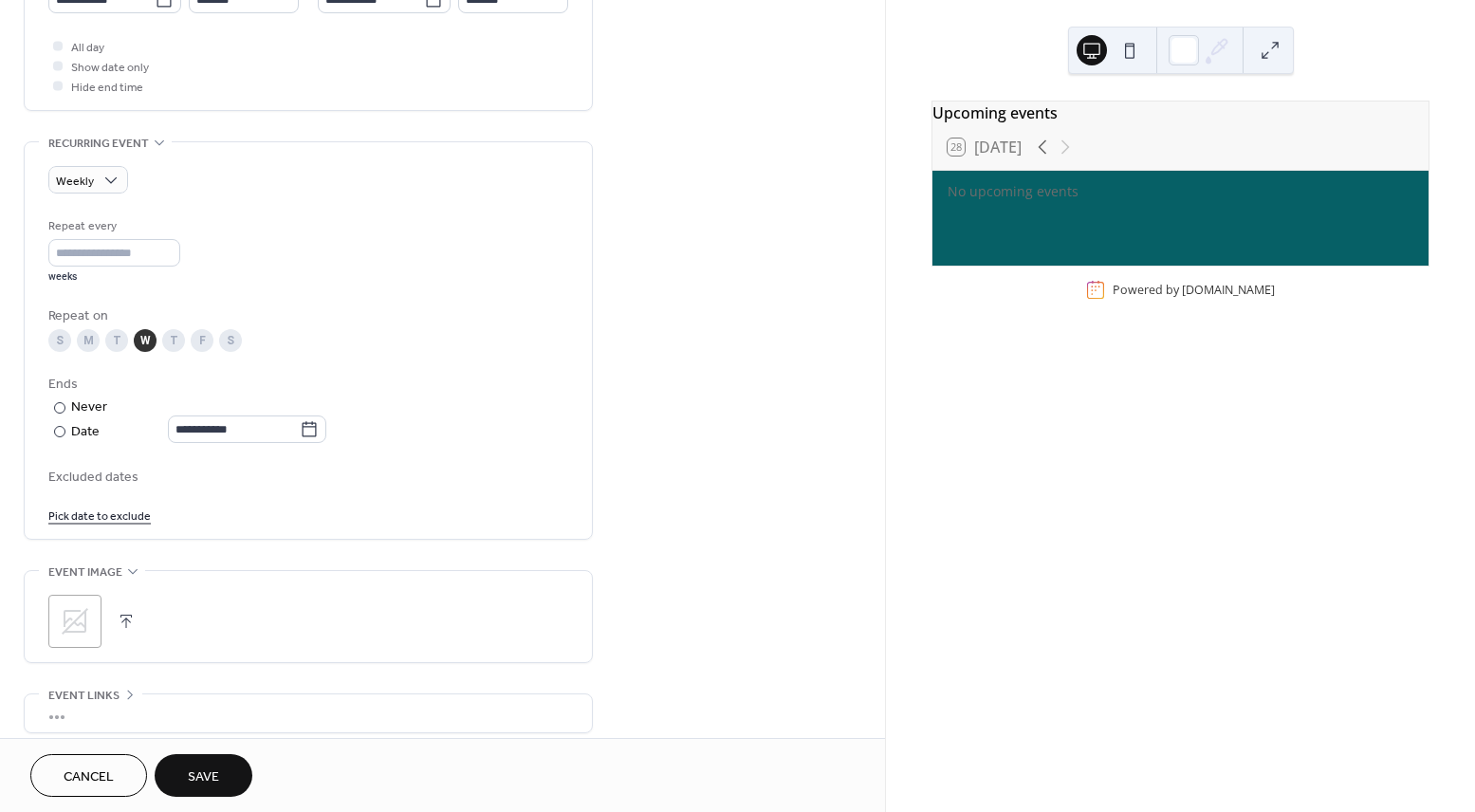 click on "Pick date to exclude" at bounding box center [100, 514] 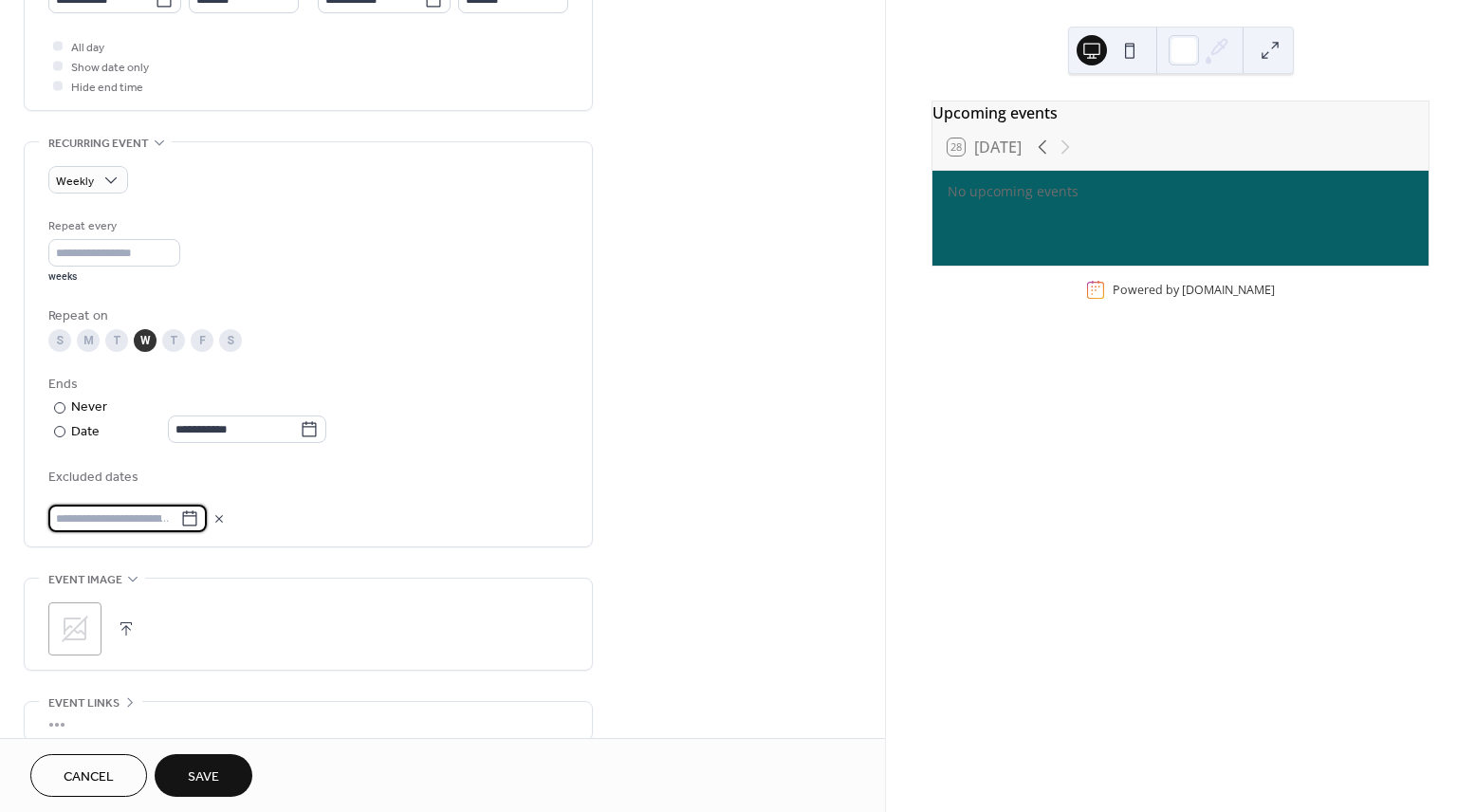 click at bounding box center [114, 518] 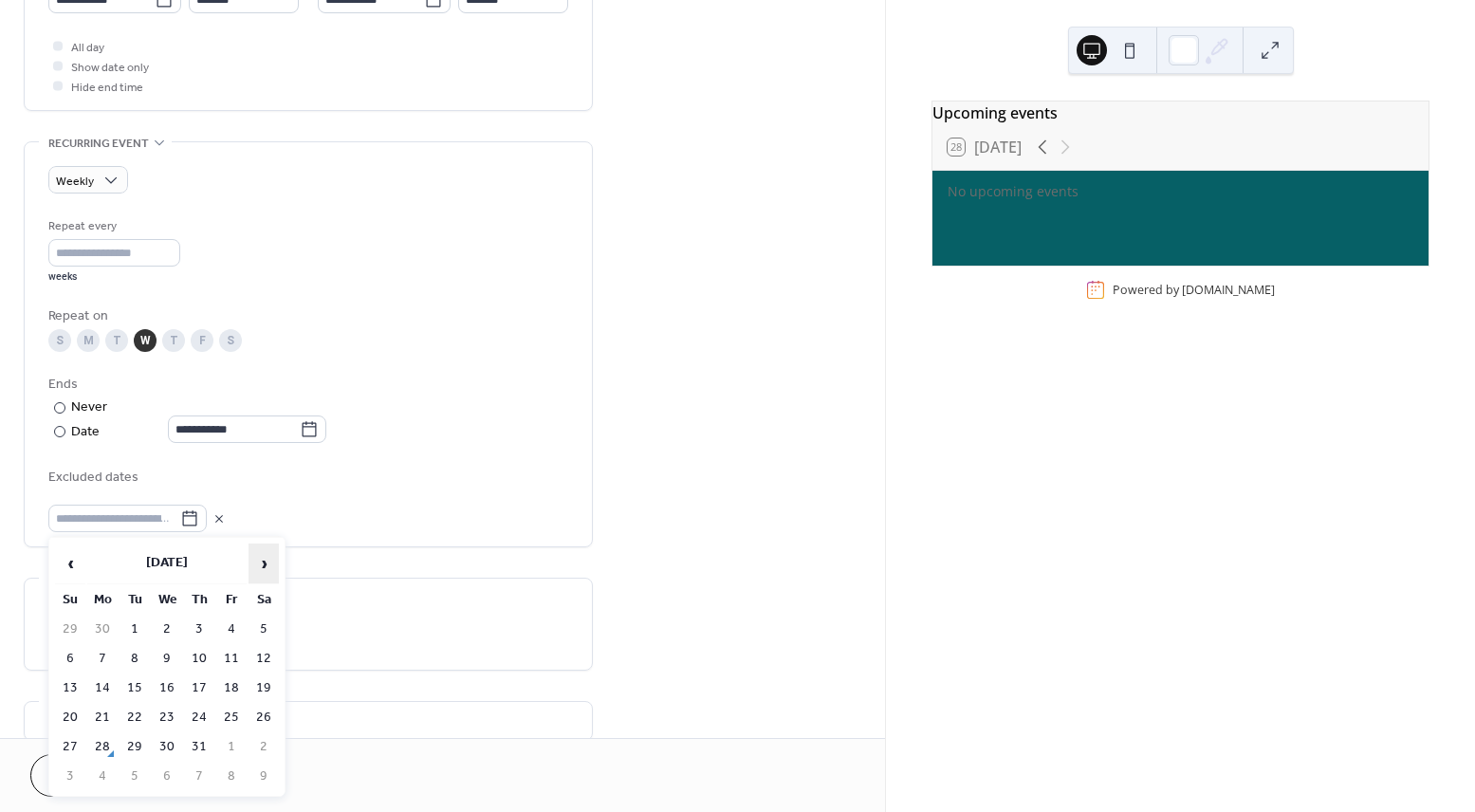 click on "›" at bounding box center (264, 563) 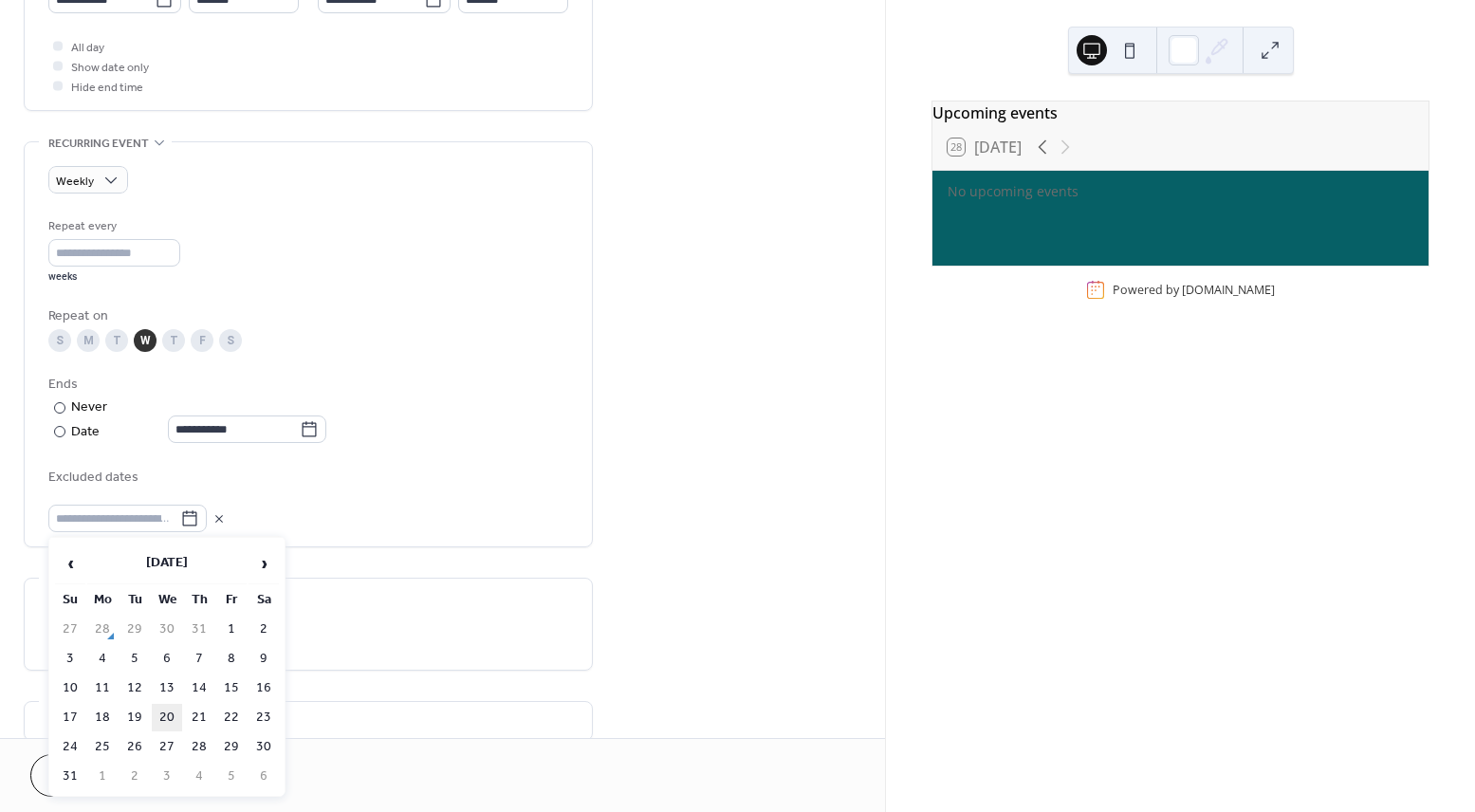 click on "20" at bounding box center [167, 717] 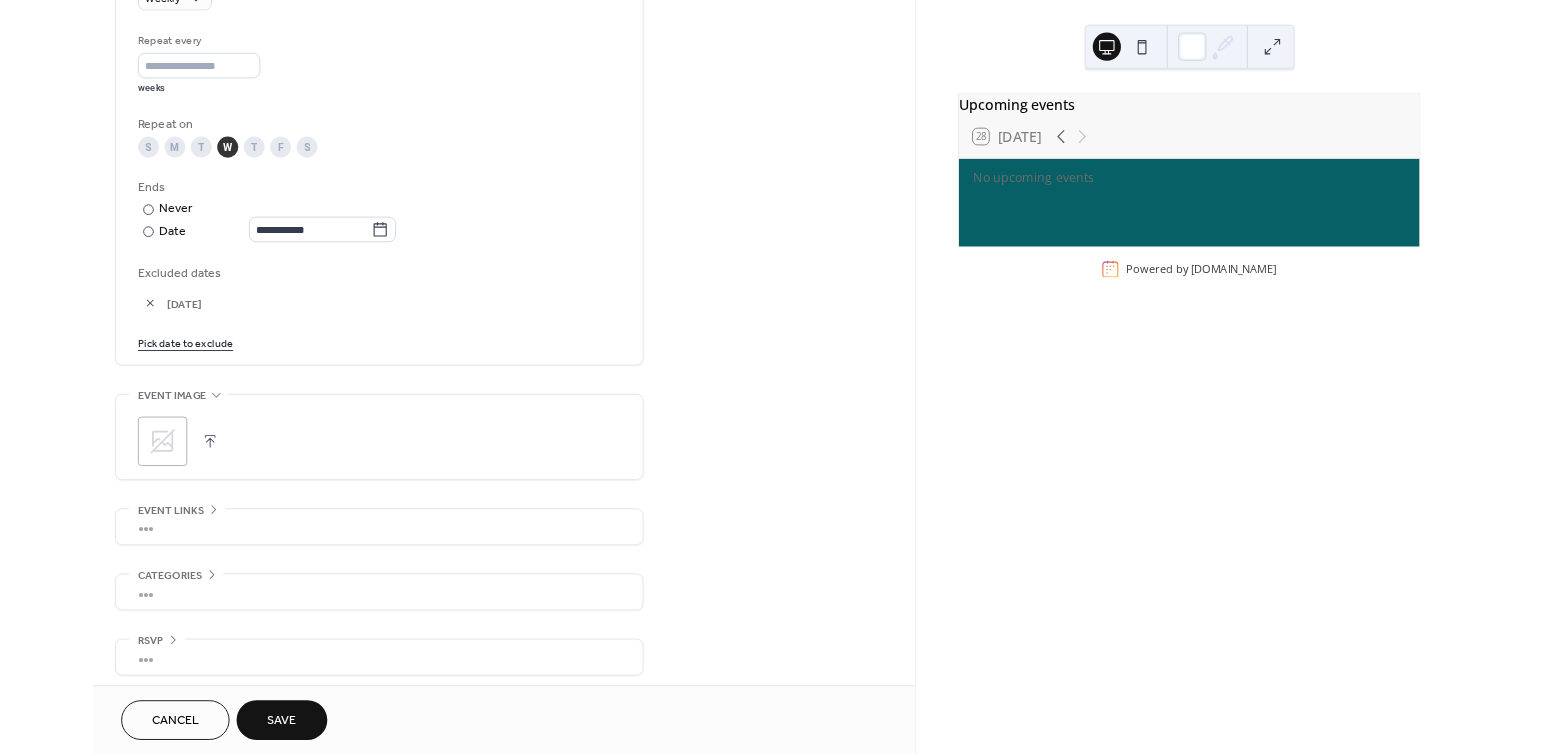 scroll, scrollTop: 938, scrollLeft: 0, axis: vertical 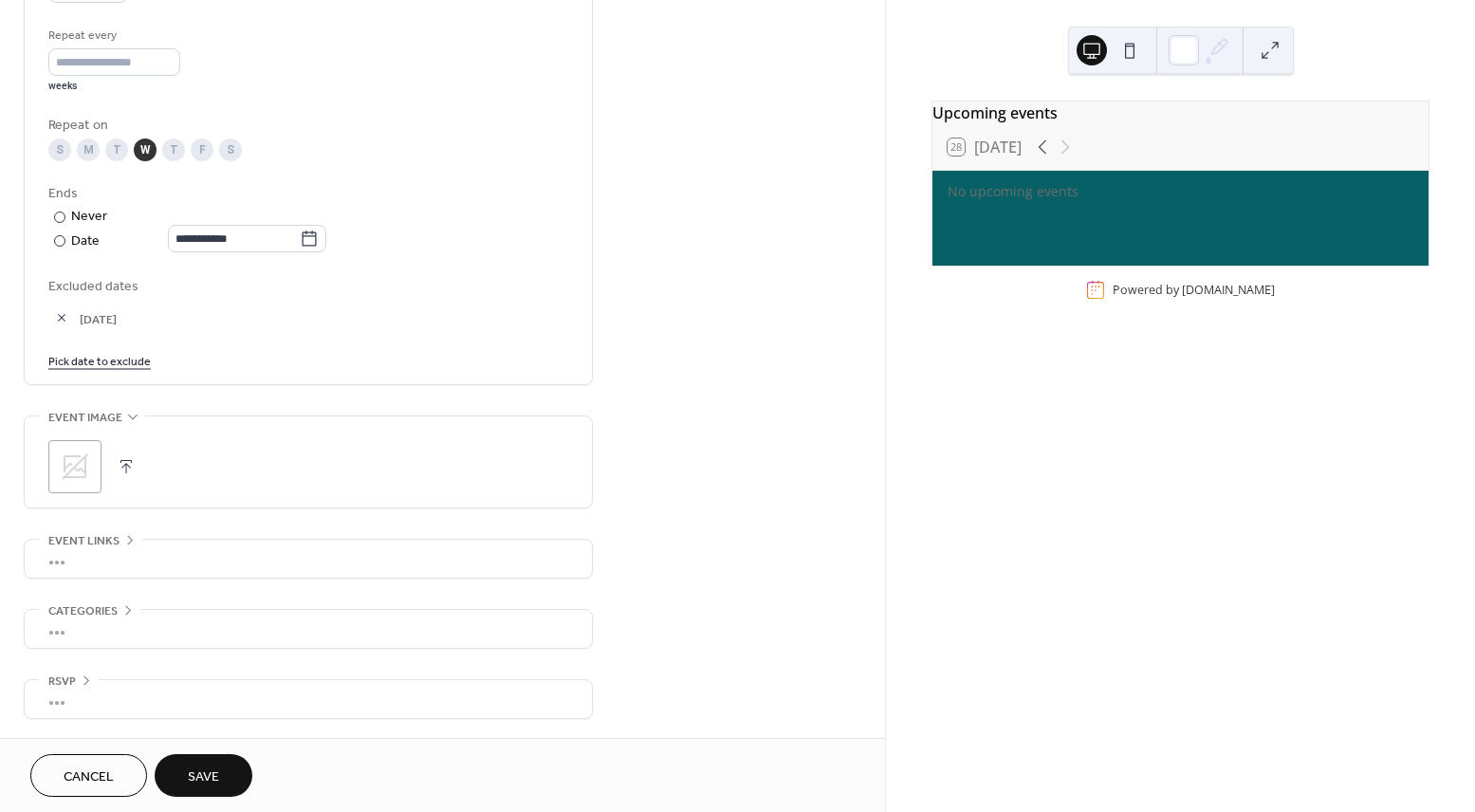 click 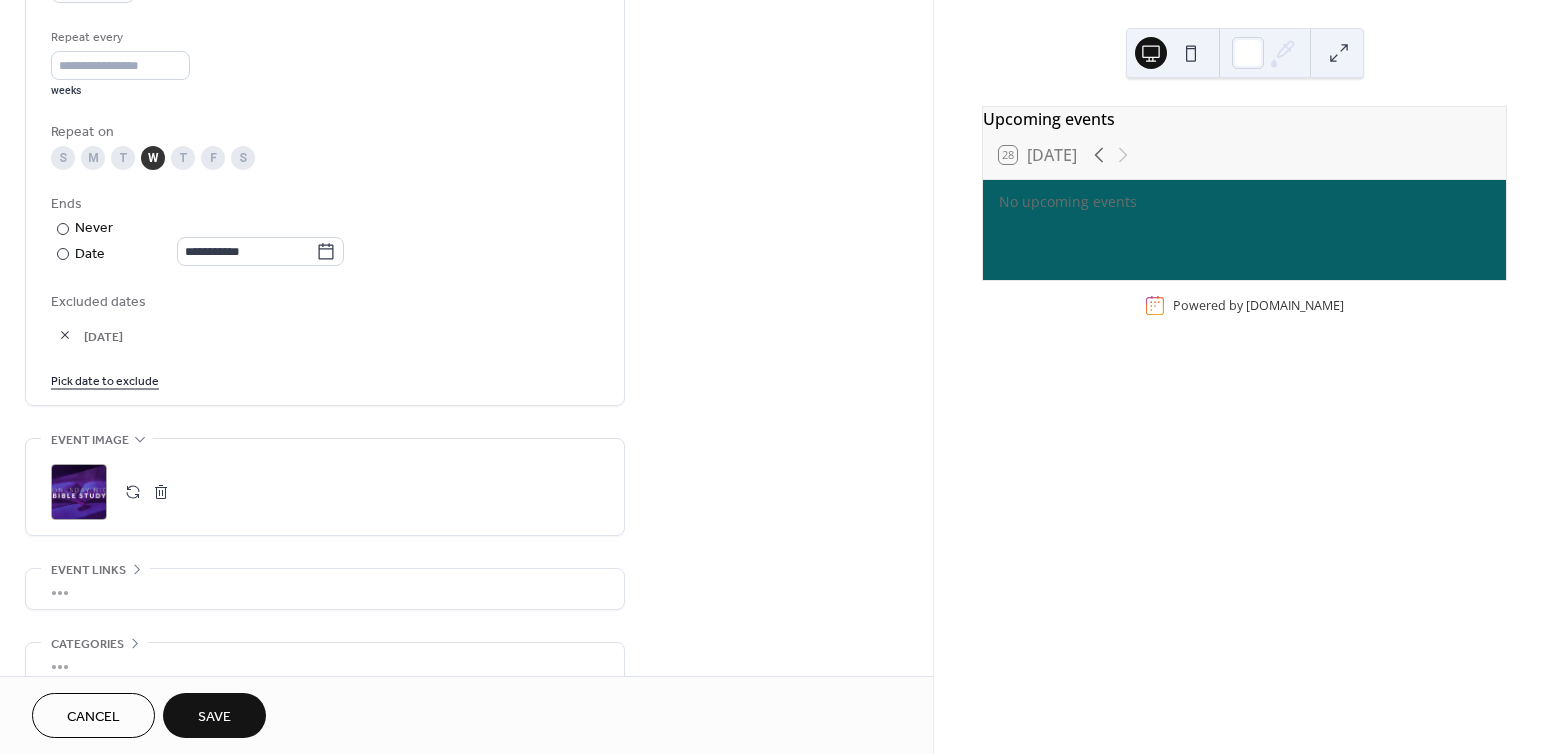 click on ";" at bounding box center [79, 492] 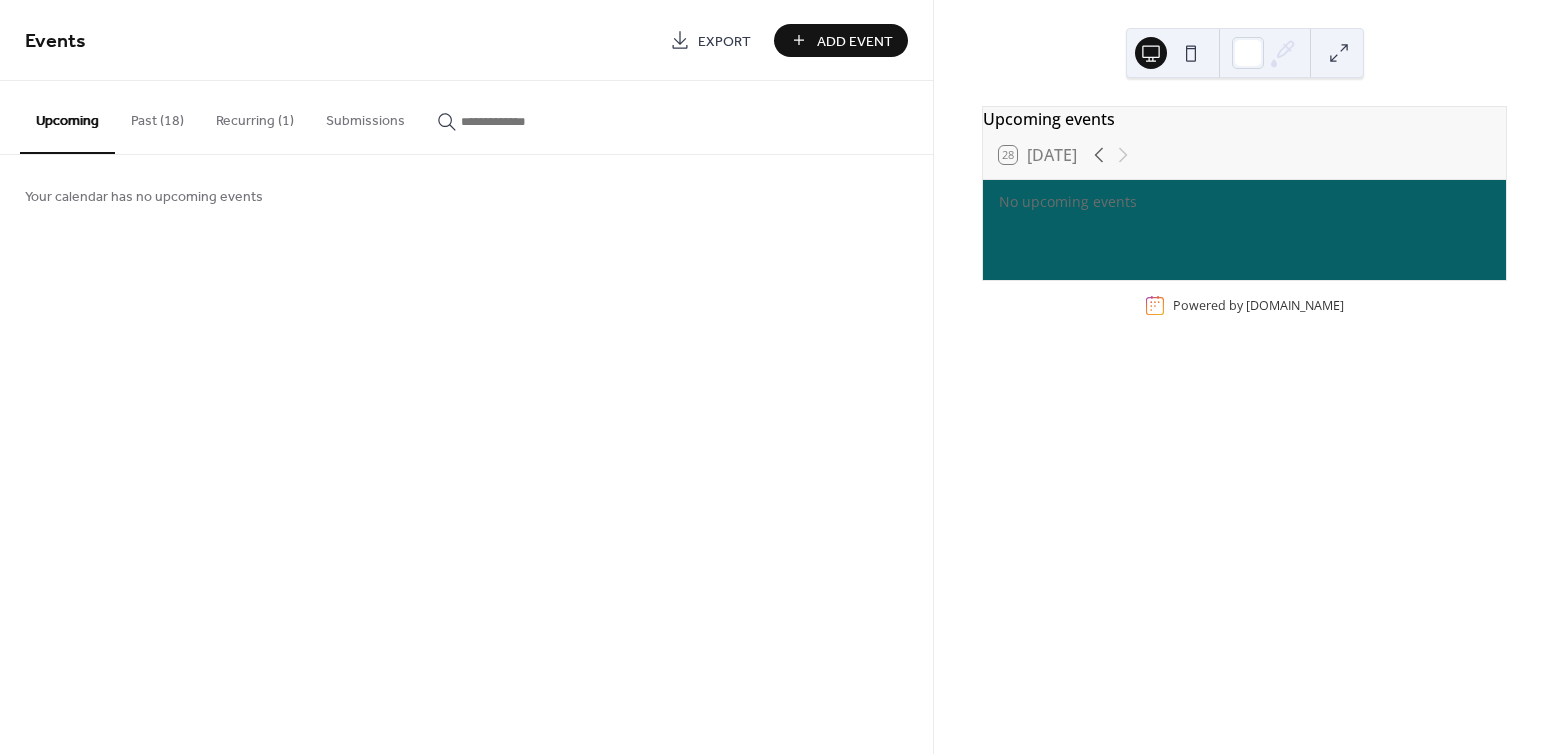 scroll, scrollTop: 0, scrollLeft: 0, axis: both 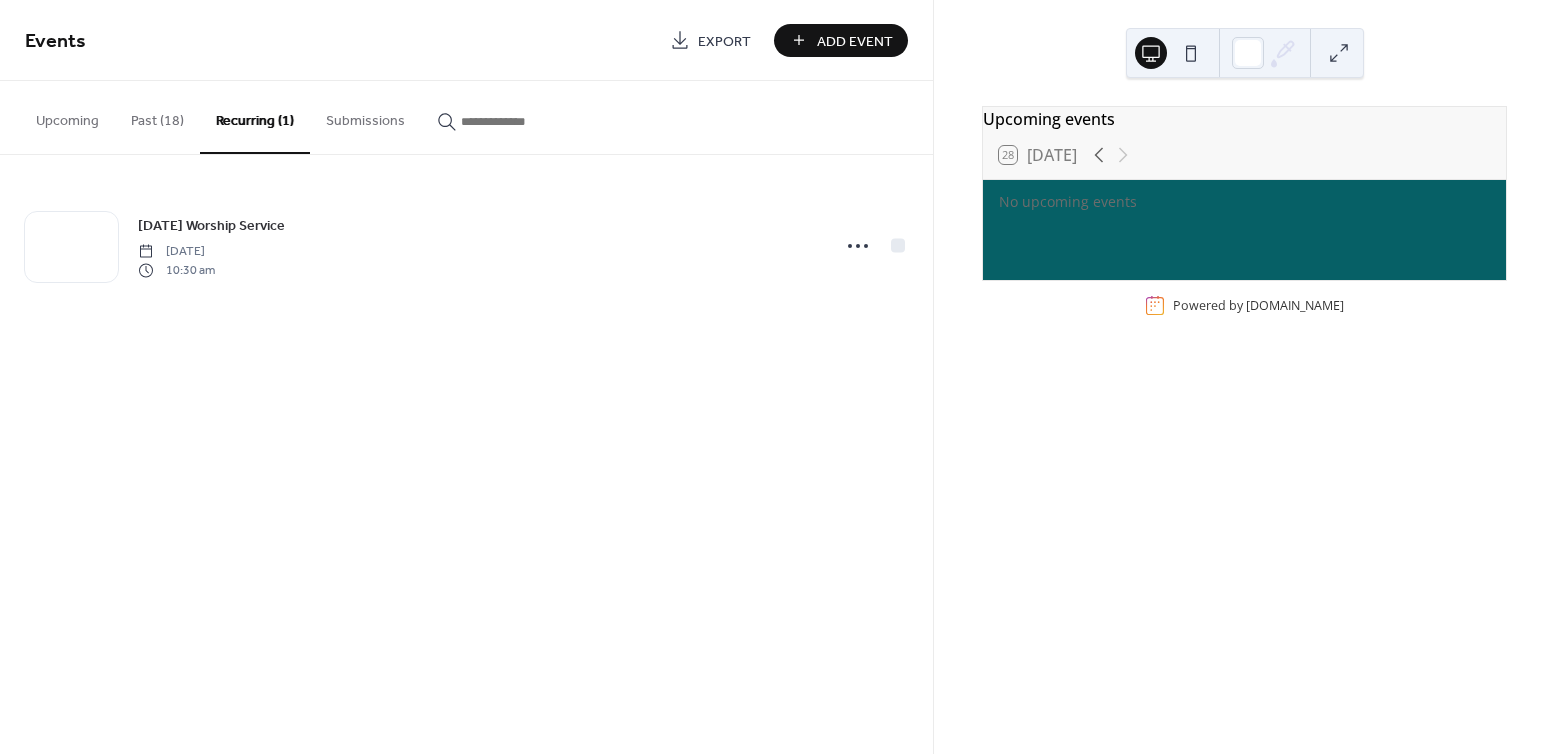click on "Add Event" at bounding box center (855, 41) 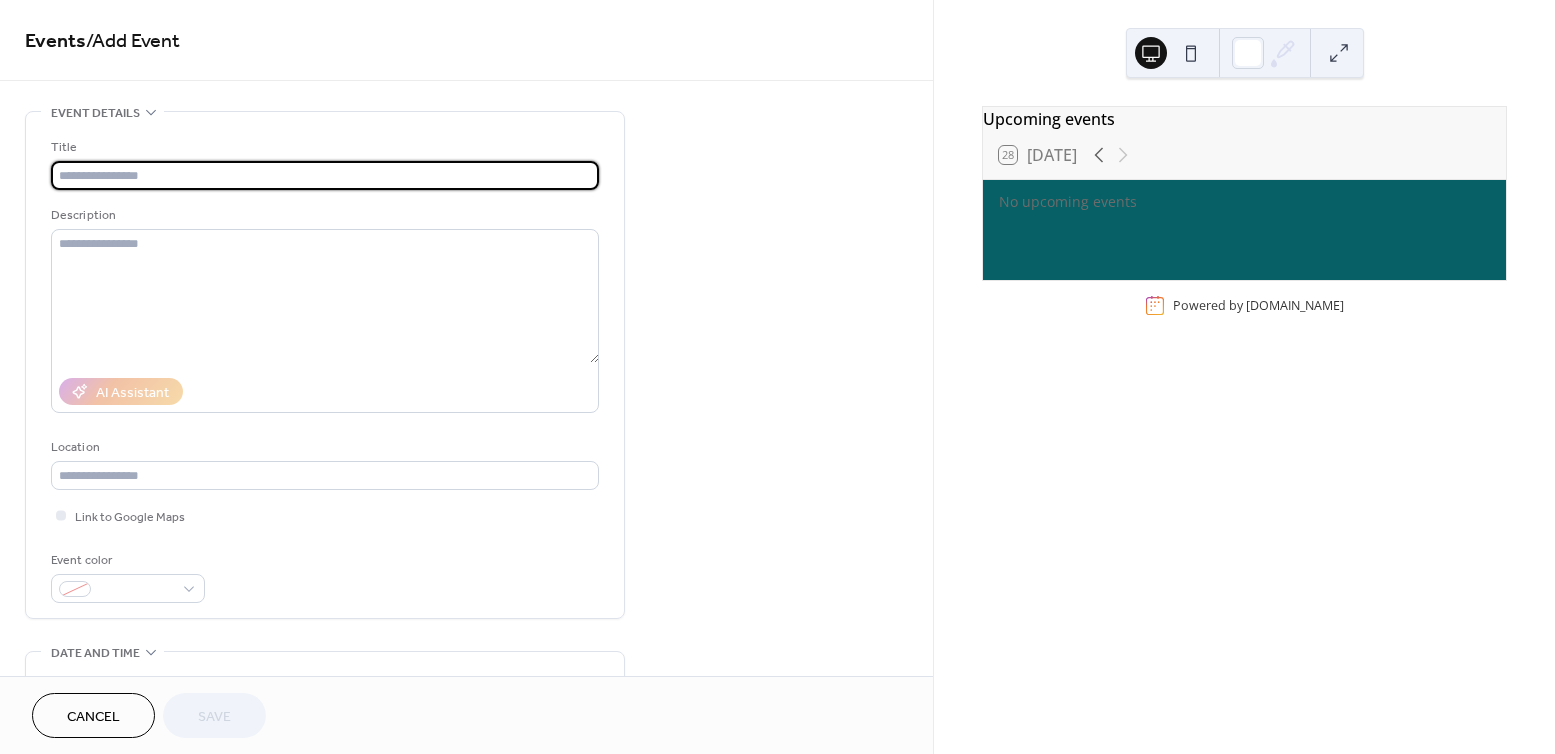 click at bounding box center (325, 175) 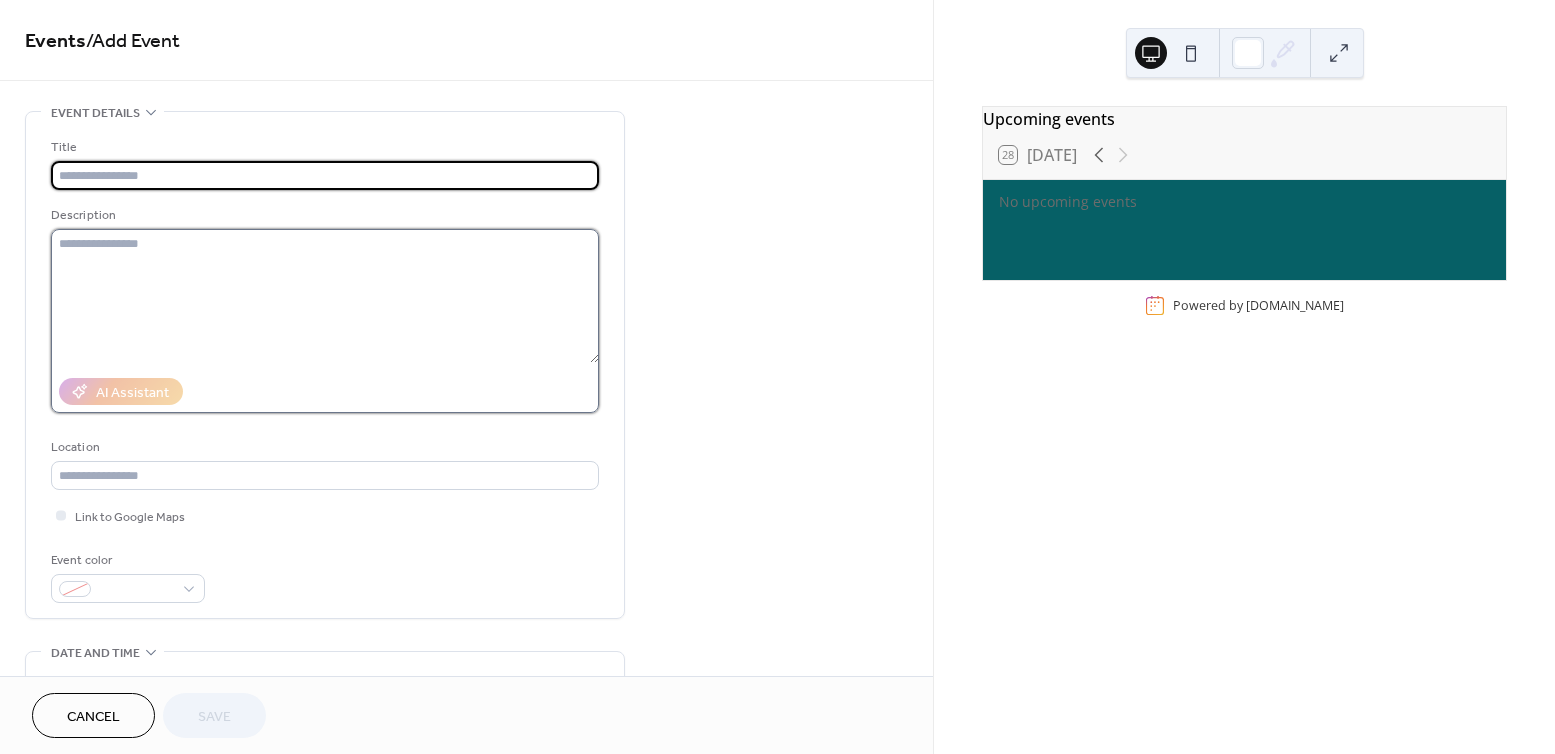 click at bounding box center [325, 296] 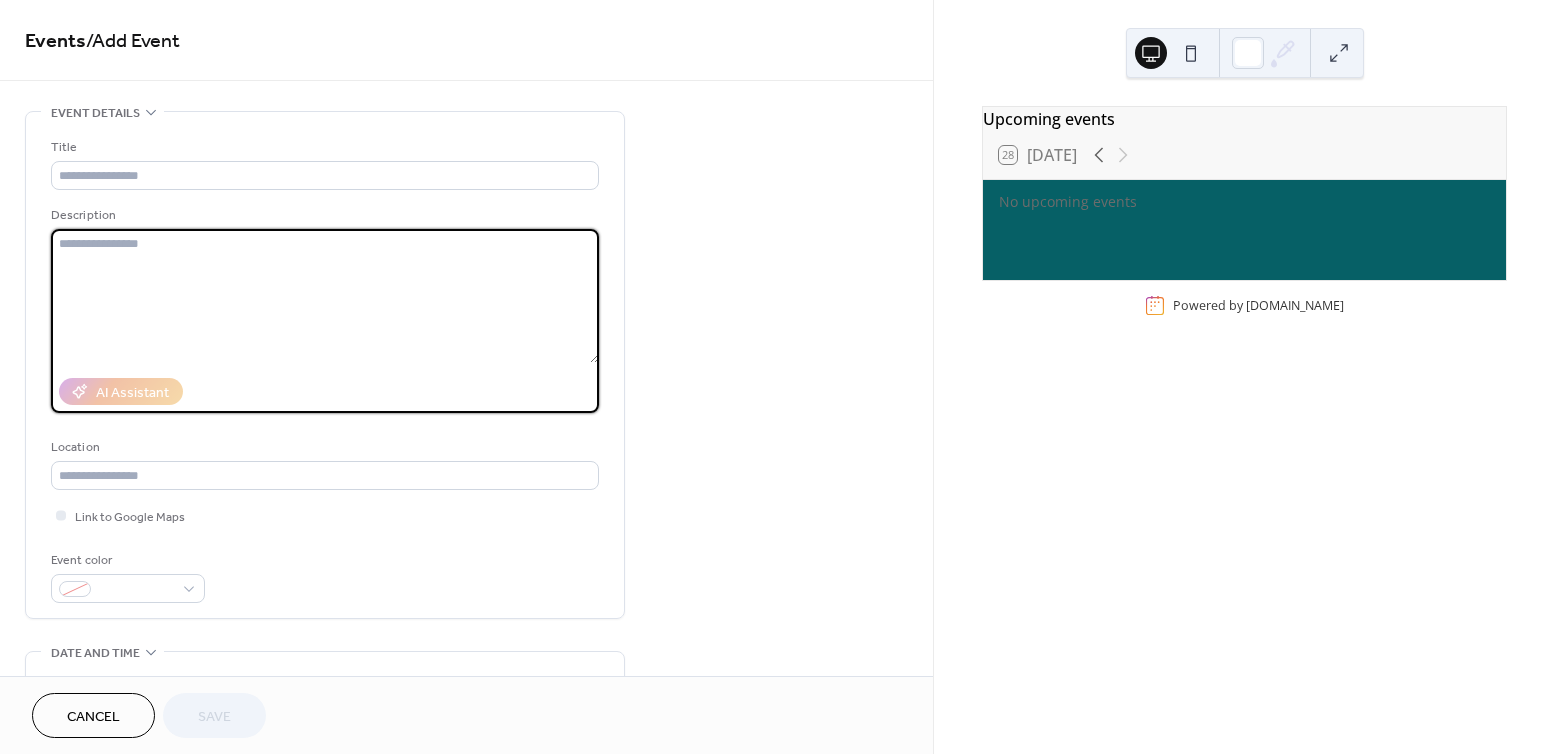 paste on "**********" 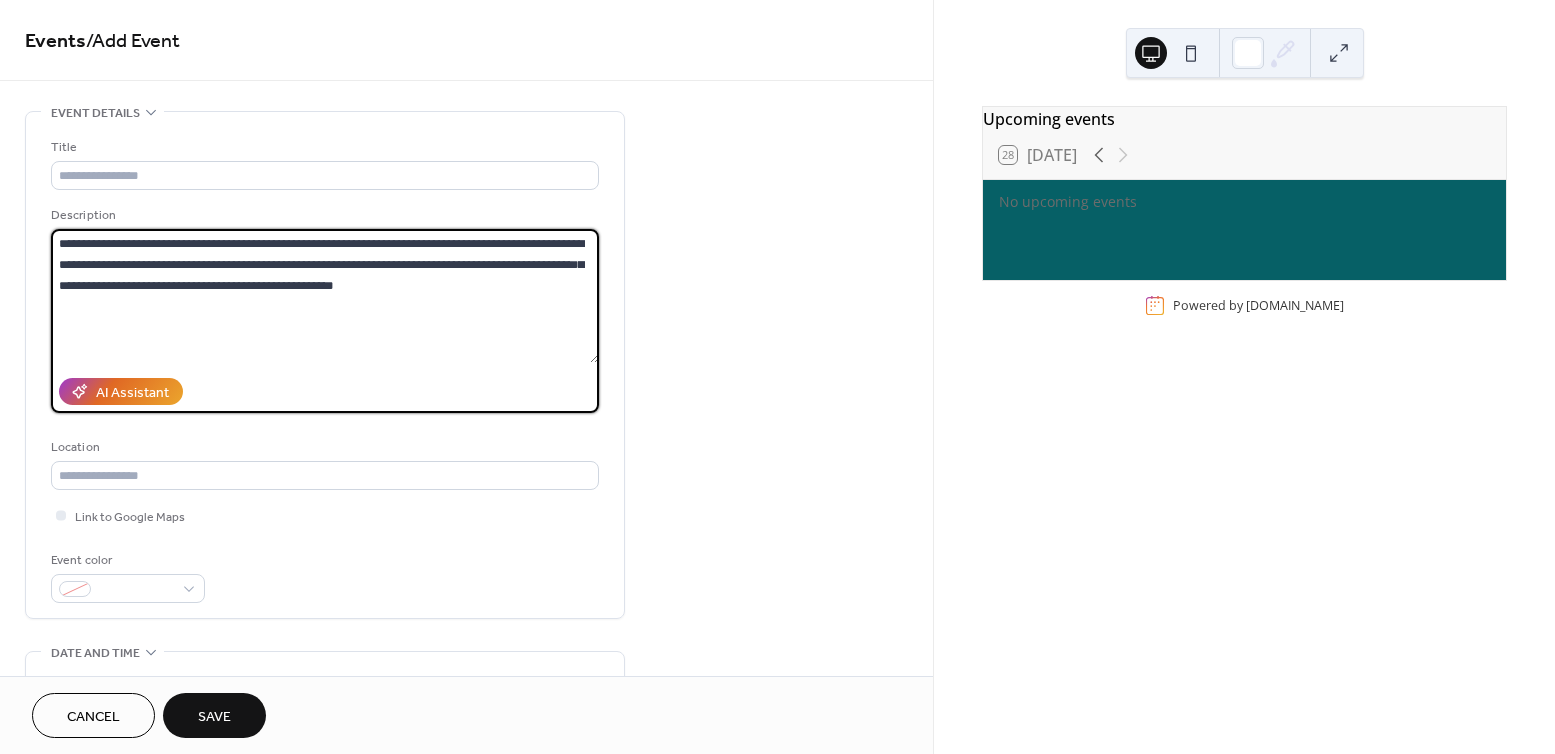 drag, startPoint x: 471, startPoint y: 245, endPoint x: 443, endPoint y: 271, distance: 38.209946 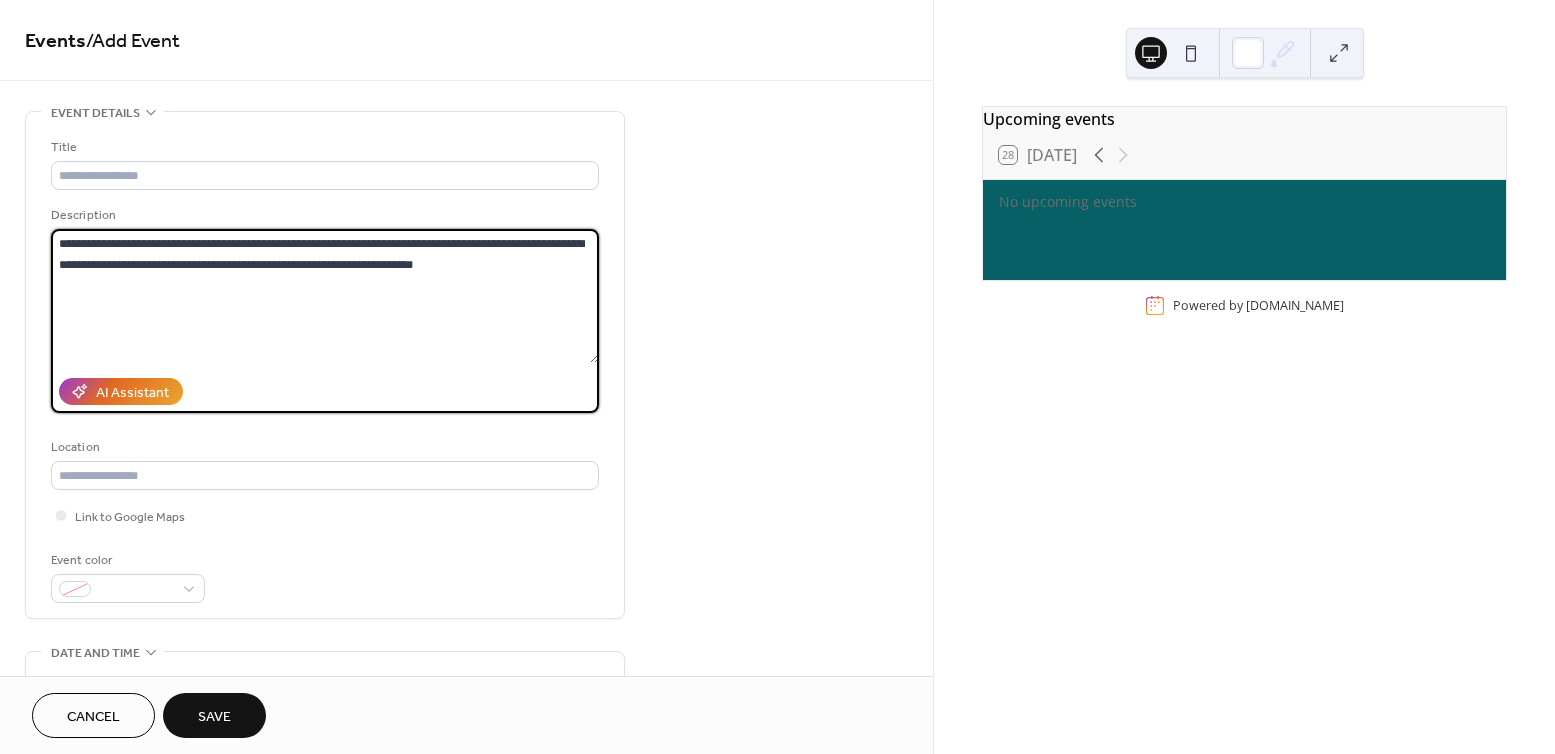 drag, startPoint x: 59, startPoint y: 243, endPoint x: 155, endPoint y: 247, distance: 96.0833 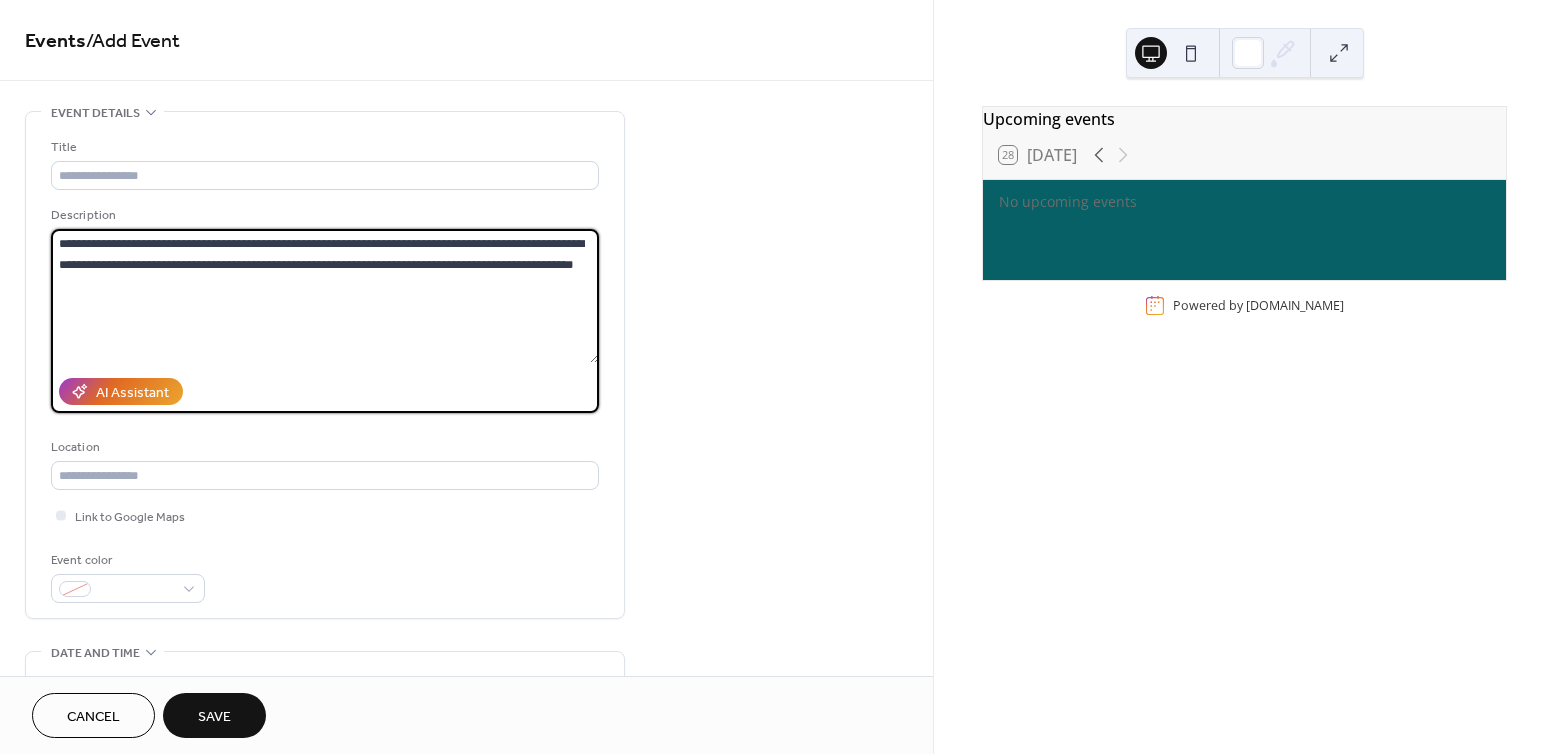 click on "**********" at bounding box center (325, 296) 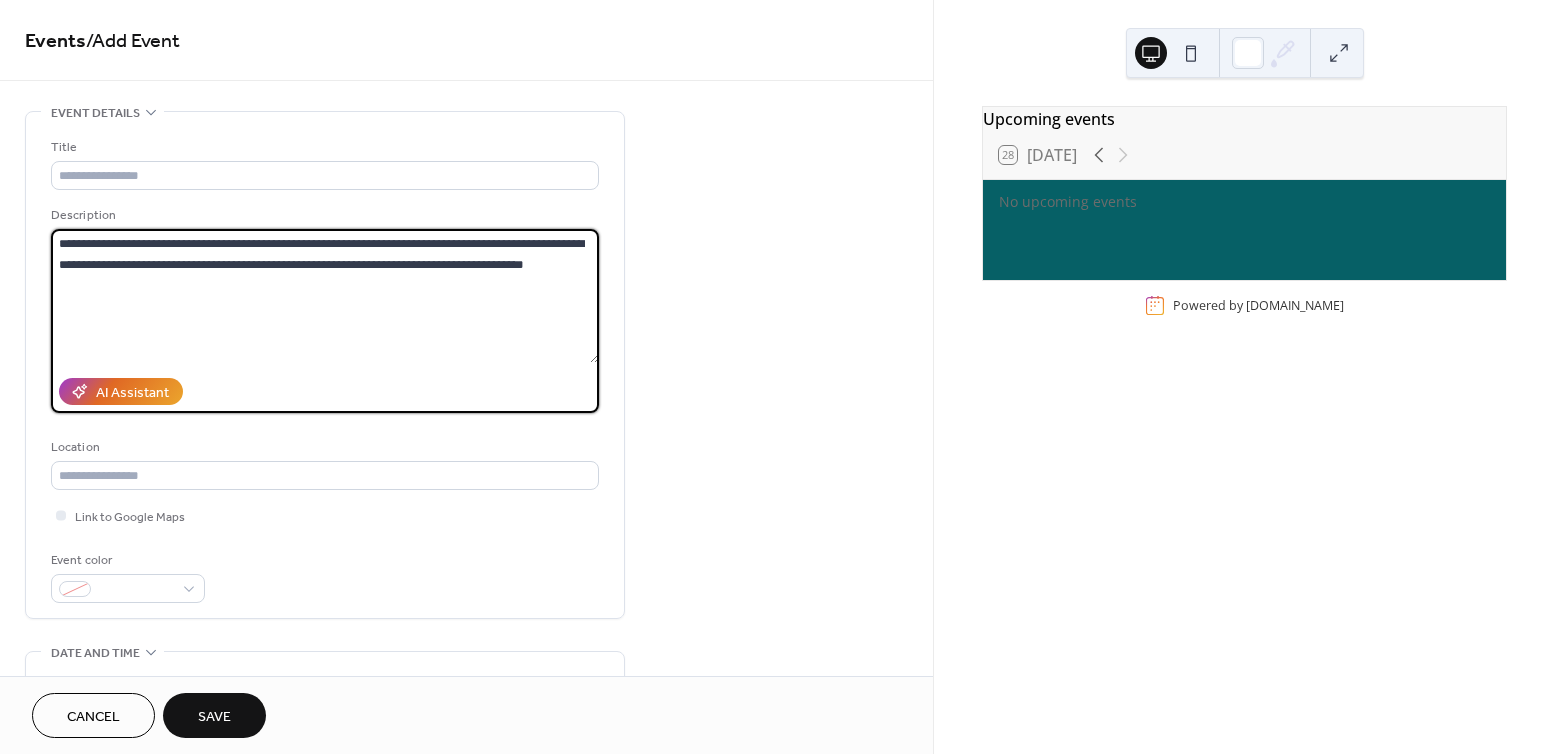 click on "**********" at bounding box center (466, 720) 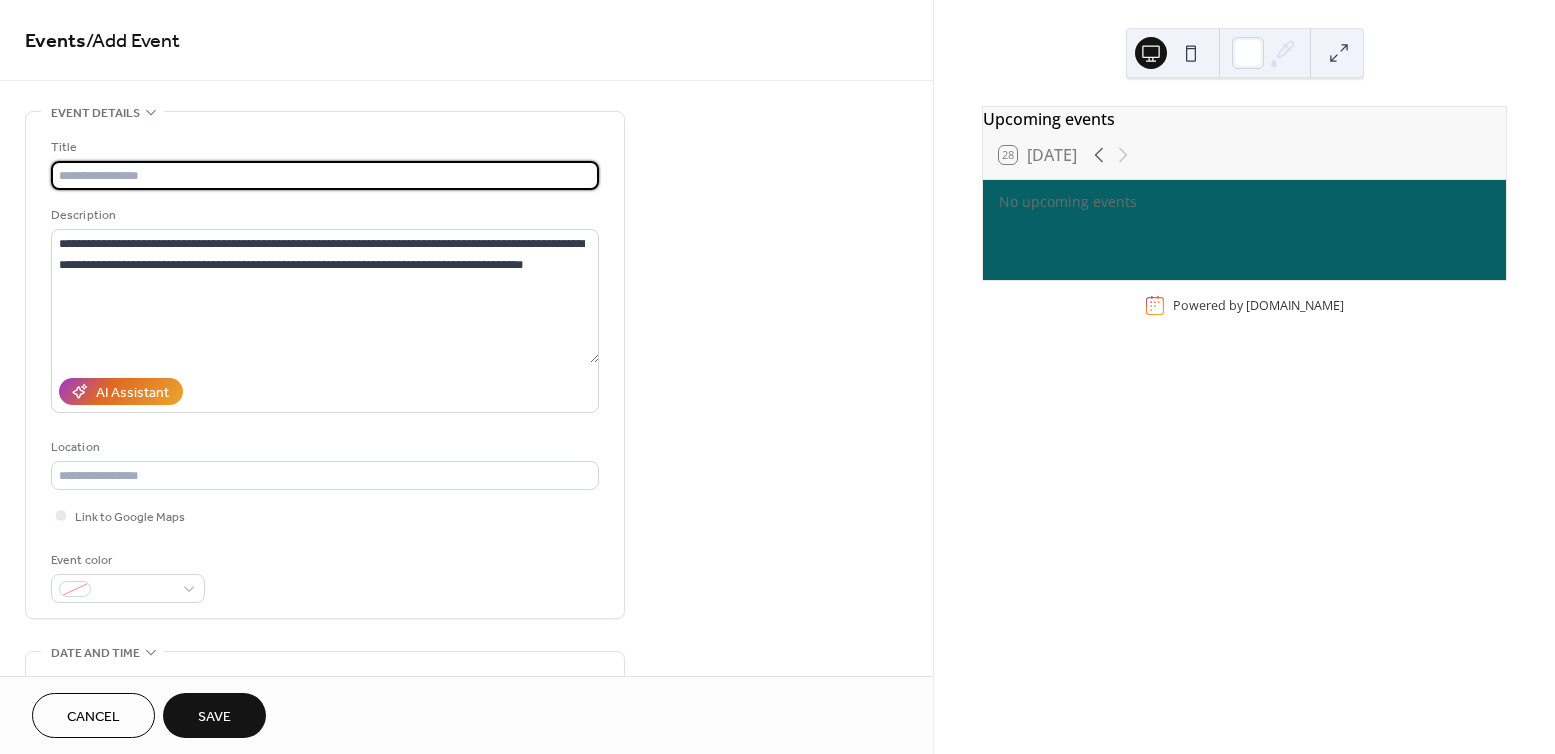 click at bounding box center [325, 175] 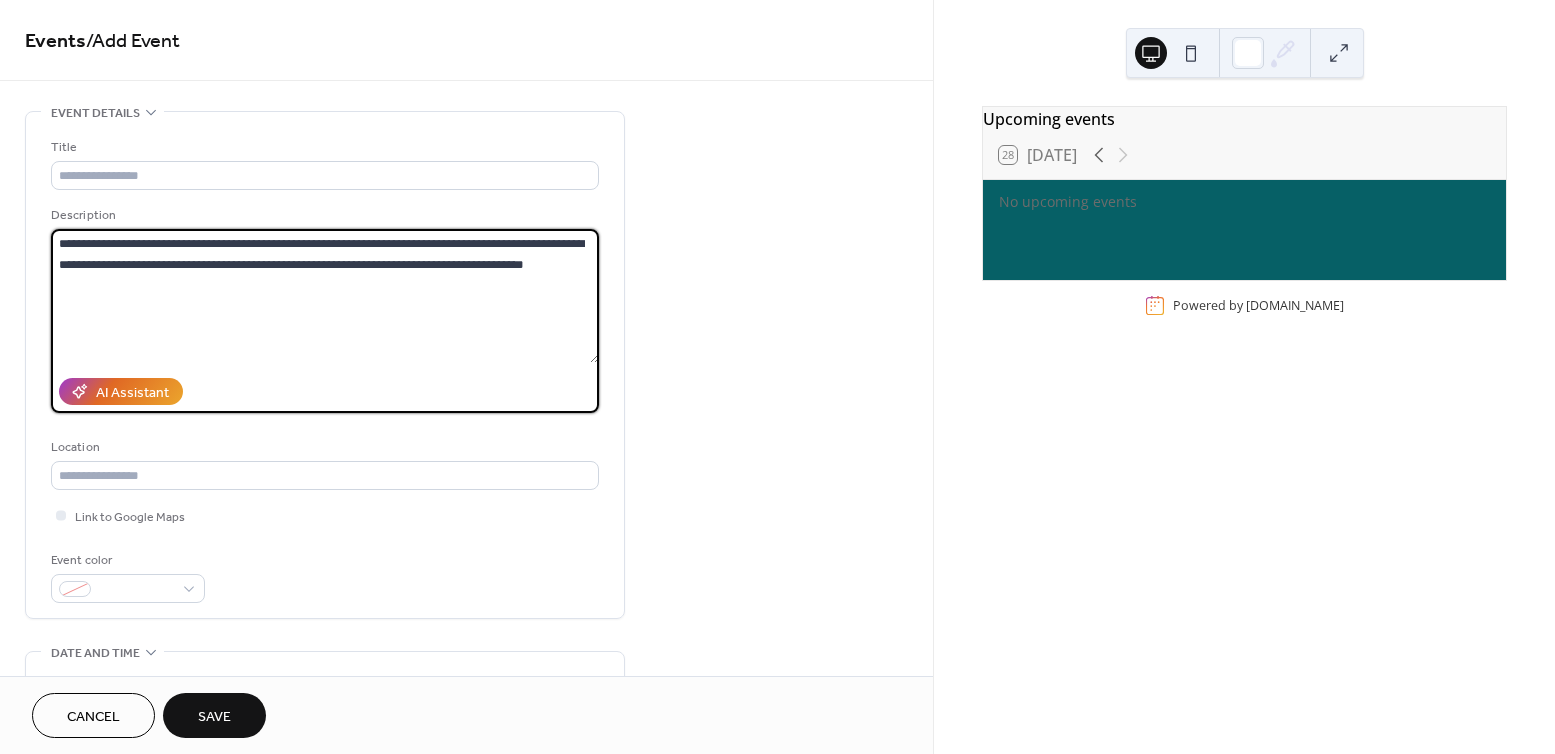 click on "**********" at bounding box center [325, 296] 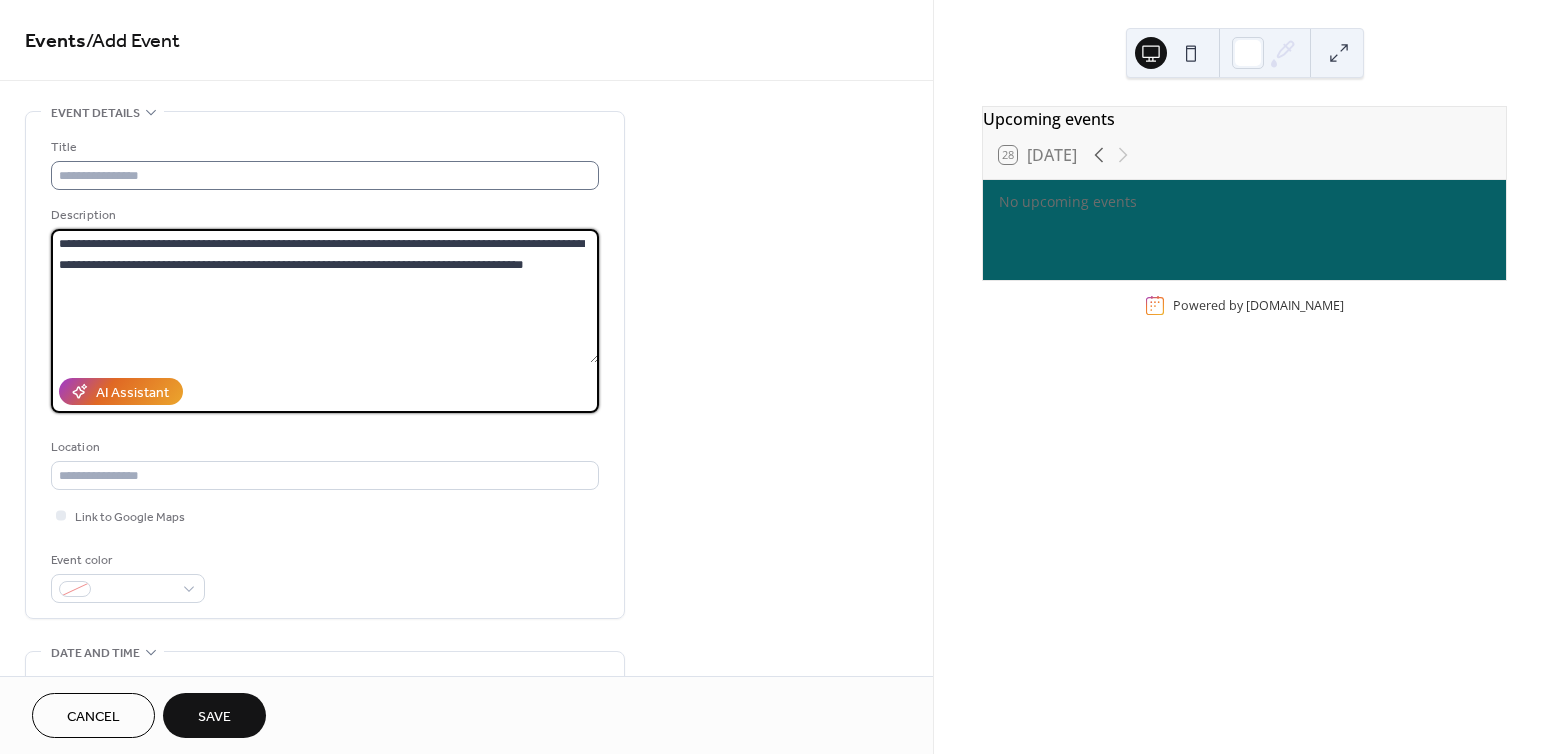 type on "**********" 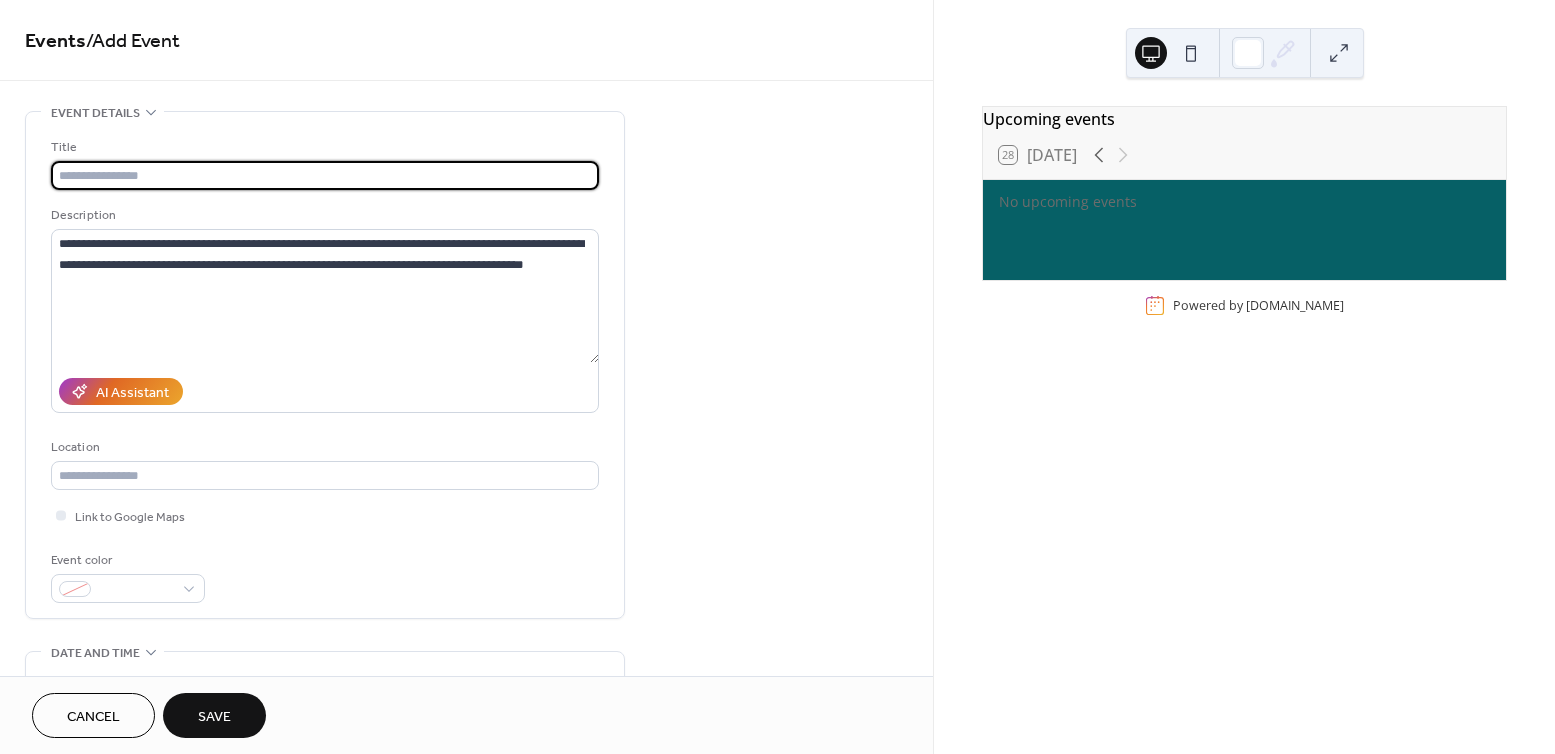 click at bounding box center [325, 175] 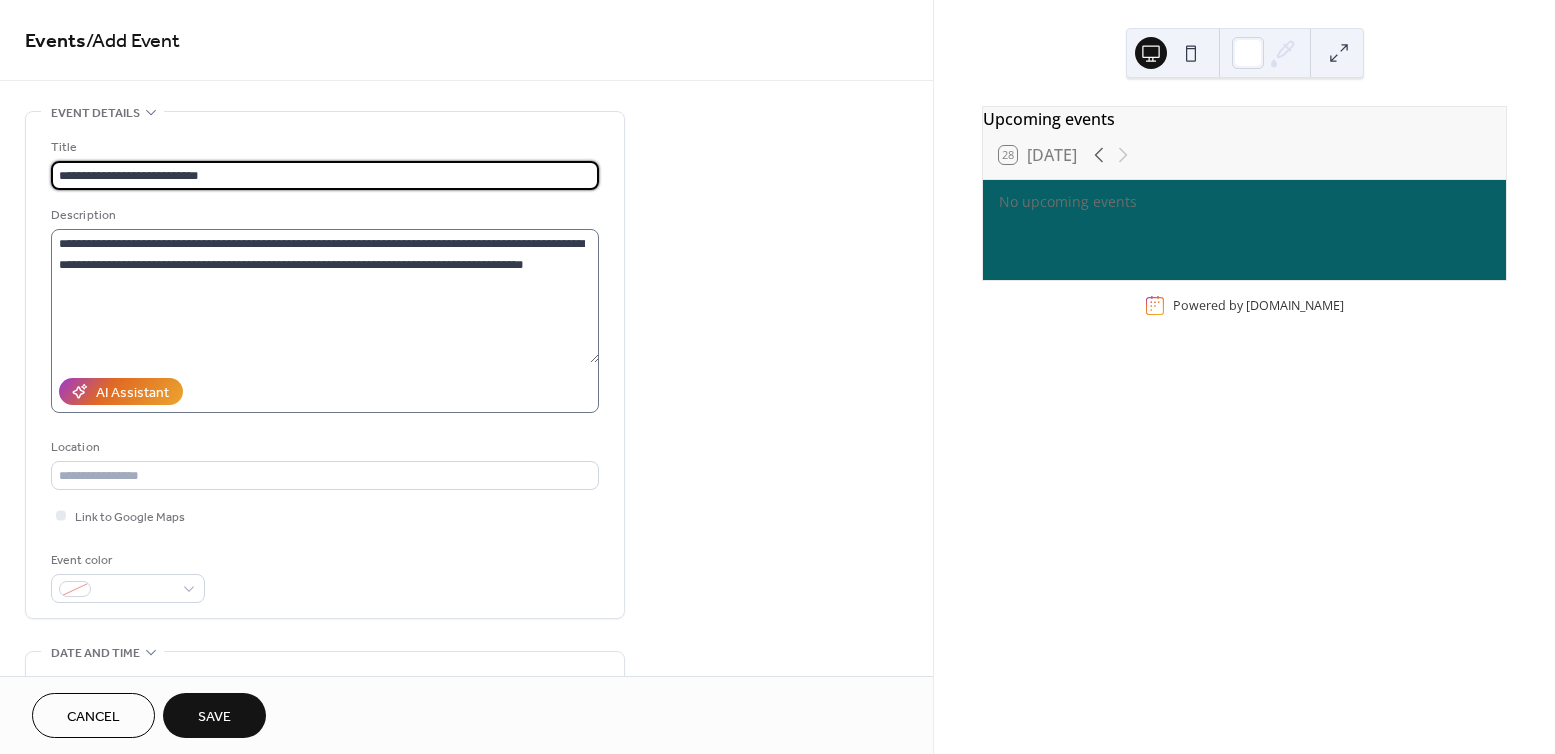 type on "**********" 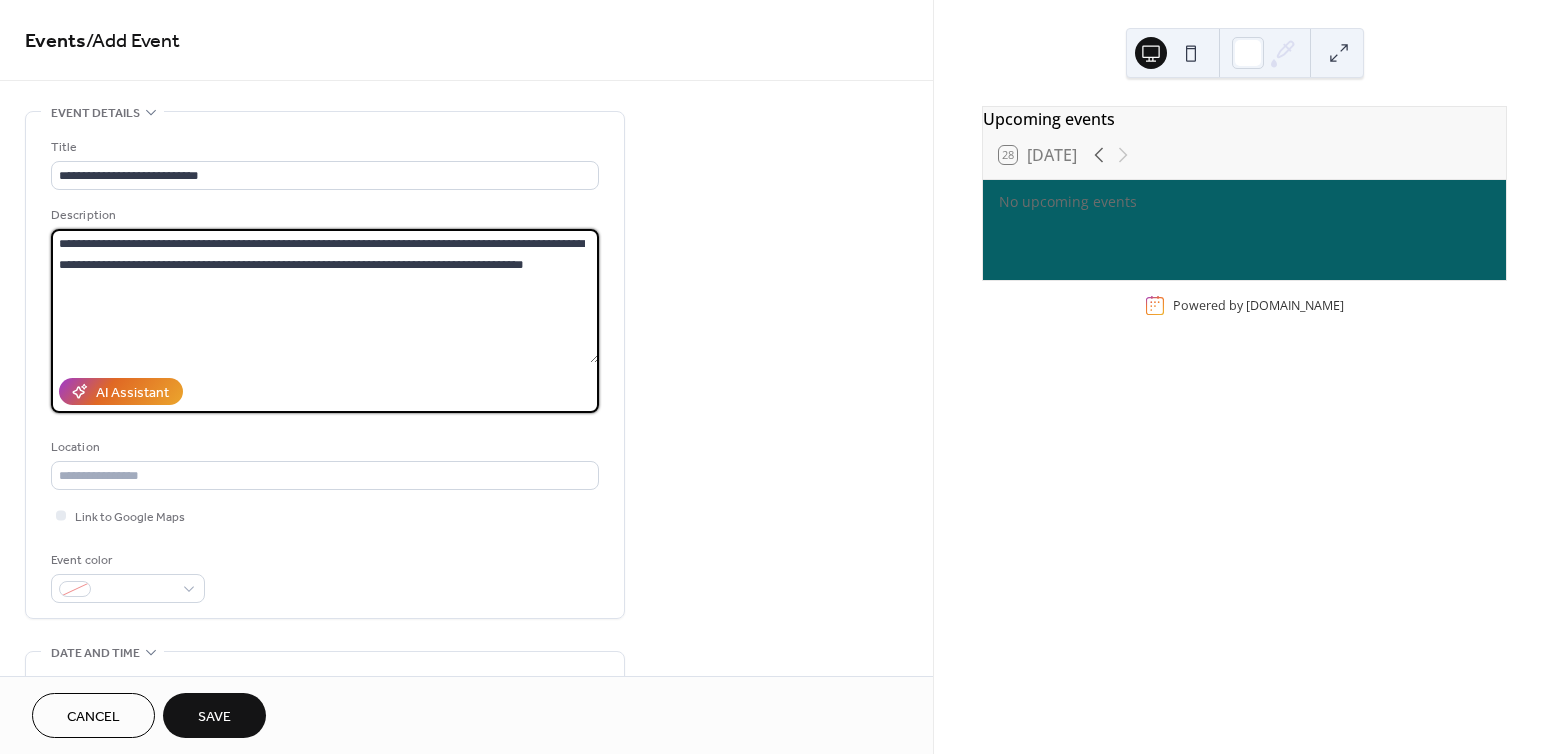 click on "**********" at bounding box center [325, 296] 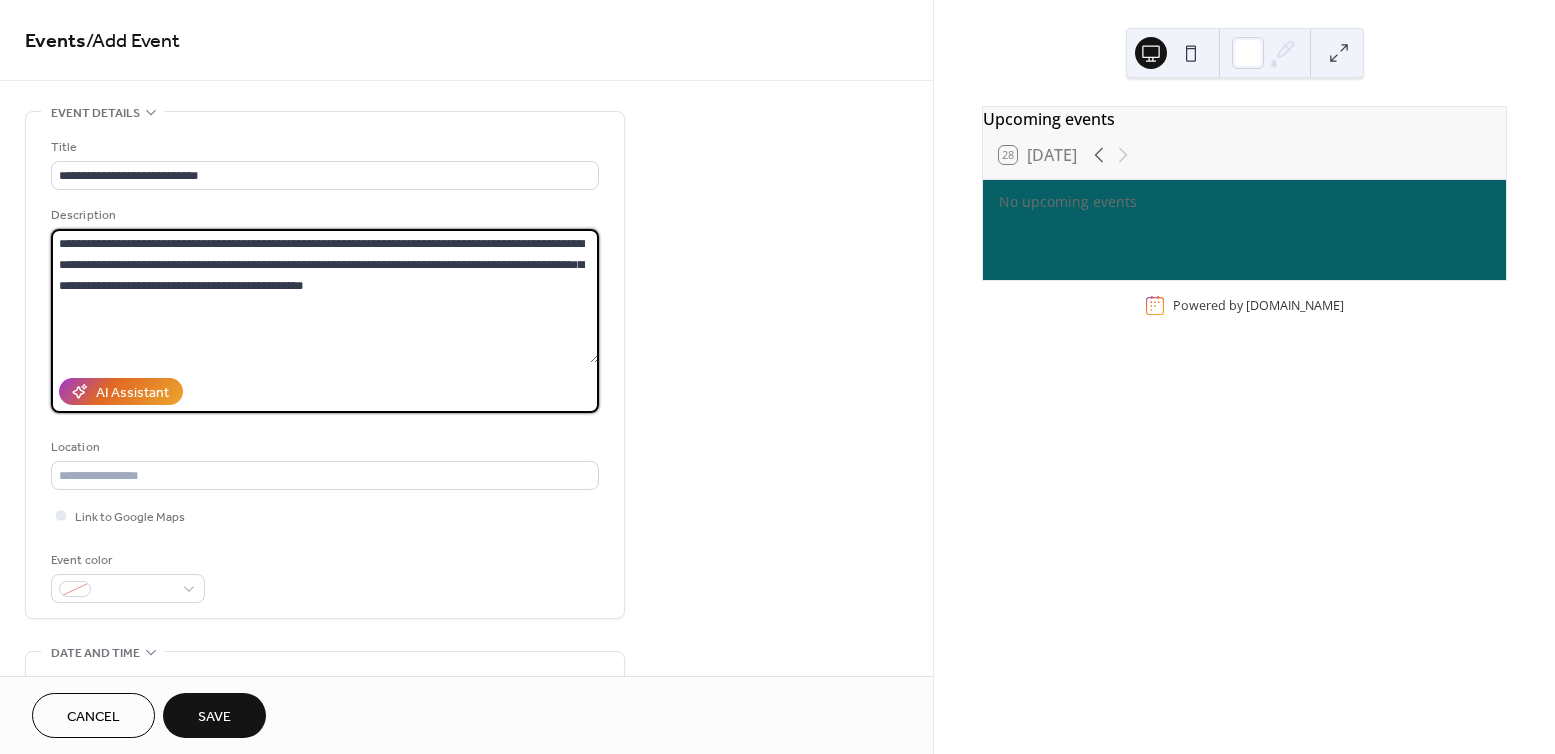 type on "**********" 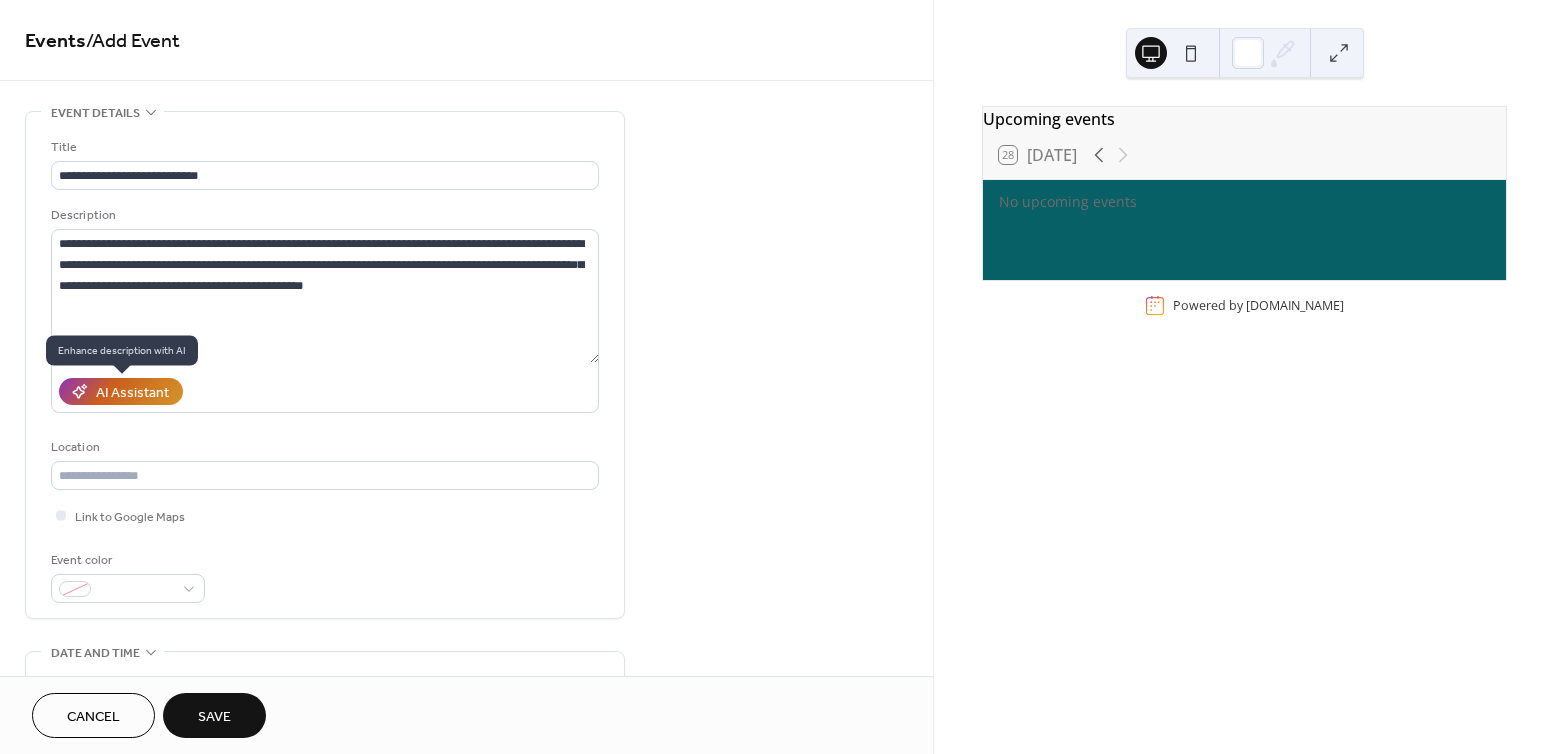 click on "AI Assistant" at bounding box center [132, 393] 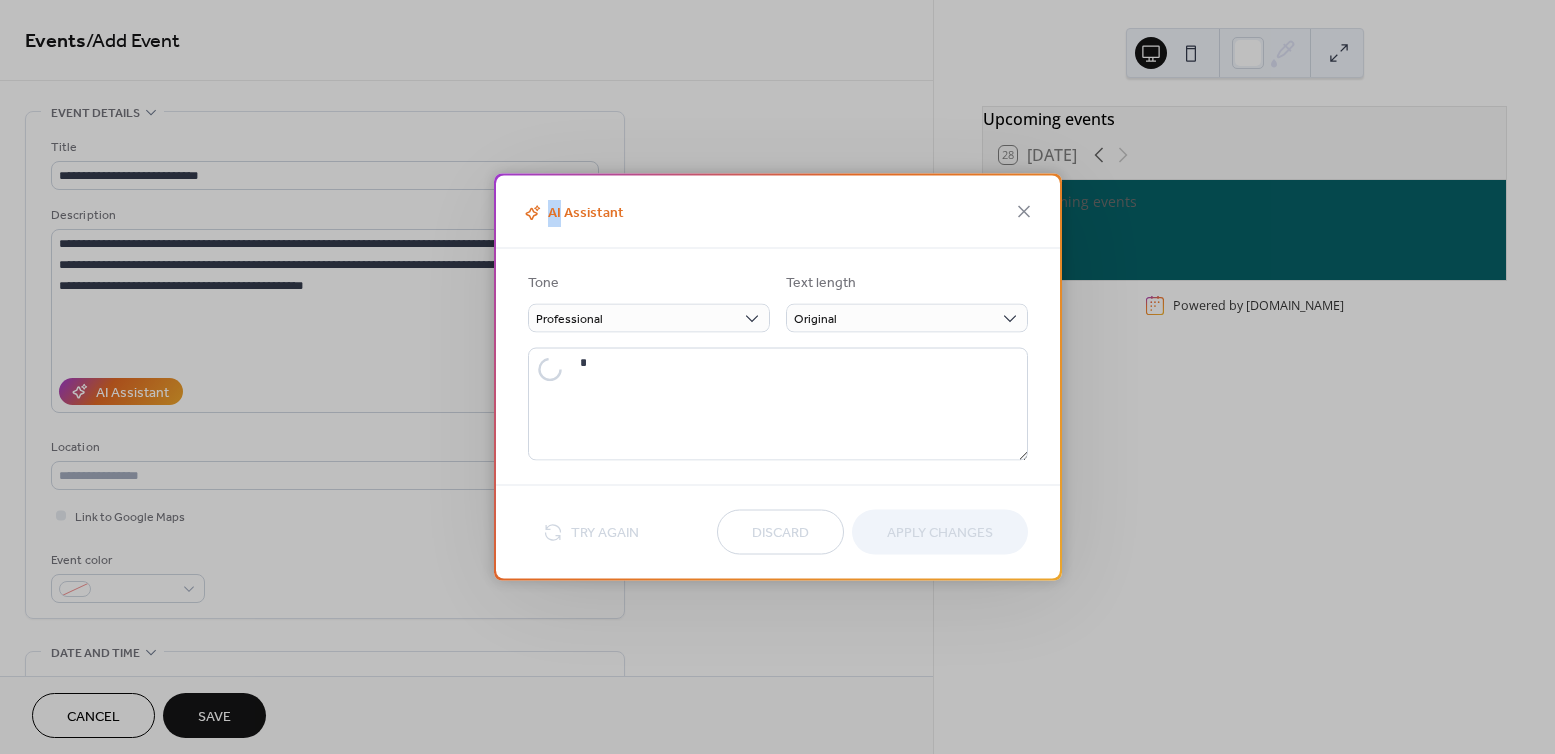 type on "**********" 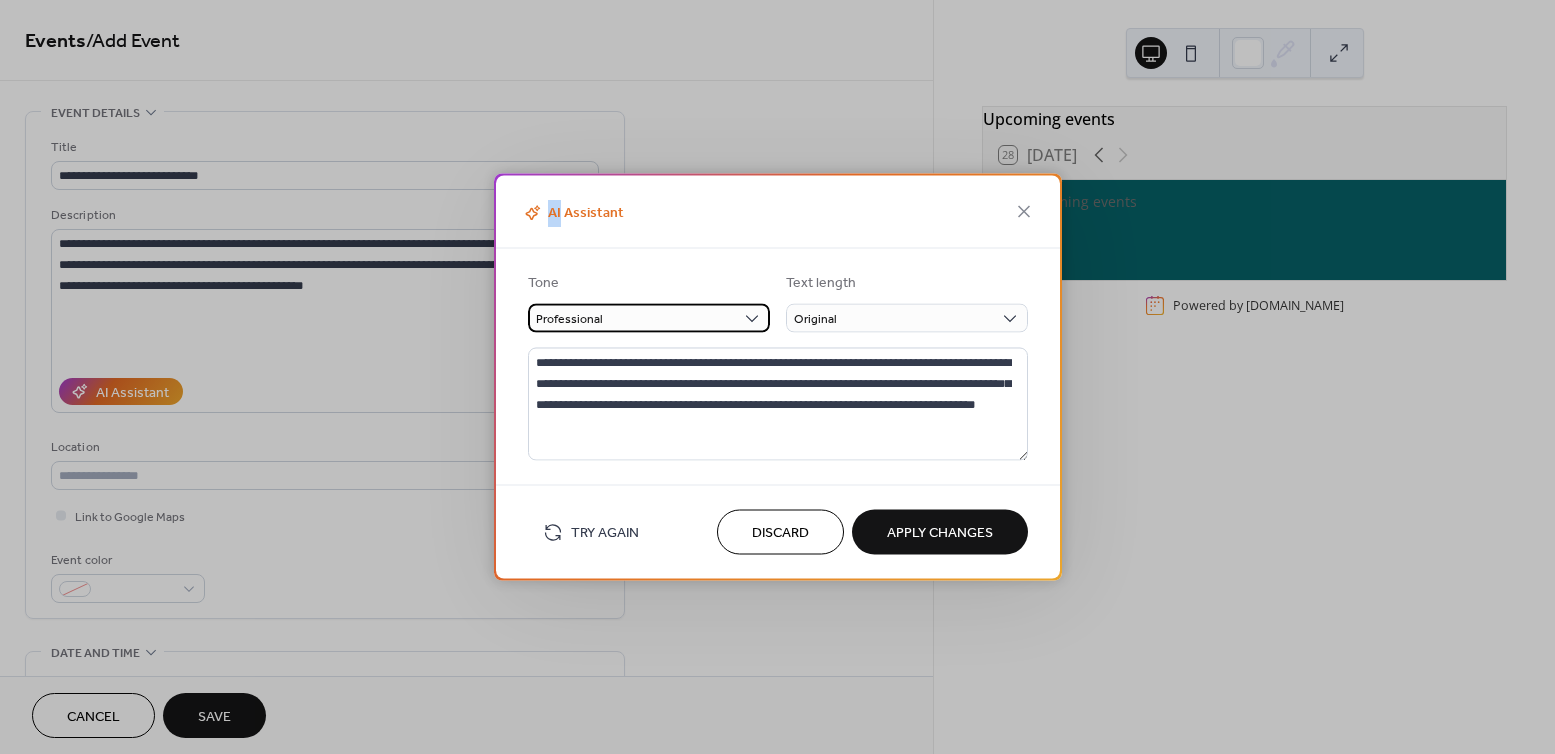 click on "Professional" at bounding box center (649, 318) 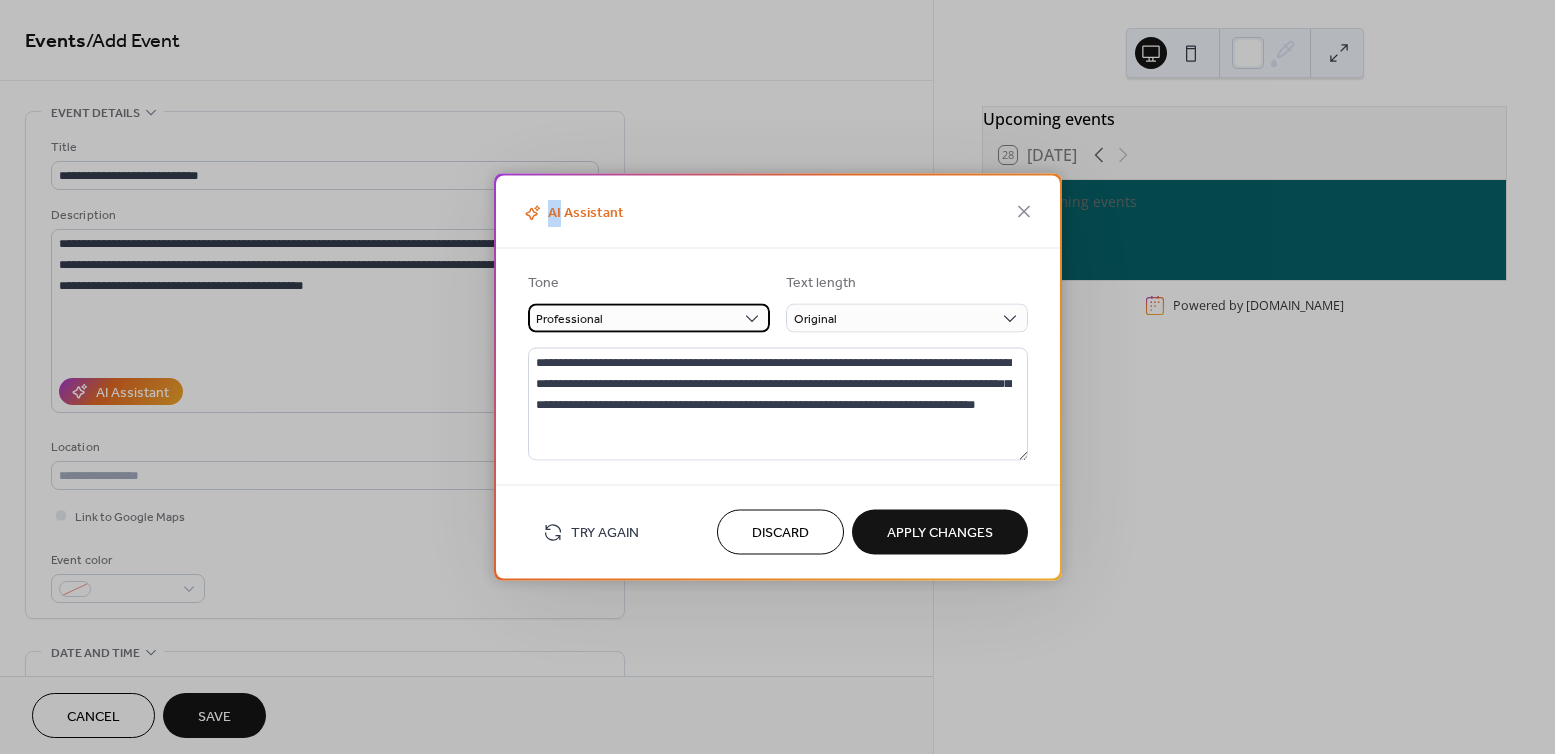 click on "Professional" at bounding box center (649, 318) 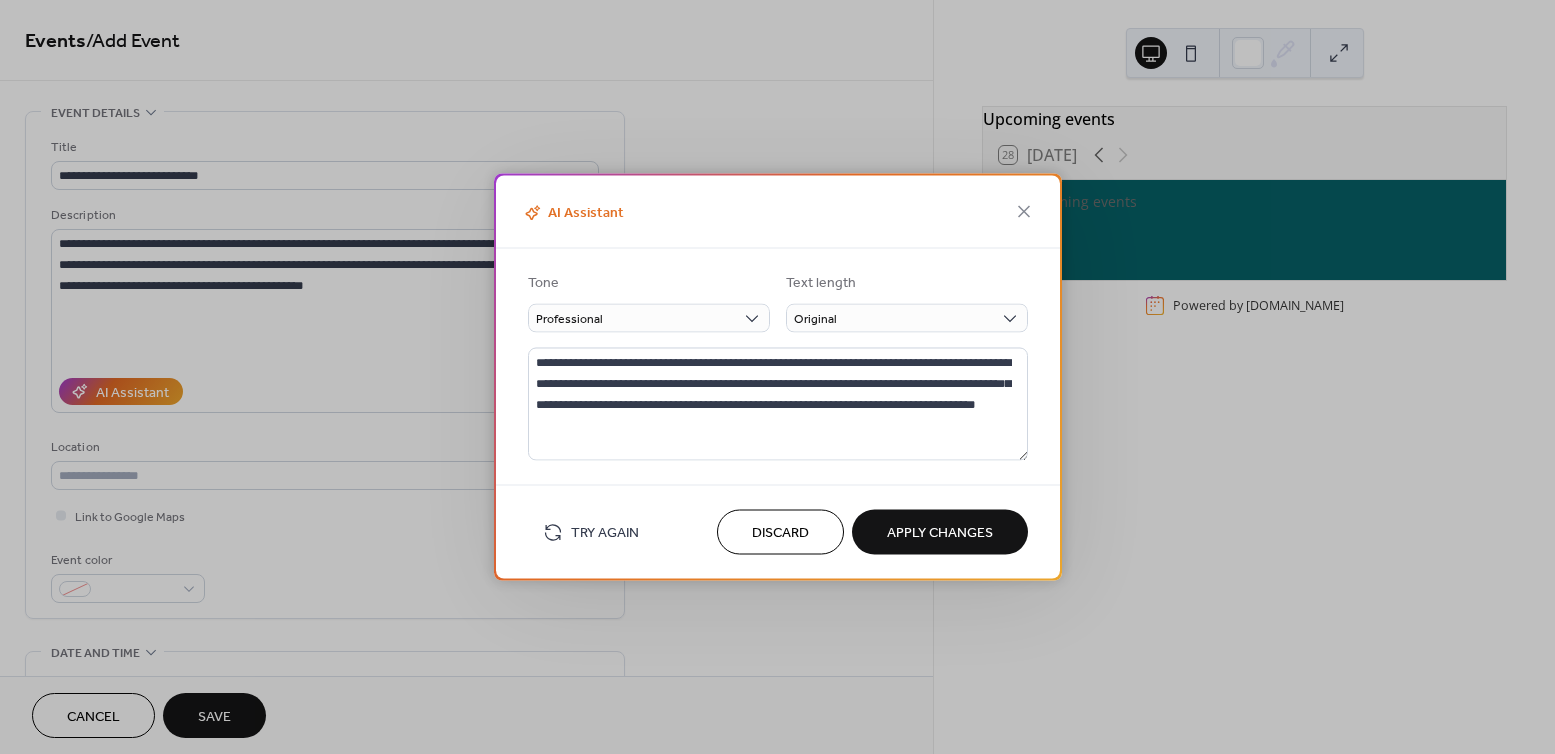 click on "AI Assistant" at bounding box center [778, 212] 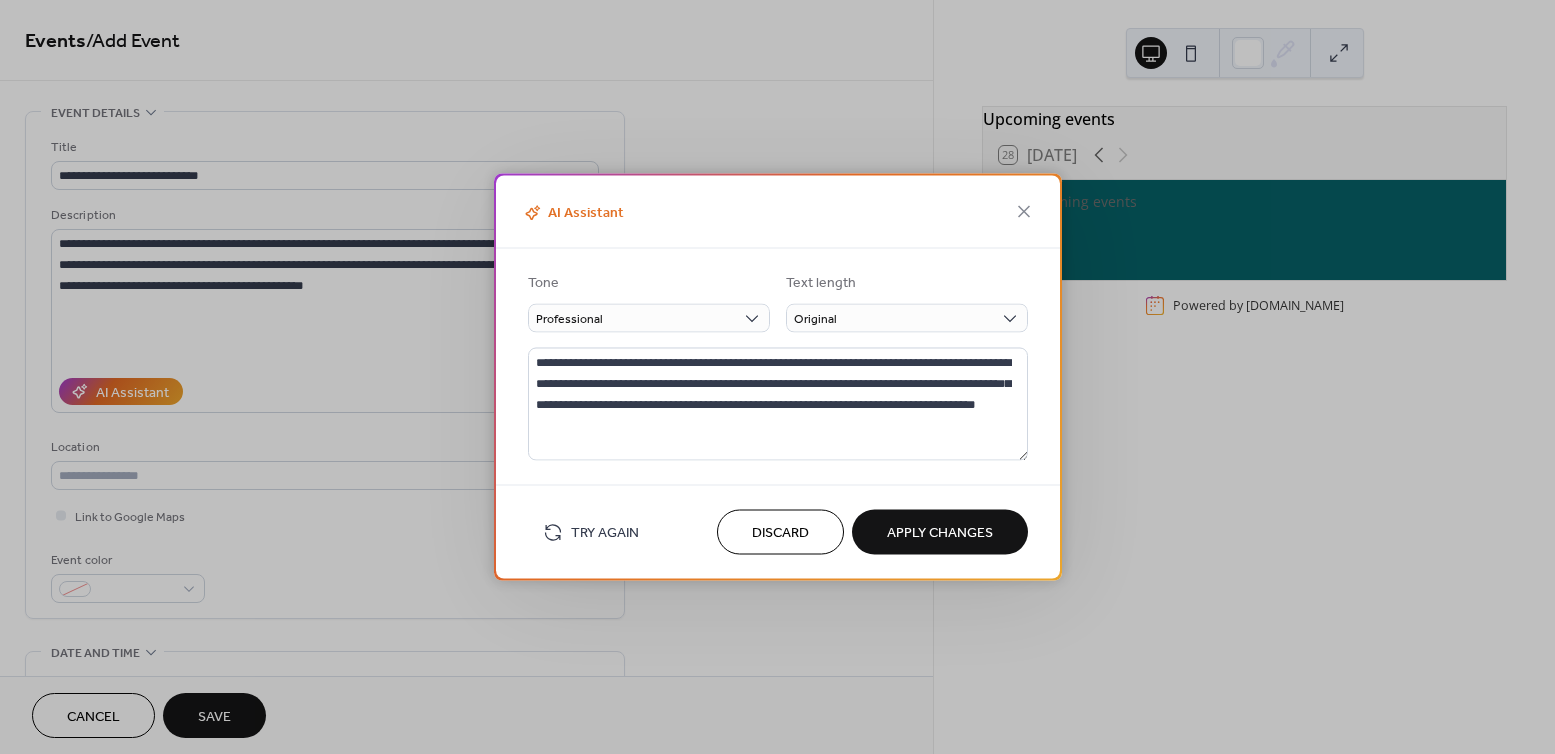 type on "**********" 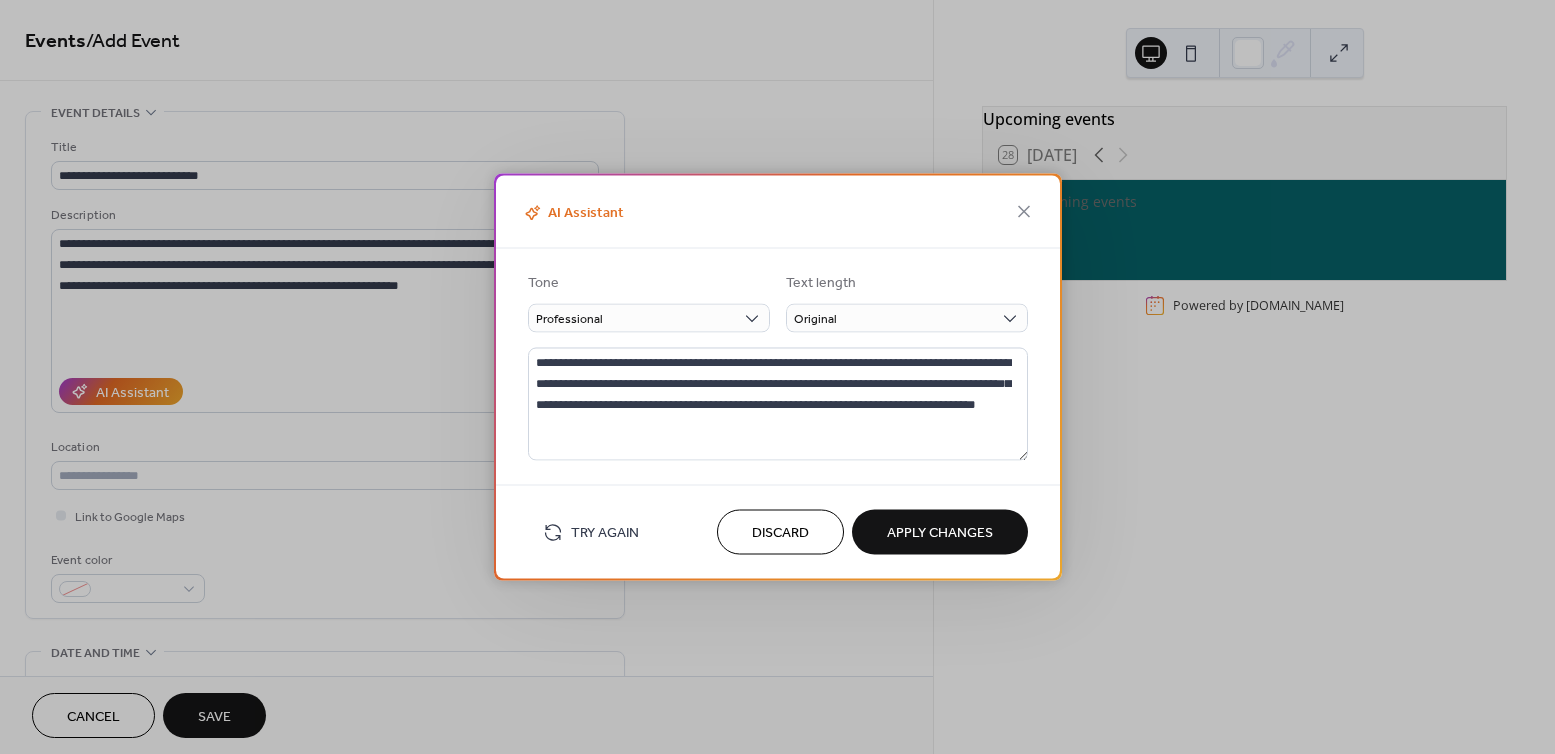 click on "**********" at bounding box center [466, 720] 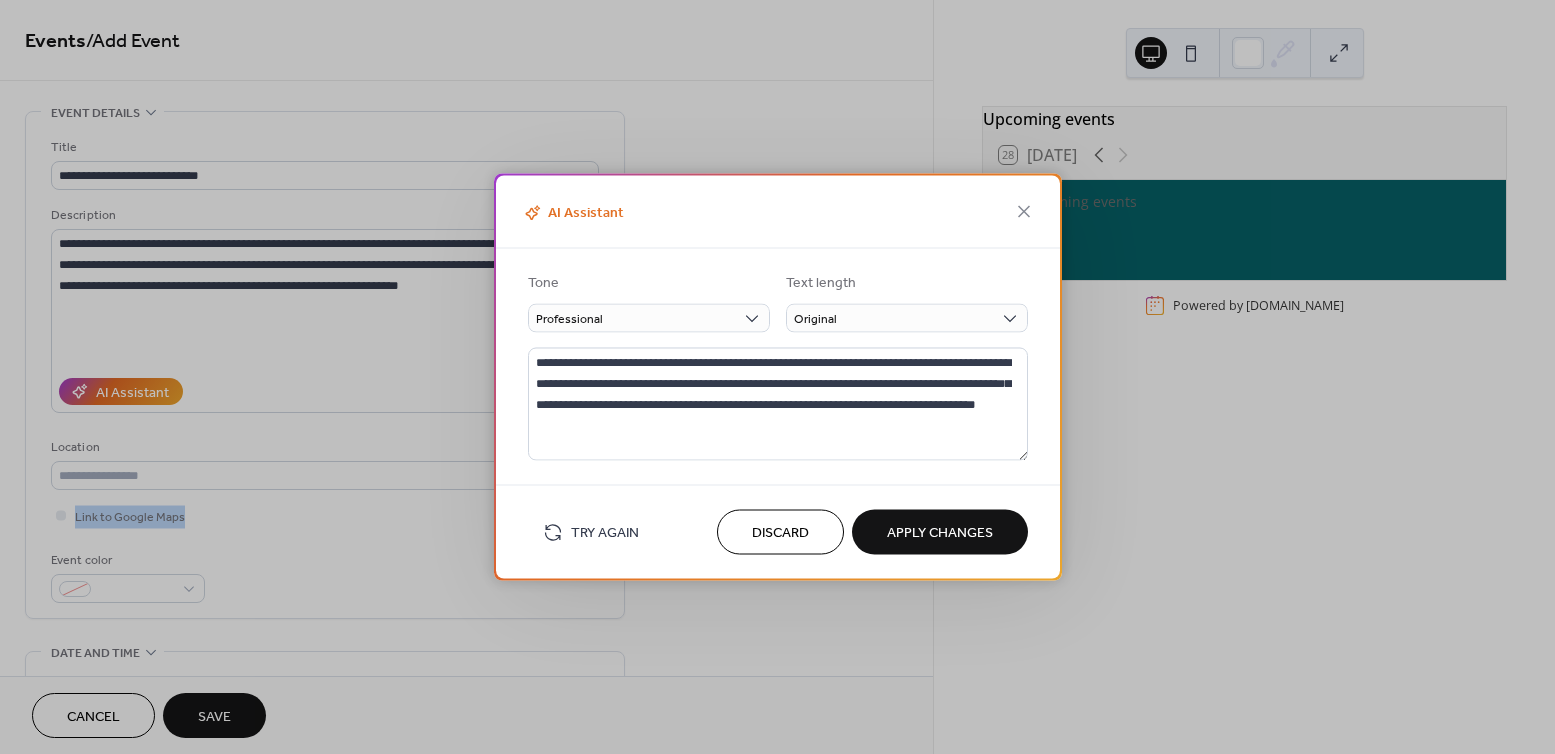 click on "**********" at bounding box center [466, 720] 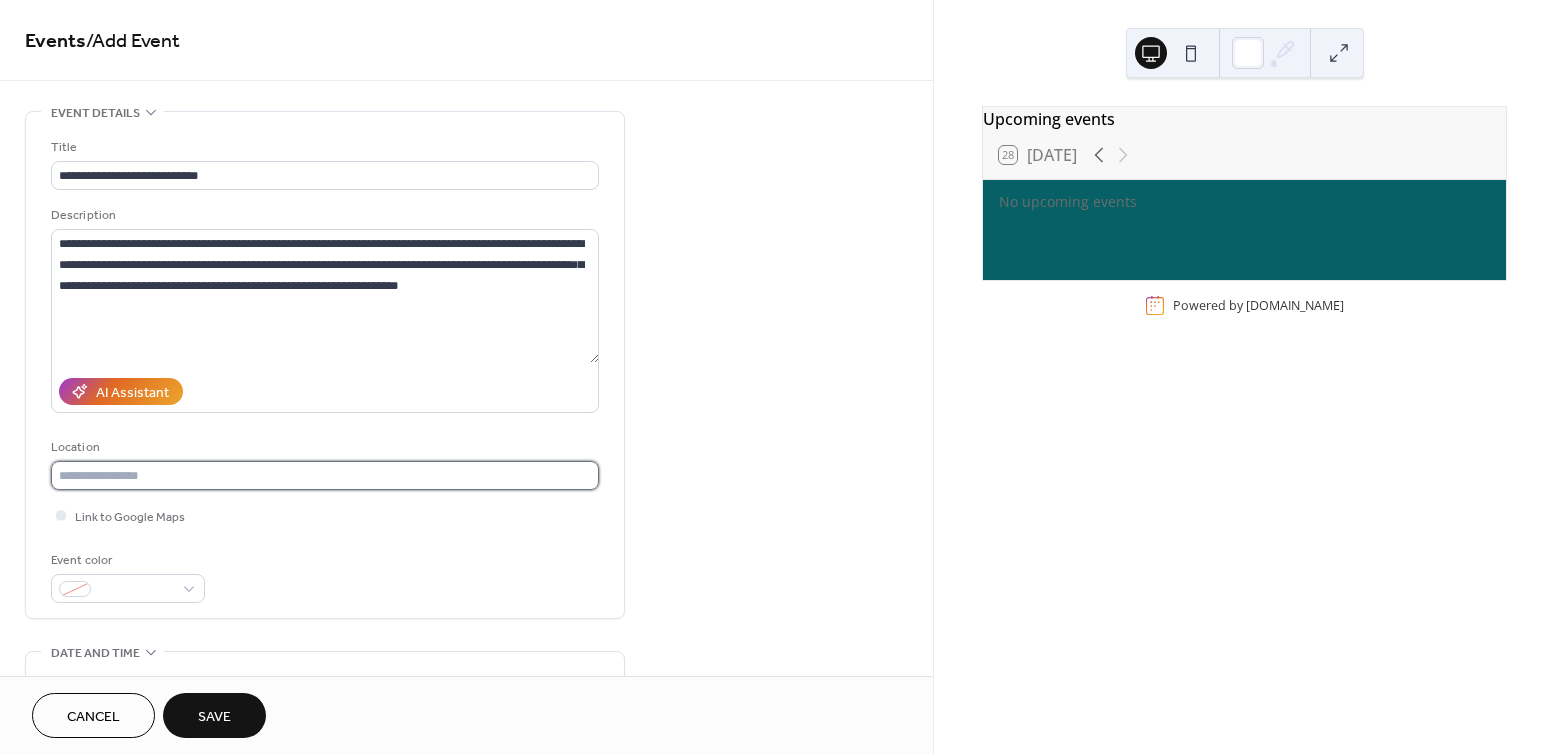 click at bounding box center [325, 475] 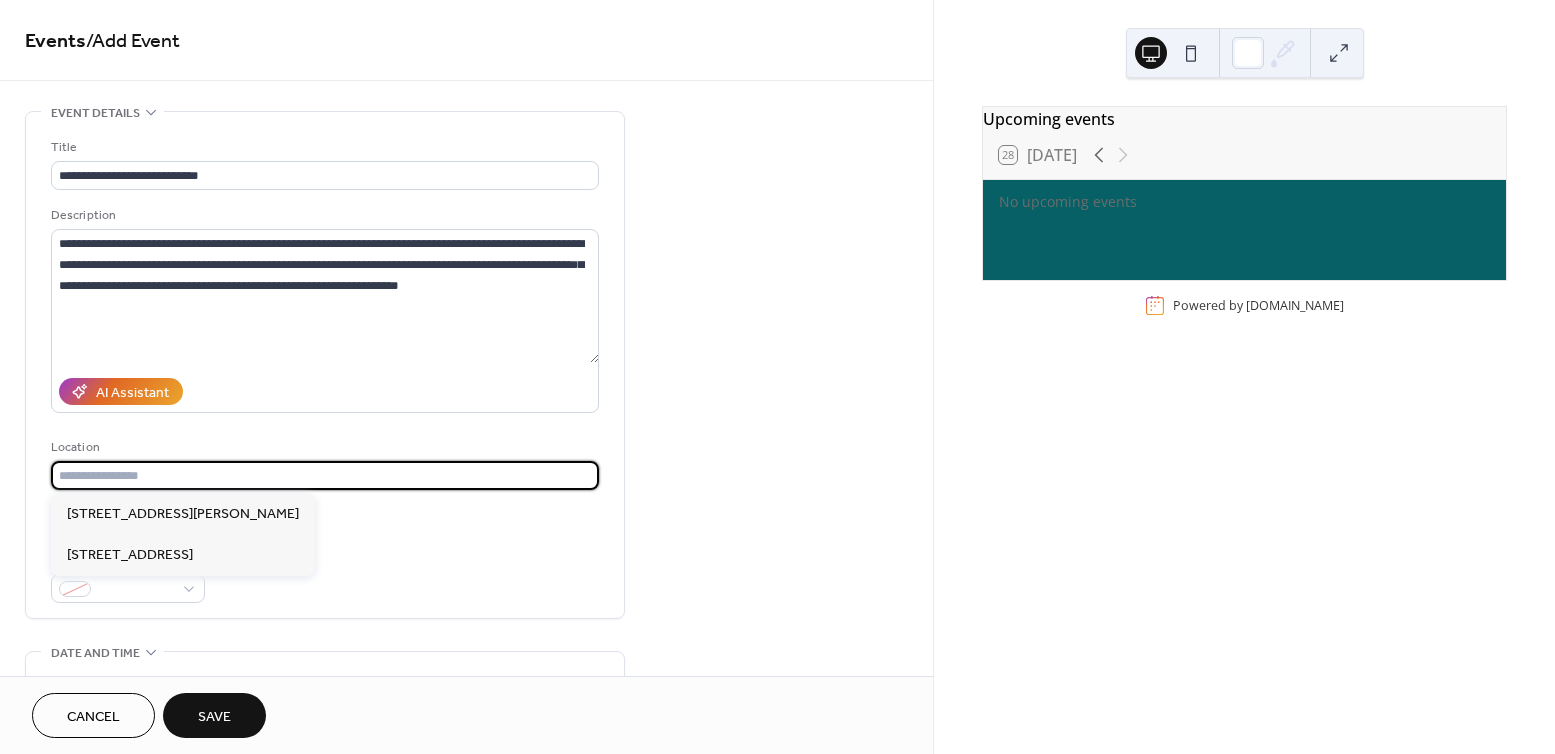 click on "AI Assistant" at bounding box center (325, 391) 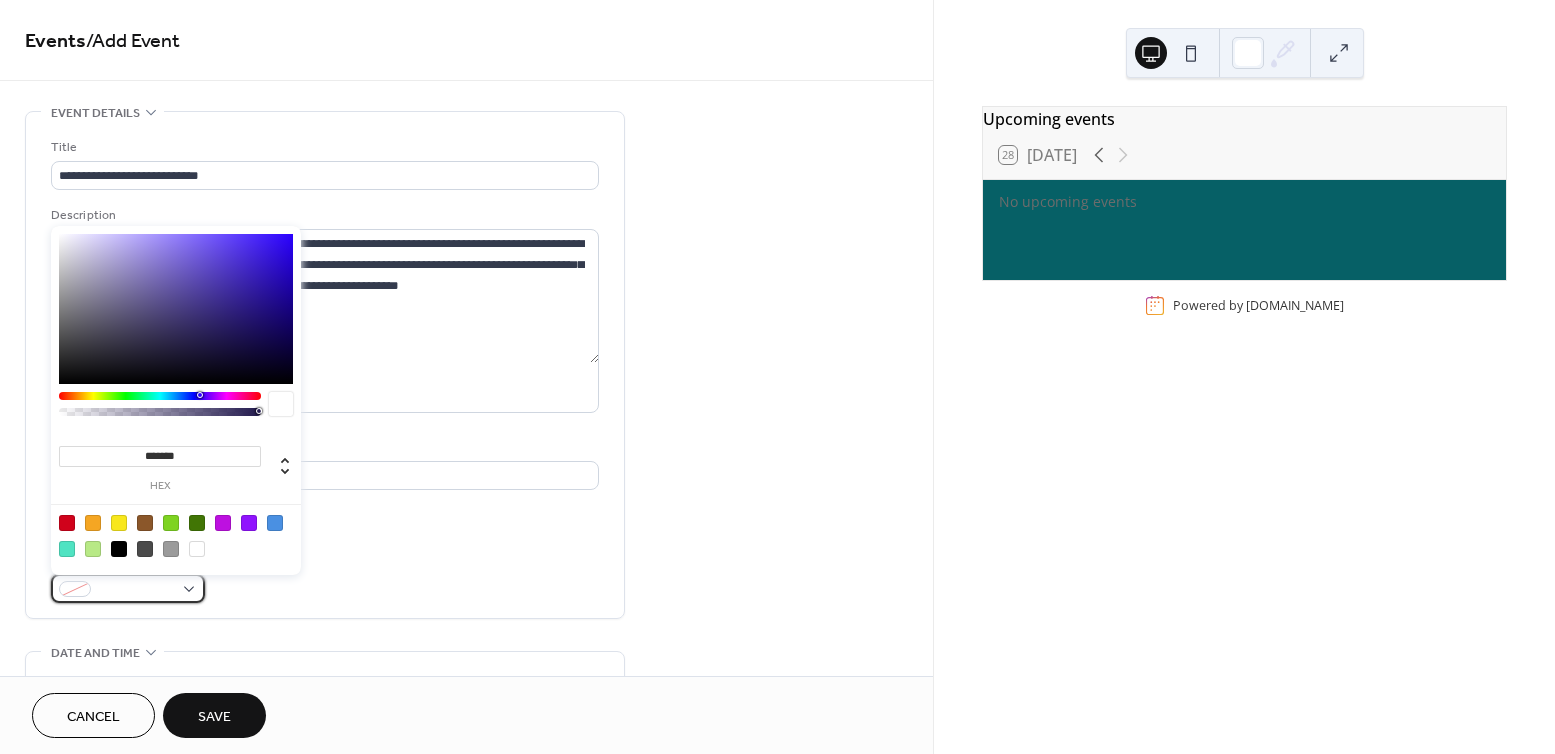 click at bounding box center [128, 588] 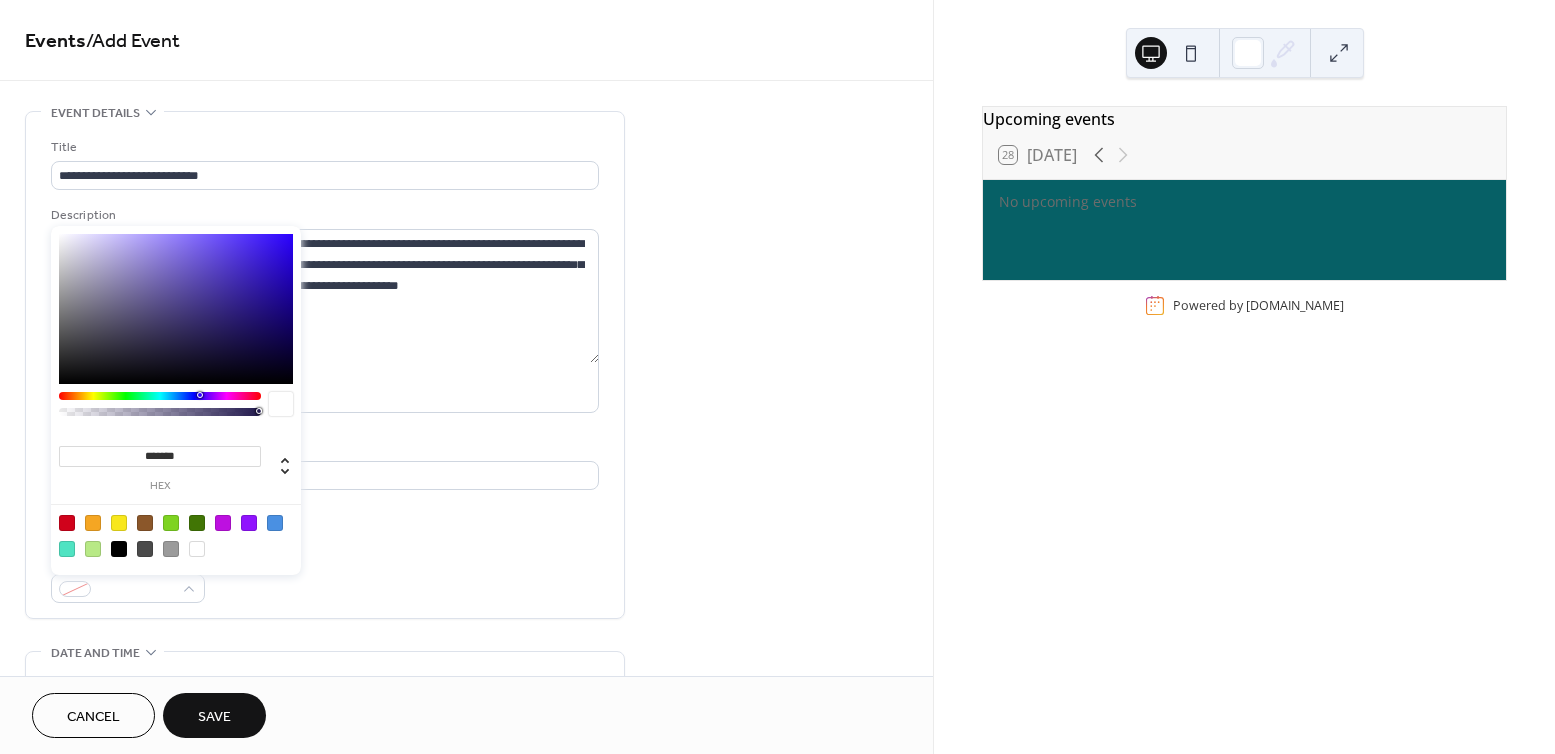 click at bounding box center [67, 523] 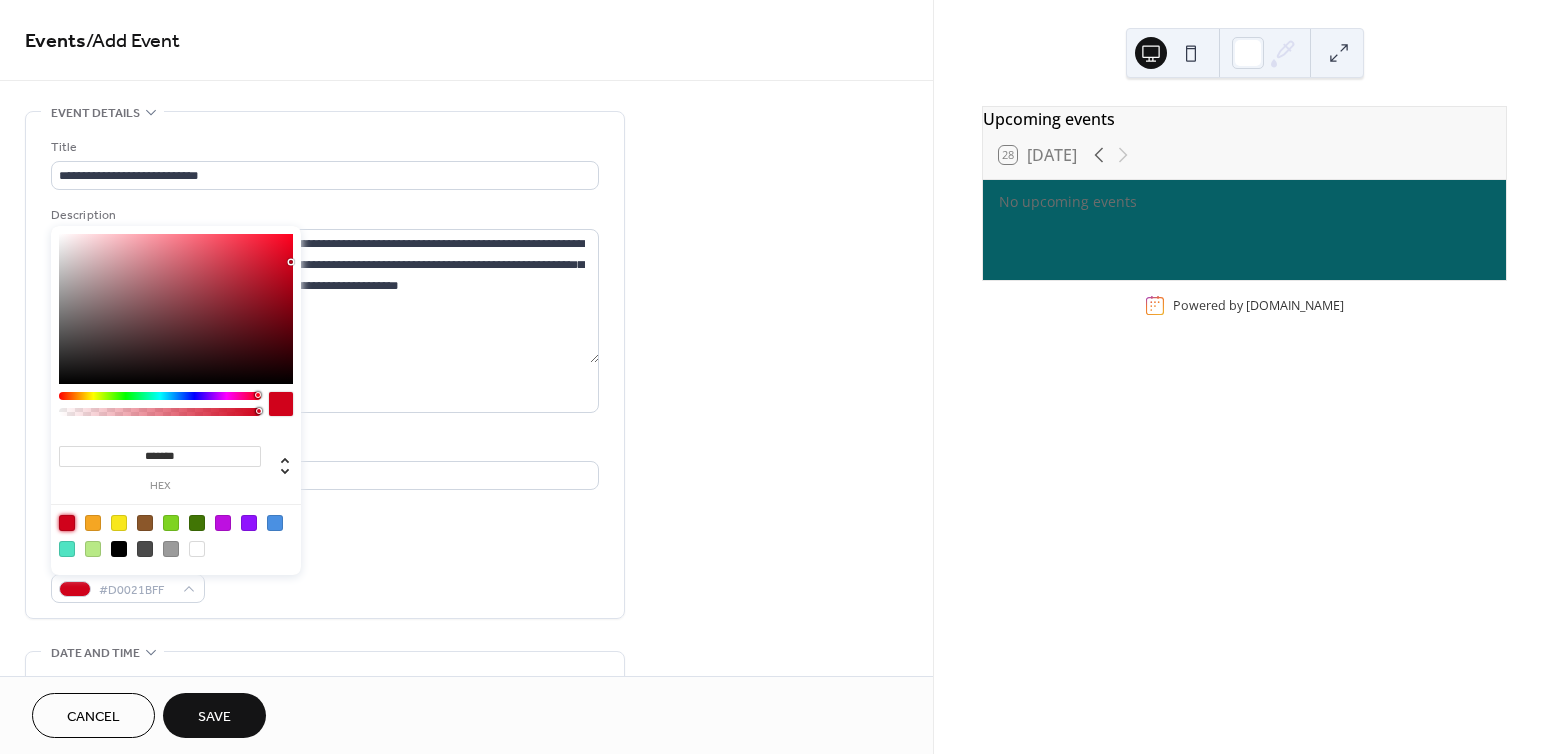 click at bounding box center [197, 549] 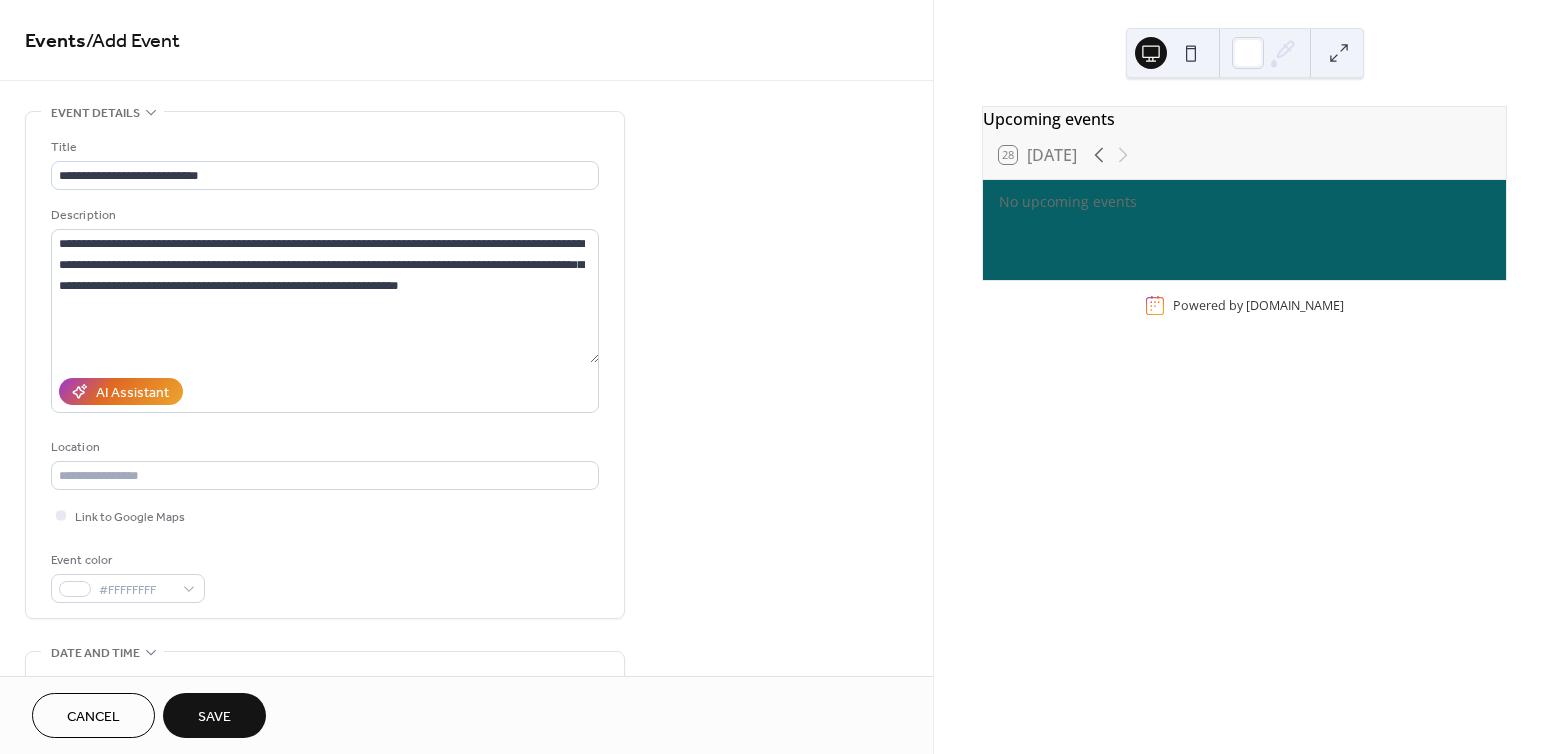 click on "**********" at bounding box center [325, 370] 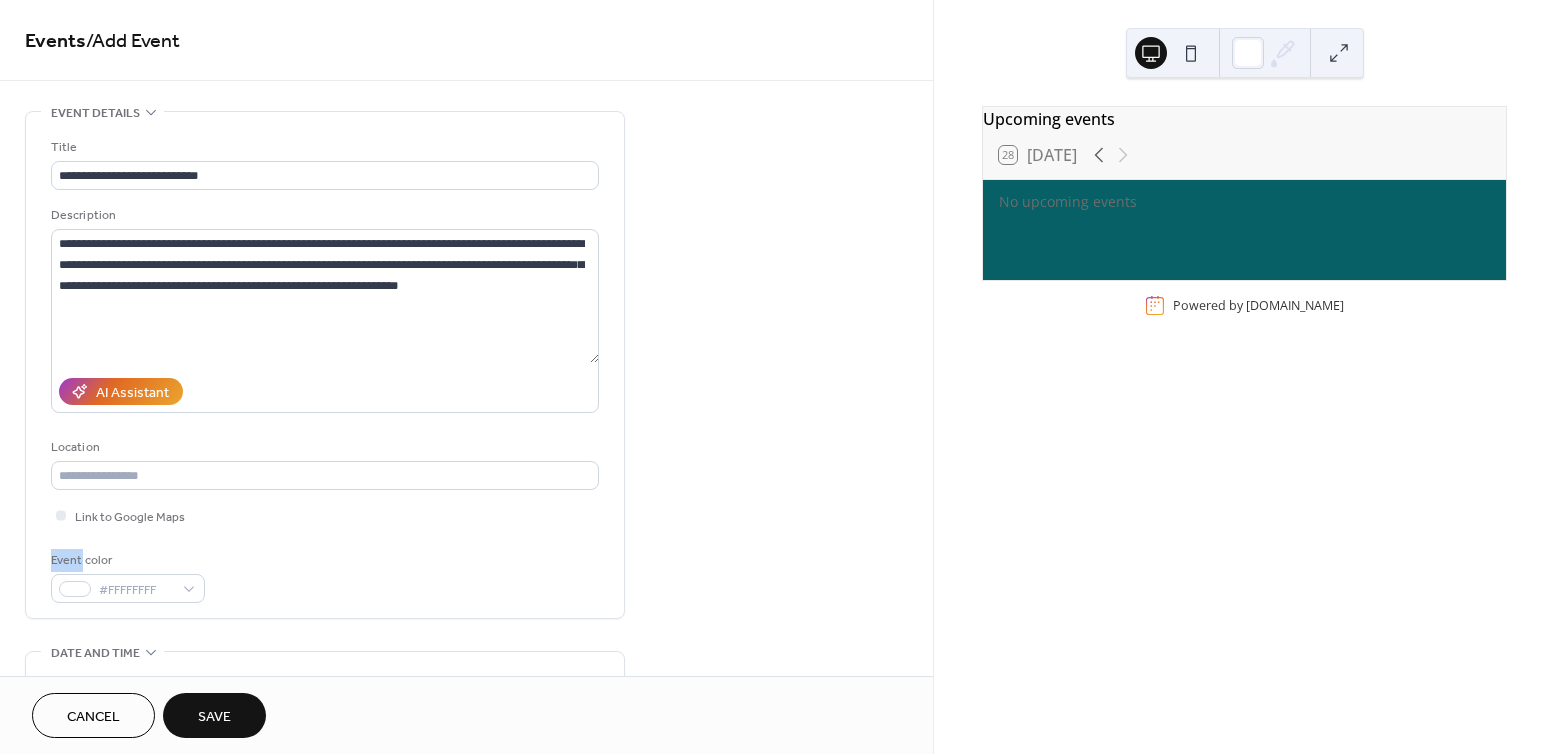 click on "**********" at bounding box center [325, 370] 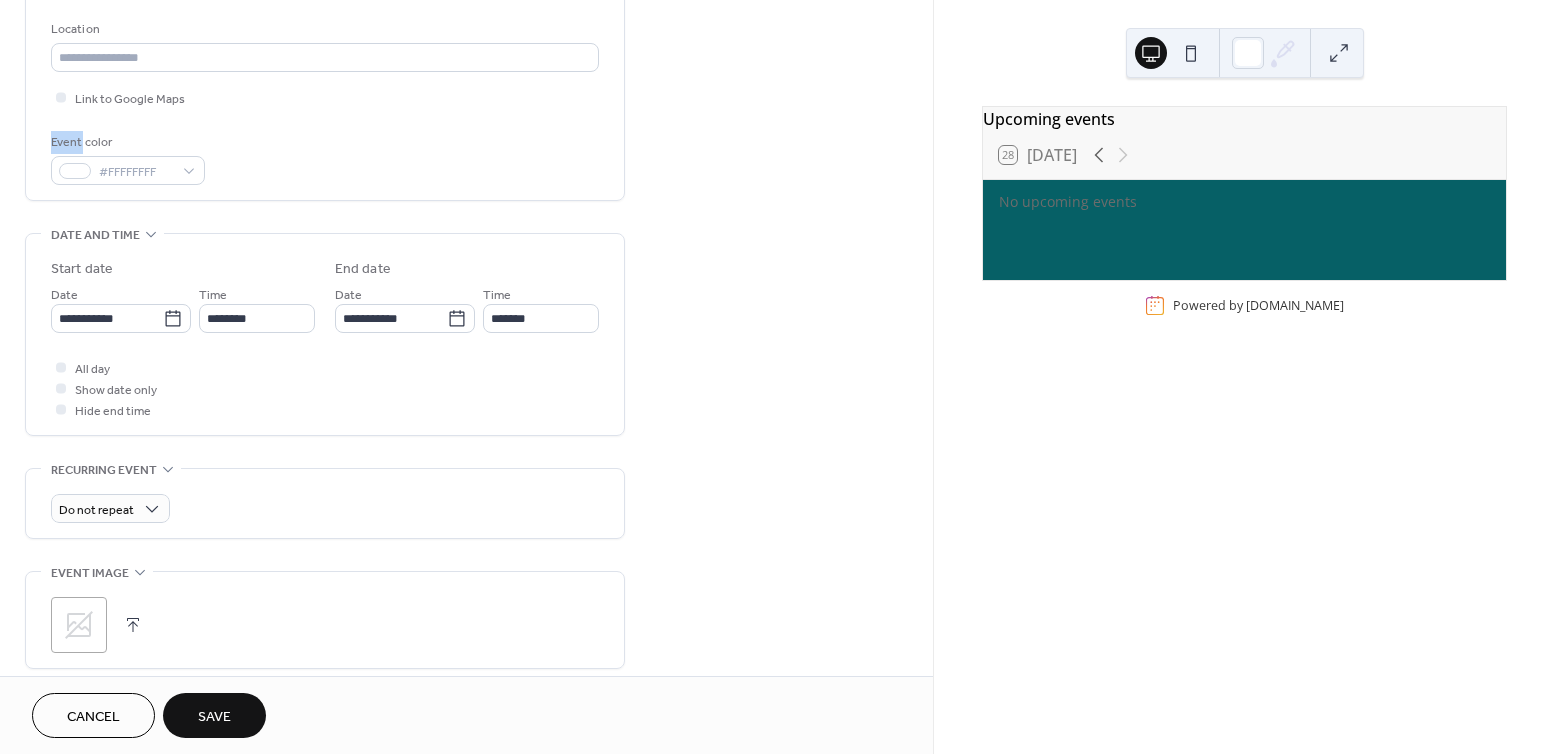 scroll, scrollTop: 488, scrollLeft: 0, axis: vertical 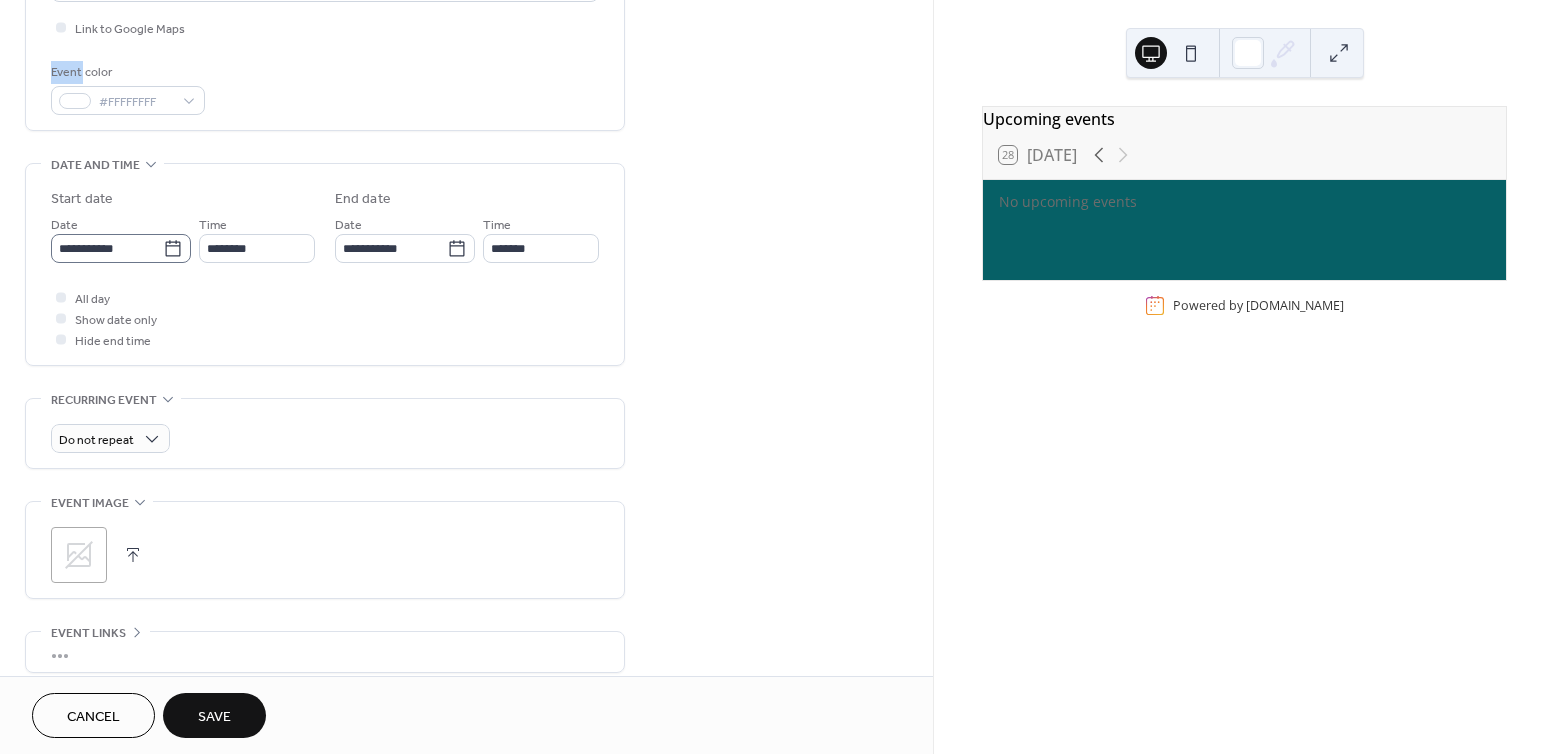 click 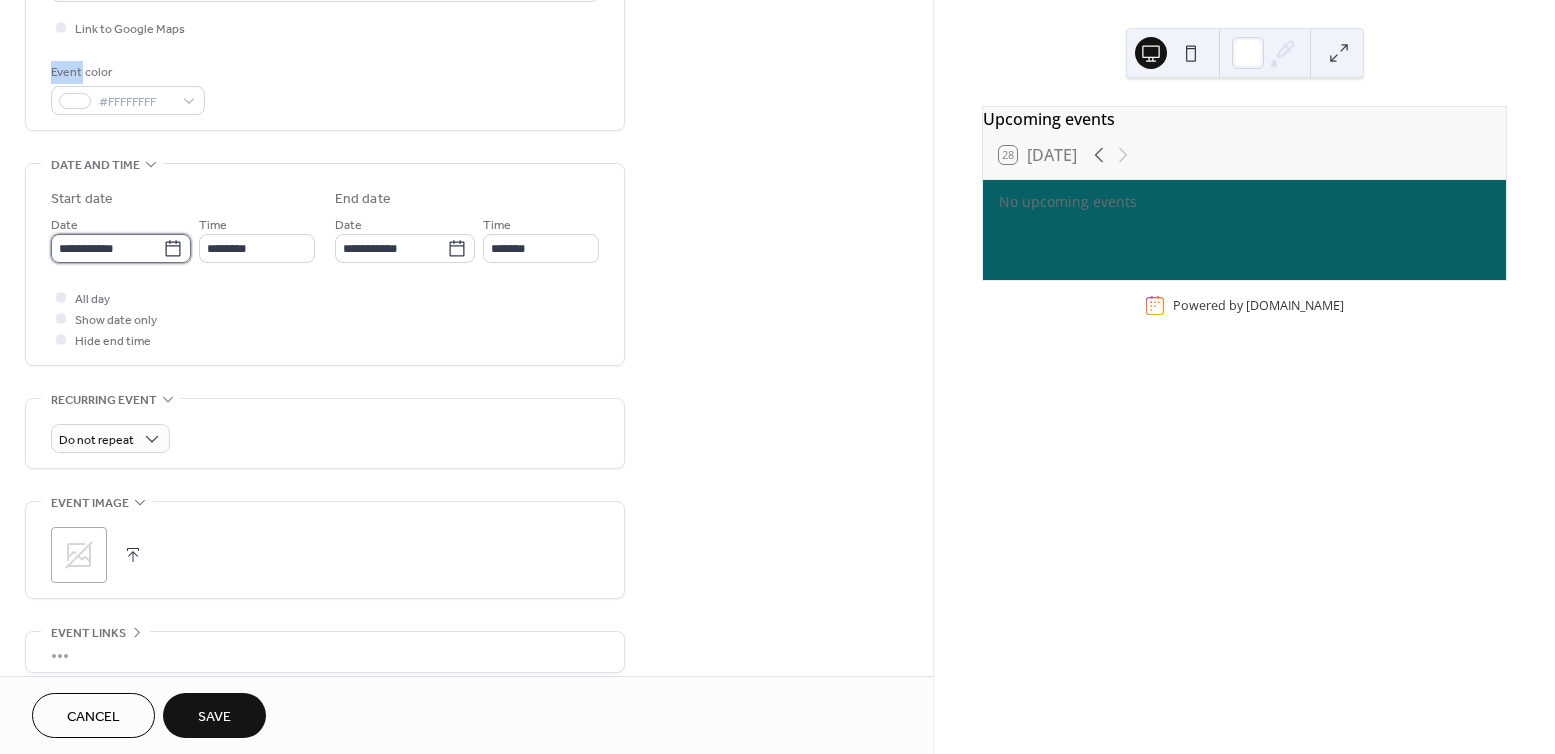 click on "**********" at bounding box center (107, 248) 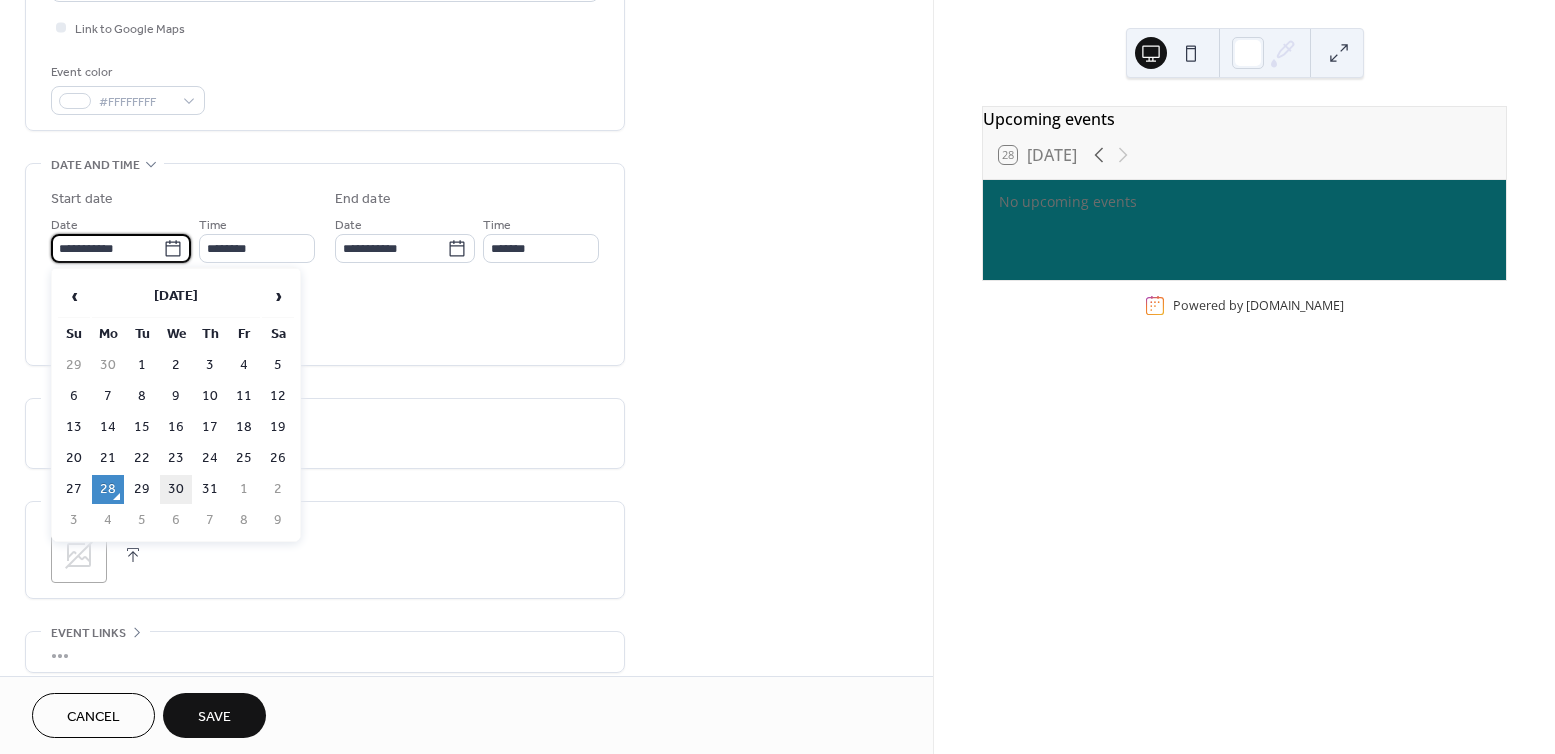 click on "30" at bounding box center (176, 489) 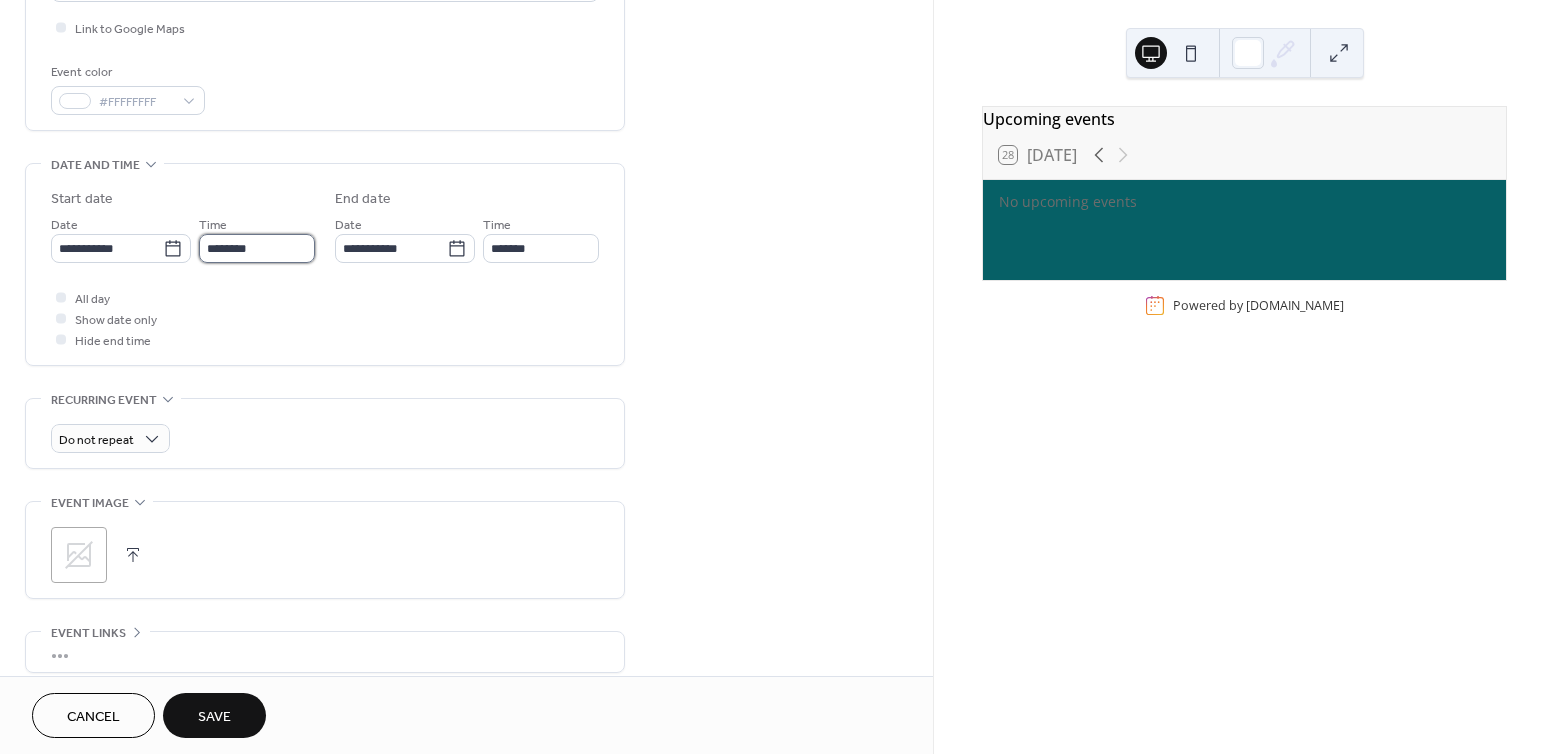 click on "********" at bounding box center (257, 248) 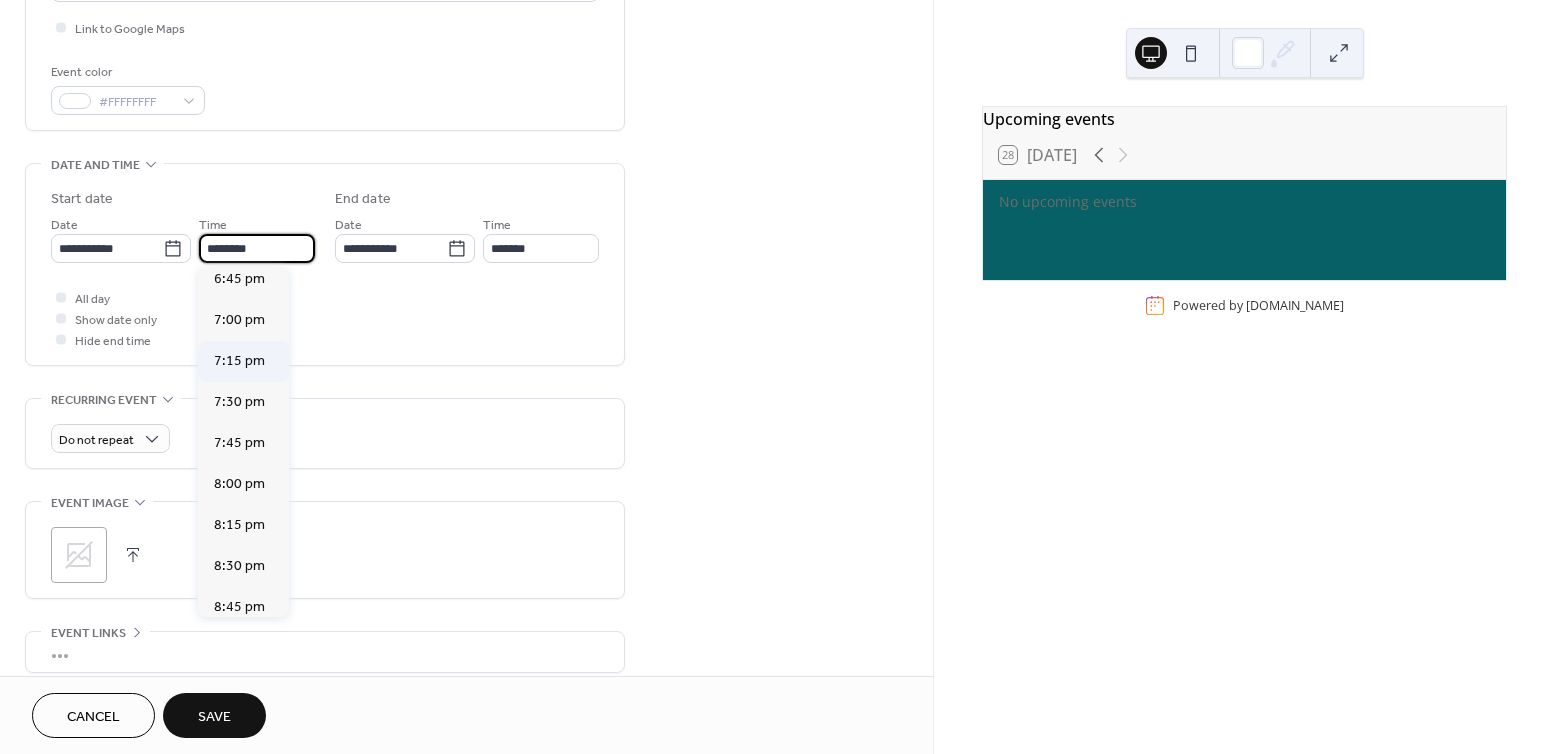 scroll, scrollTop: 3084, scrollLeft: 0, axis: vertical 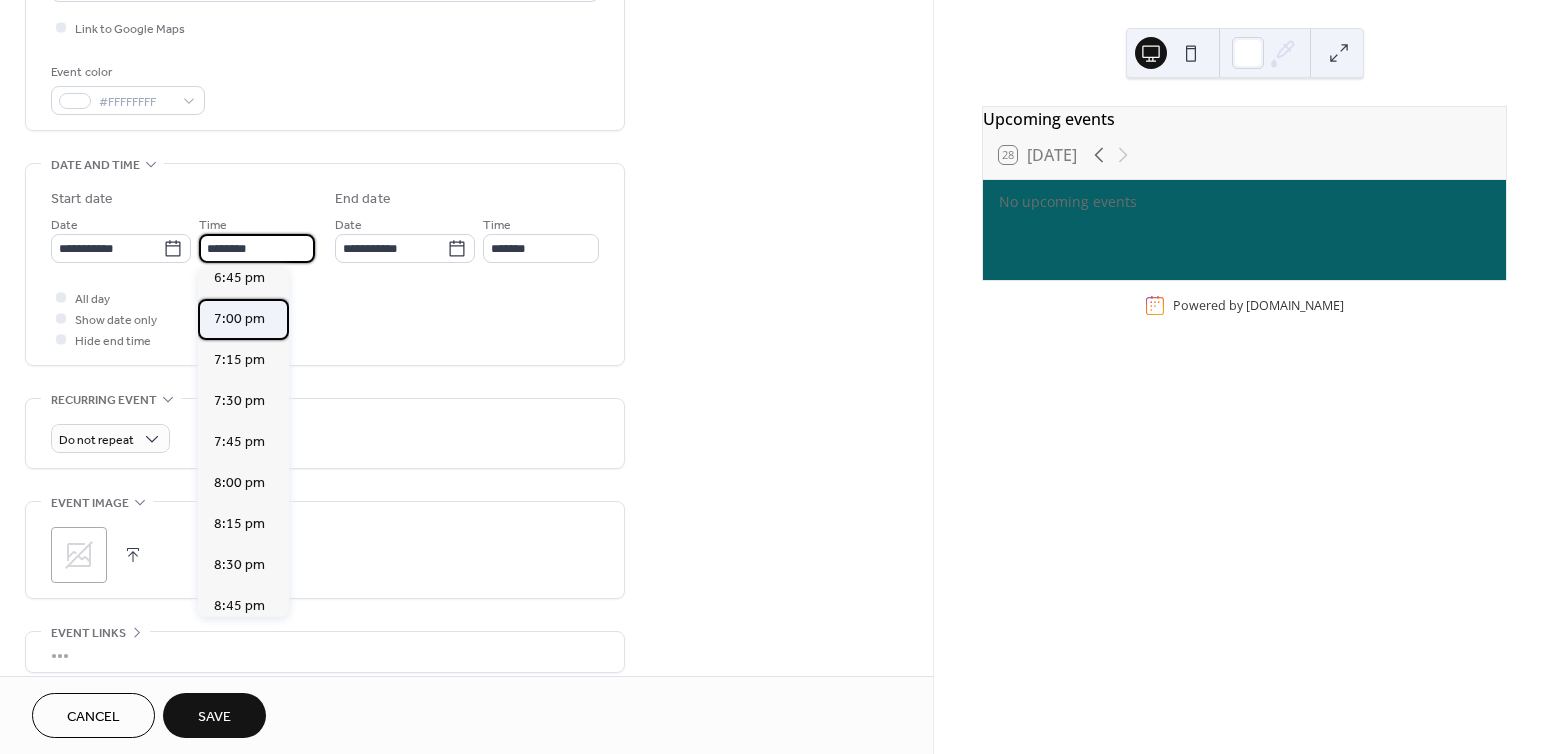 click on "7:00 pm" at bounding box center (239, 319) 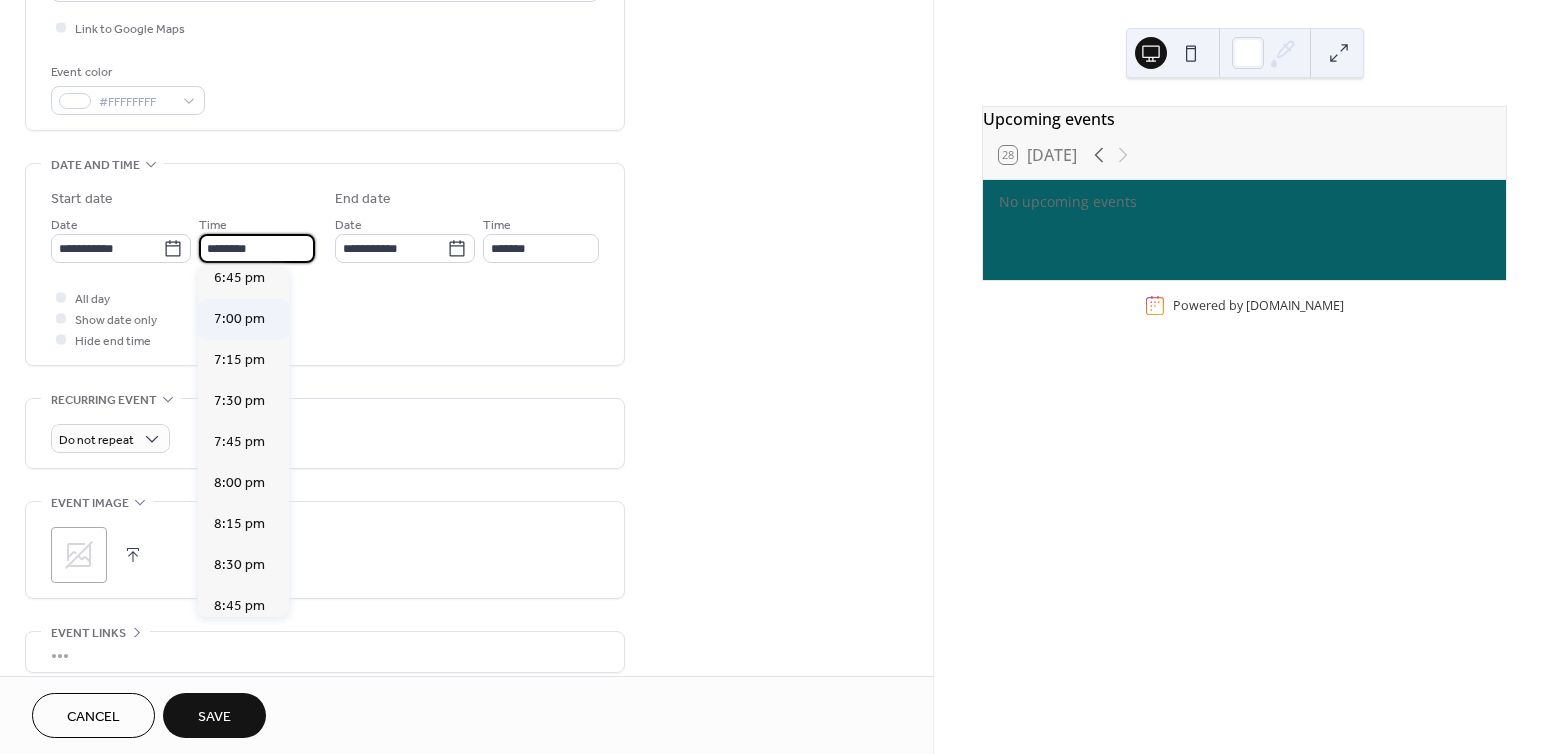 type on "*******" 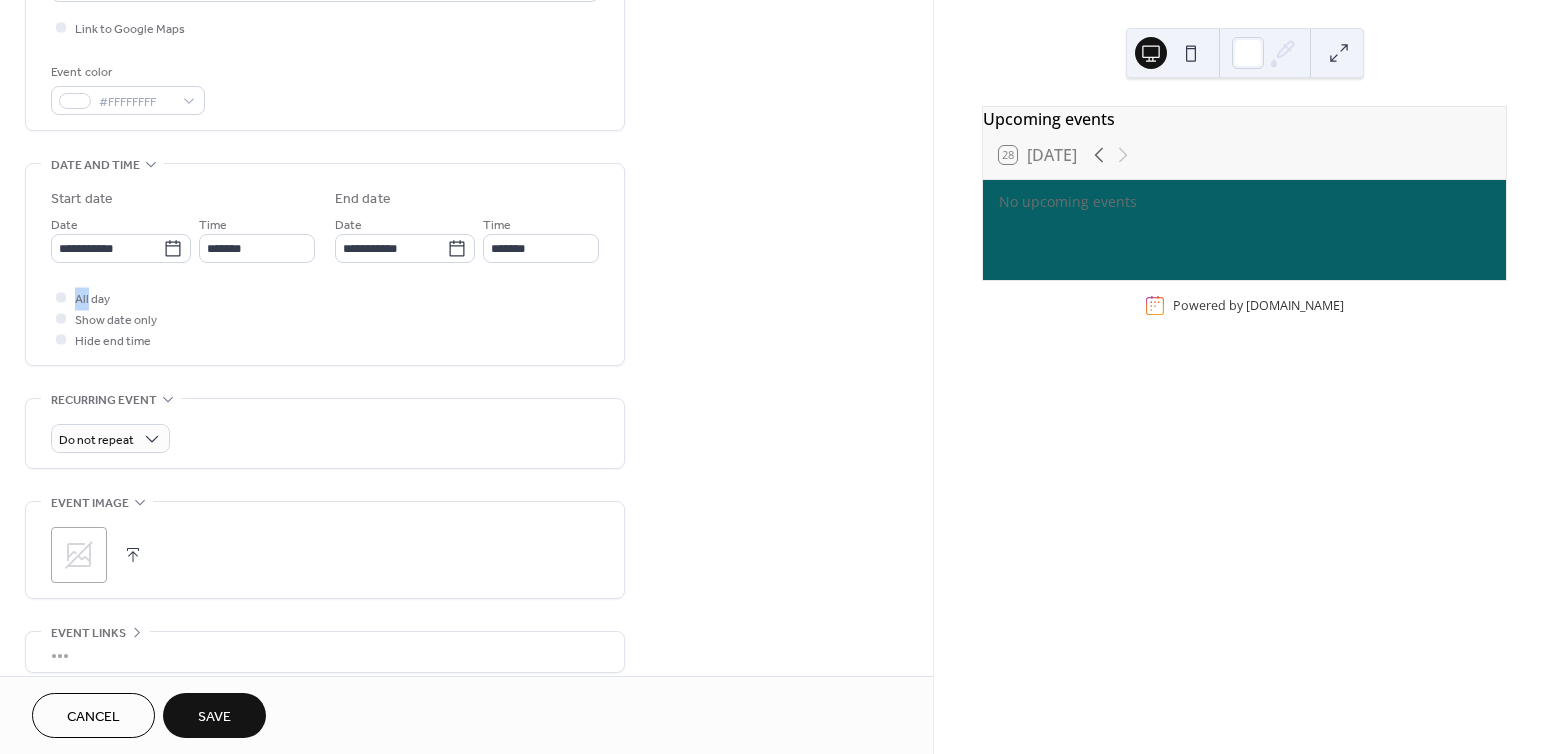 click on "**********" at bounding box center (325, 269) 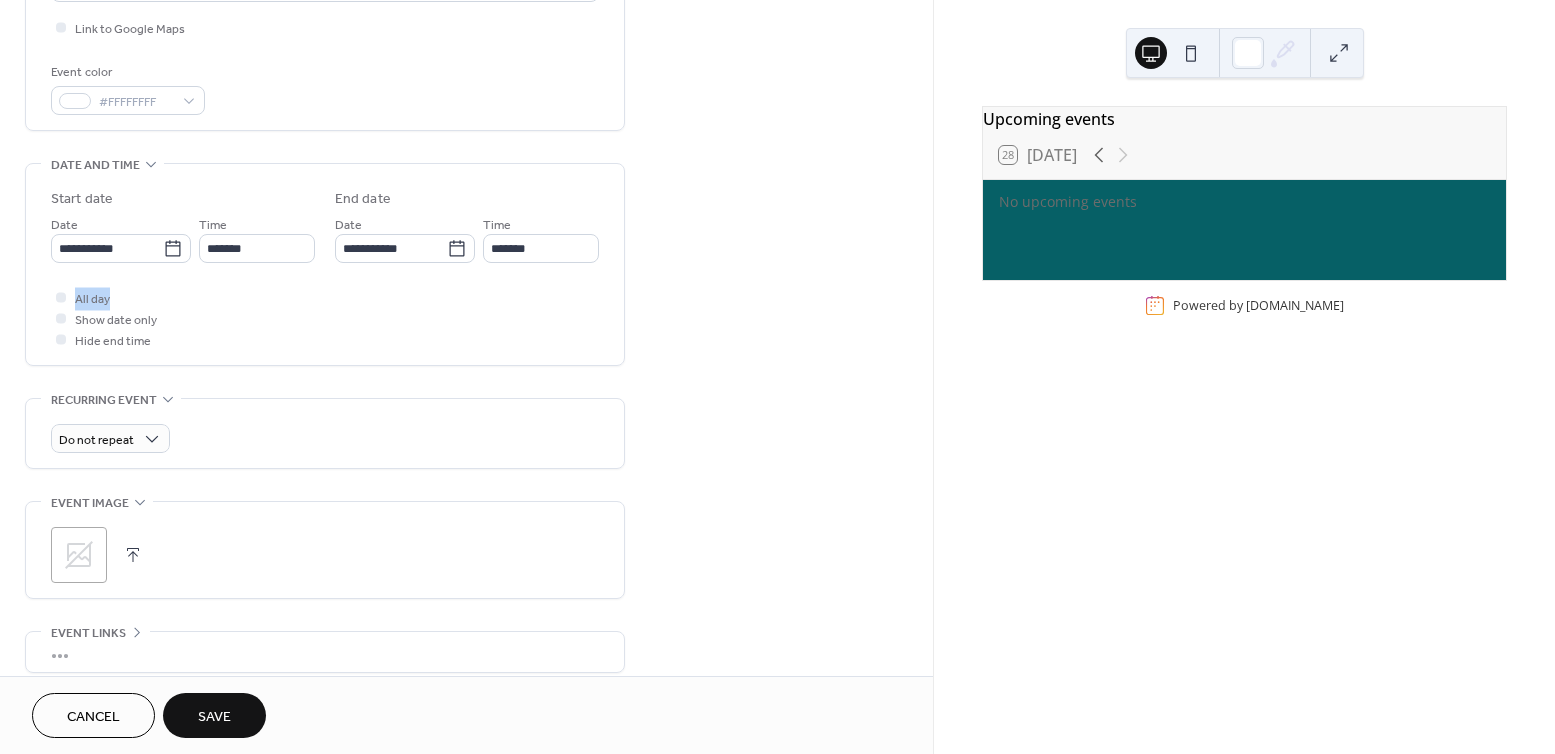 click on "**********" at bounding box center [325, 269] 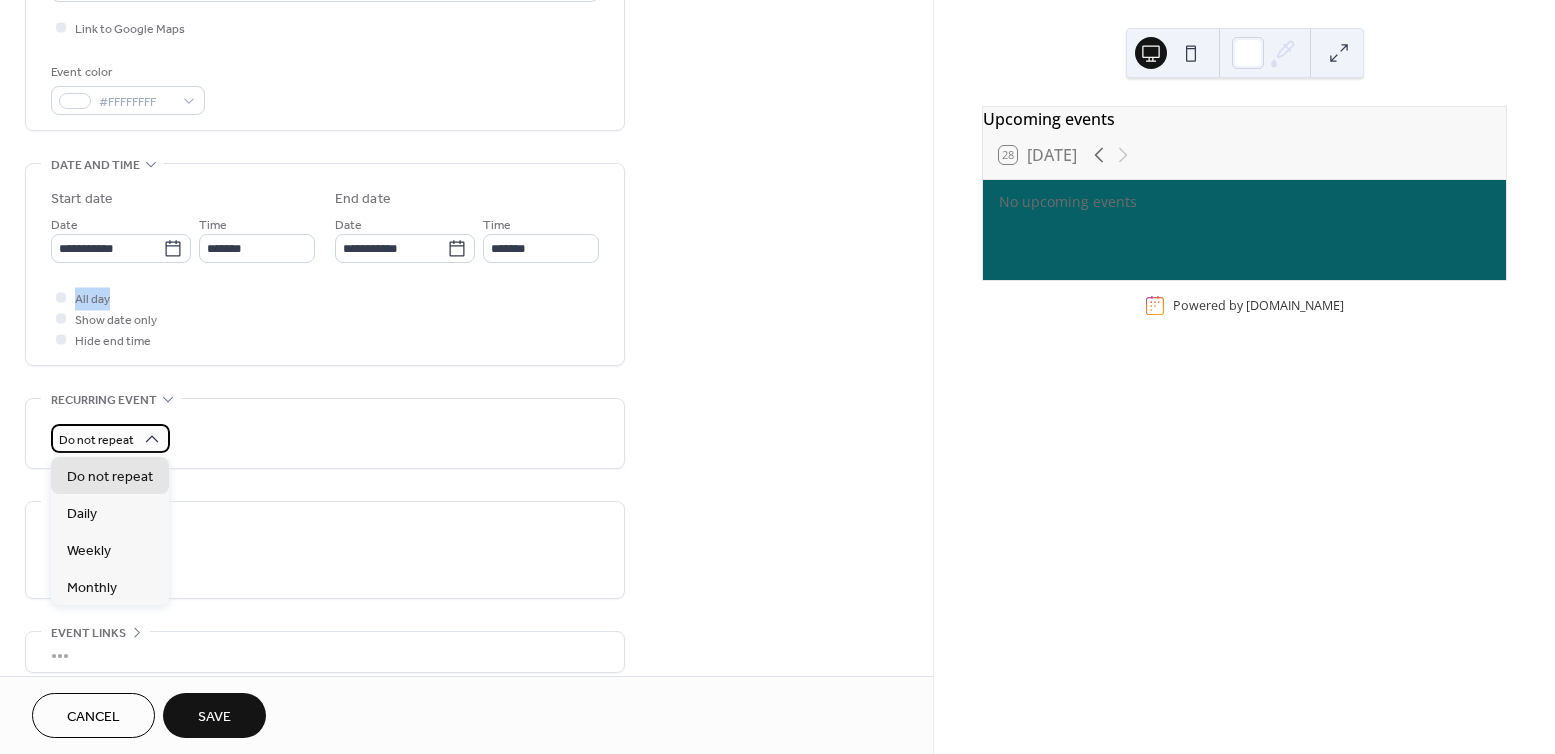 click on "Do not repeat" at bounding box center (96, 440) 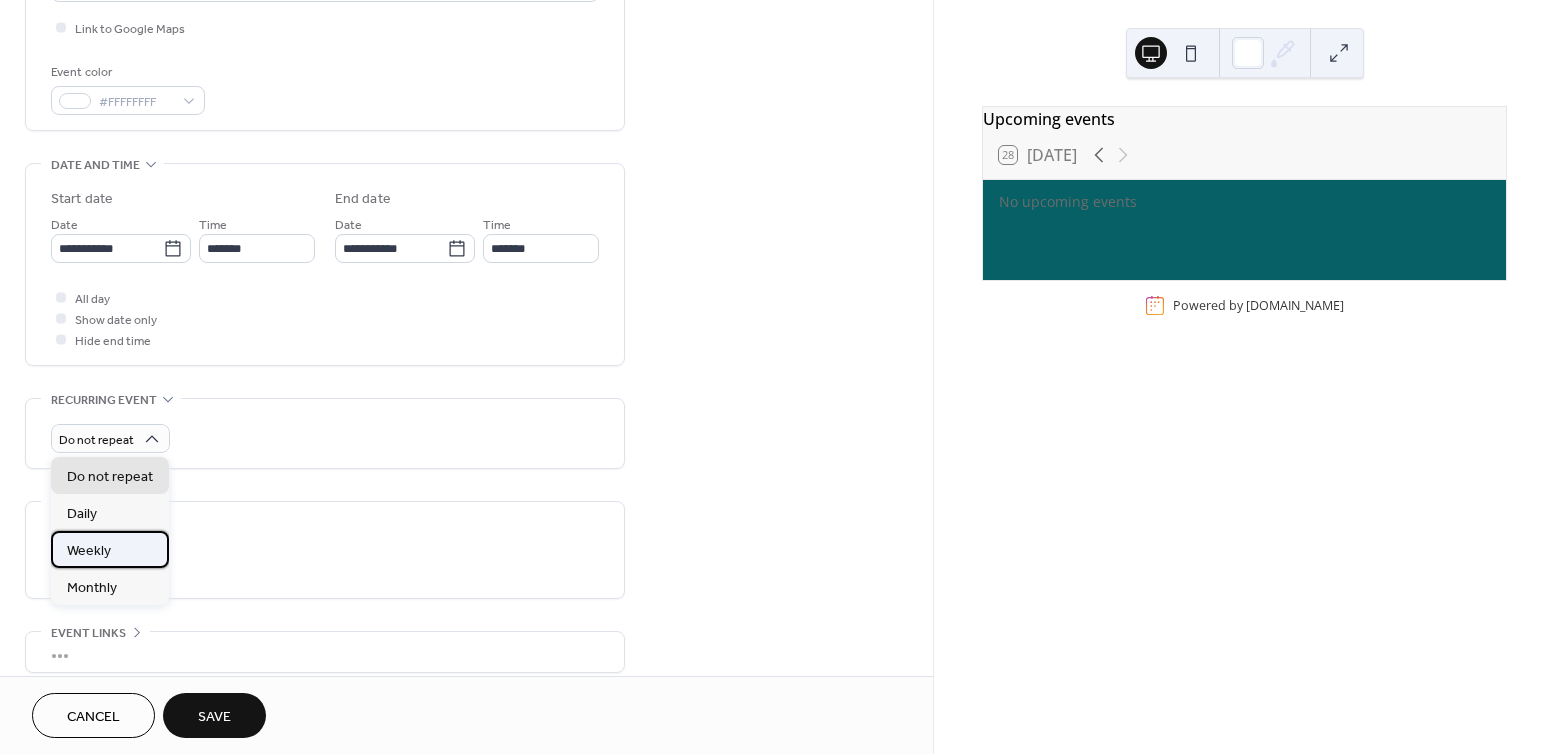 click on "Weekly" at bounding box center (89, 551) 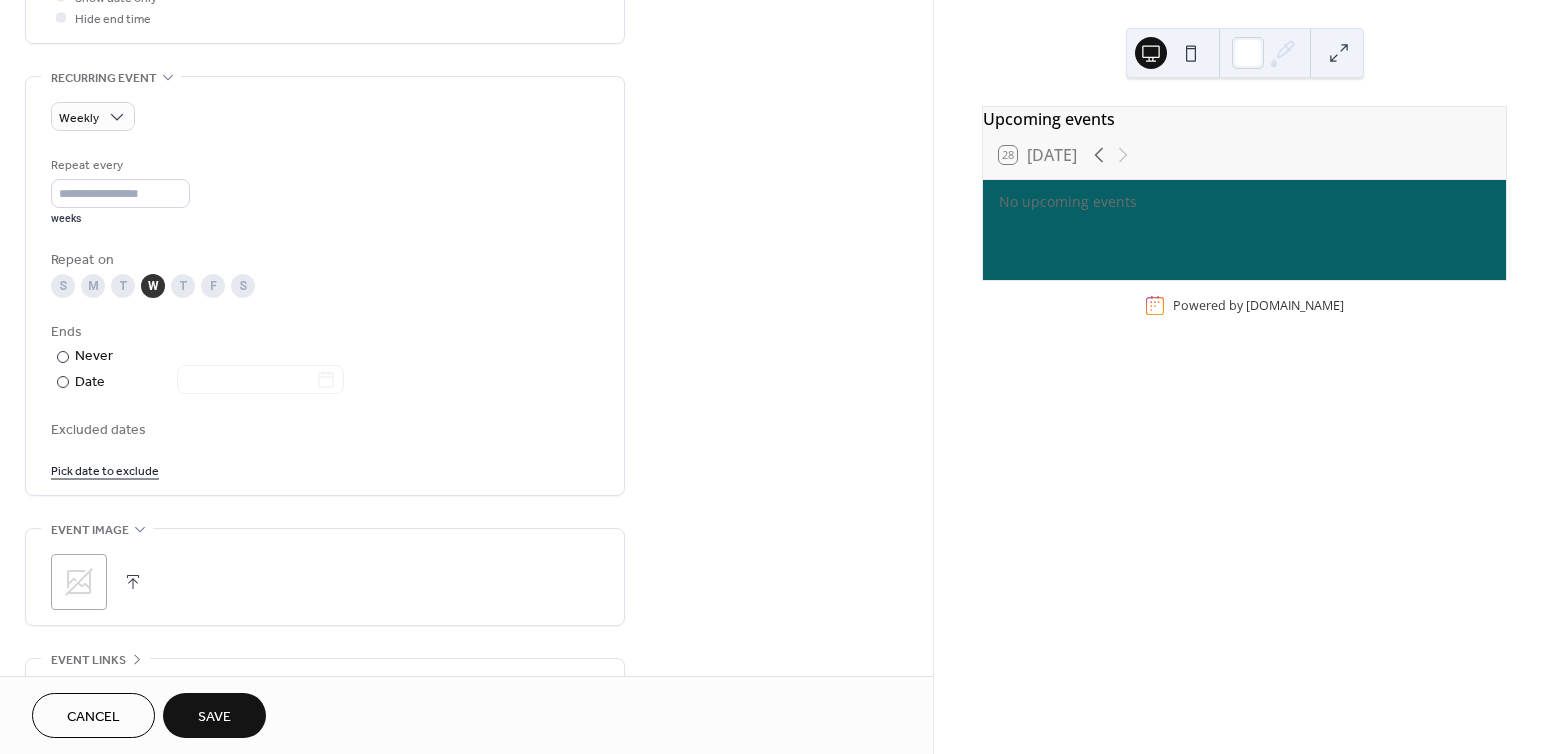 scroll, scrollTop: 815, scrollLeft: 0, axis: vertical 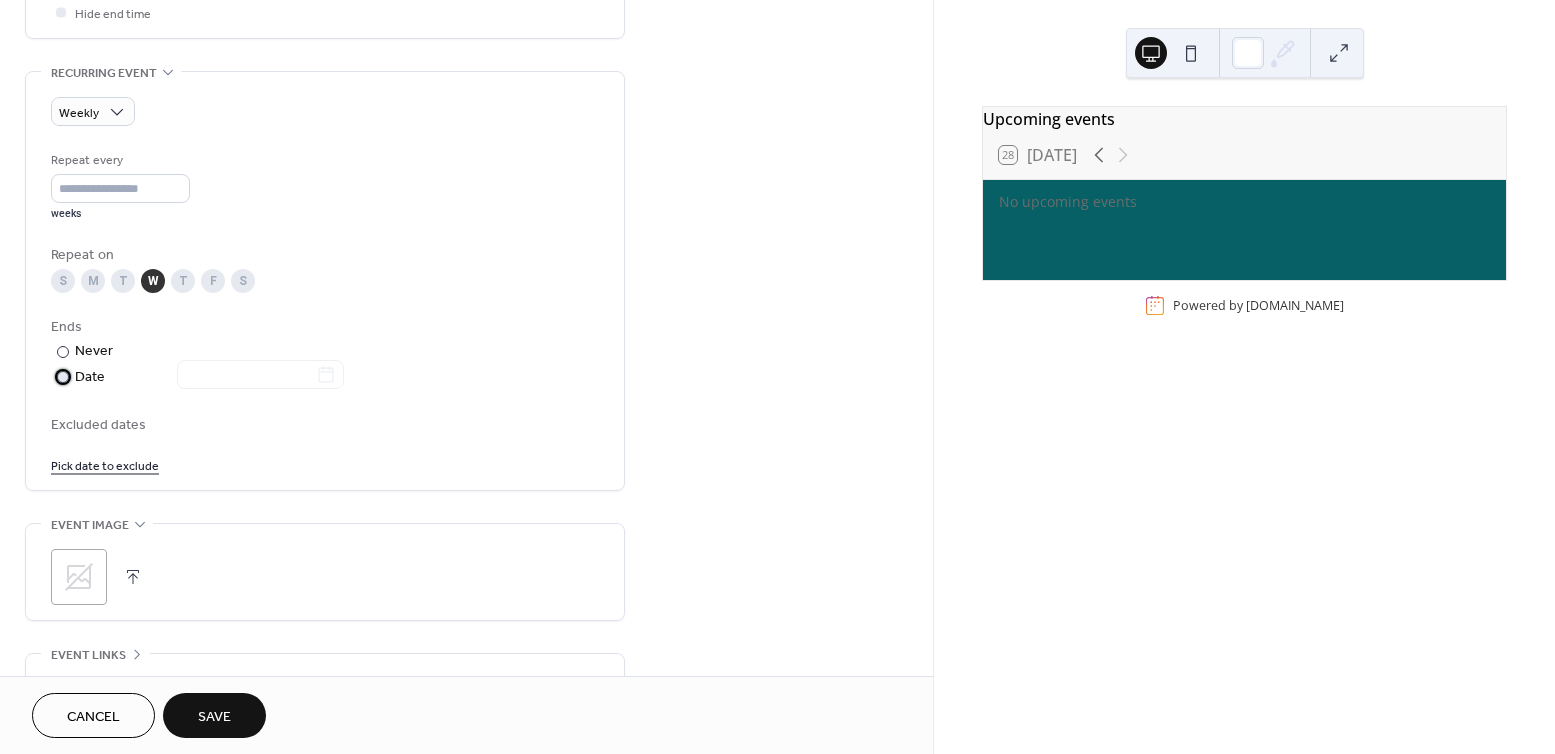 click at bounding box center (63, 377) 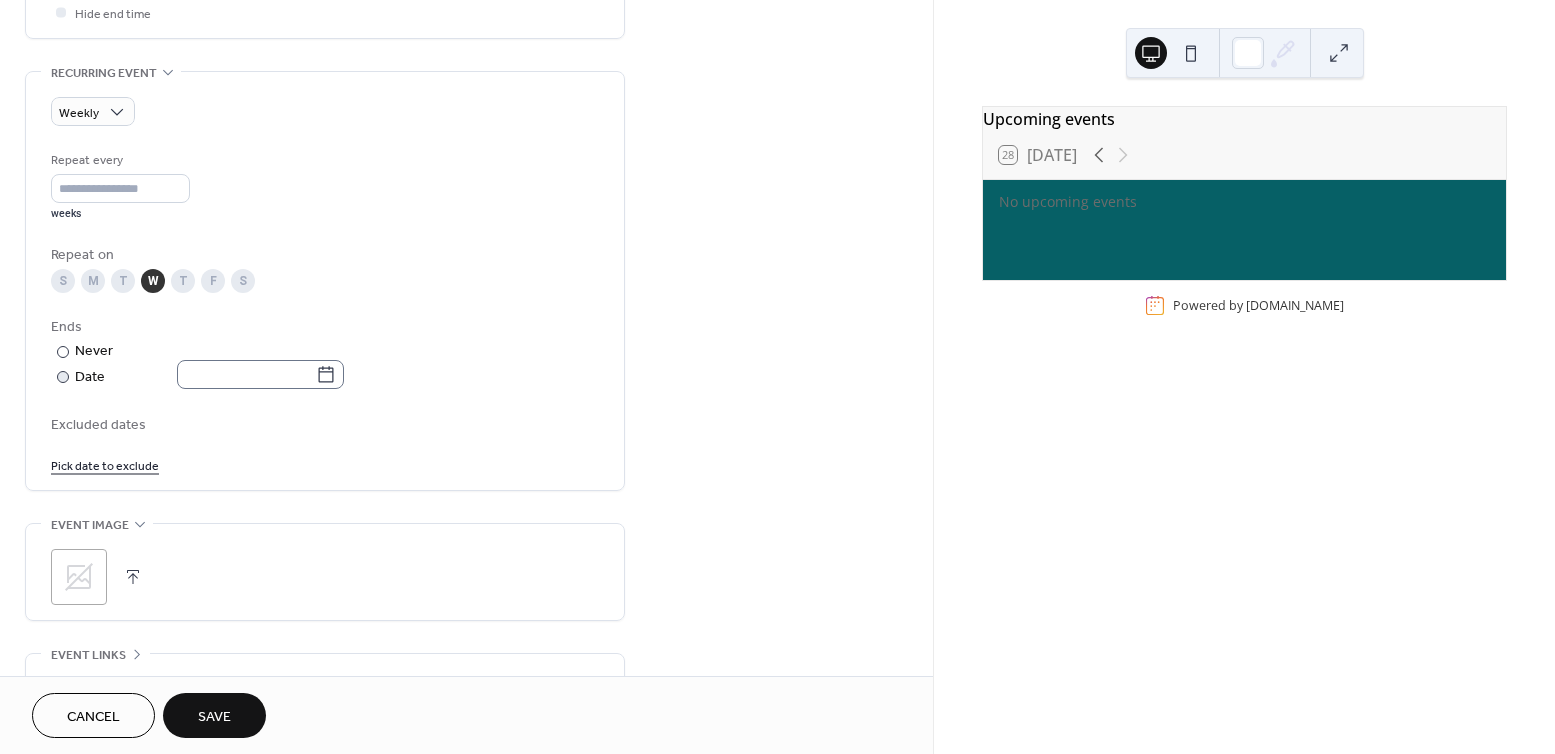 click 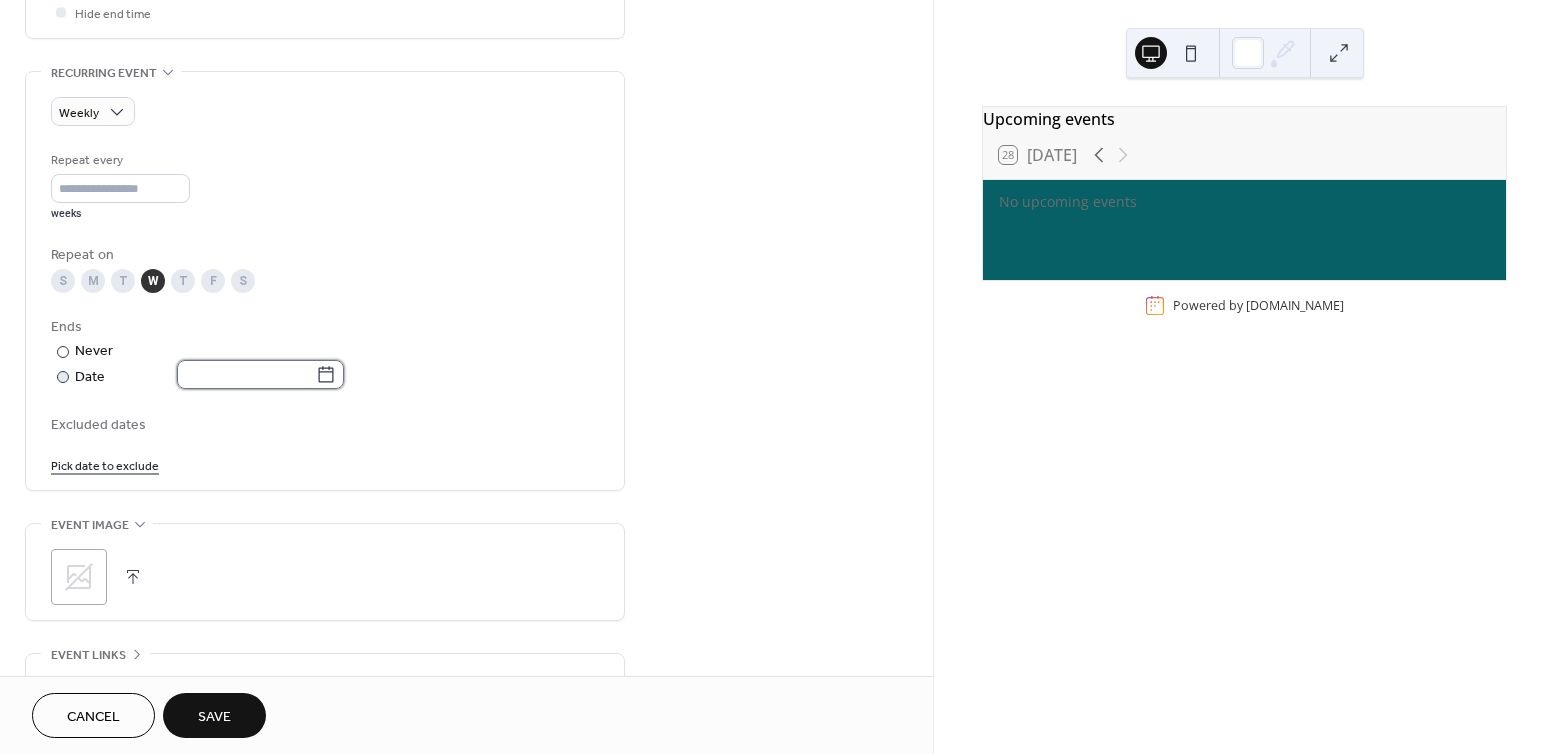 click at bounding box center [246, 374] 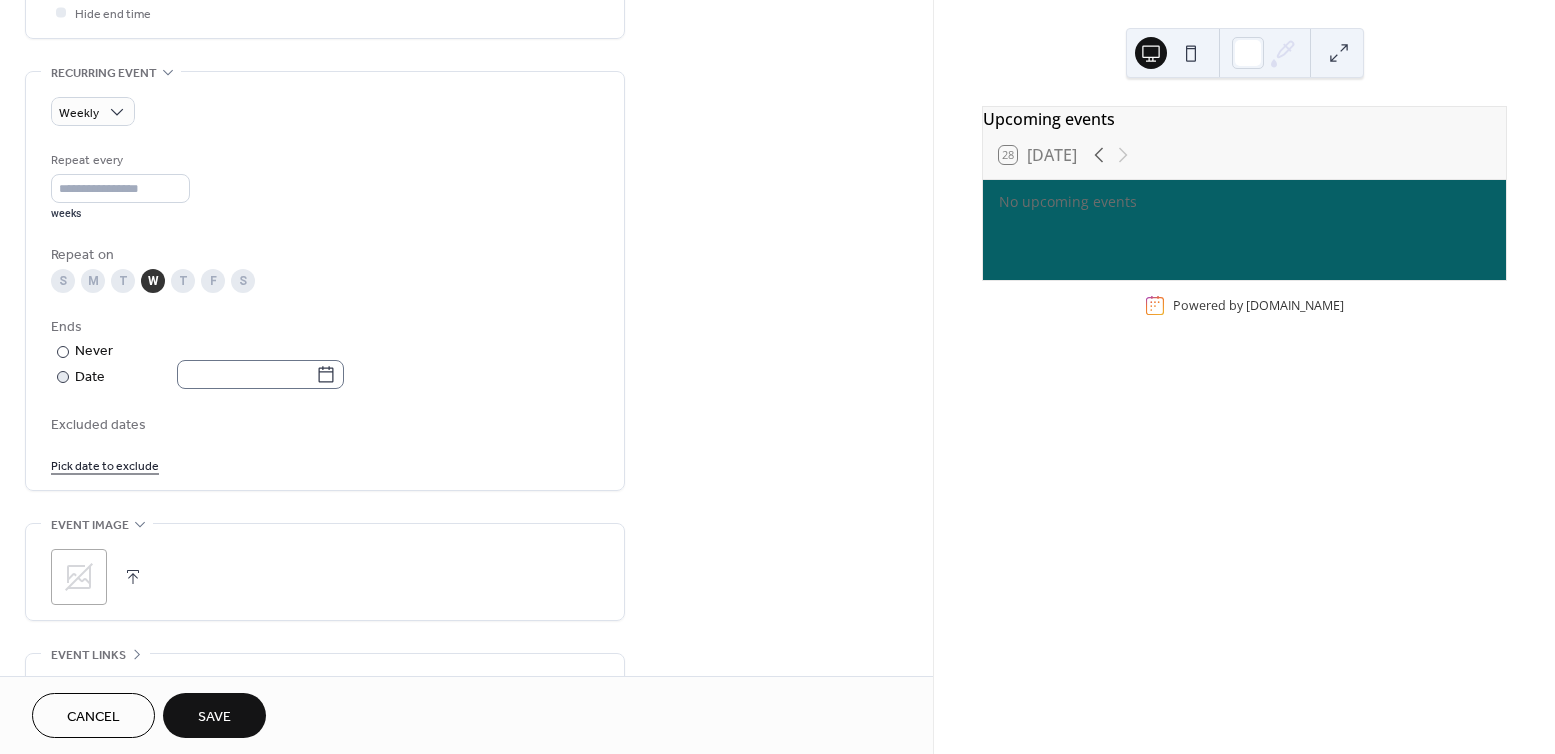 click 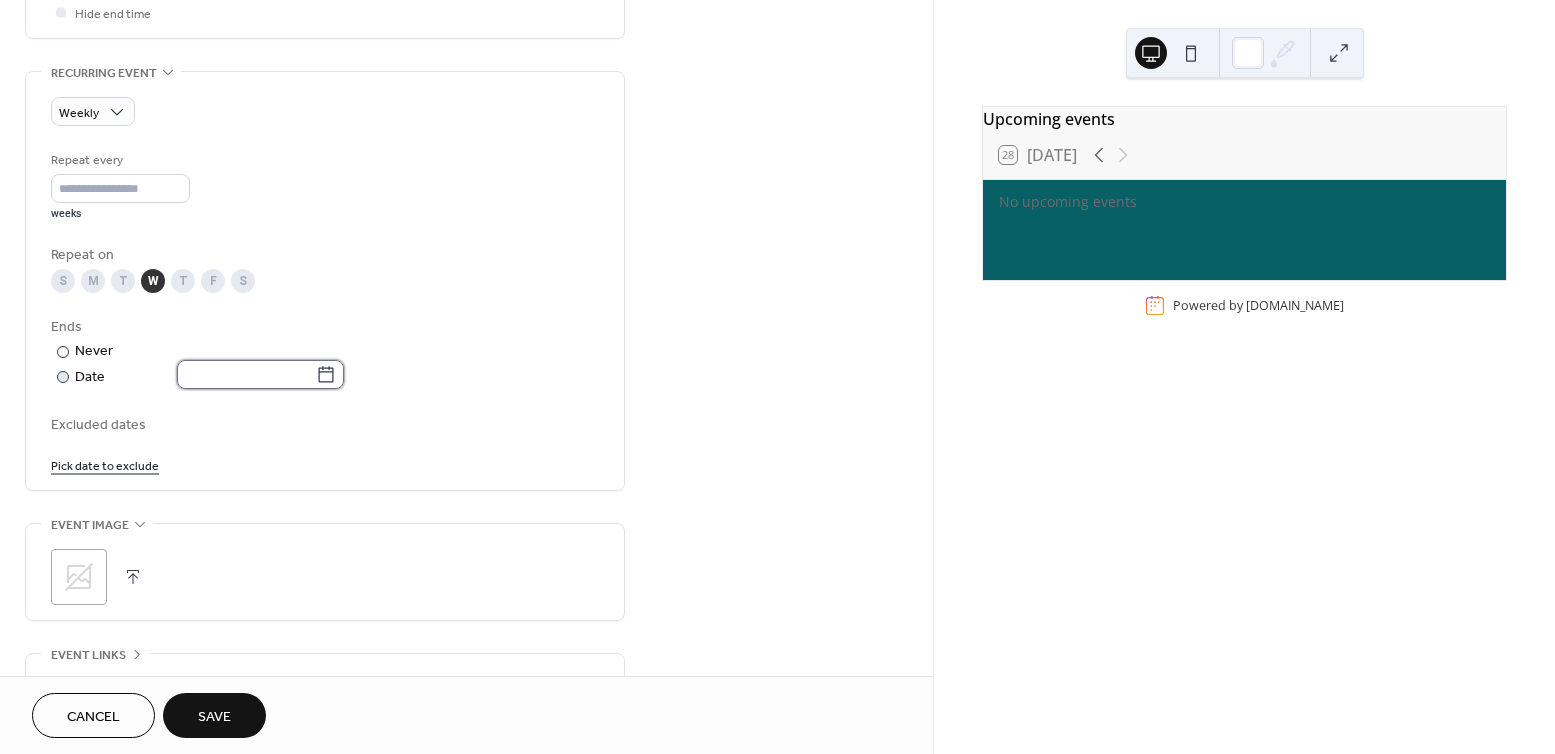 click at bounding box center [246, 374] 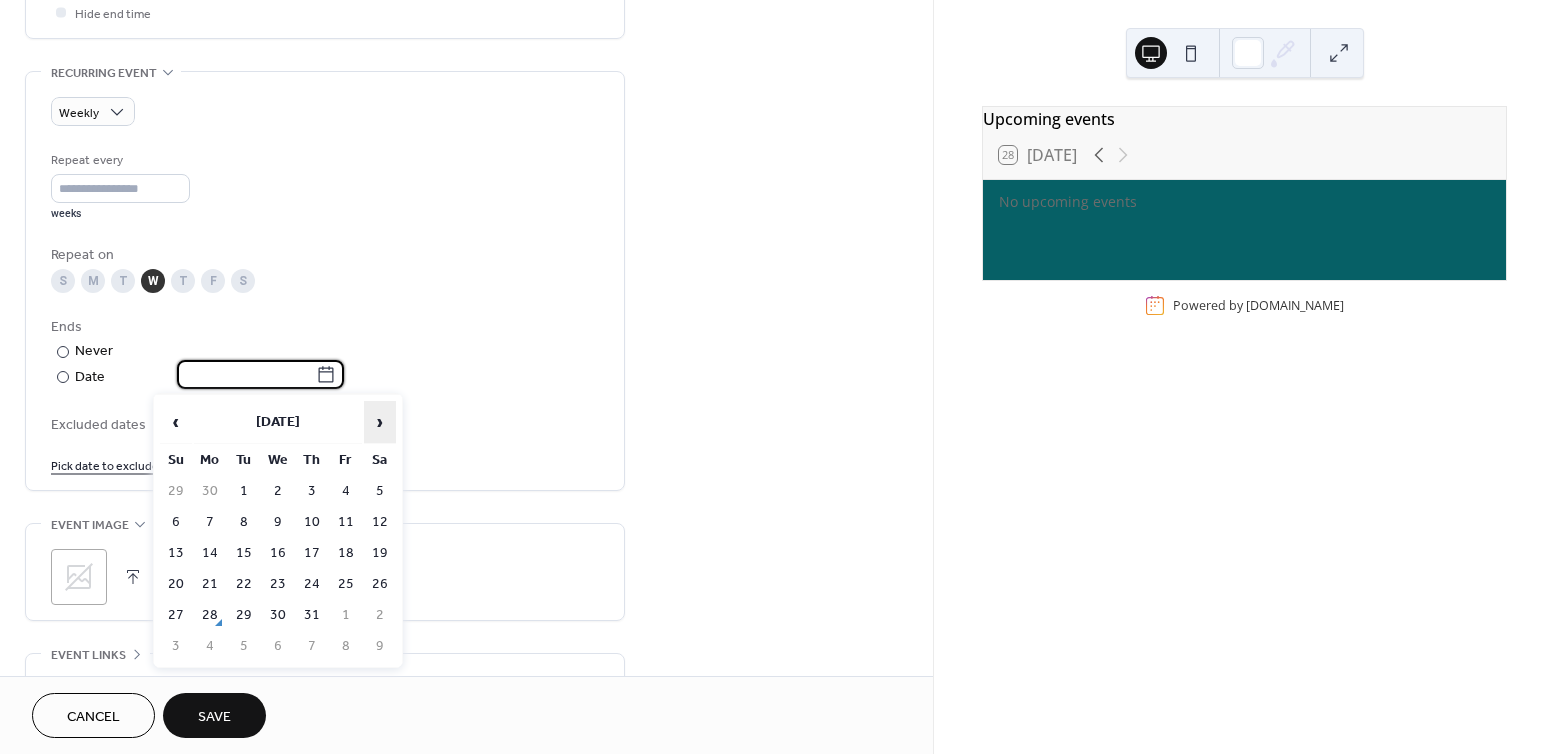 click on "›" at bounding box center (380, 422) 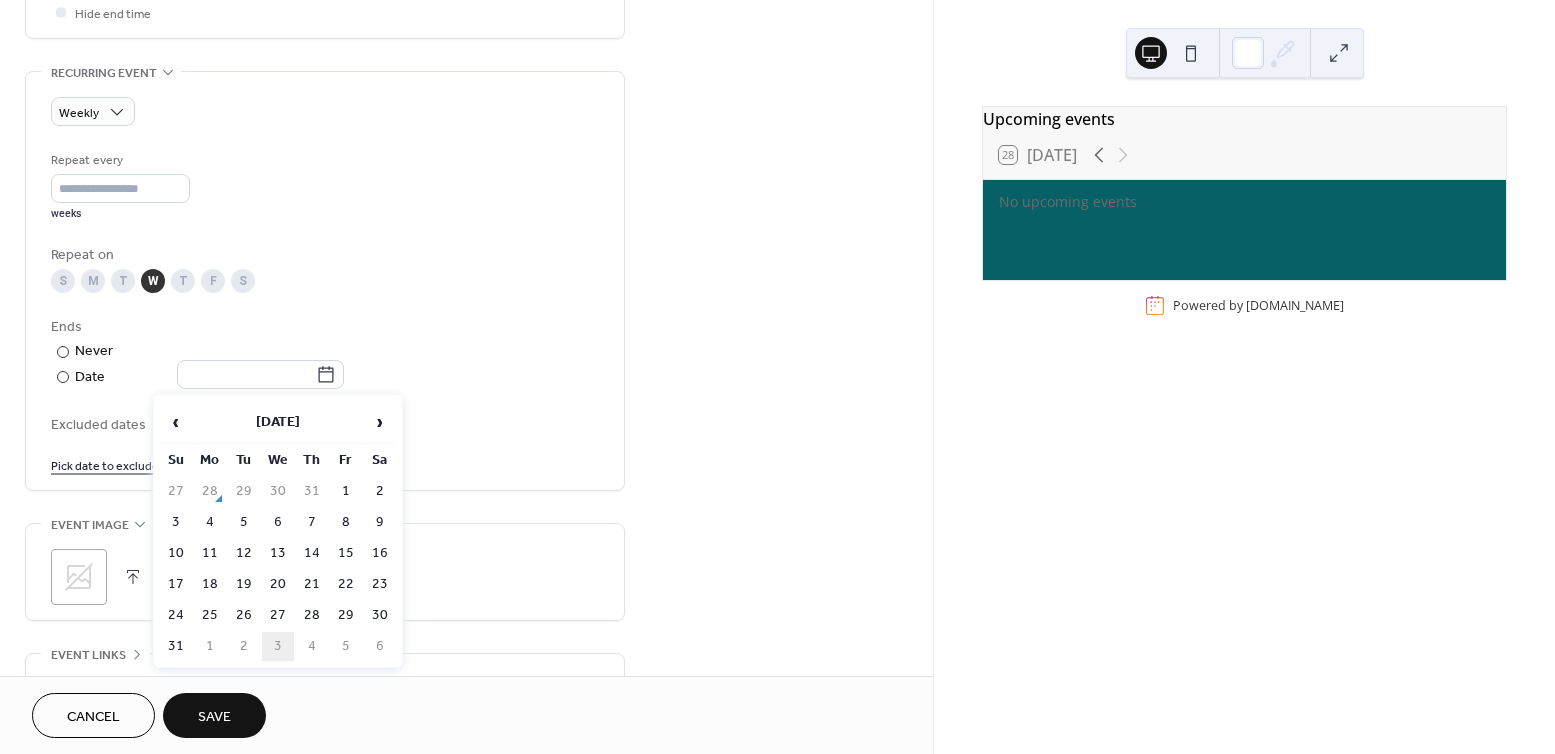 click on "3" at bounding box center (278, 646) 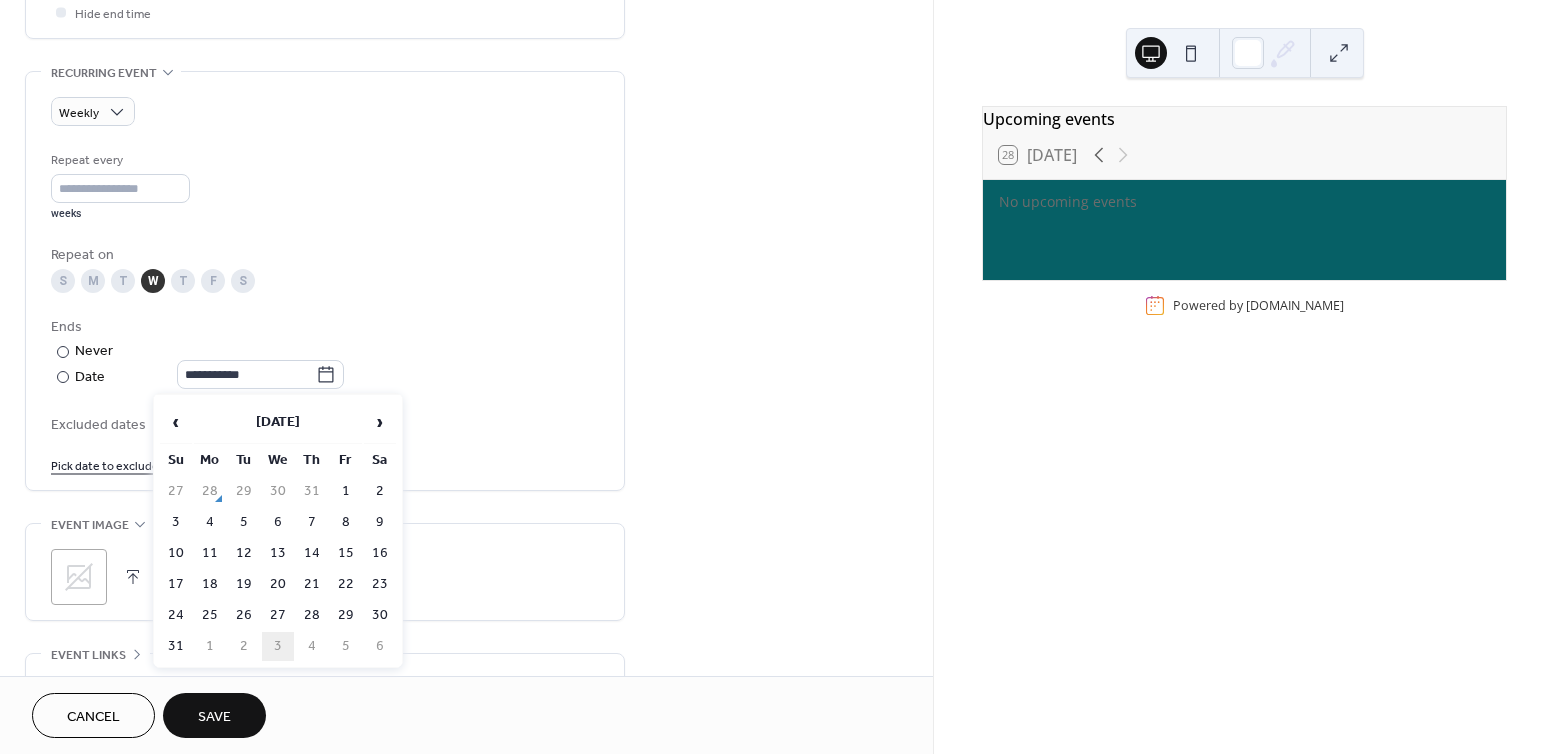 click on "**********" at bounding box center [325, 69] 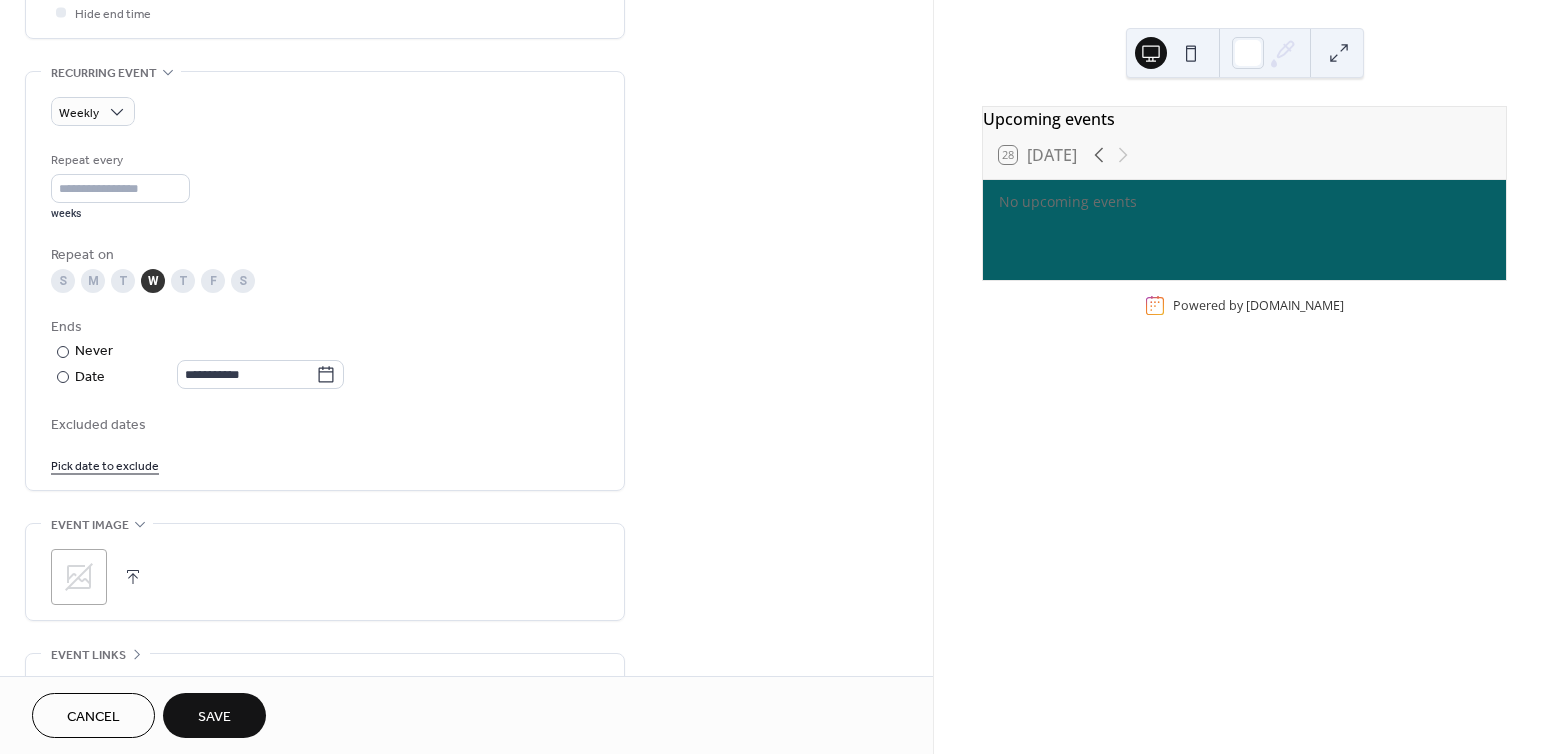 click on "Pick date to exclude" at bounding box center [105, 464] 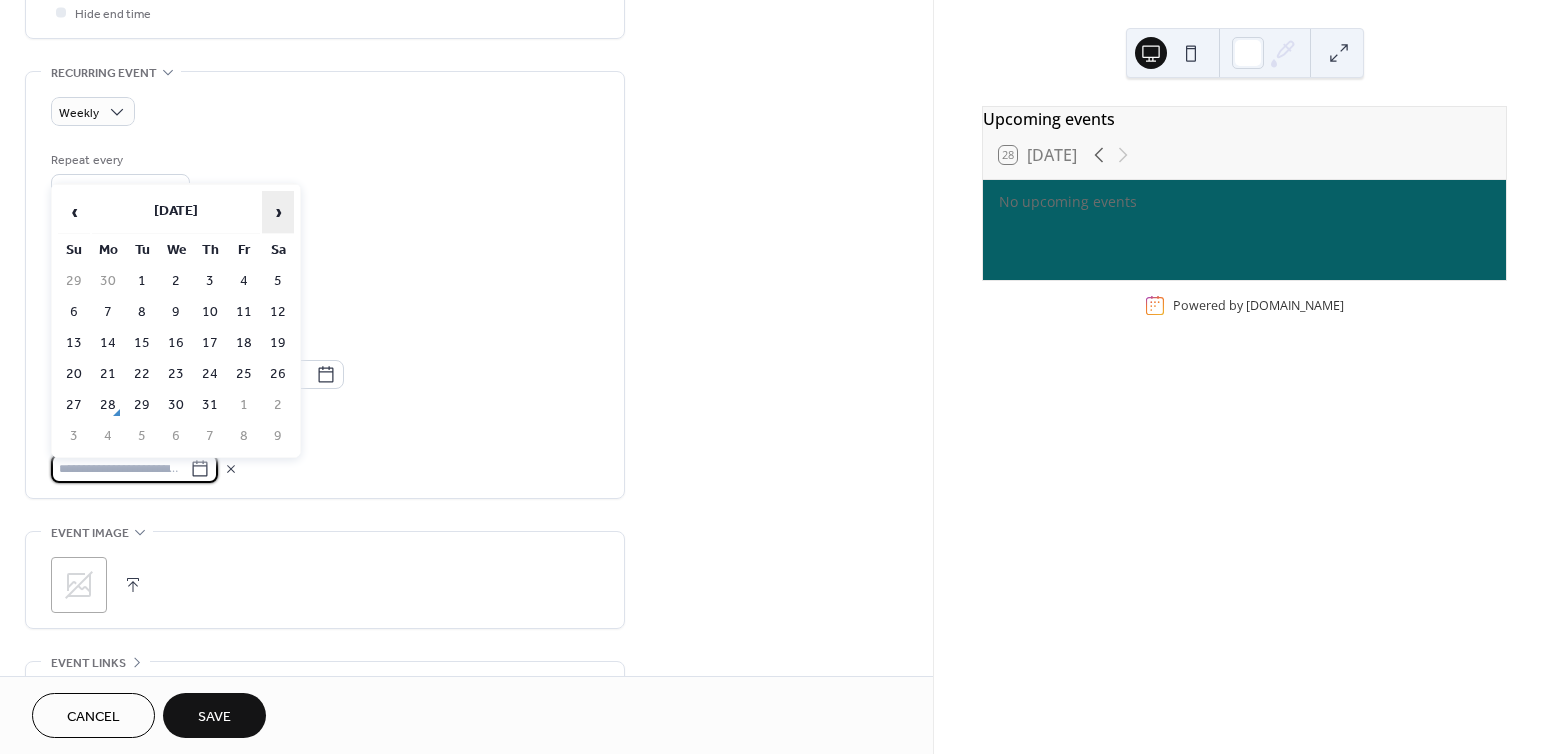 click on "›" at bounding box center (278, 212) 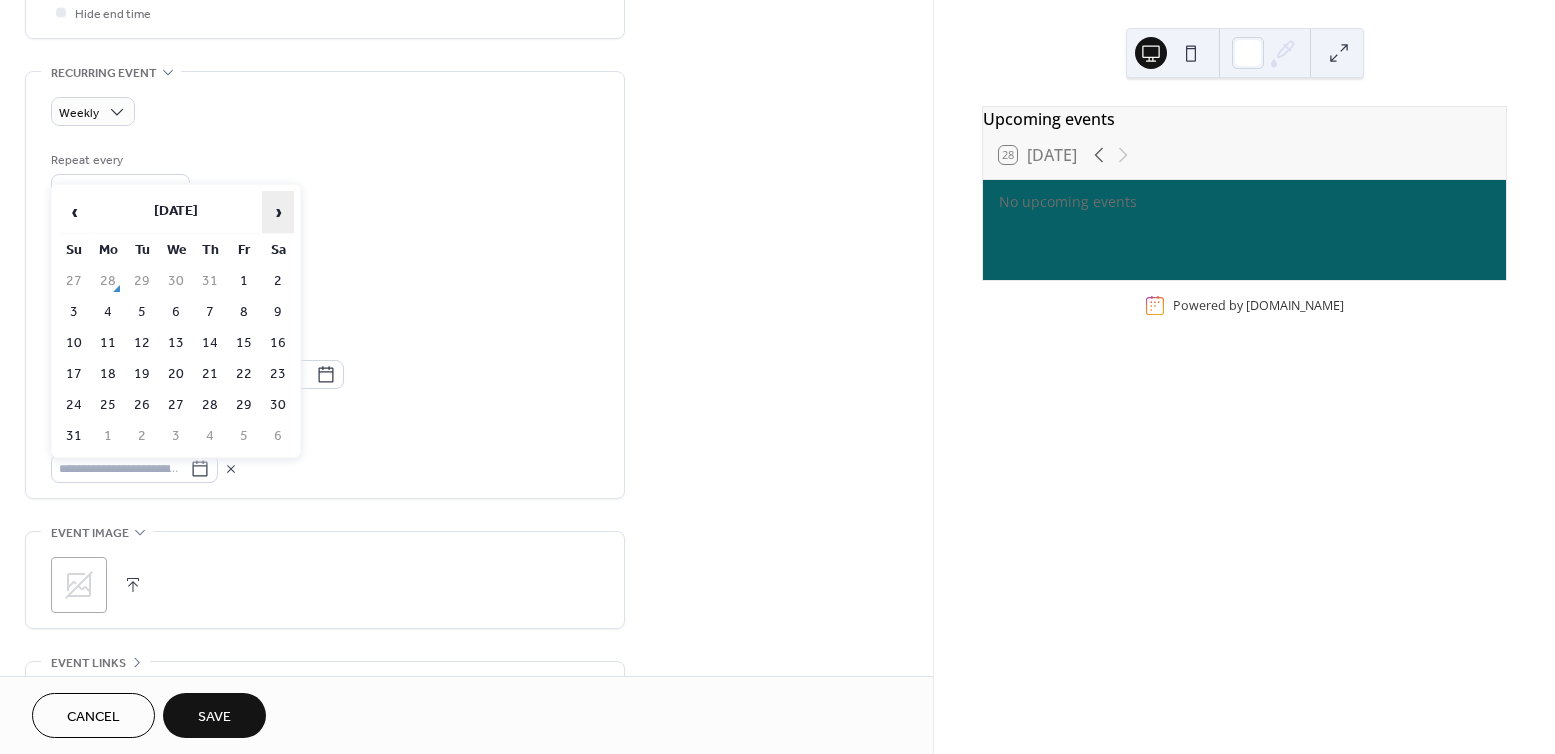 click on "›" at bounding box center [278, 212] 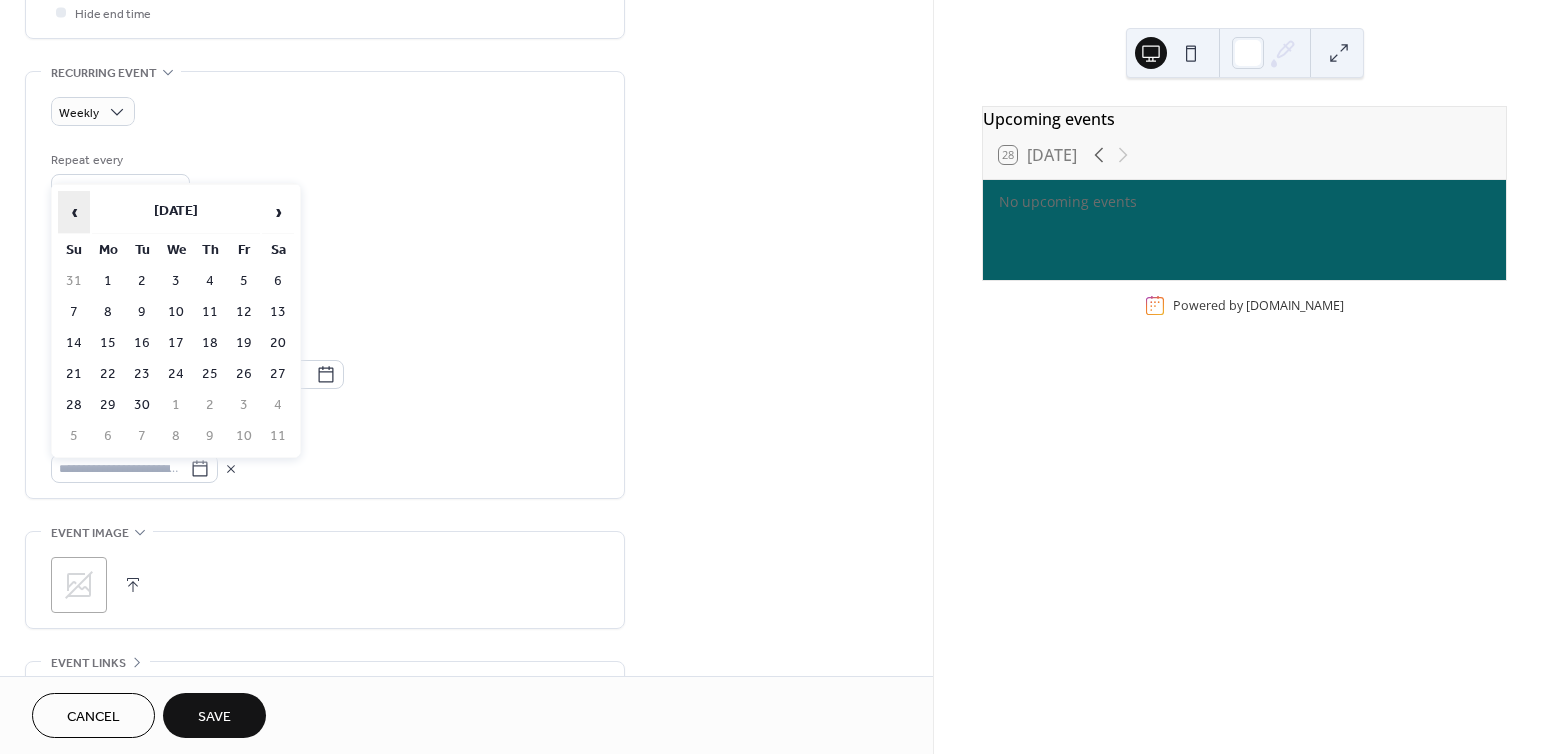 click on "‹" at bounding box center (74, 212) 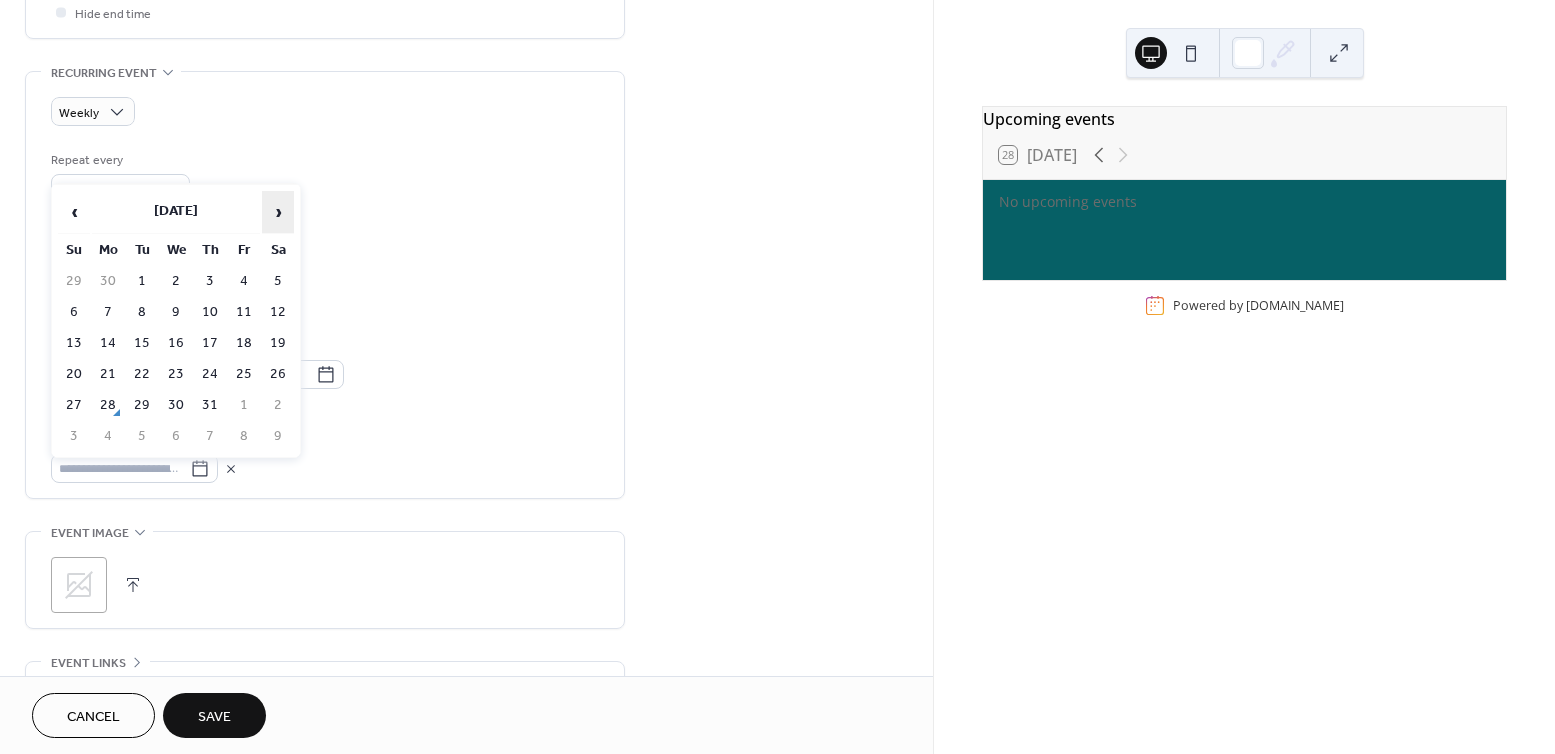 click on "›" at bounding box center [278, 212] 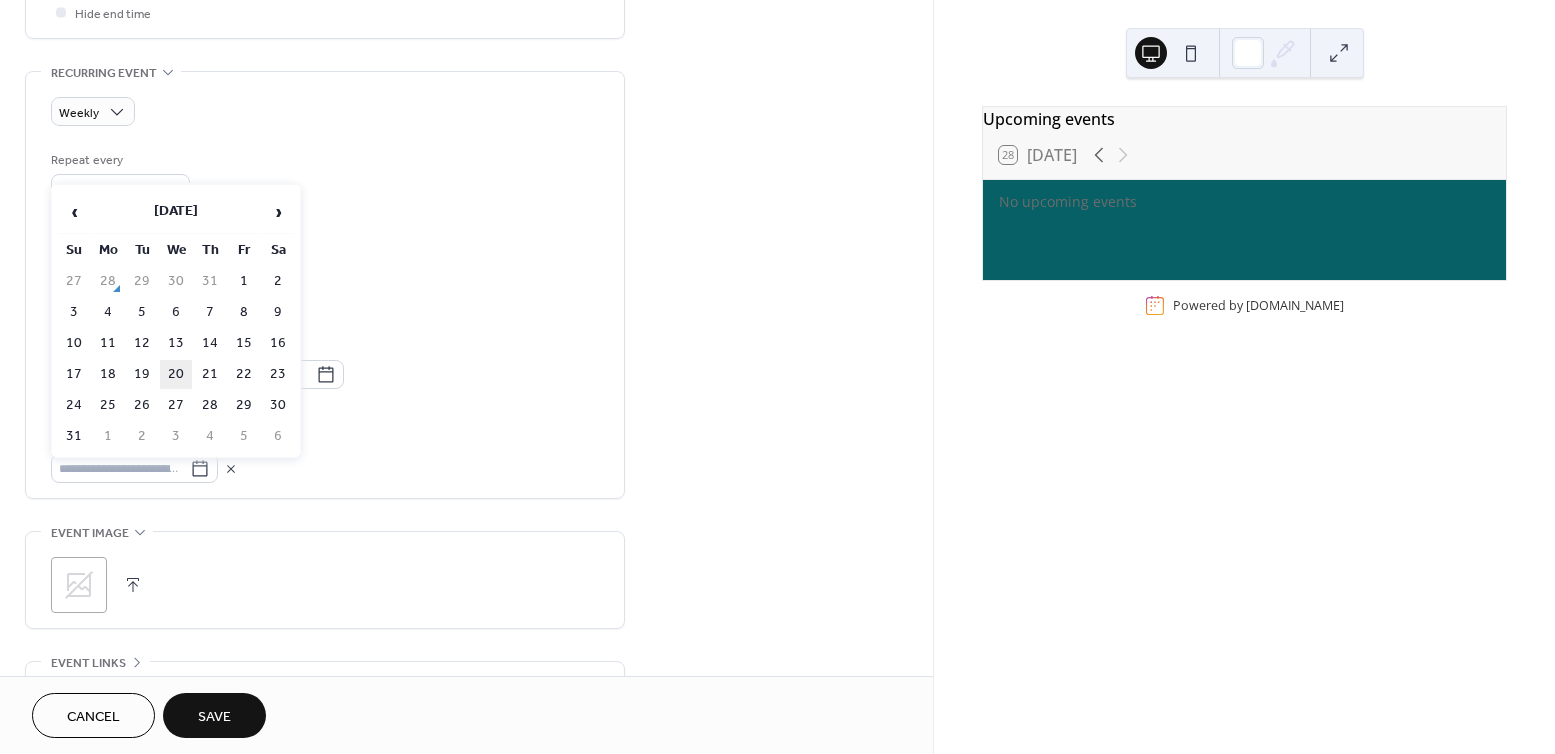 click on "20" at bounding box center (176, 374) 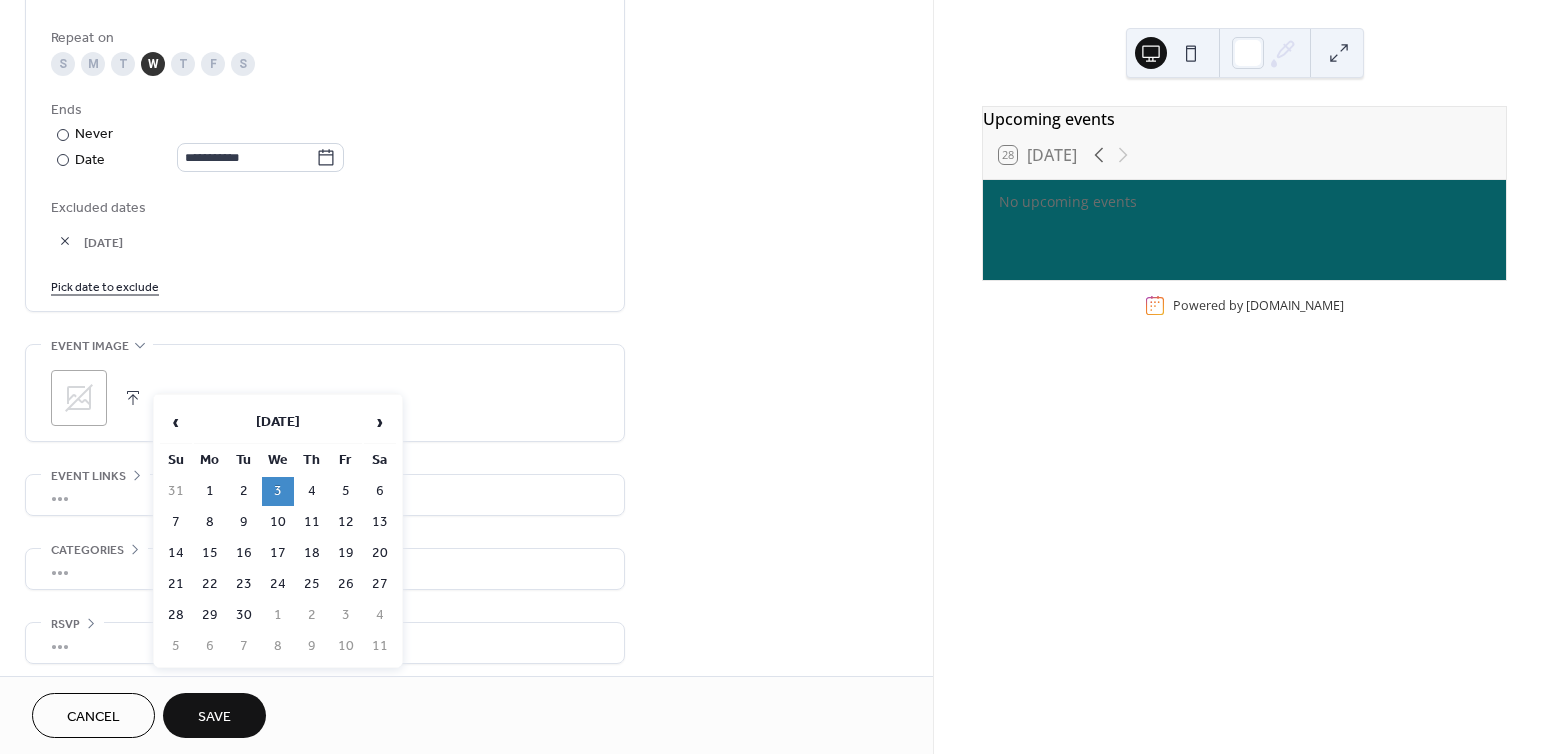 scroll, scrollTop: 1040, scrollLeft: 0, axis: vertical 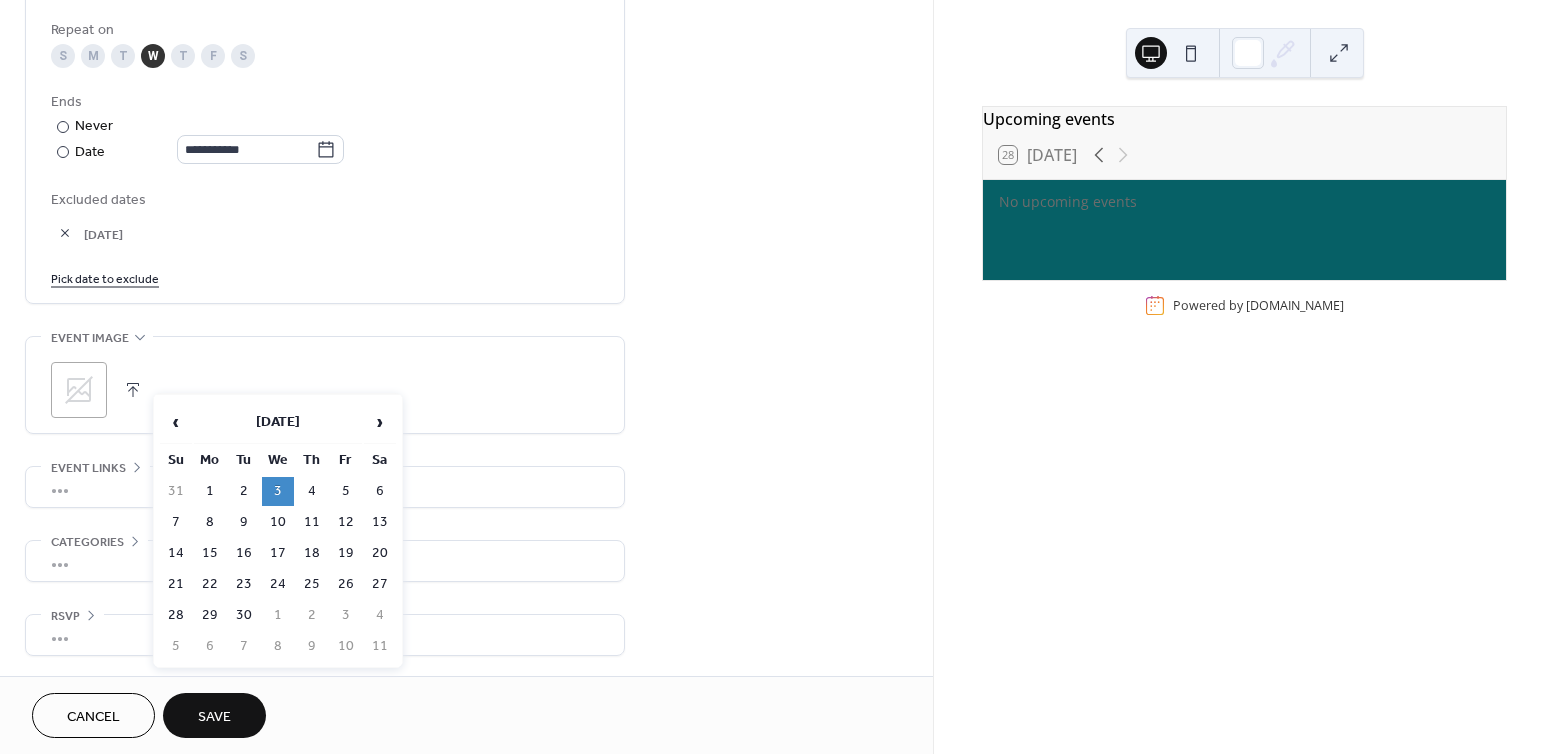 click 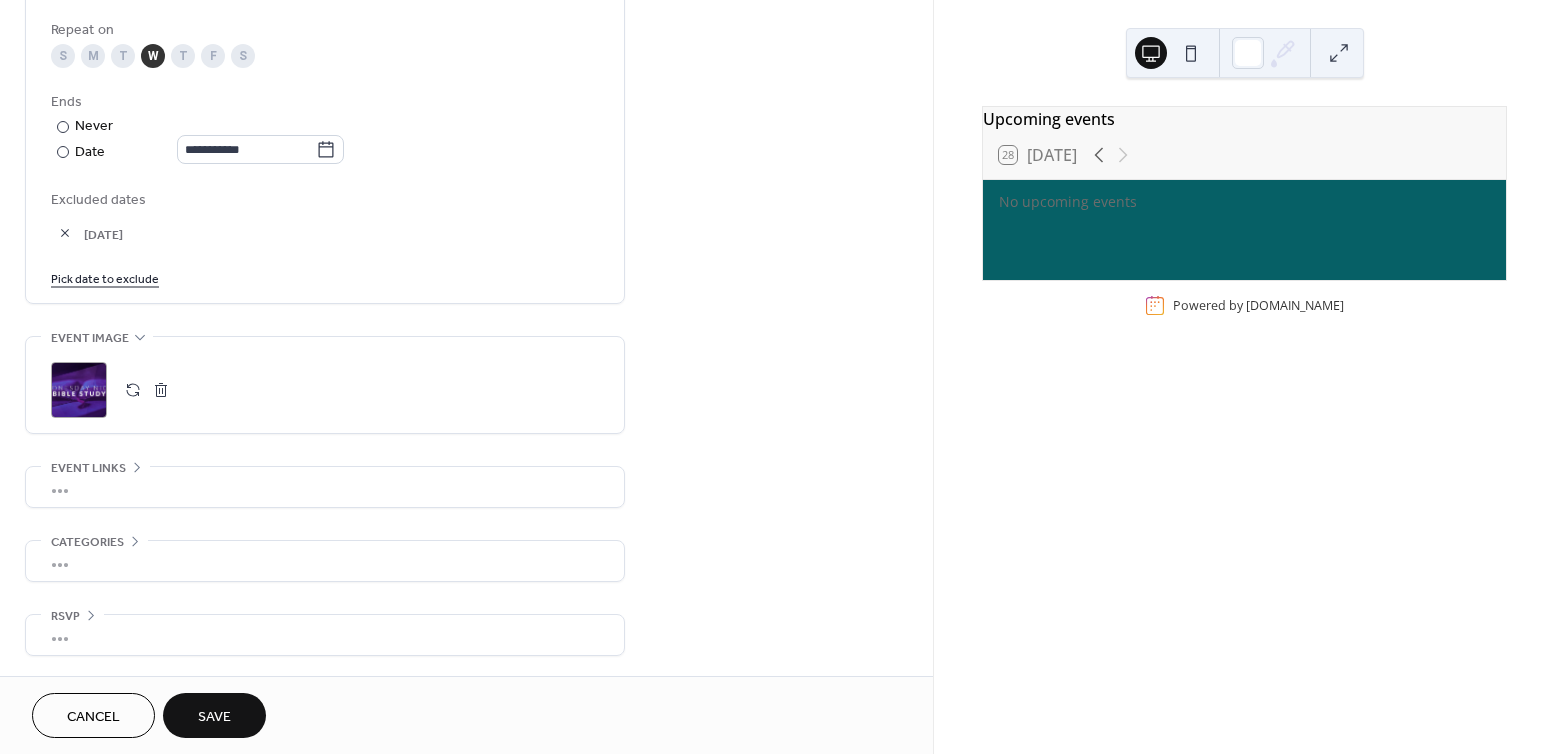 click on "Save" at bounding box center [214, 715] 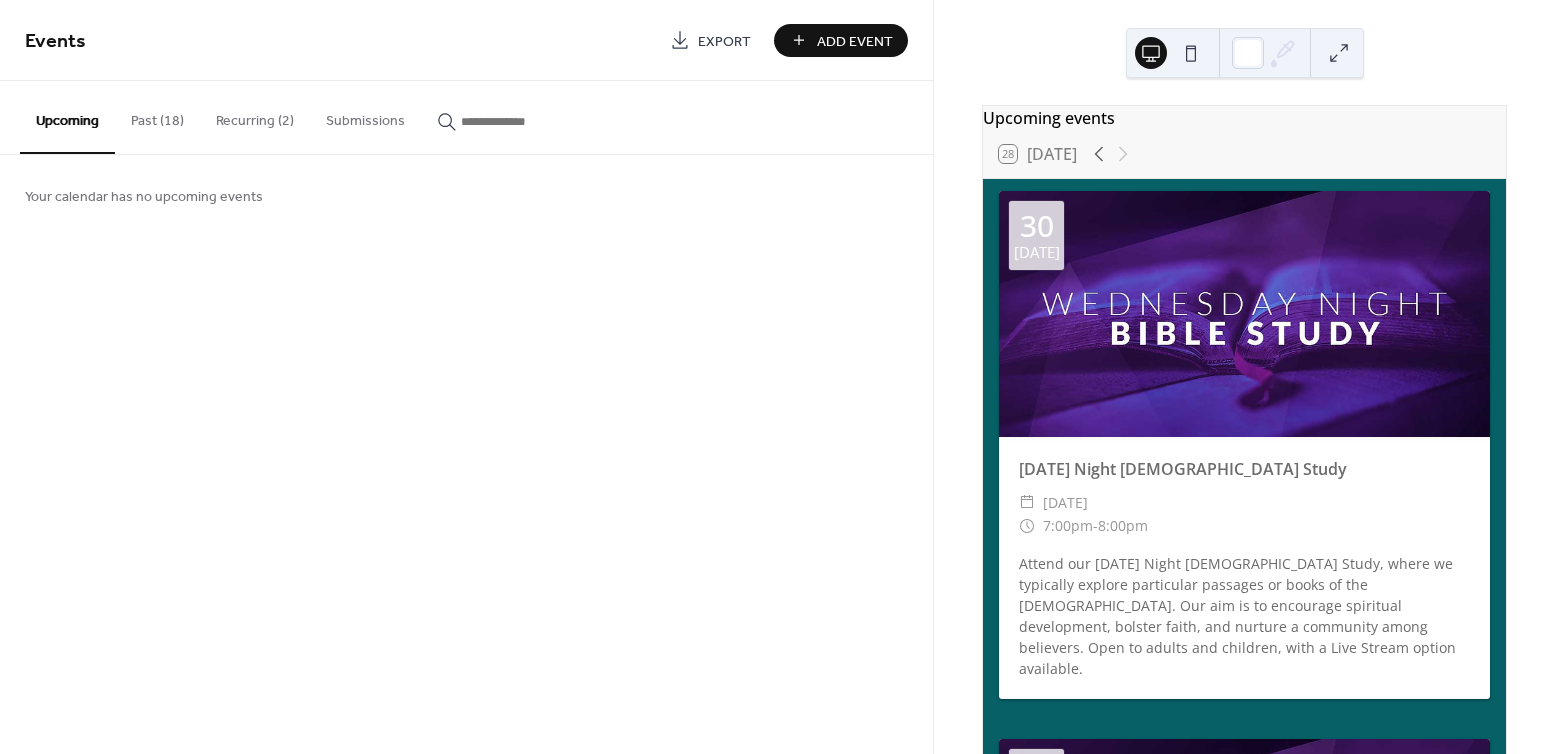 scroll, scrollTop: 0, scrollLeft: 0, axis: both 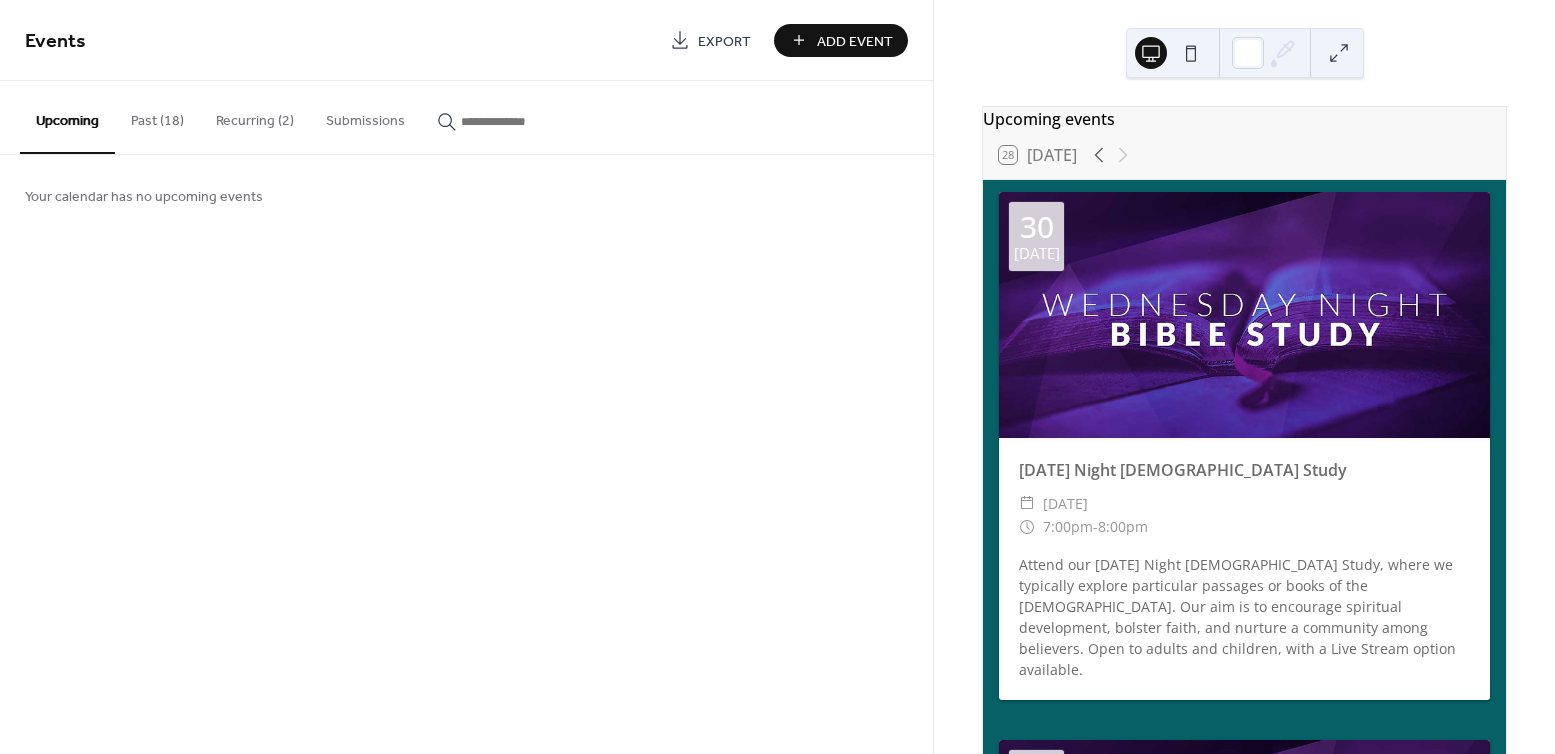 click on "Add Event" at bounding box center [855, 41] 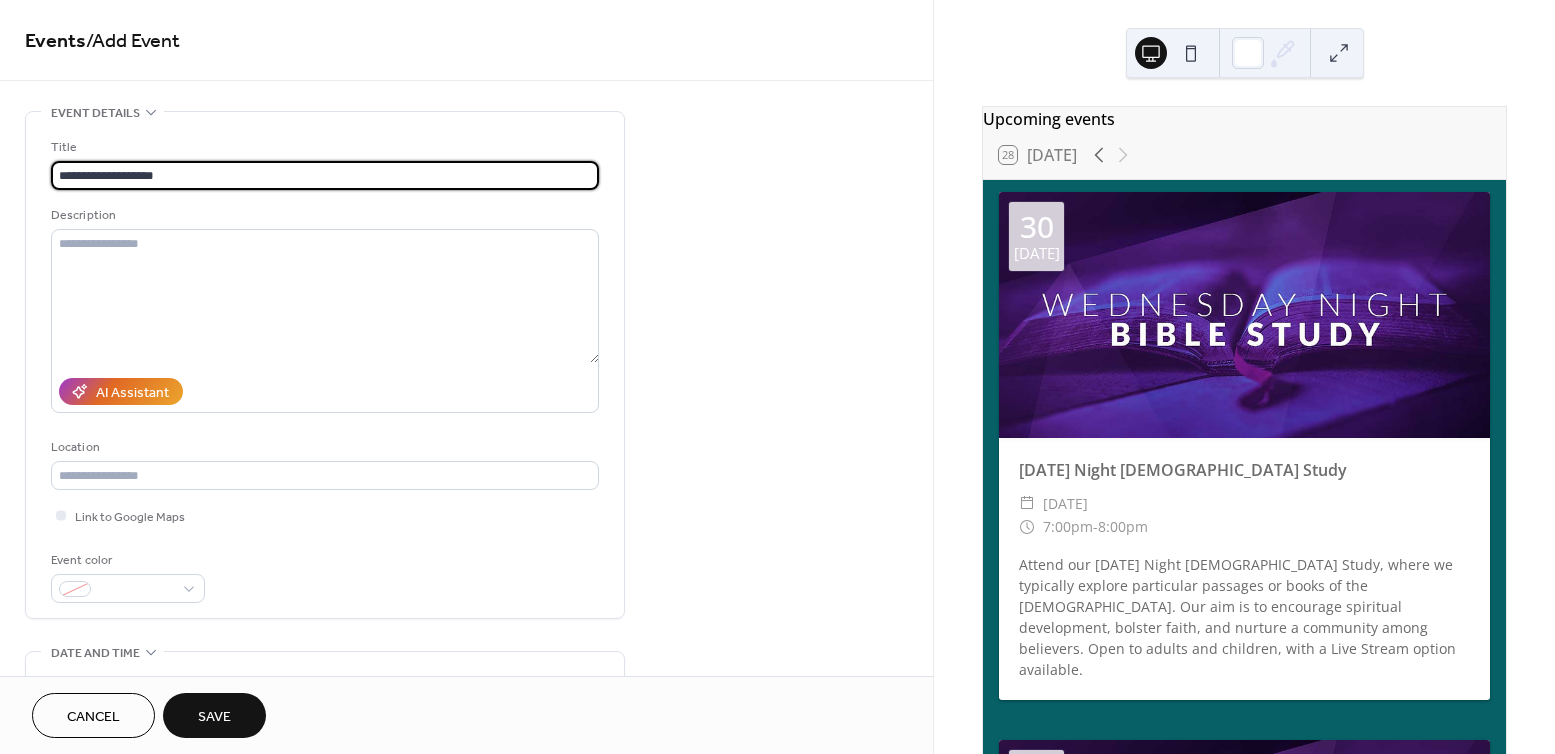 type on "**********" 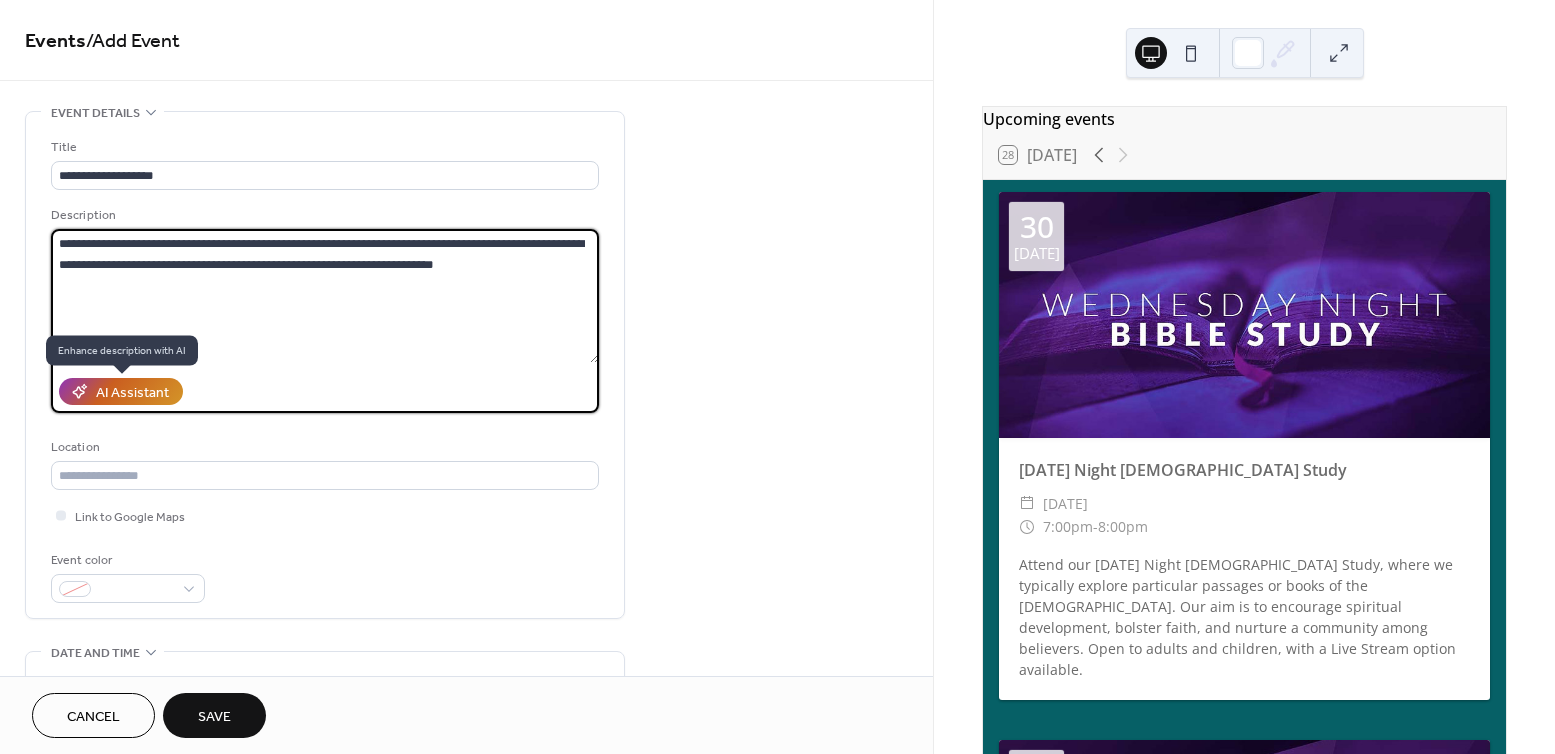 type on "**********" 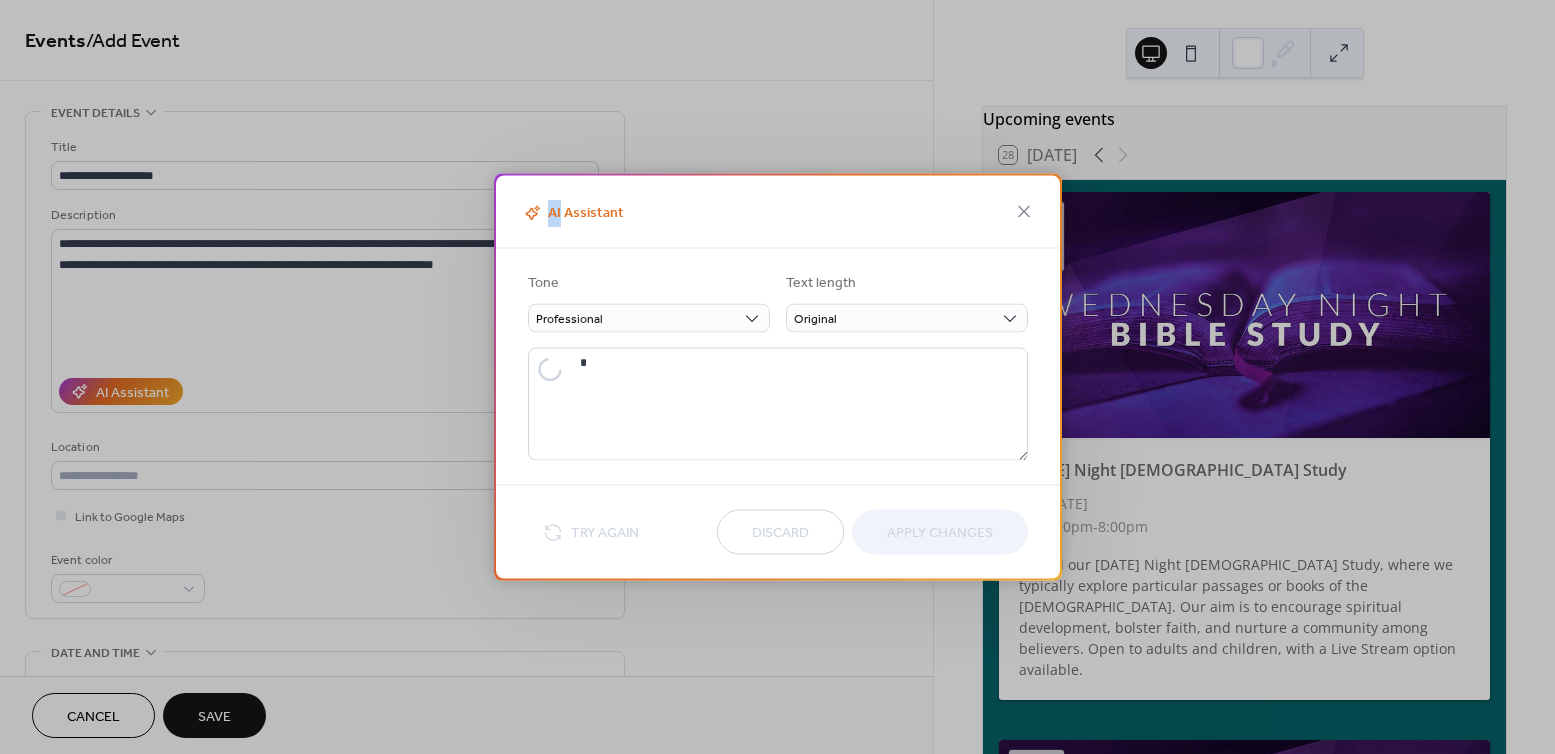 type on "**********" 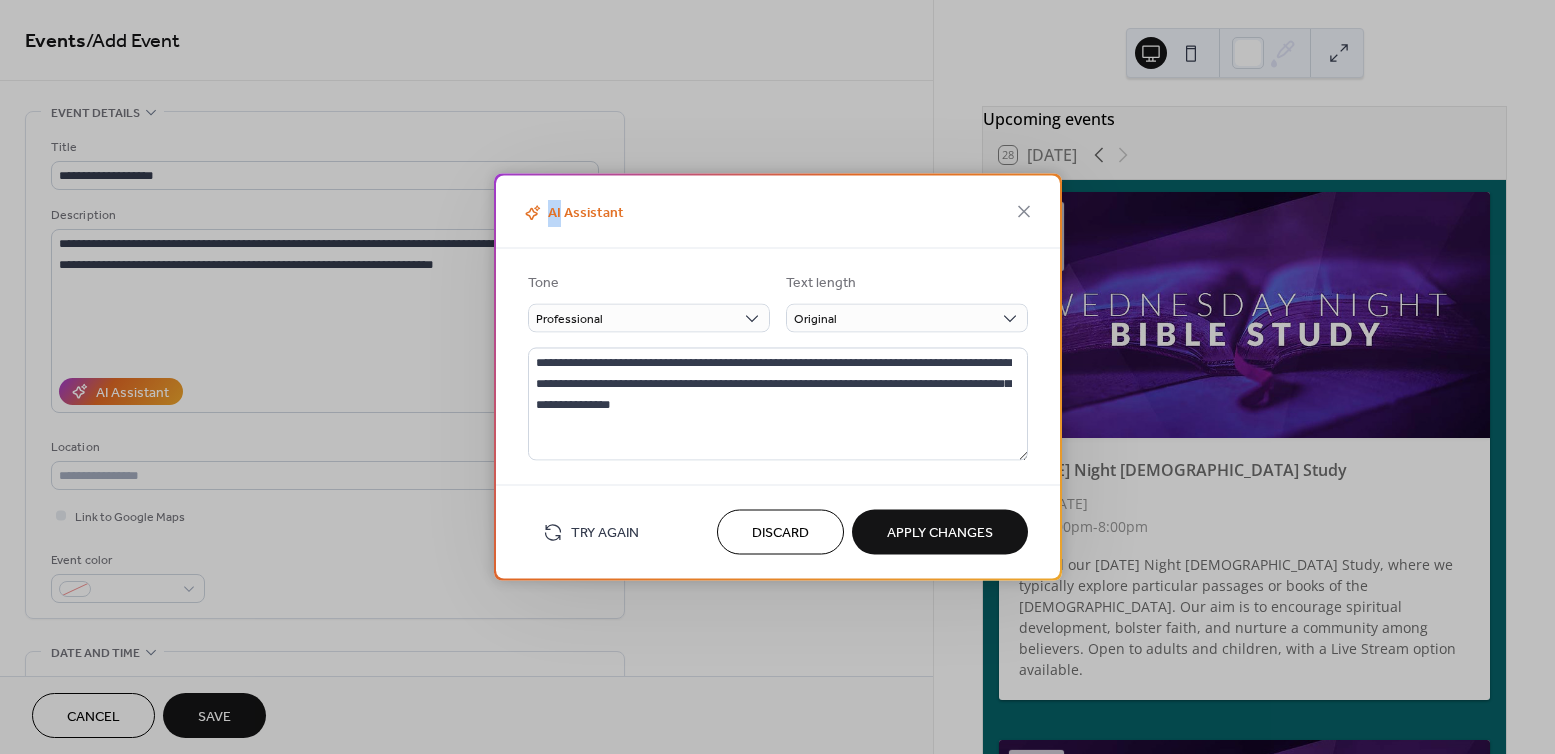 click on "Apply Changes" at bounding box center [940, 532] 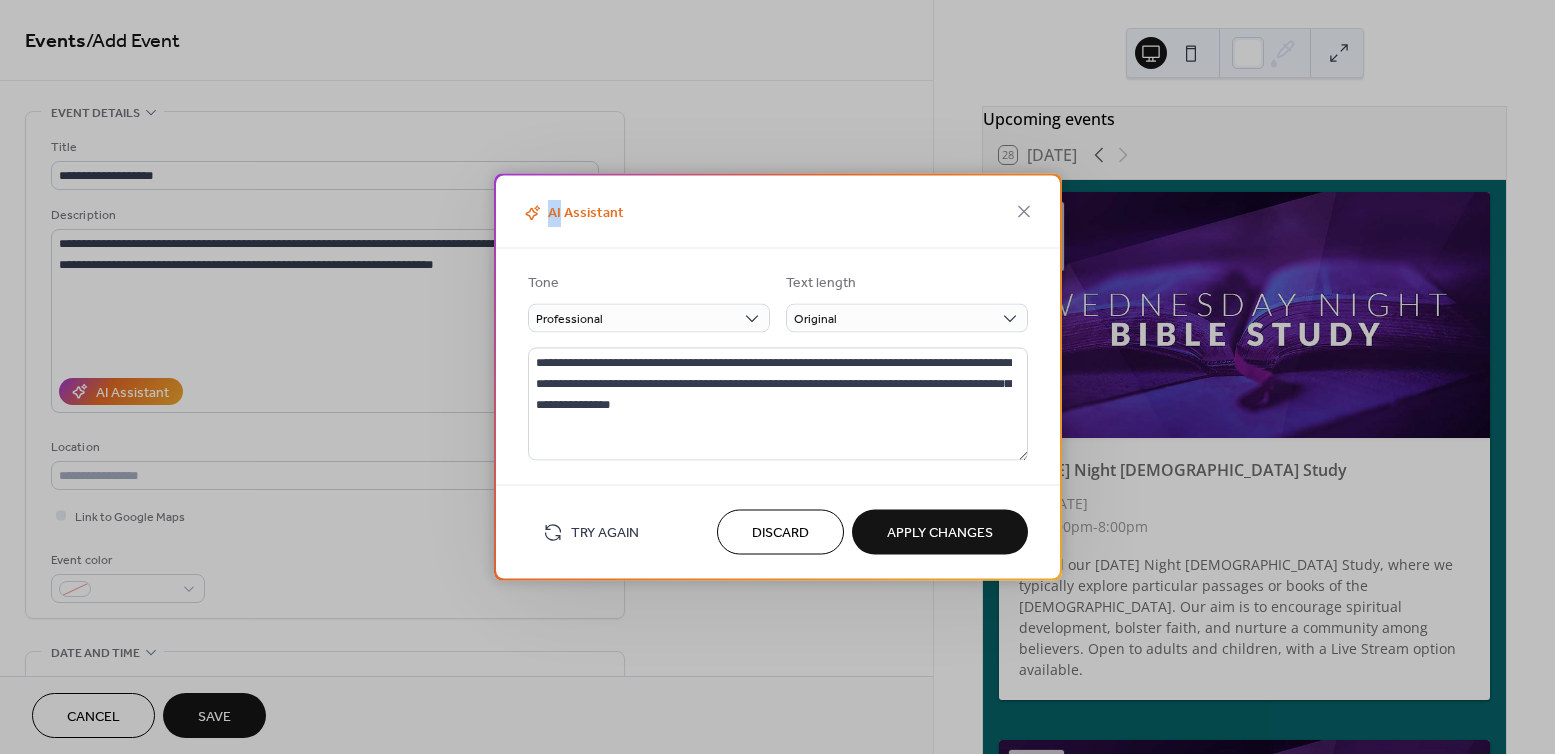 type on "**********" 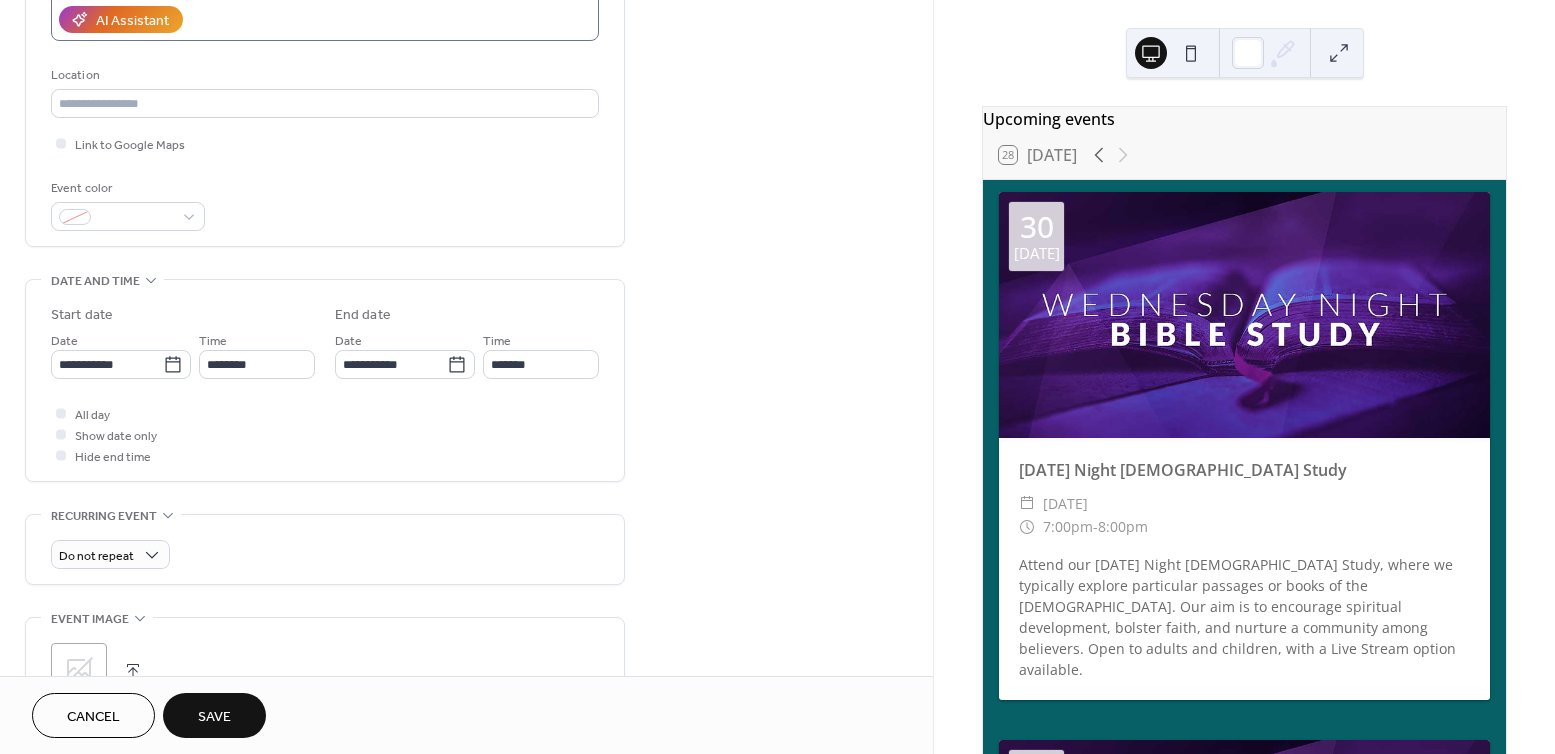 scroll, scrollTop: 395, scrollLeft: 0, axis: vertical 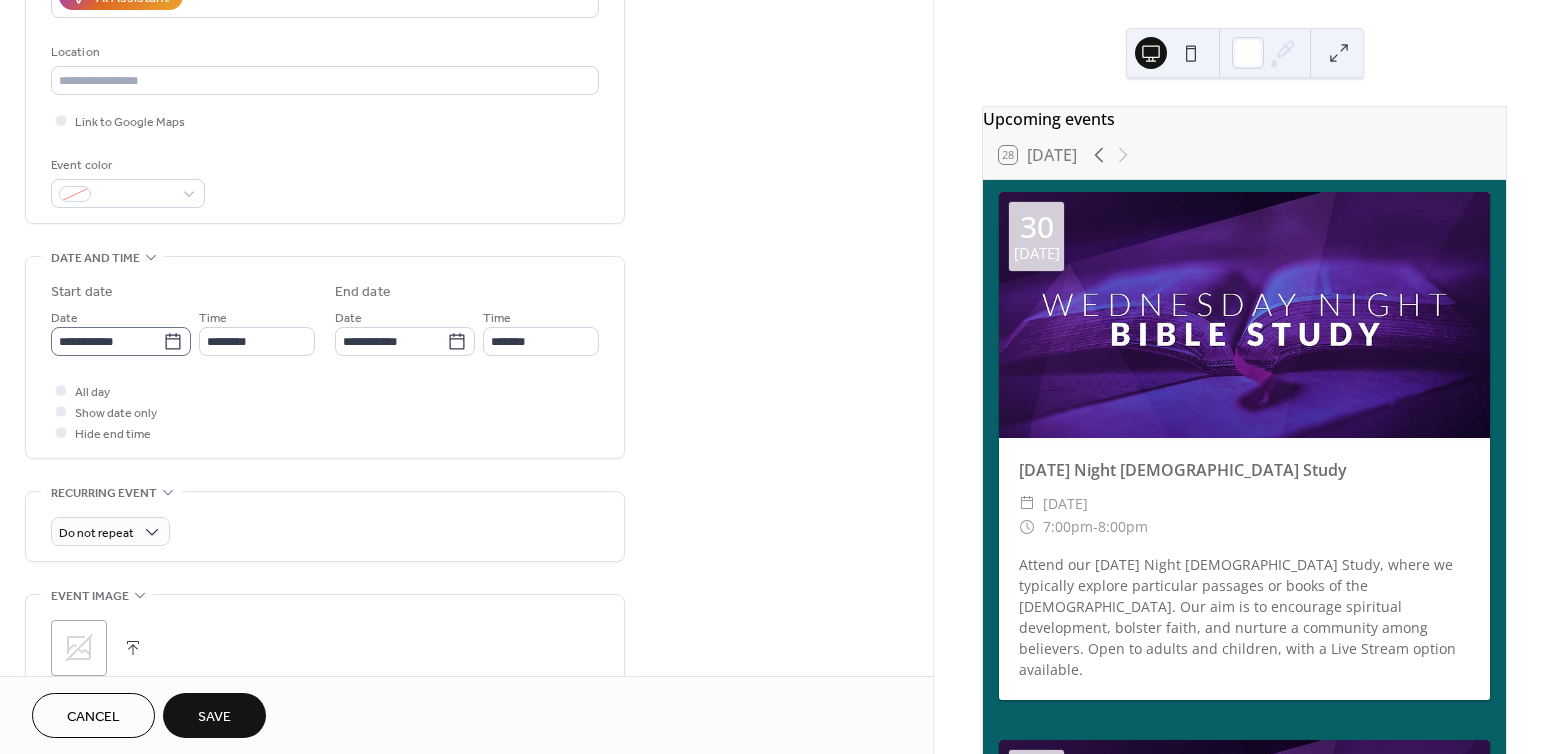 click 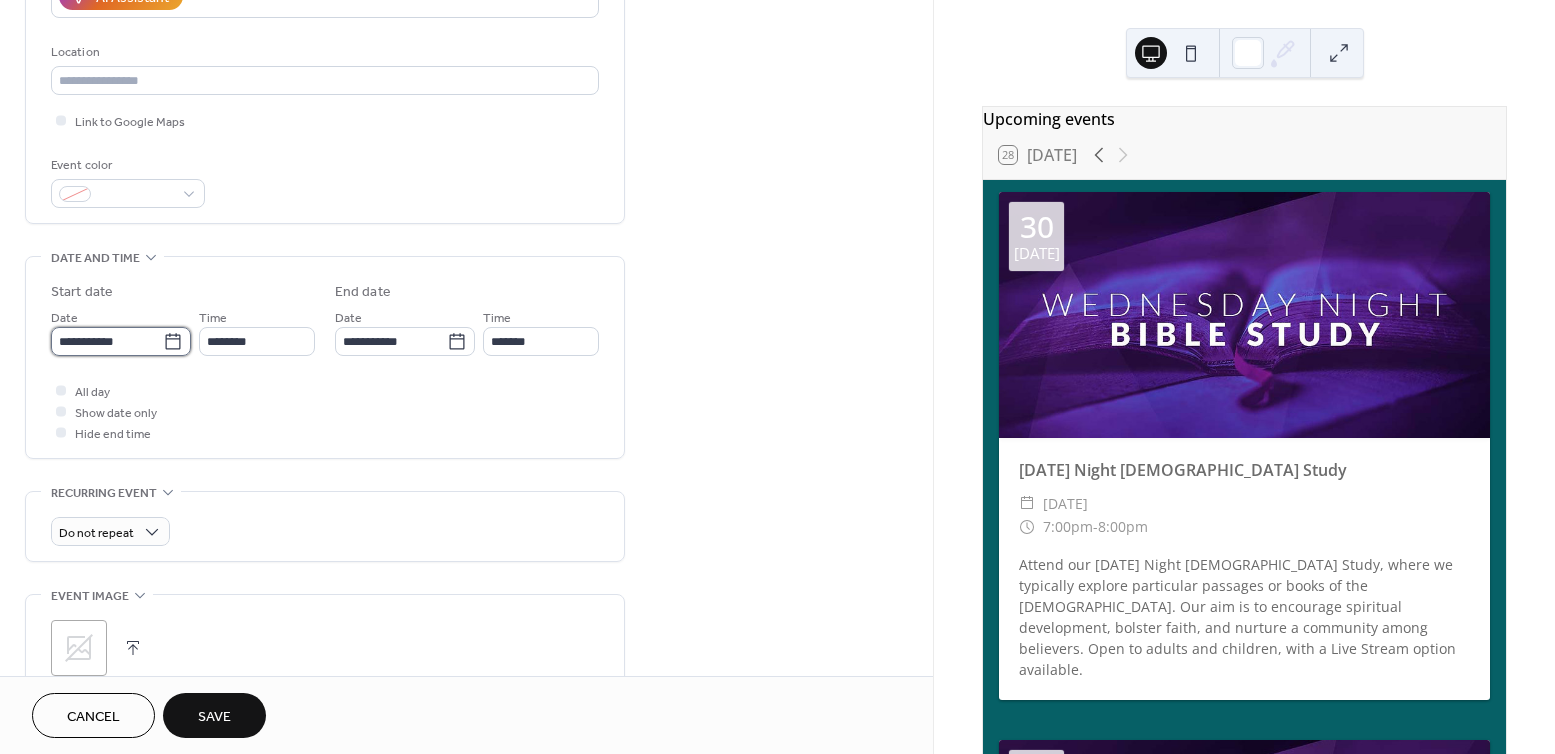 click on "**********" at bounding box center (107, 341) 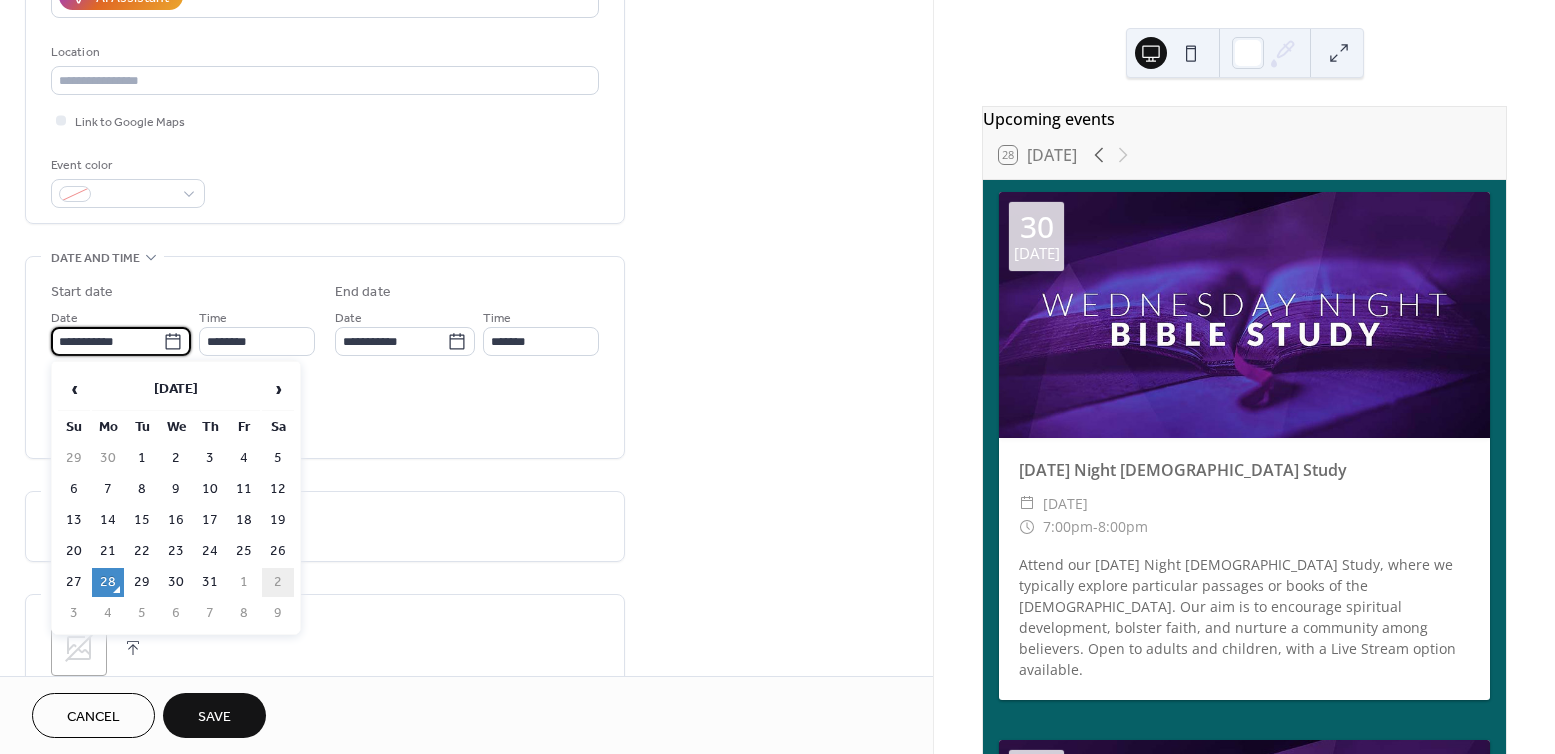 click on "2" at bounding box center [278, 582] 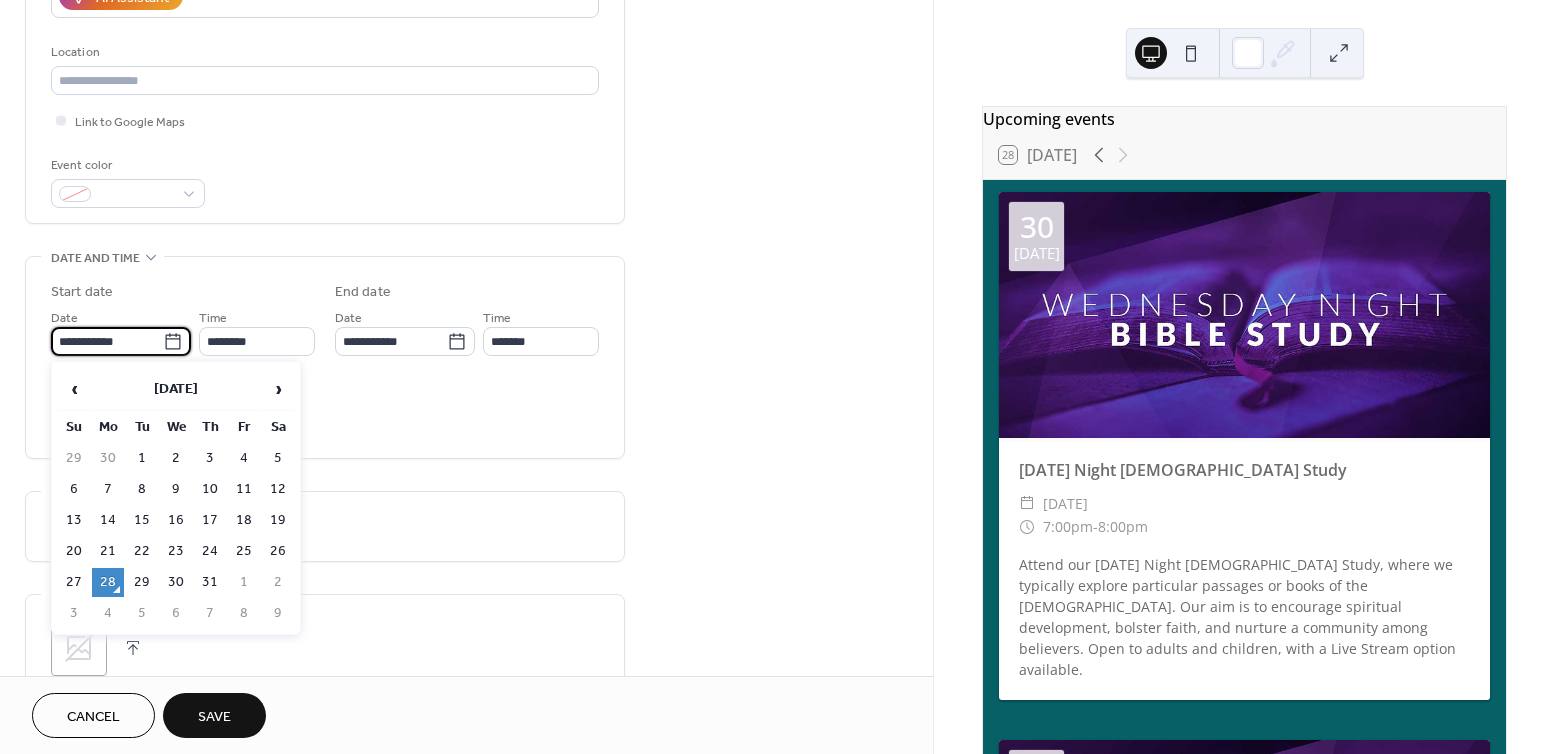 type on "**********" 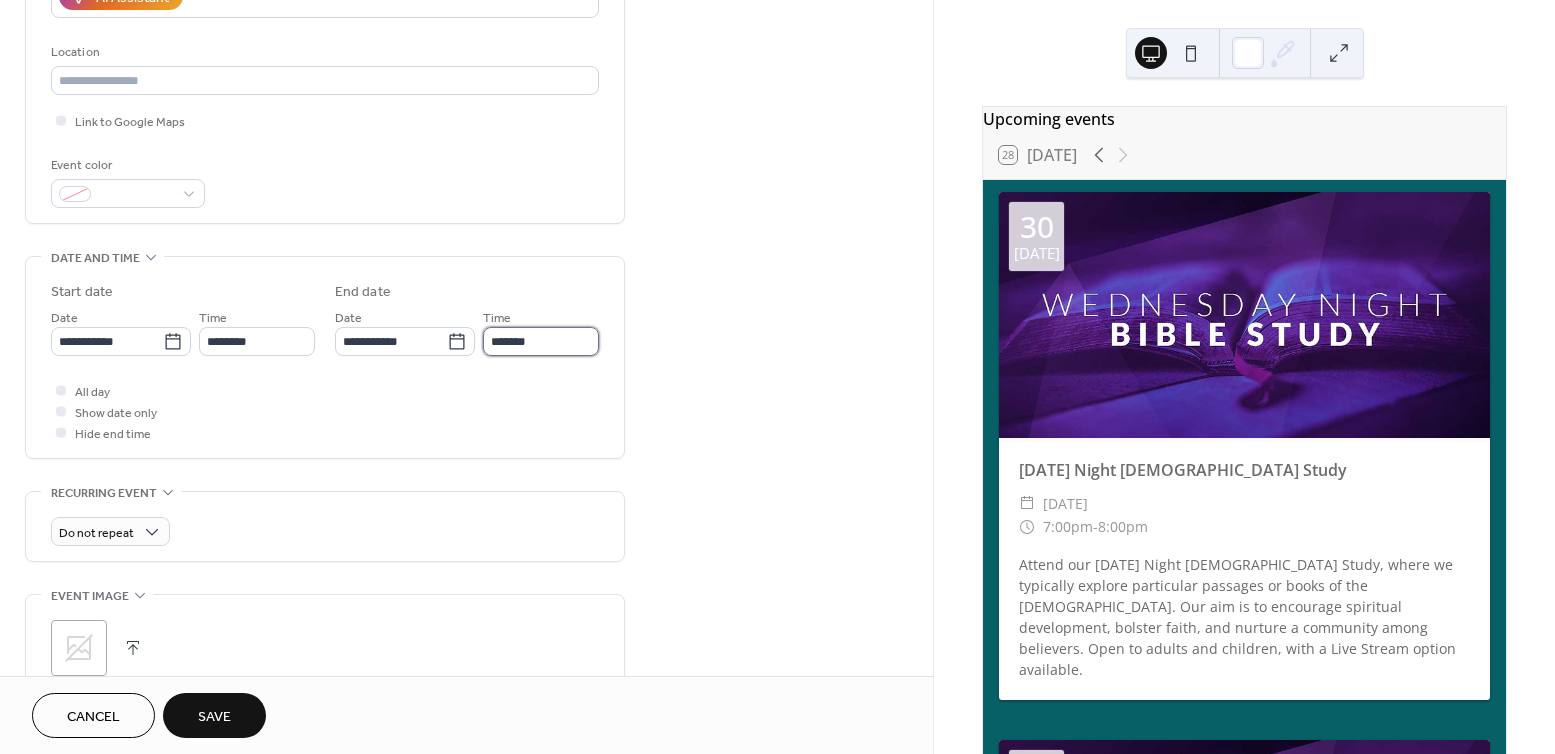 click on "*******" at bounding box center (541, 341) 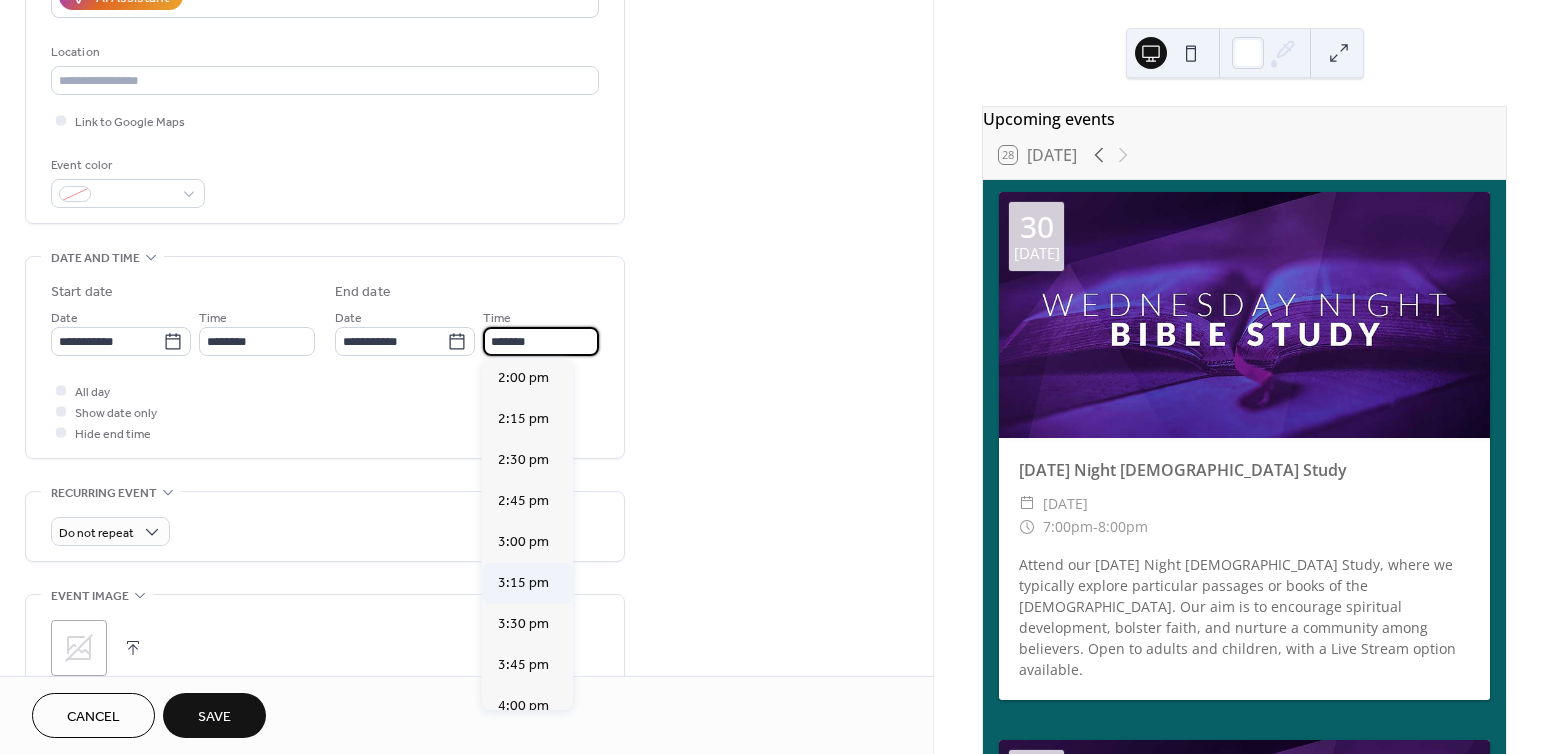 scroll, scrollTop: 325, scrollLeft: 0, axis: vertical 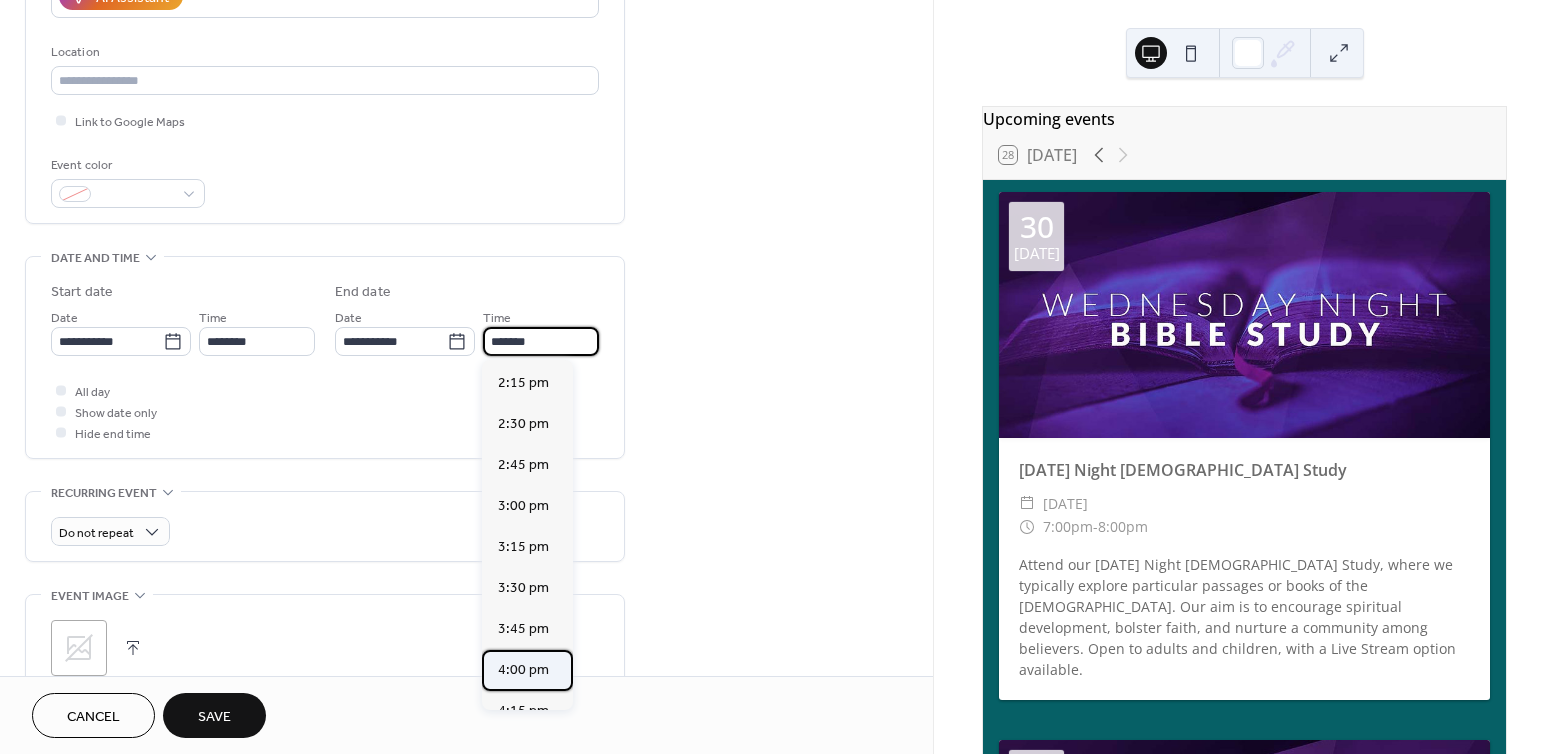 click on "4:00 pm" at bounding box center [523, 670] 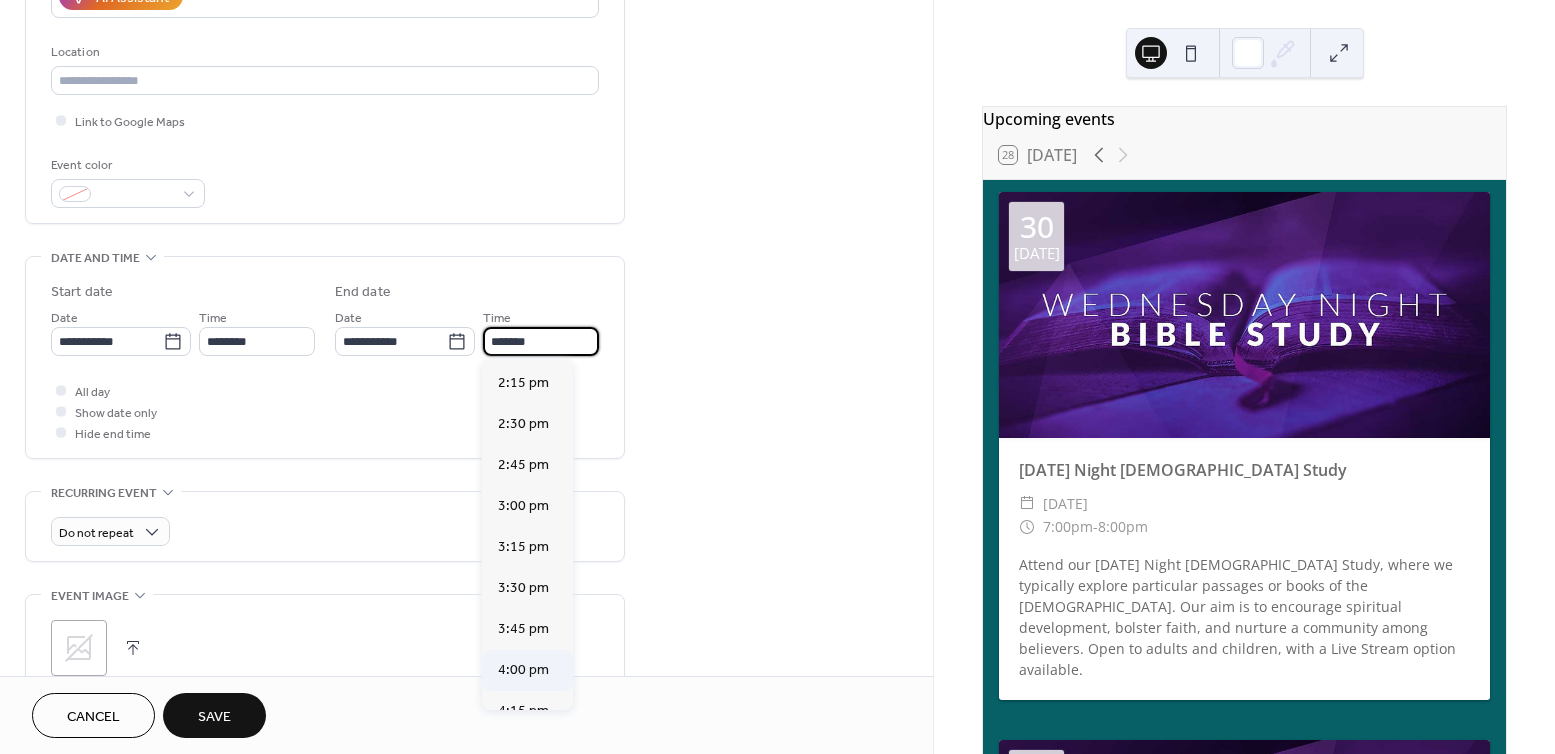 type on "*******" 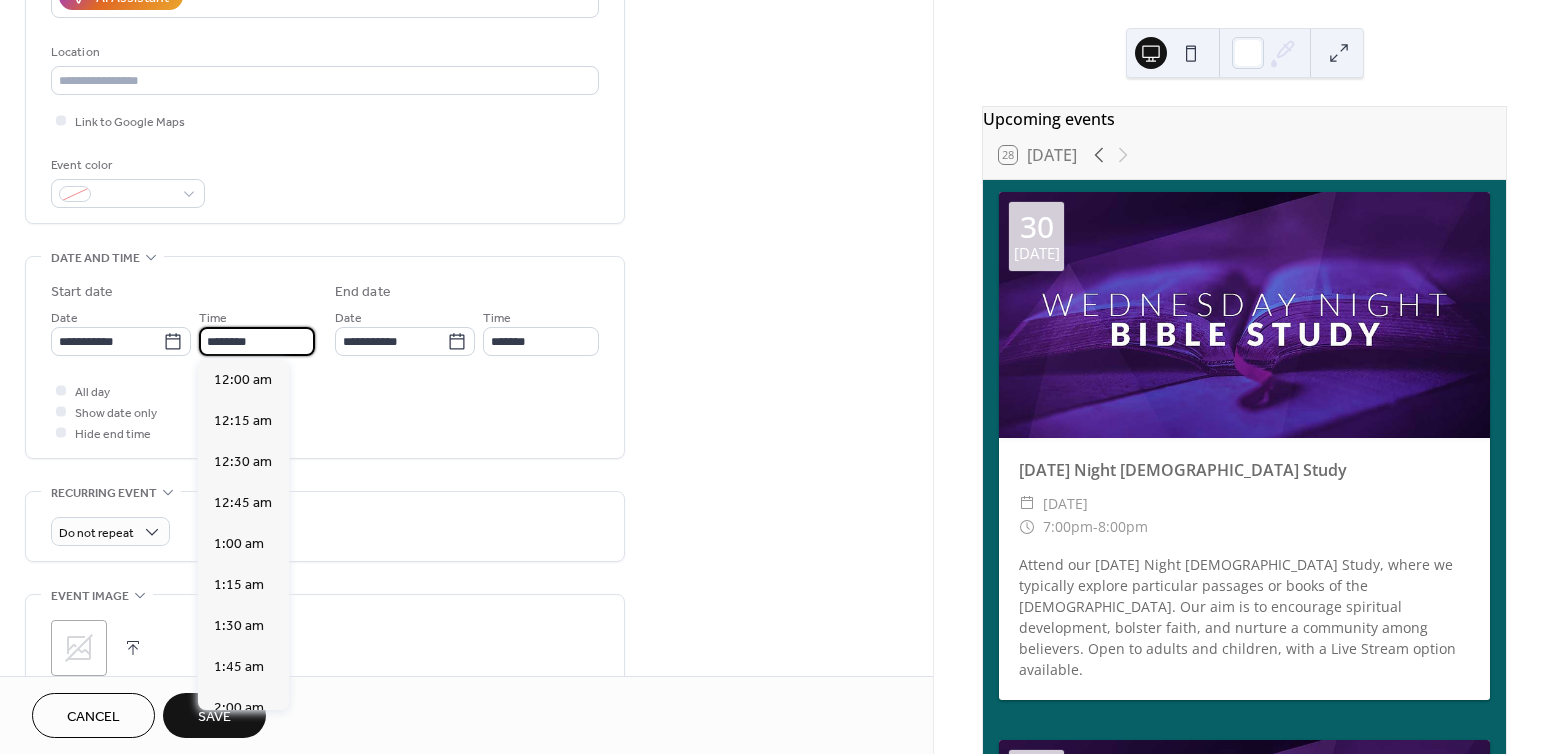 click on "********" at bounding box center (257, 341) 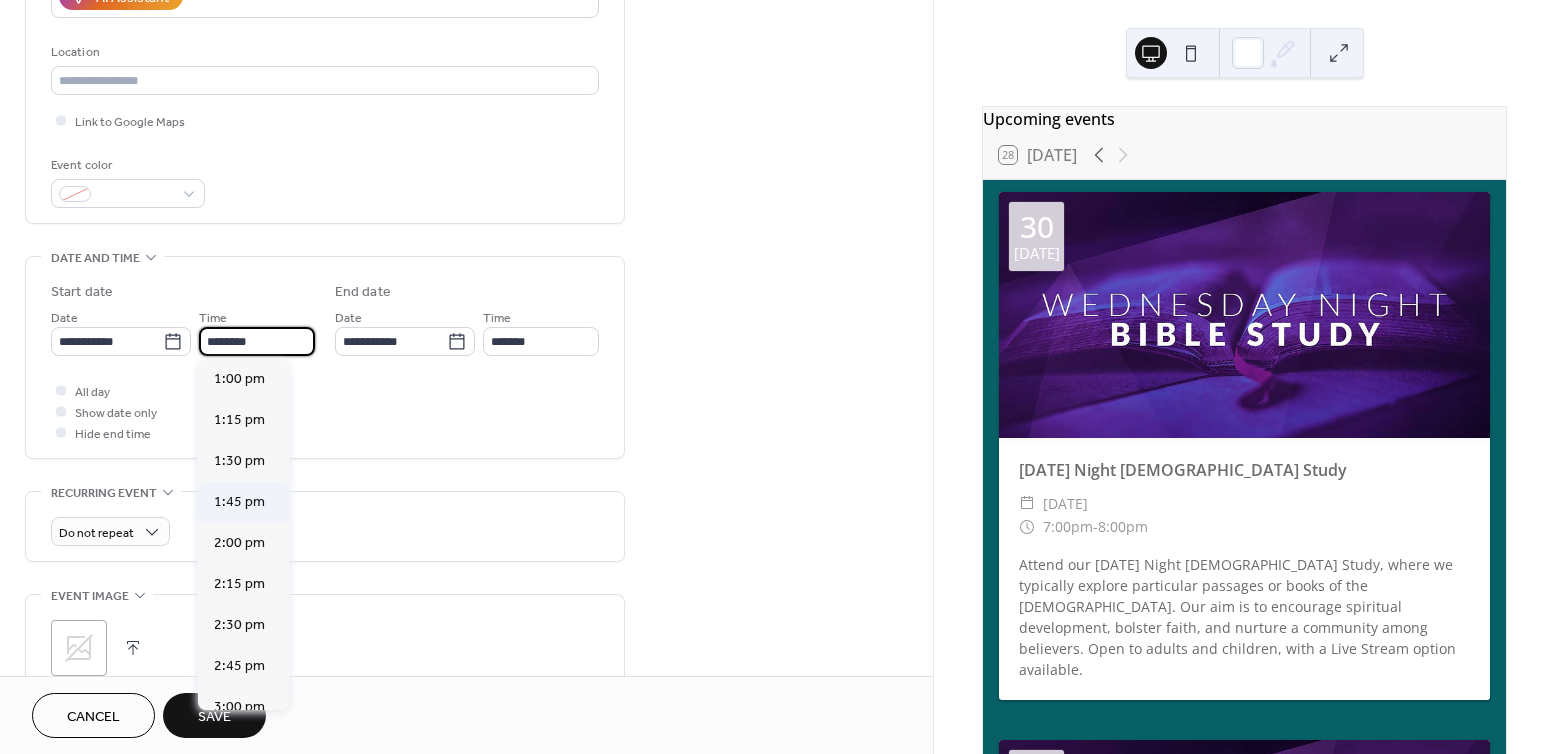 scroll, scrollTop: 2148, scrollLeft: 0, axis: vertical 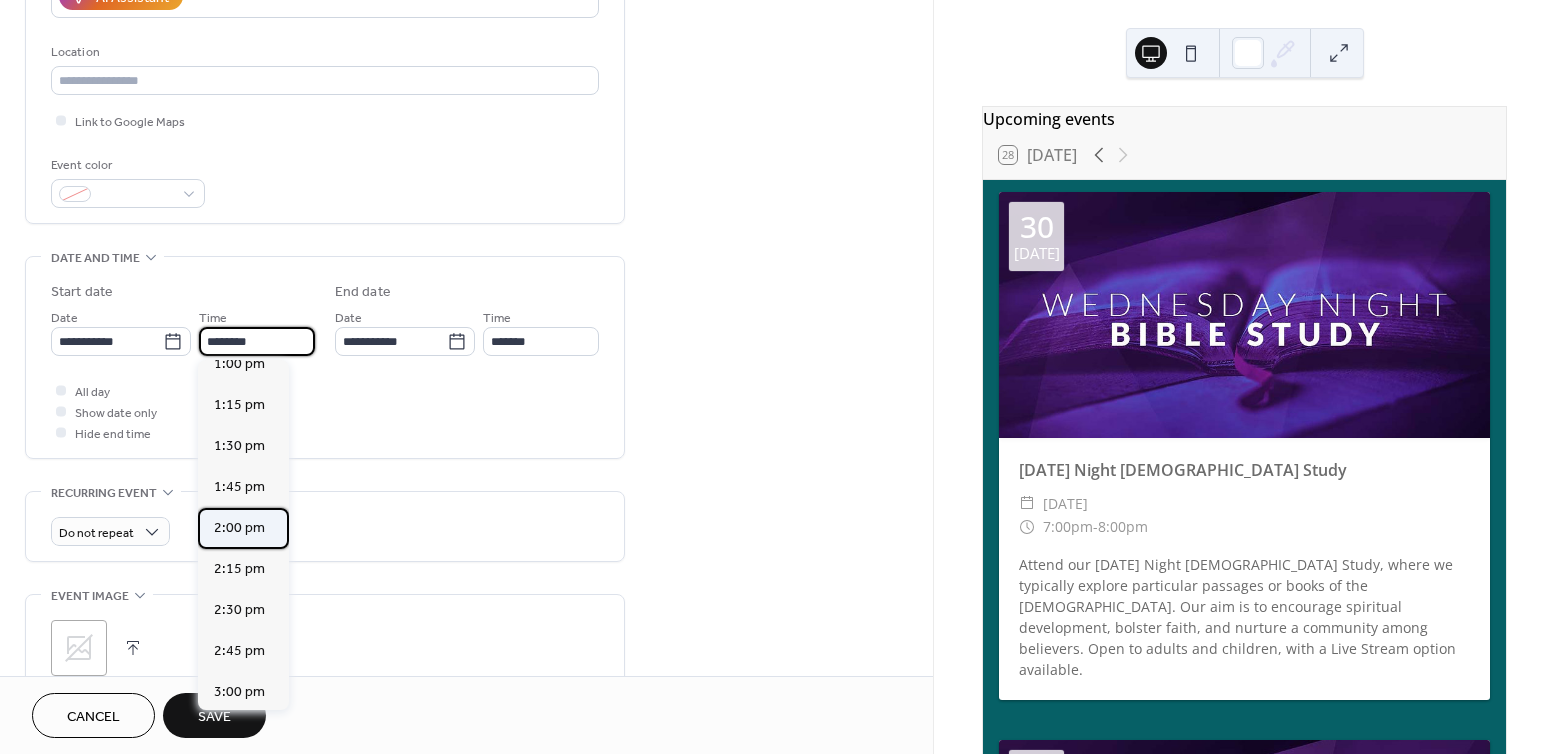 click on "2:00 pm" at bounding box center [239, 528] 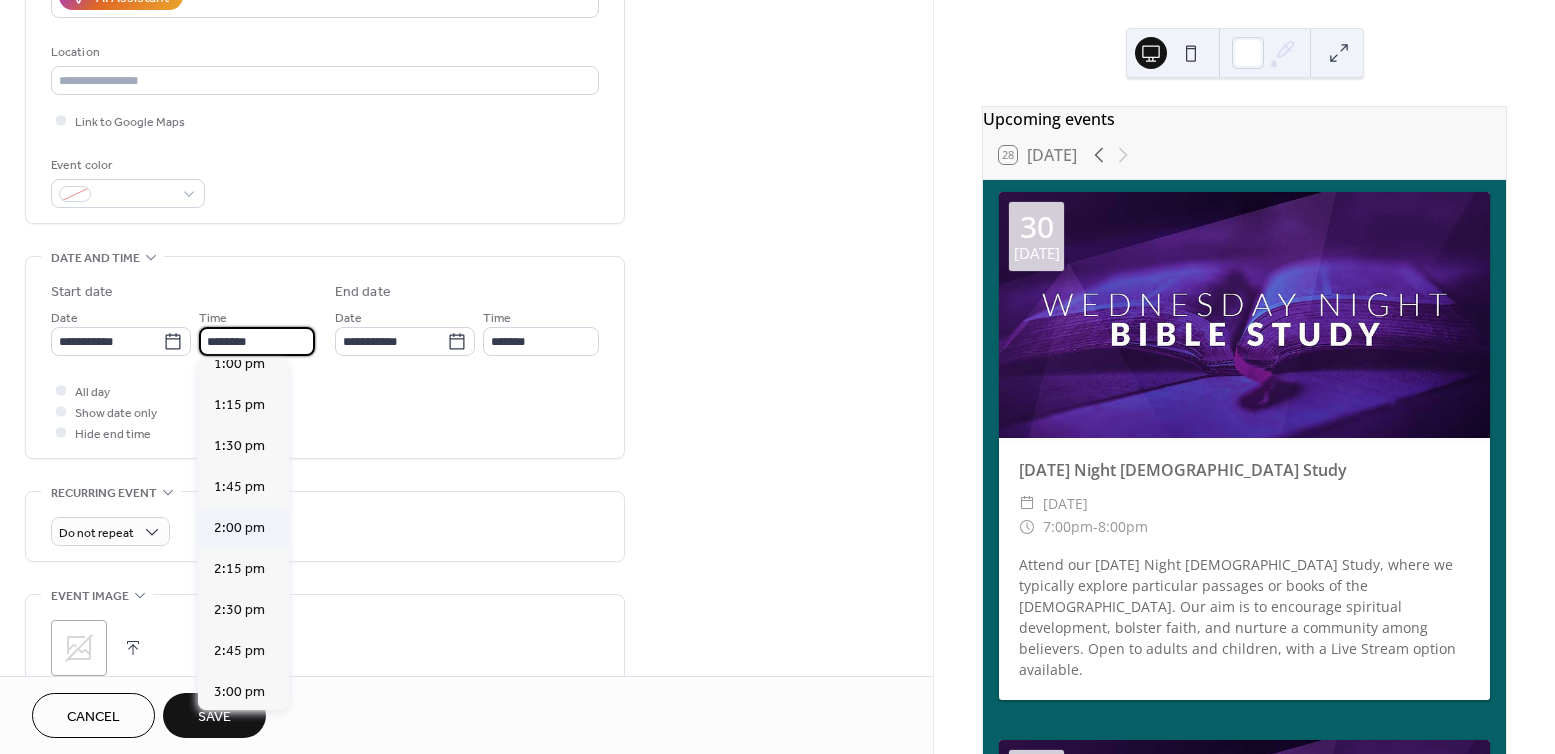 type on "*******" 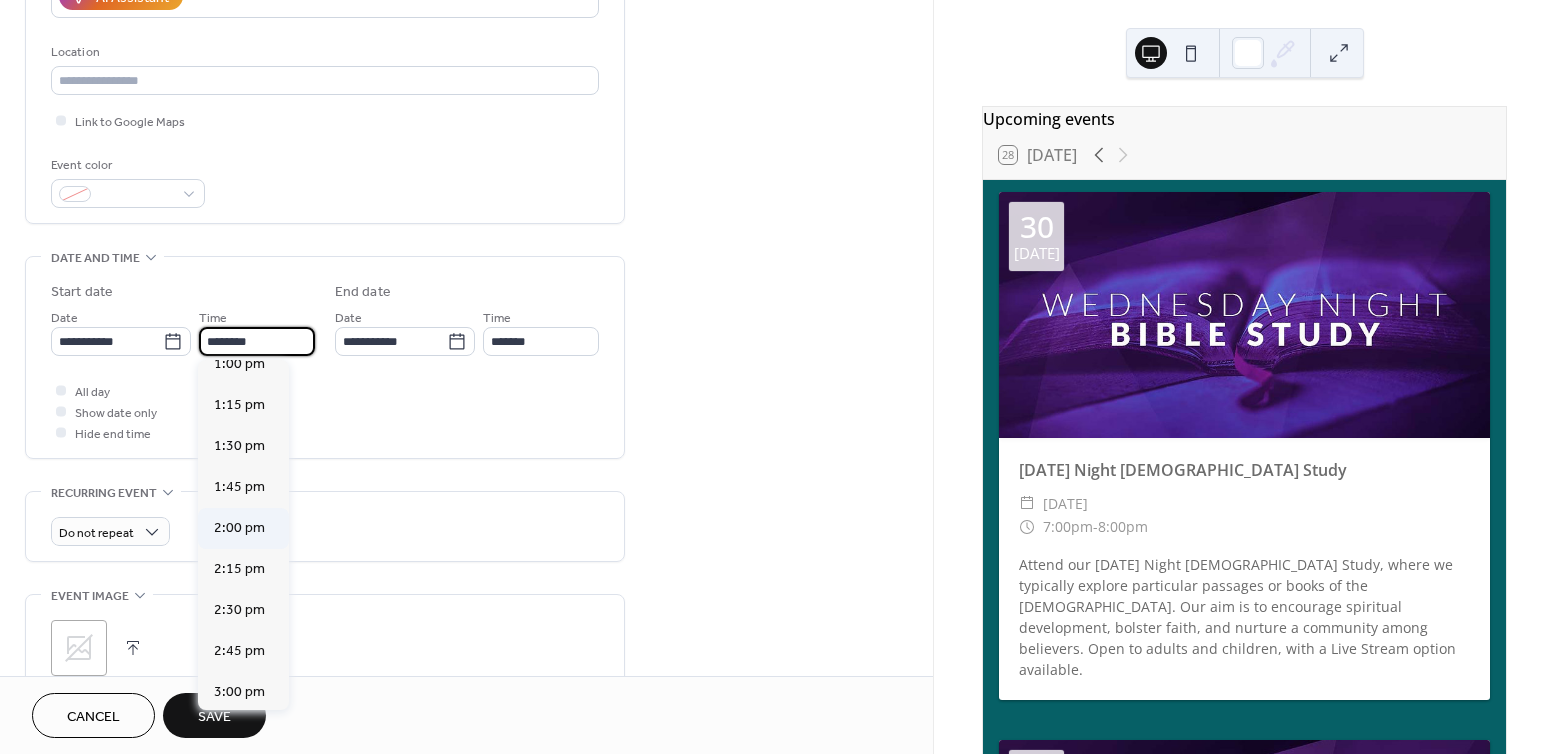 type on "*******" 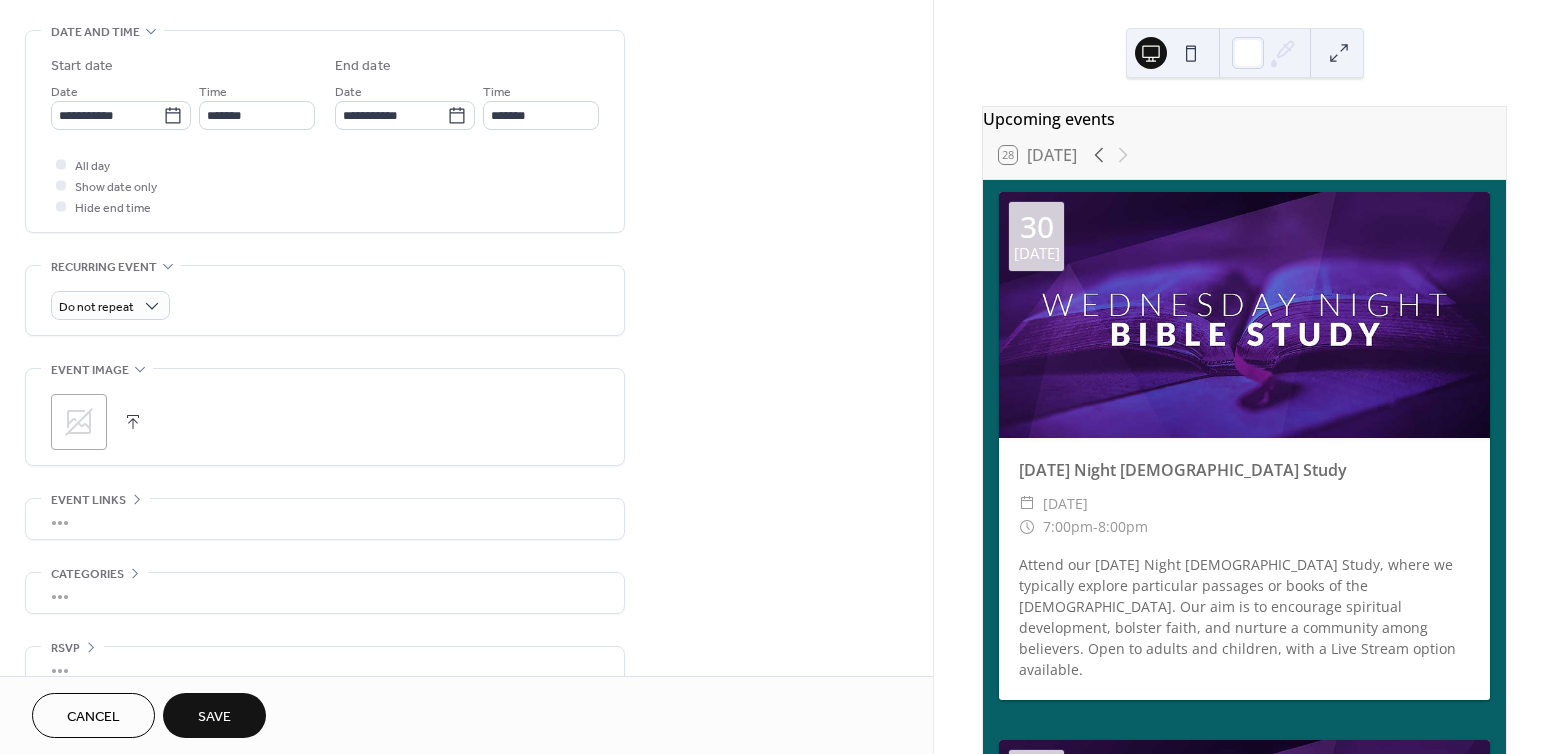 scroll, scrollTop: 653, scrollLeft: 0, axis: vertical 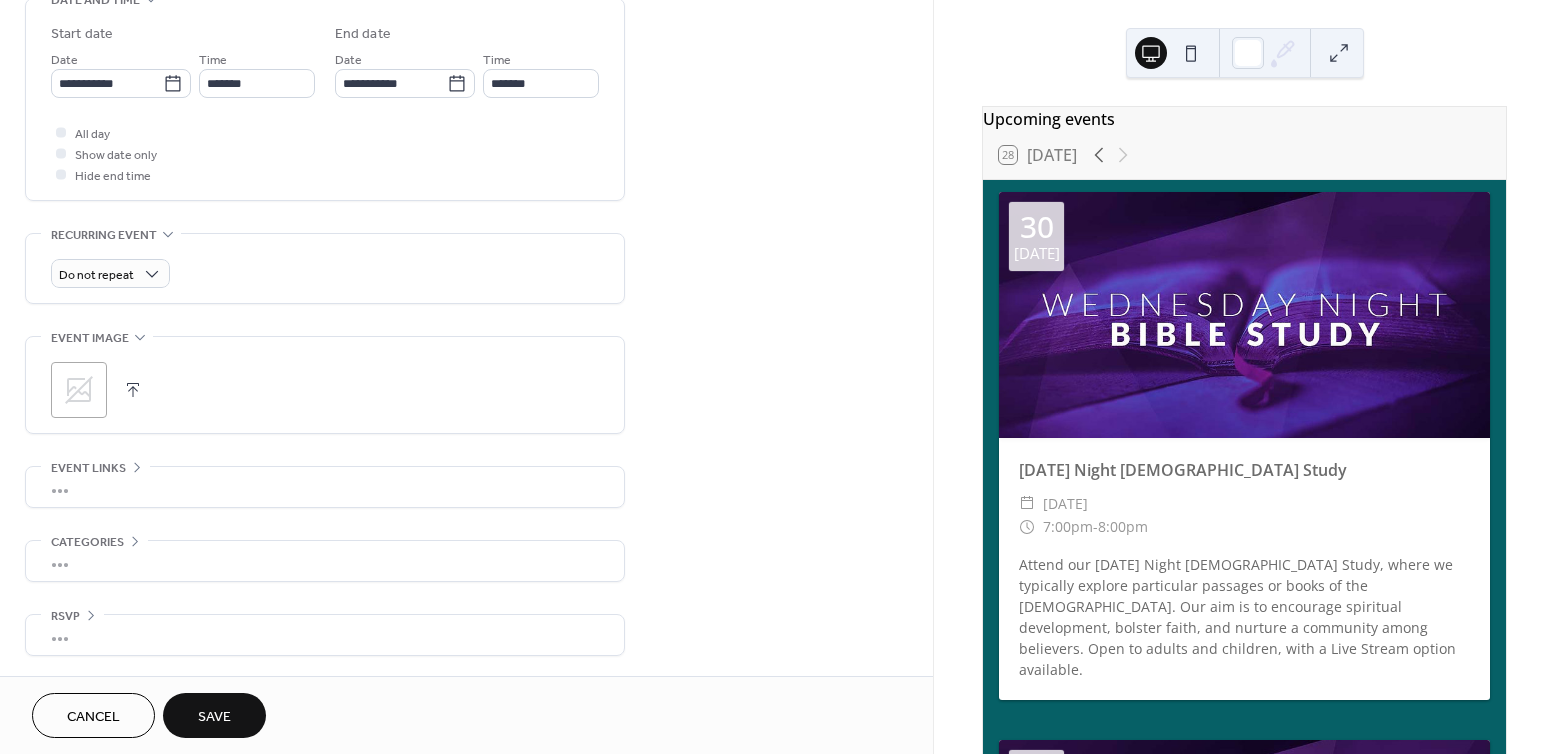 click on ";" at bounding box center (79, 390) 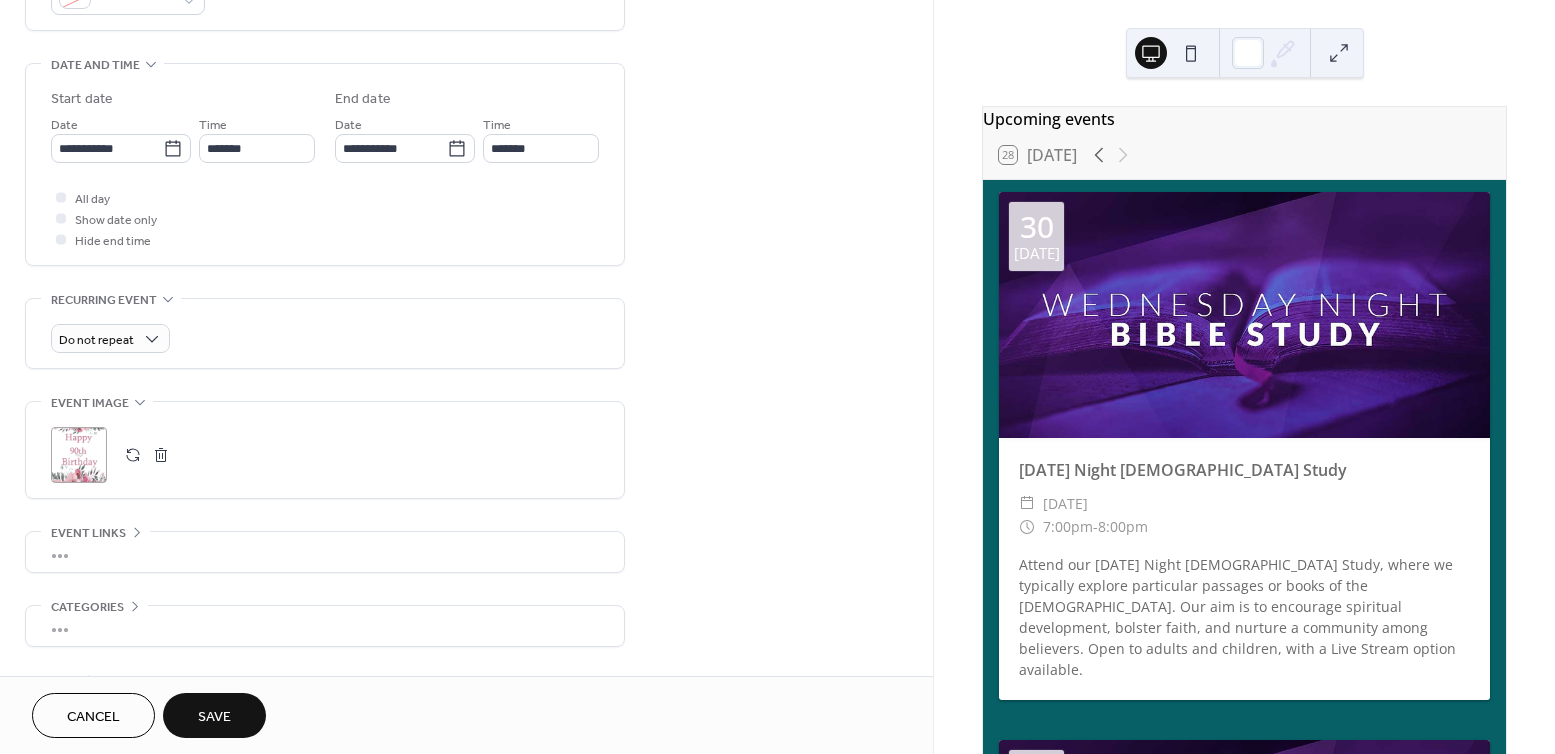 scroll, scrollTop: 248, scrollLeft: 0, axis: vertical 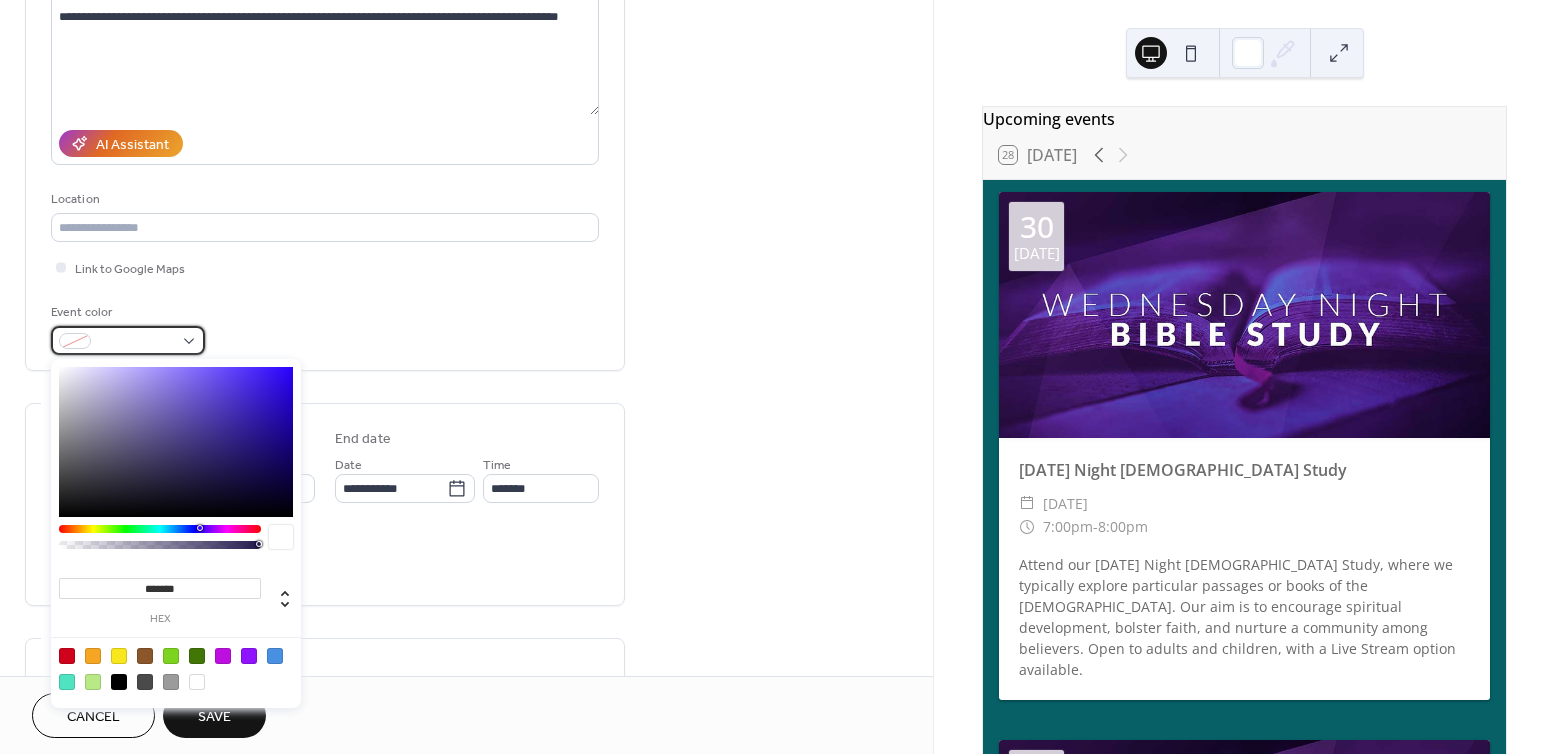 click at bounding box center (136, 342) 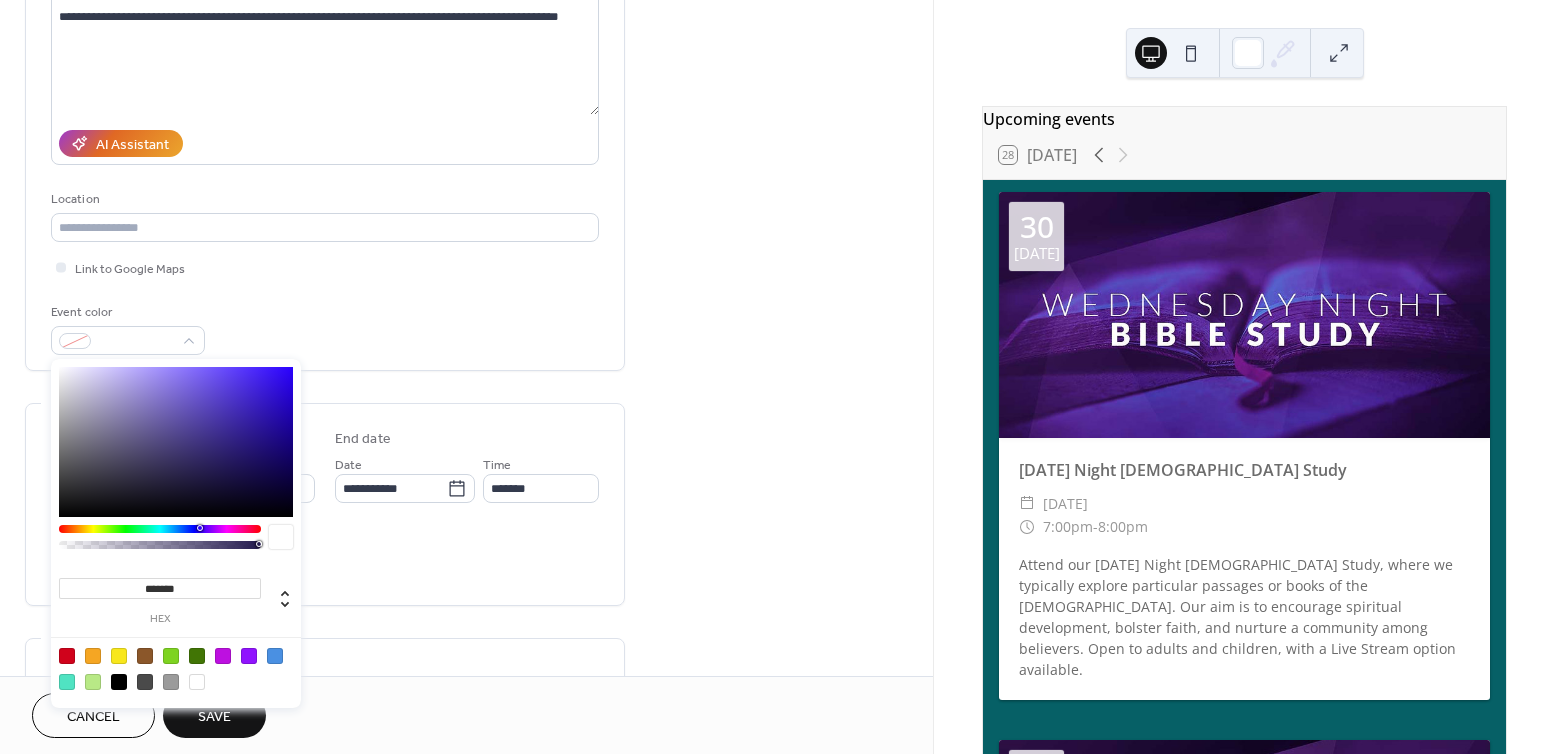 click at bounding box center [197, 656] 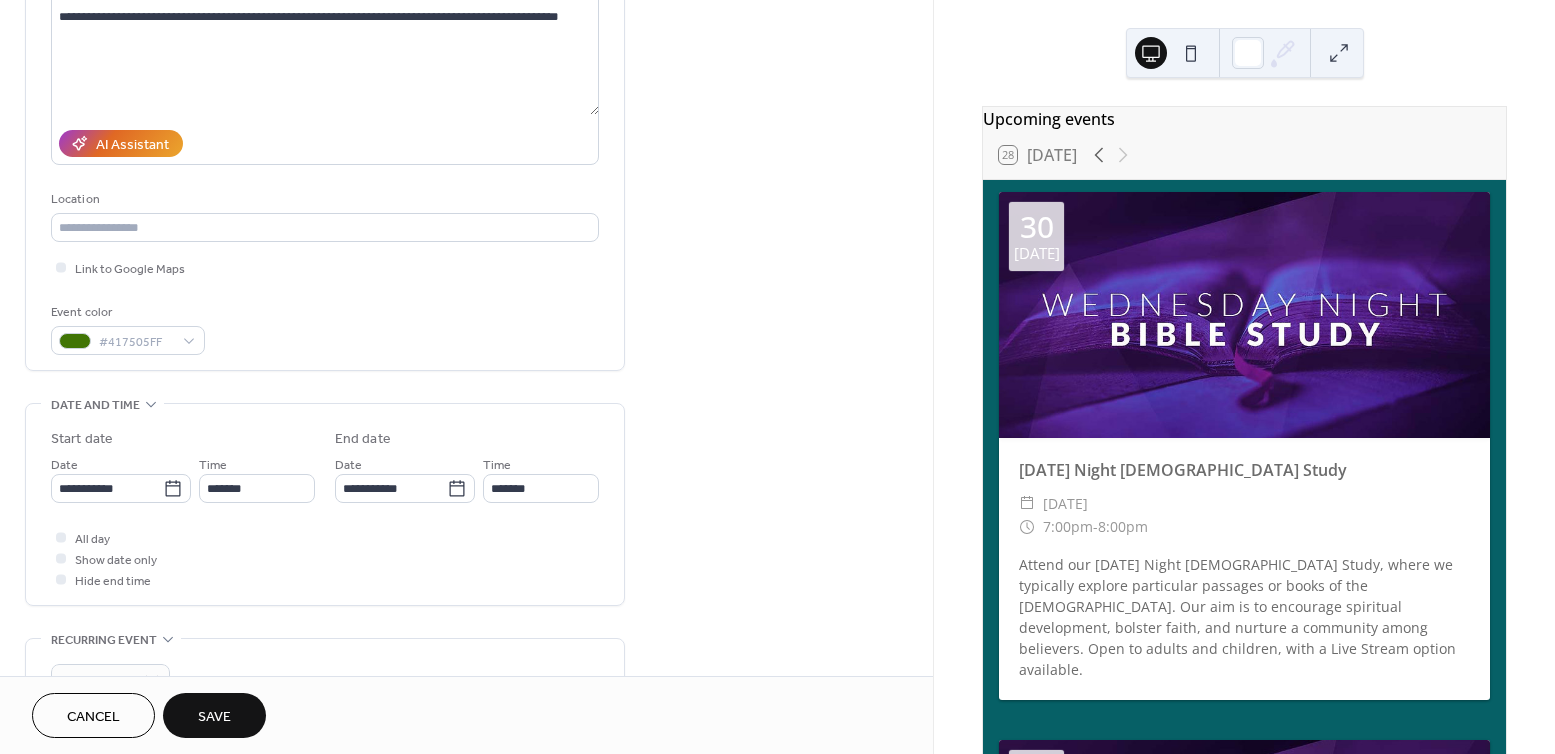 click on "Cancel Save" at bounding box center (466, 715) 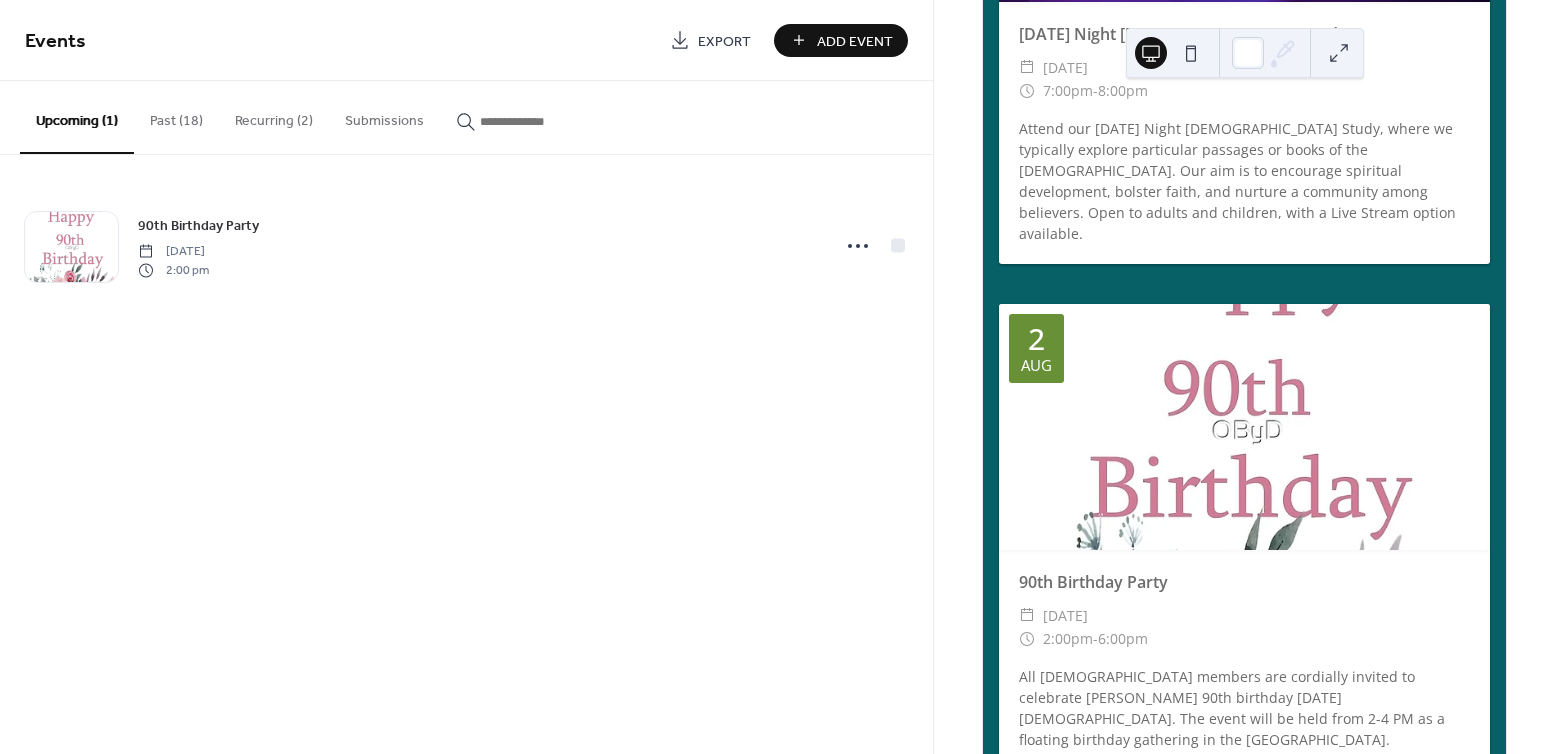 scroll, scrollTop: 473, scrollLeft: 0, axis: vertical 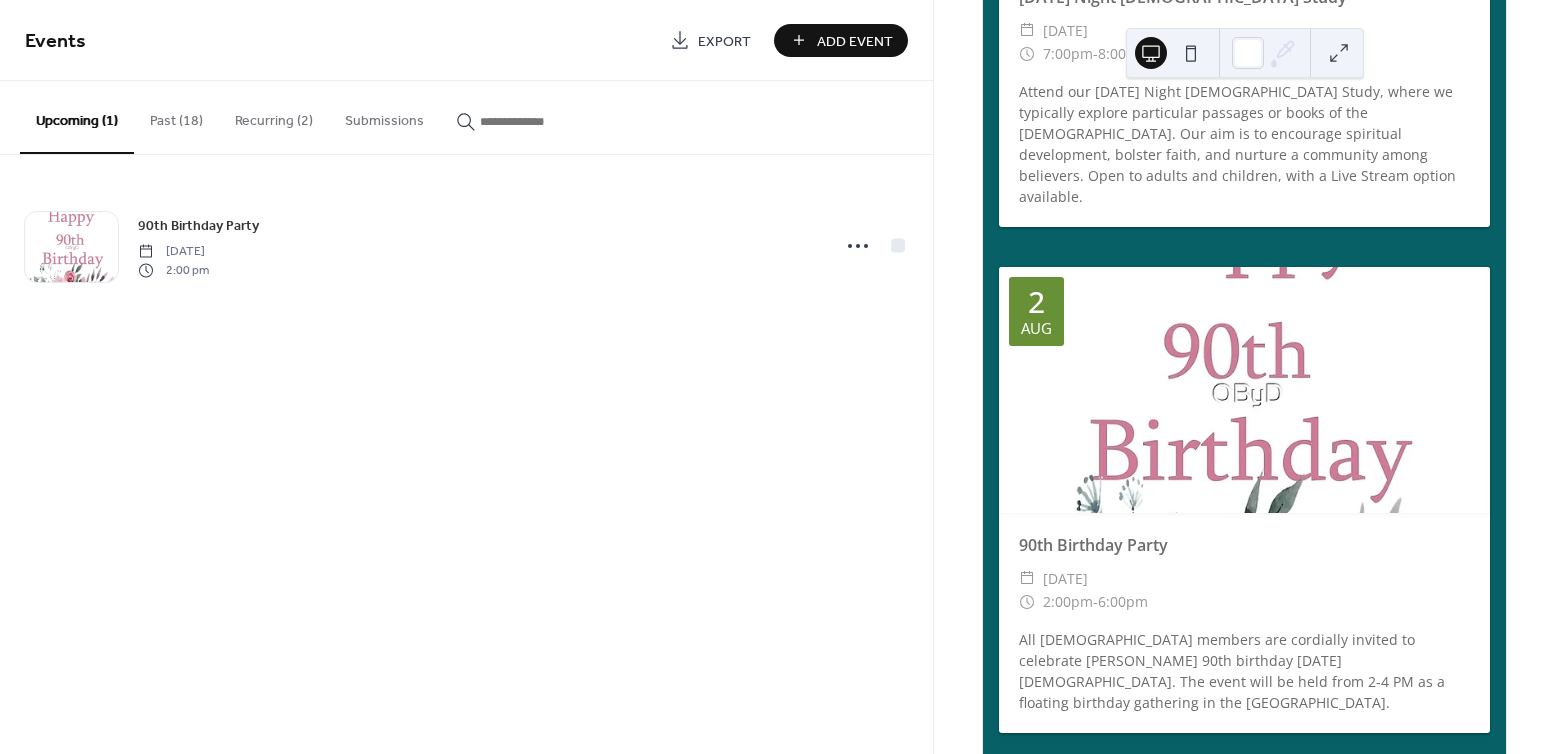 click at bounding box center [1244, 390] 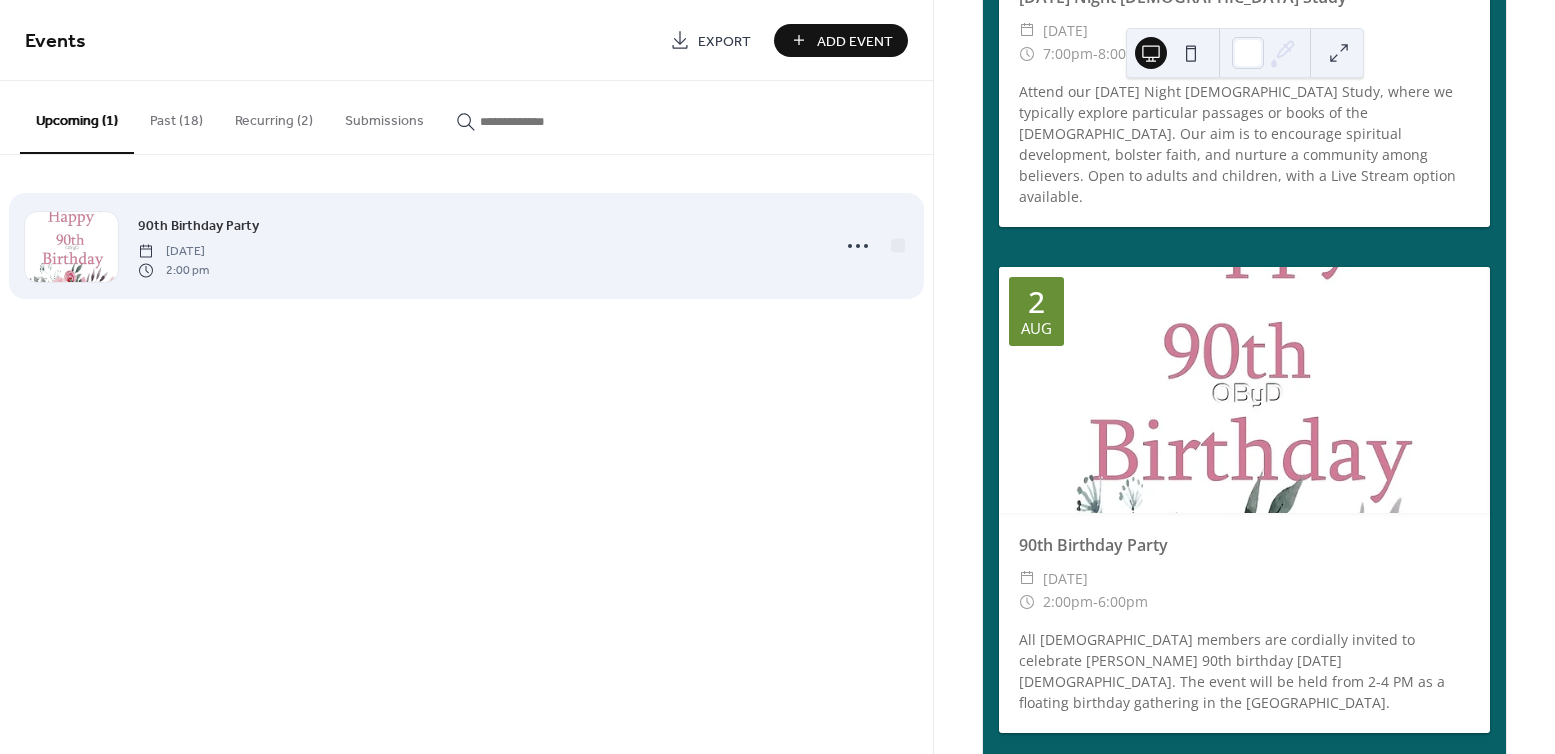 click 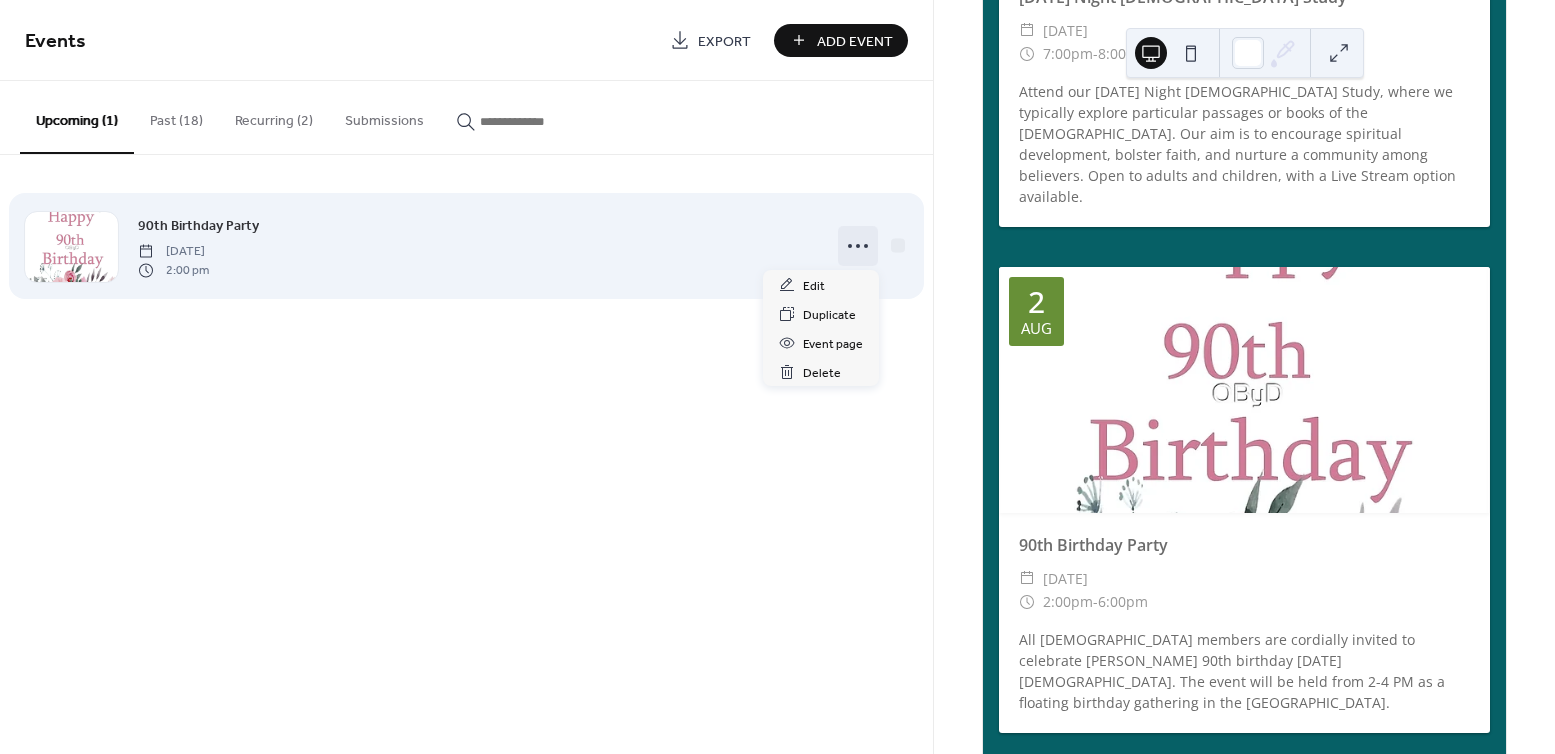 click 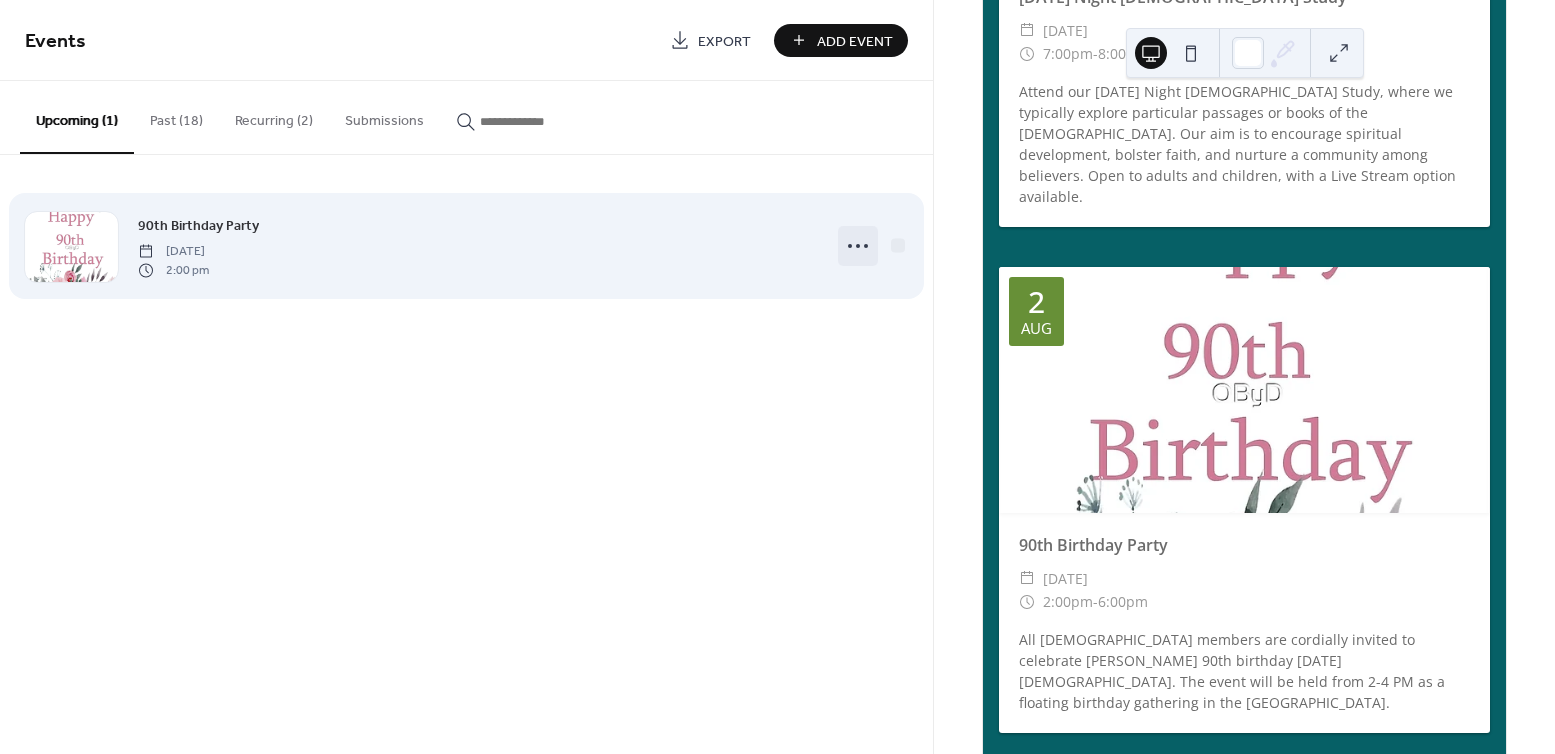 click 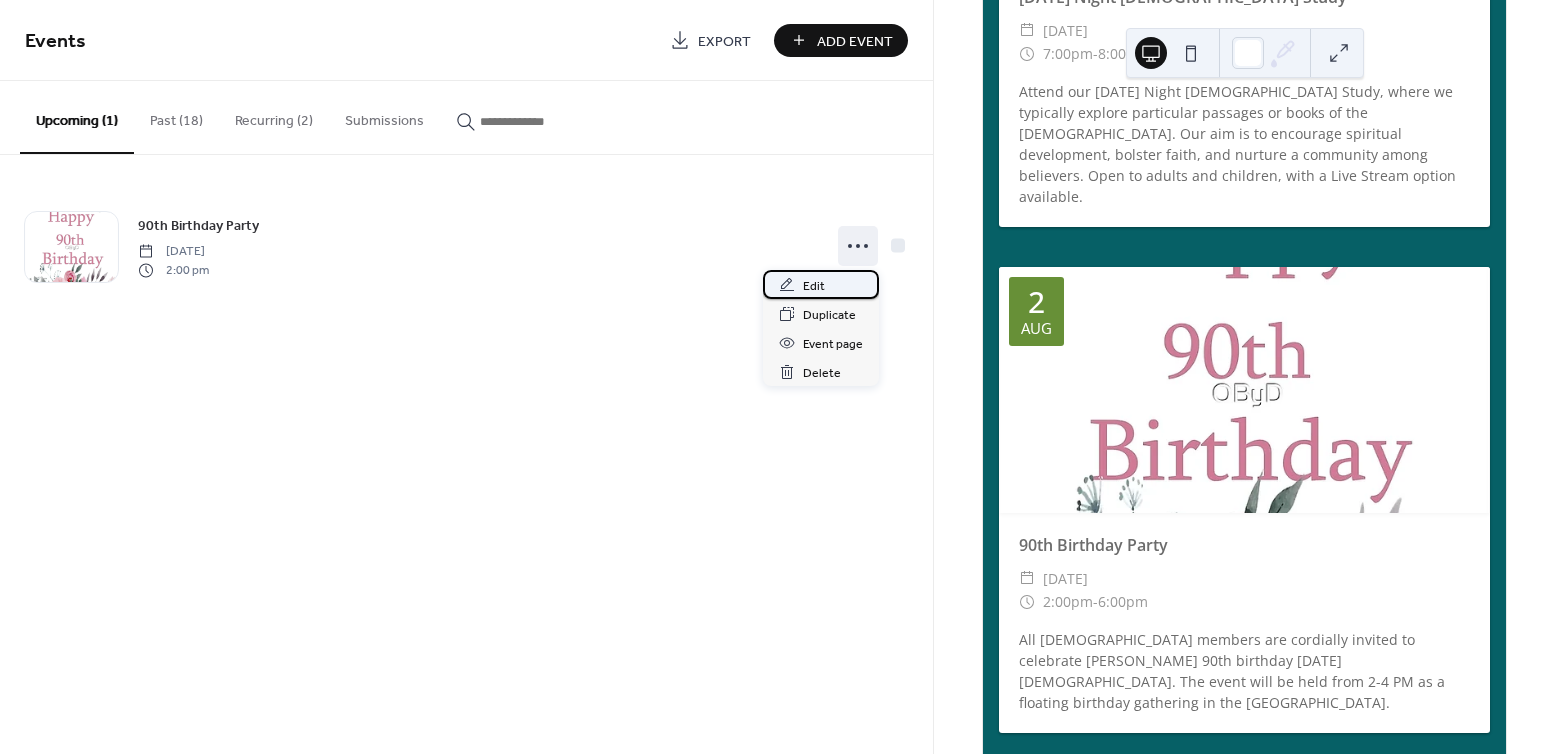 click on "Edit" at bounding box center (814, 286) 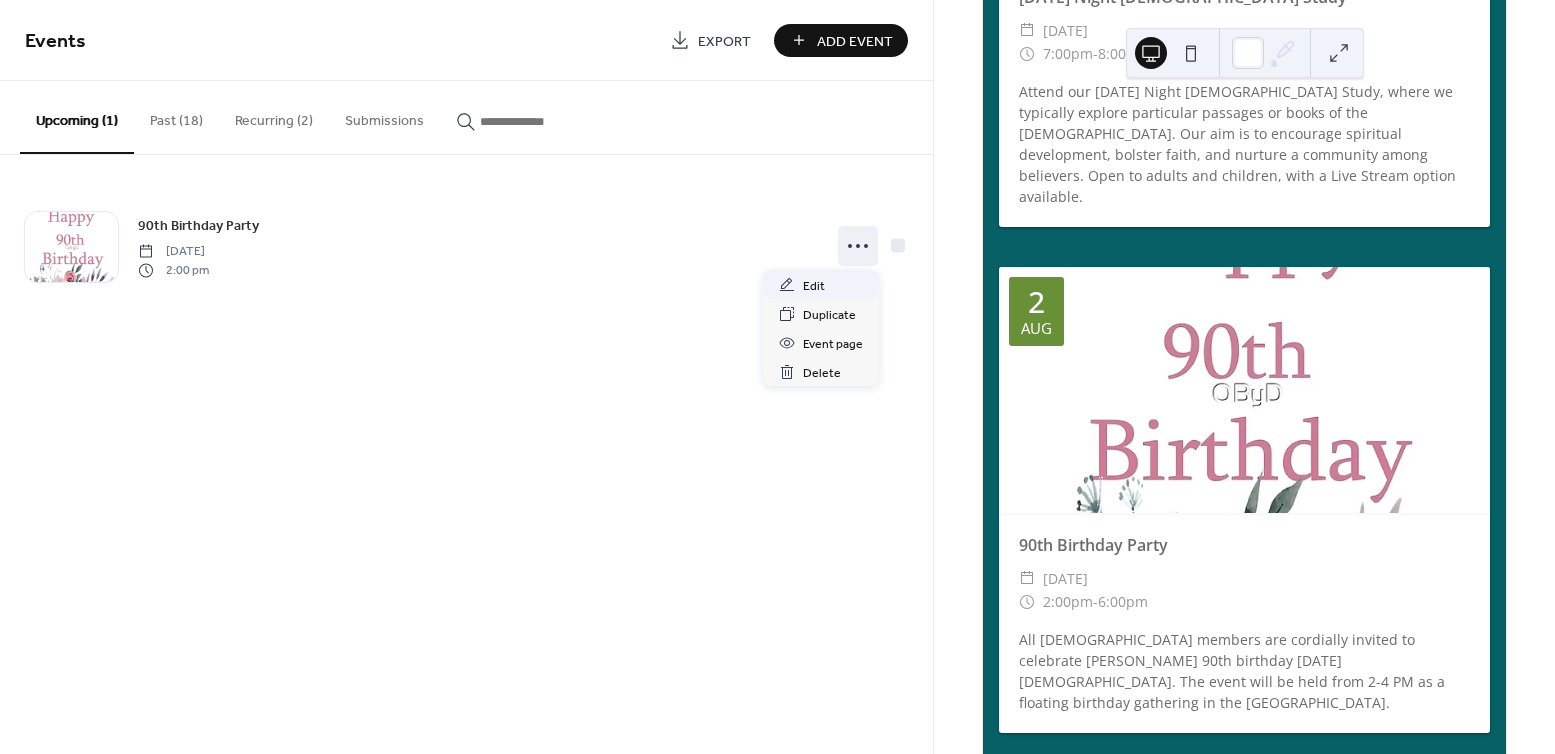 click on "Events Export Add Event Upcoming (1) Past (18) Recurring (2) Submissions 90th Birthday Party Saturday, August 2, 2025 2:00 pm Cancel" at bounding box center [466, 377] 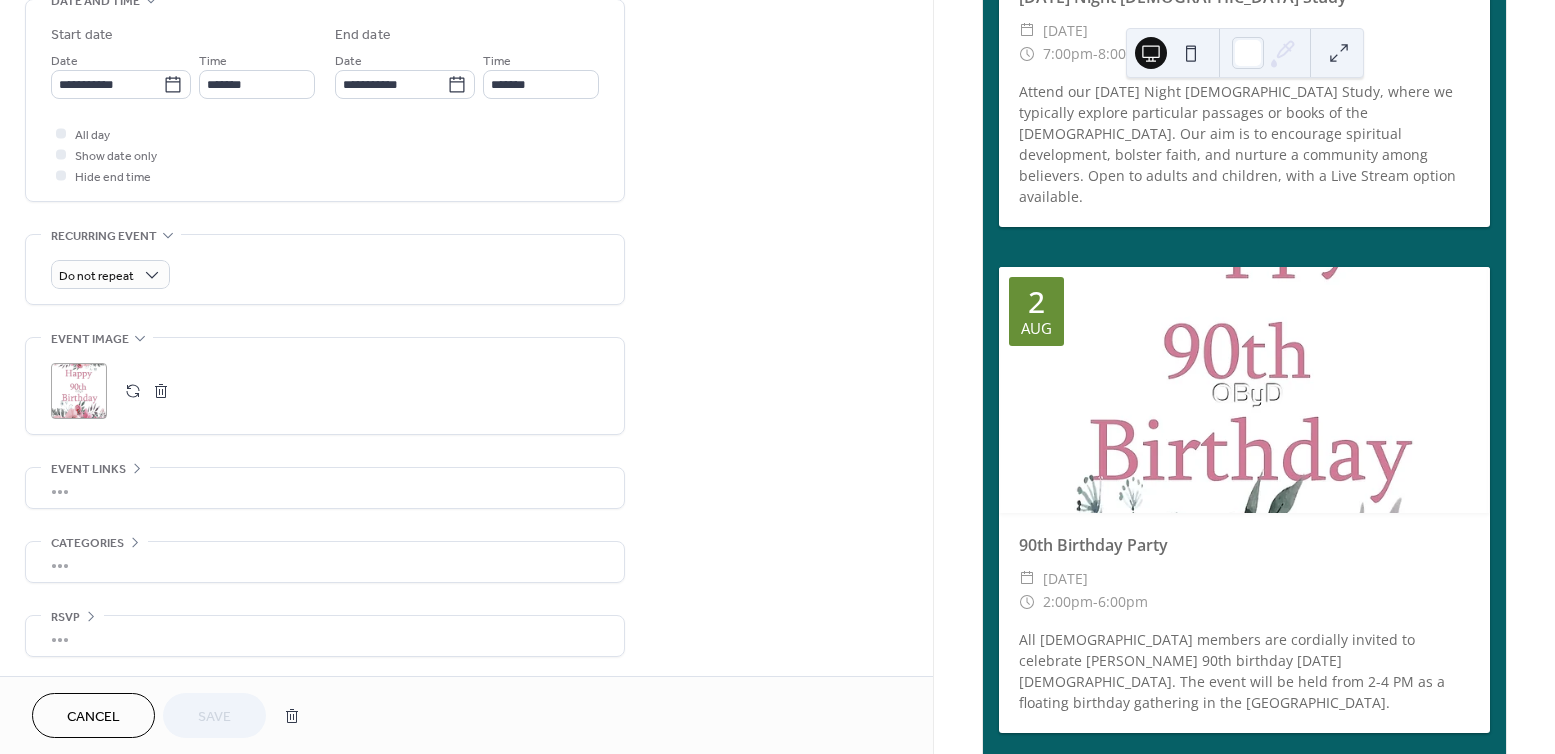 scroll, scrollTop: 653, scrollLeft: 0, axis: vertical 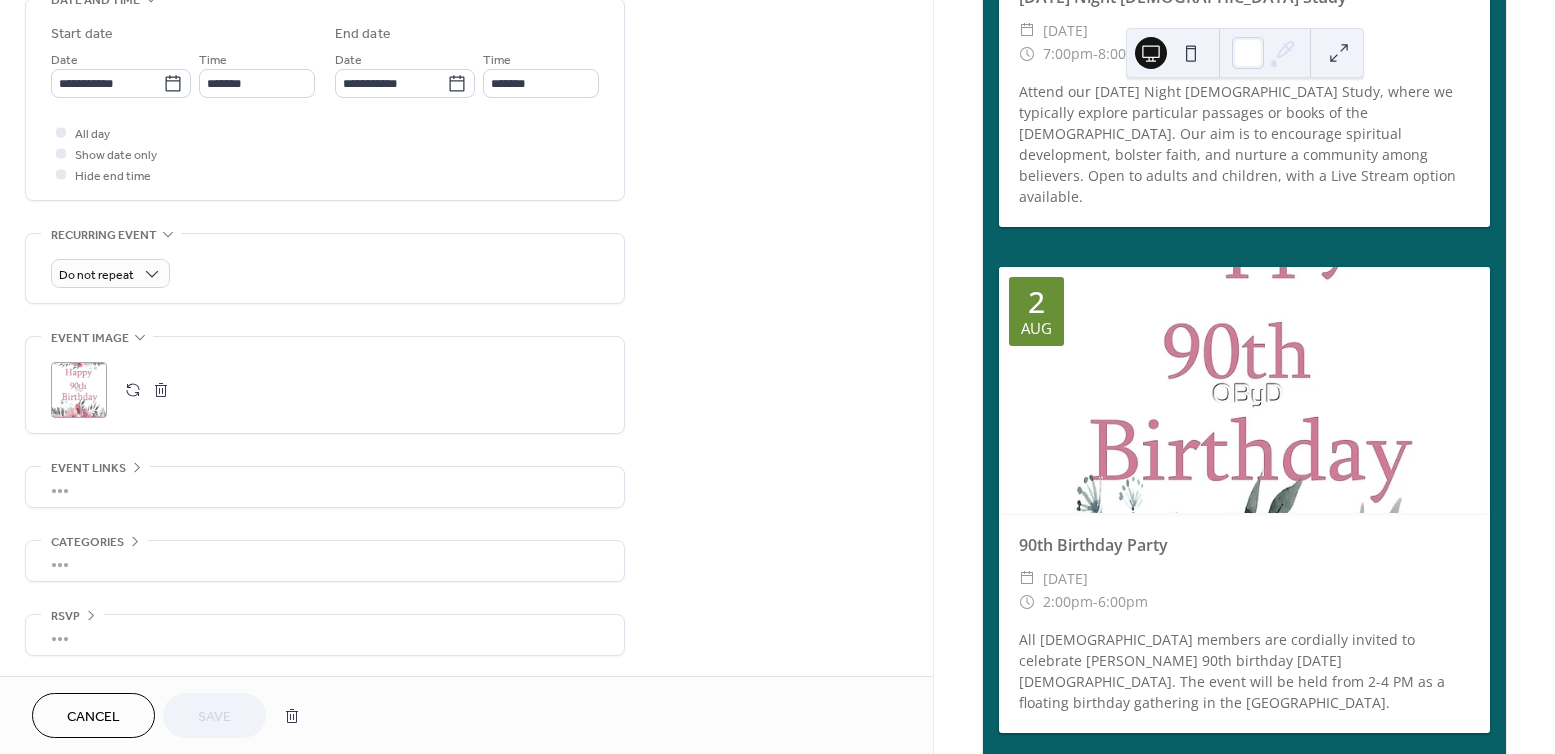click on ";" at bounding box center [79, 390] 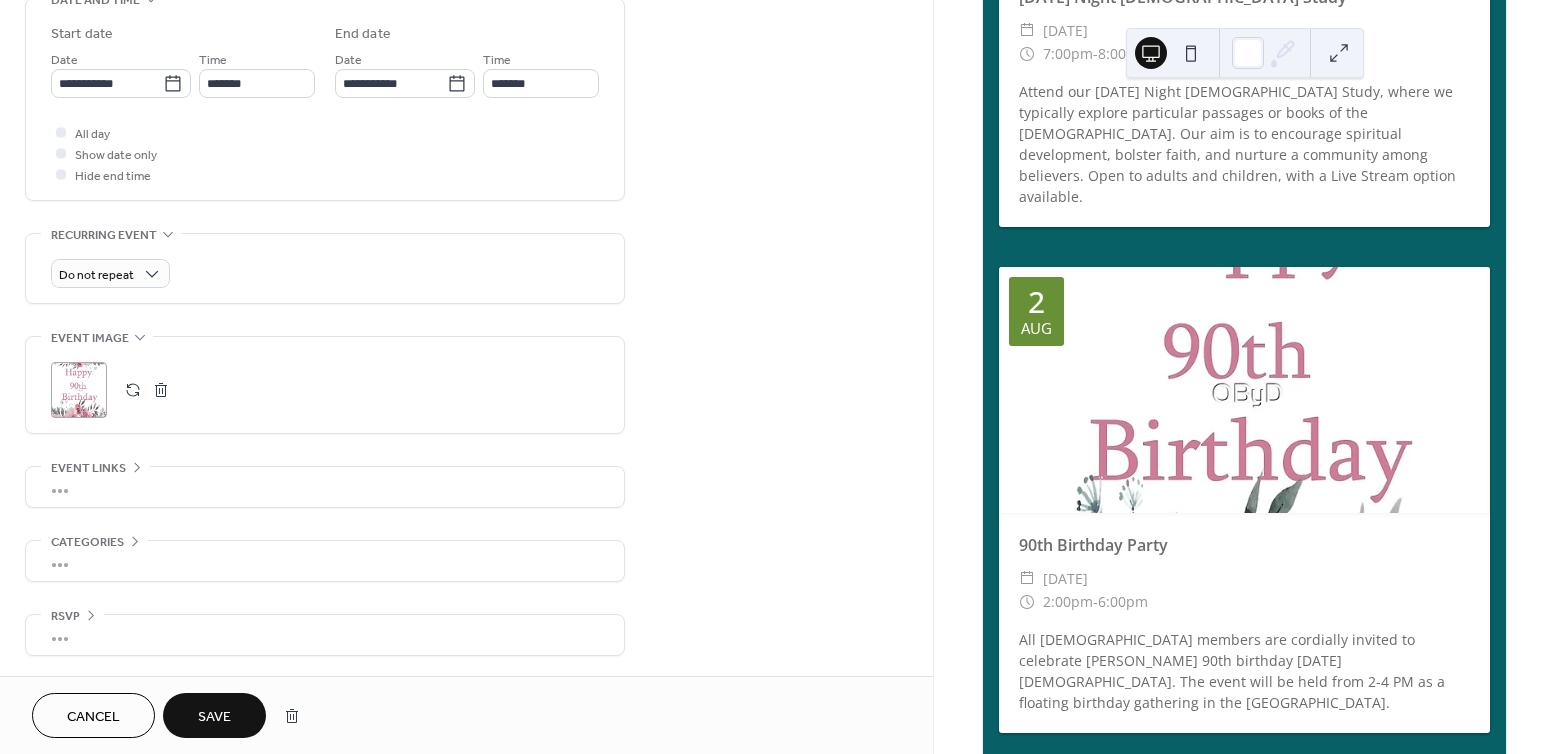 click on "Save" at bounding box center (214, 717) 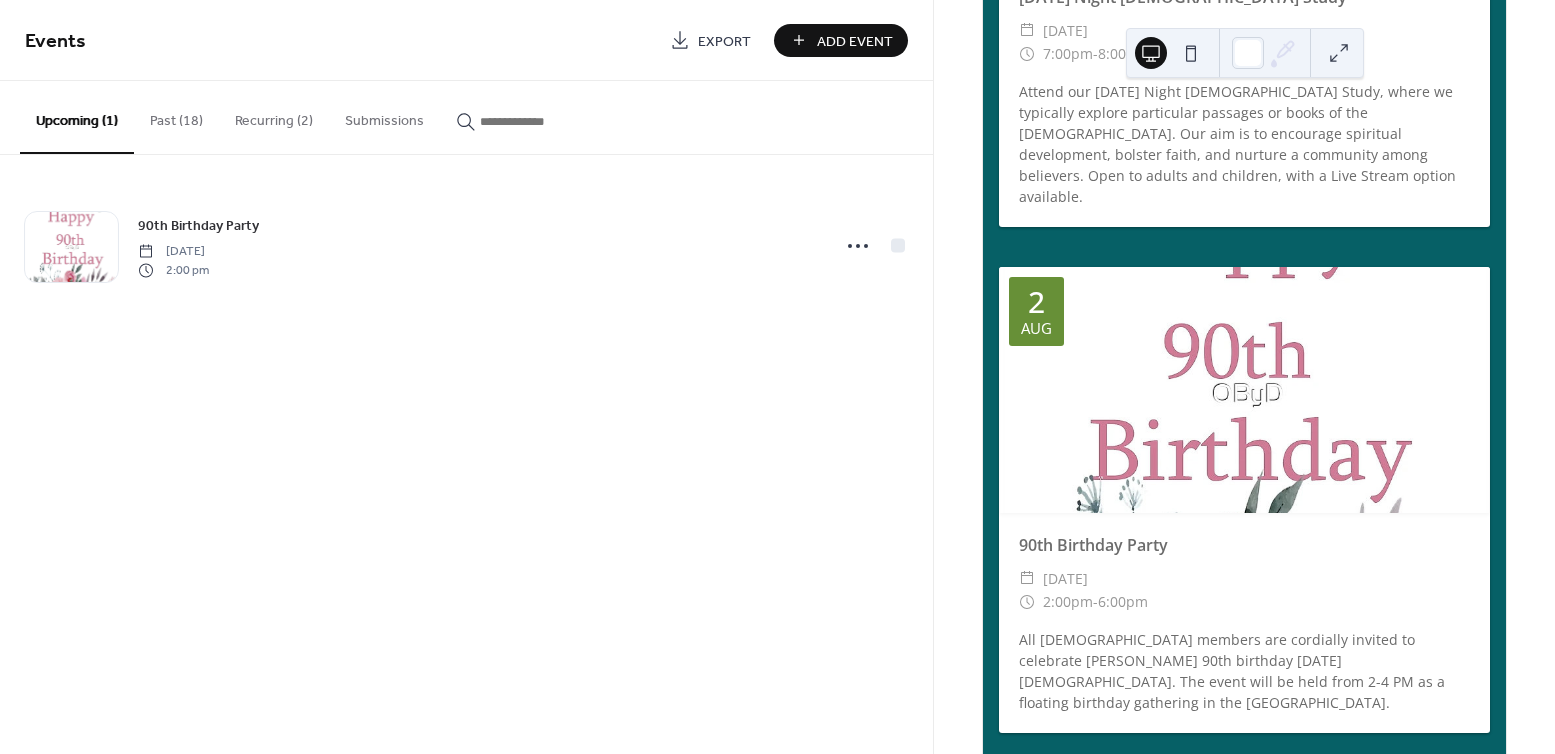 click at bounding box center (1244, 390) 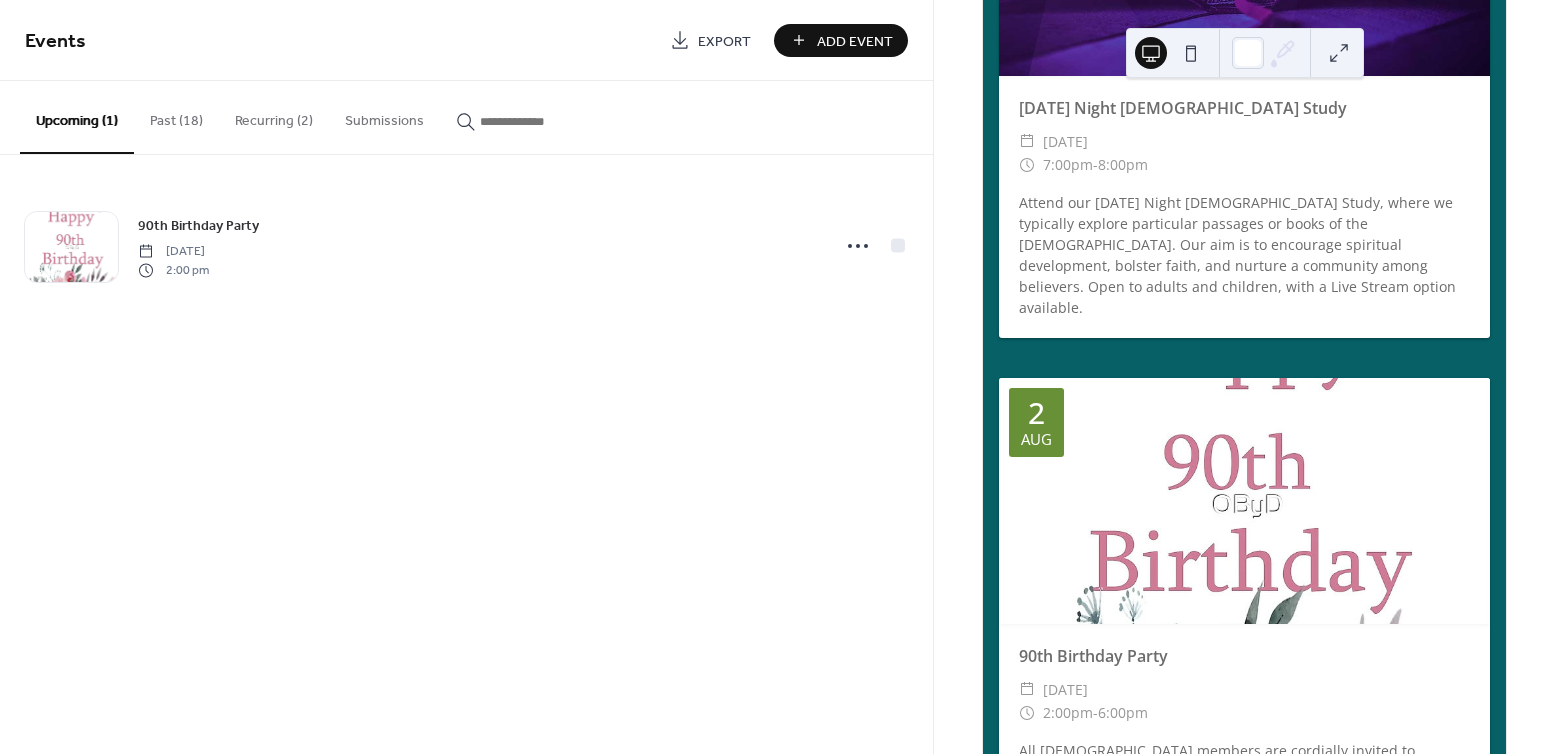 scroll, scrollTop: 547, scrollLeft: 0, axis: vertical 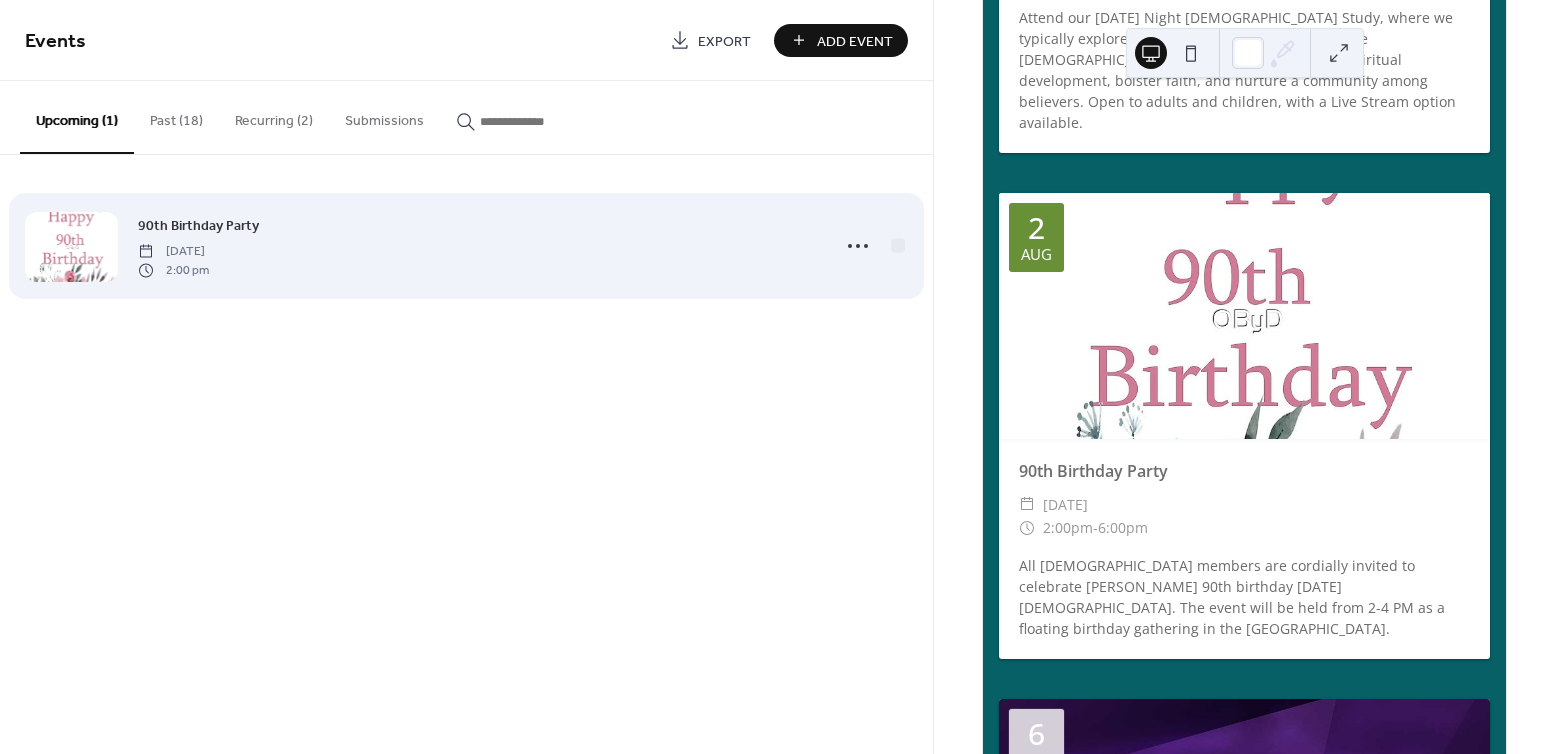 click at bounding box center (71, 247) 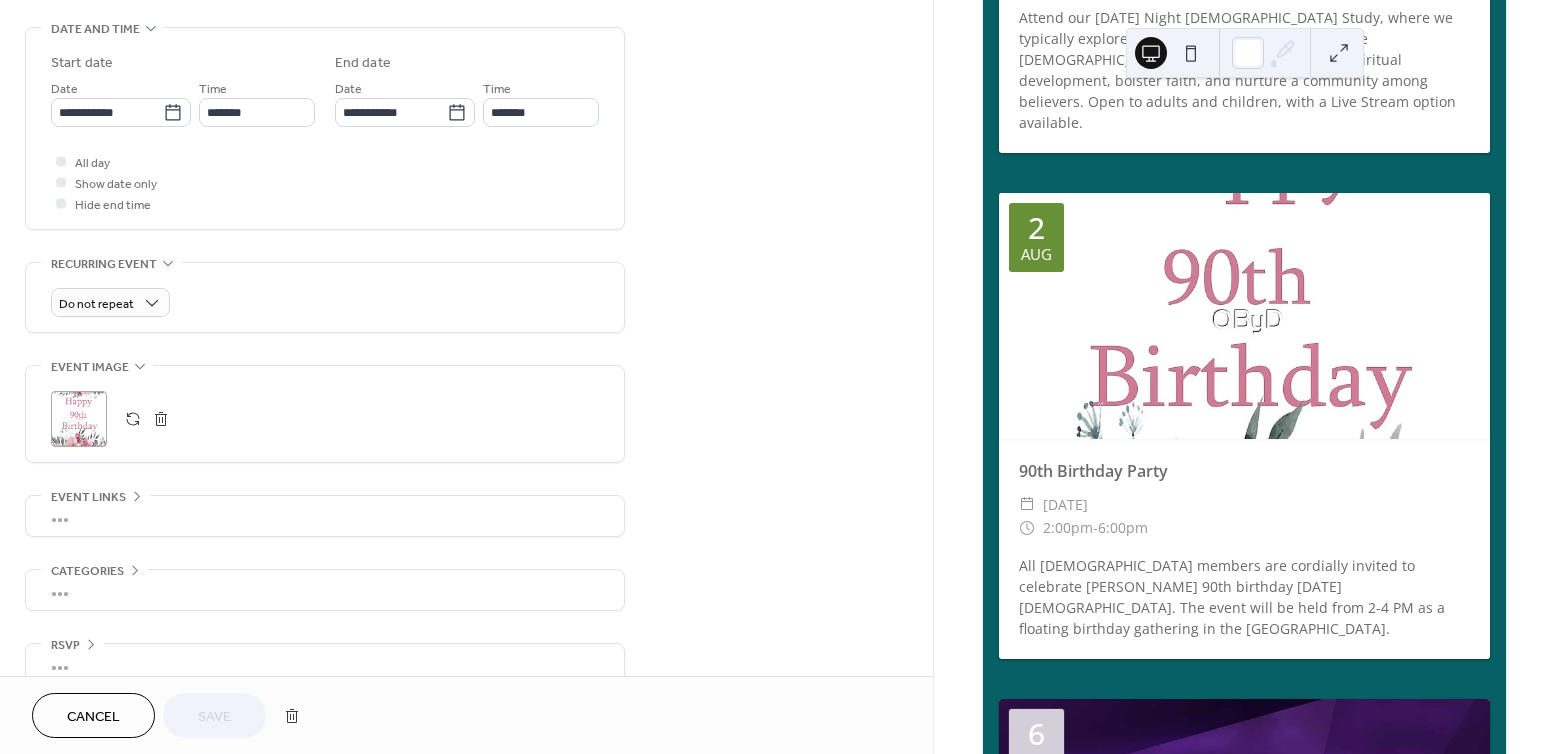 scroll, scrollTop: 629, scrollLeft: 0, axis: vertical 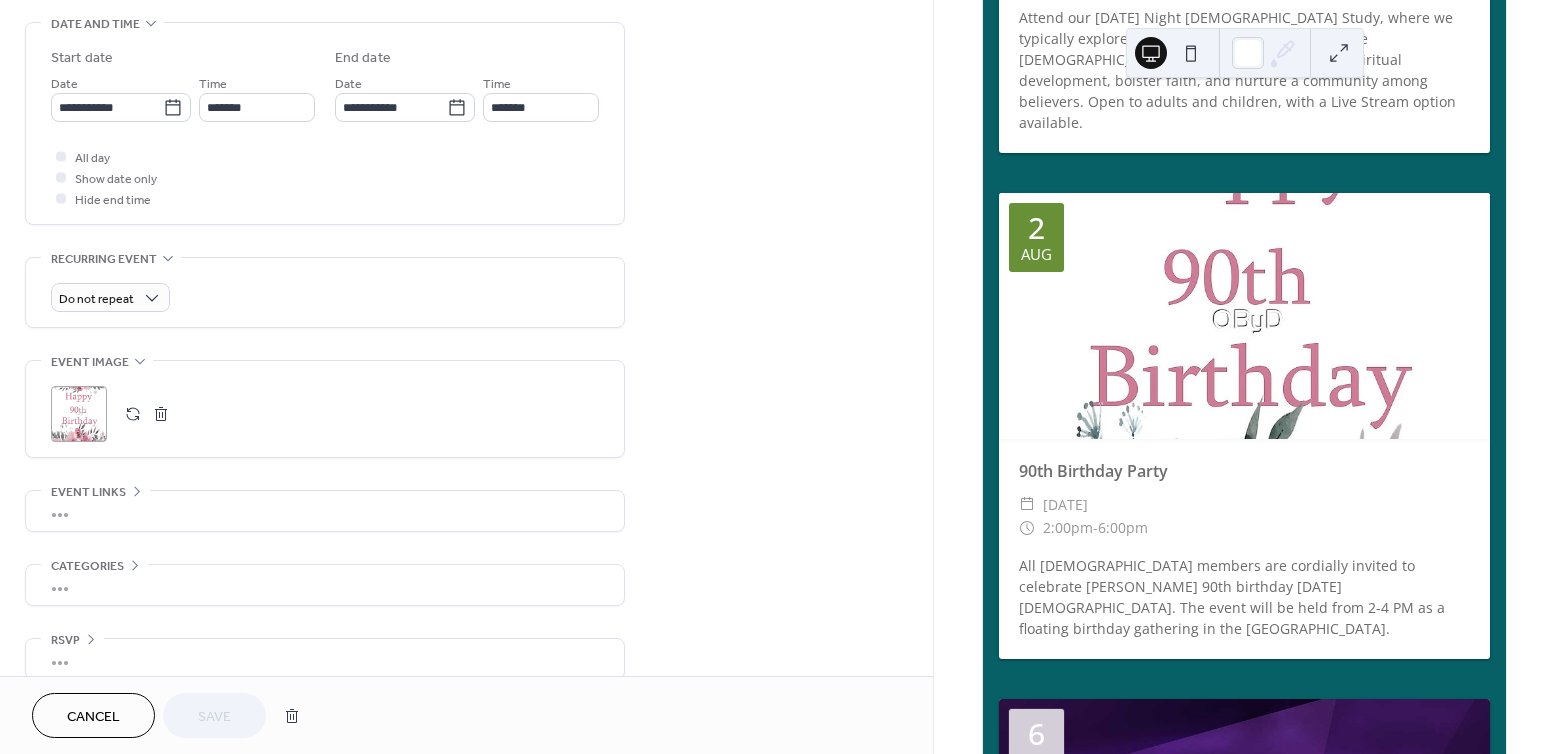 click on ";" at bounding box center [79, 414] 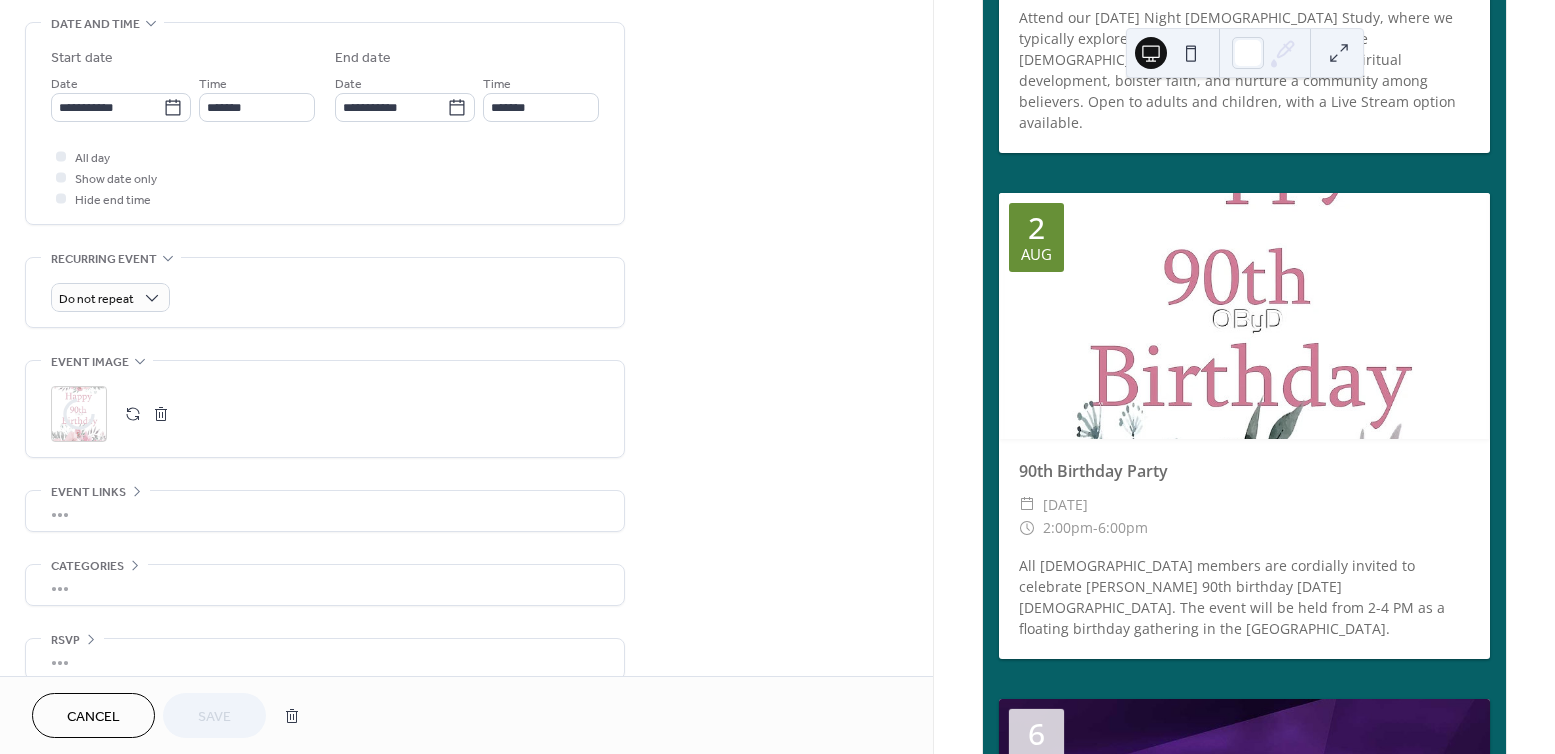 click 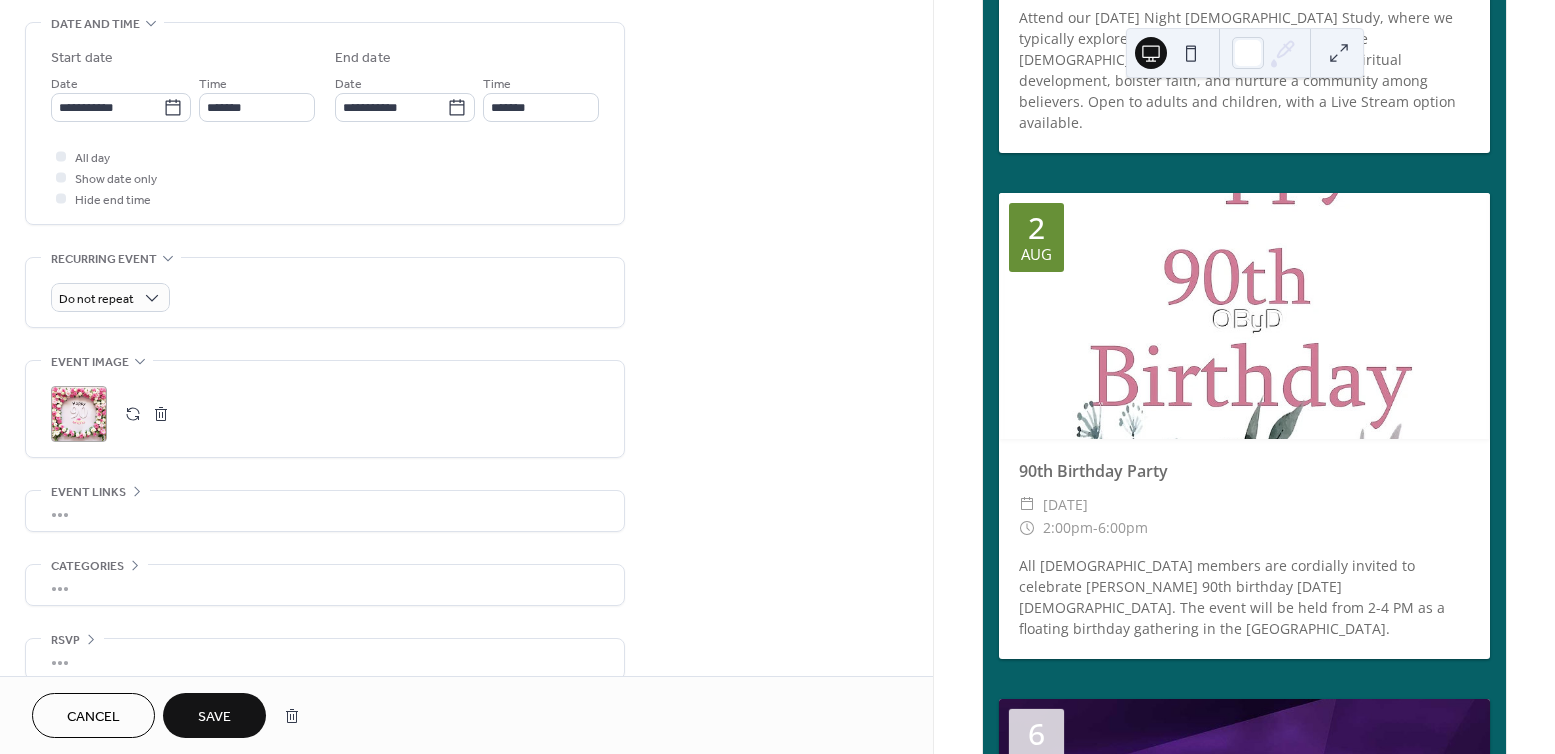 click on "Save" at bounding box center (214, 717) 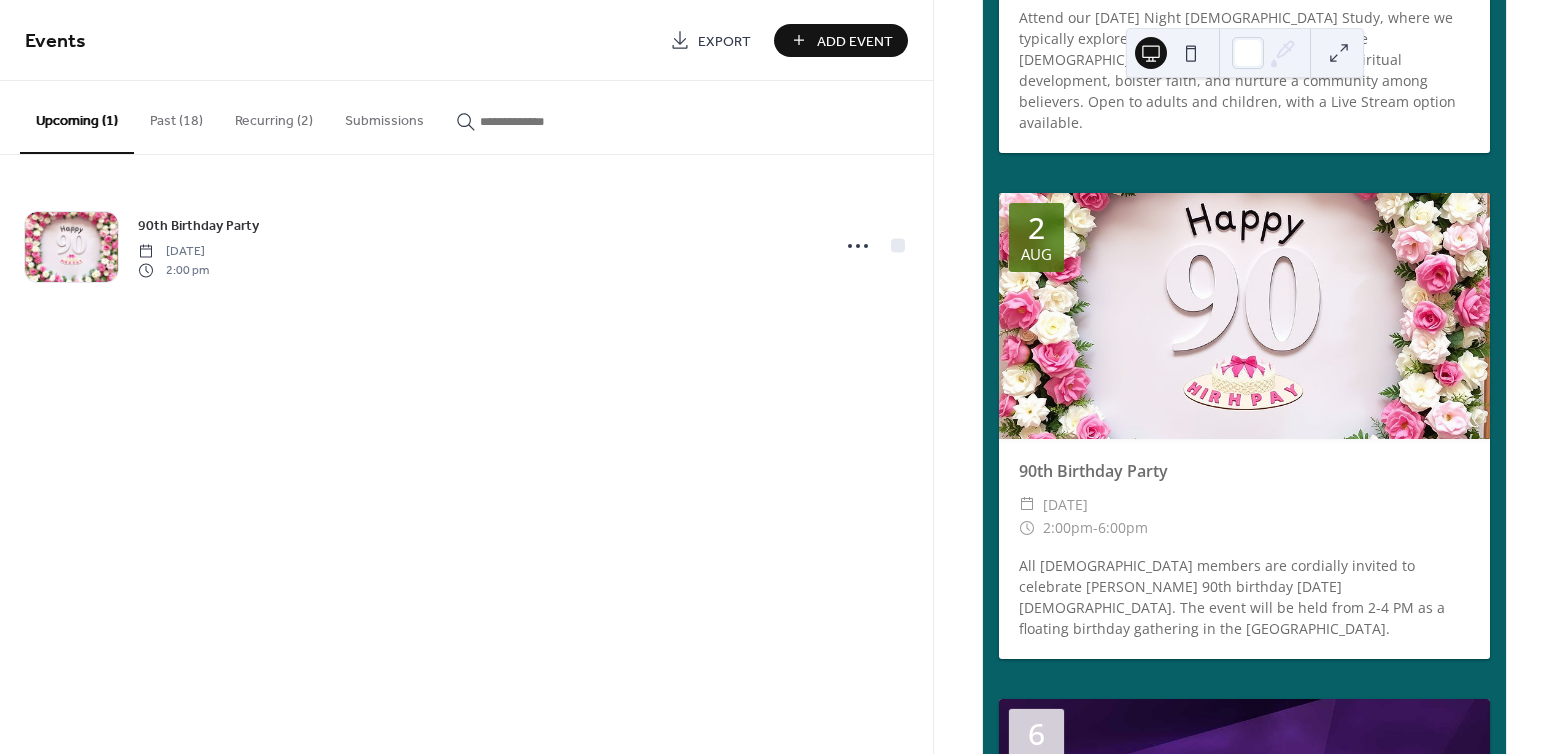 click at bounding box center [1244, 316] 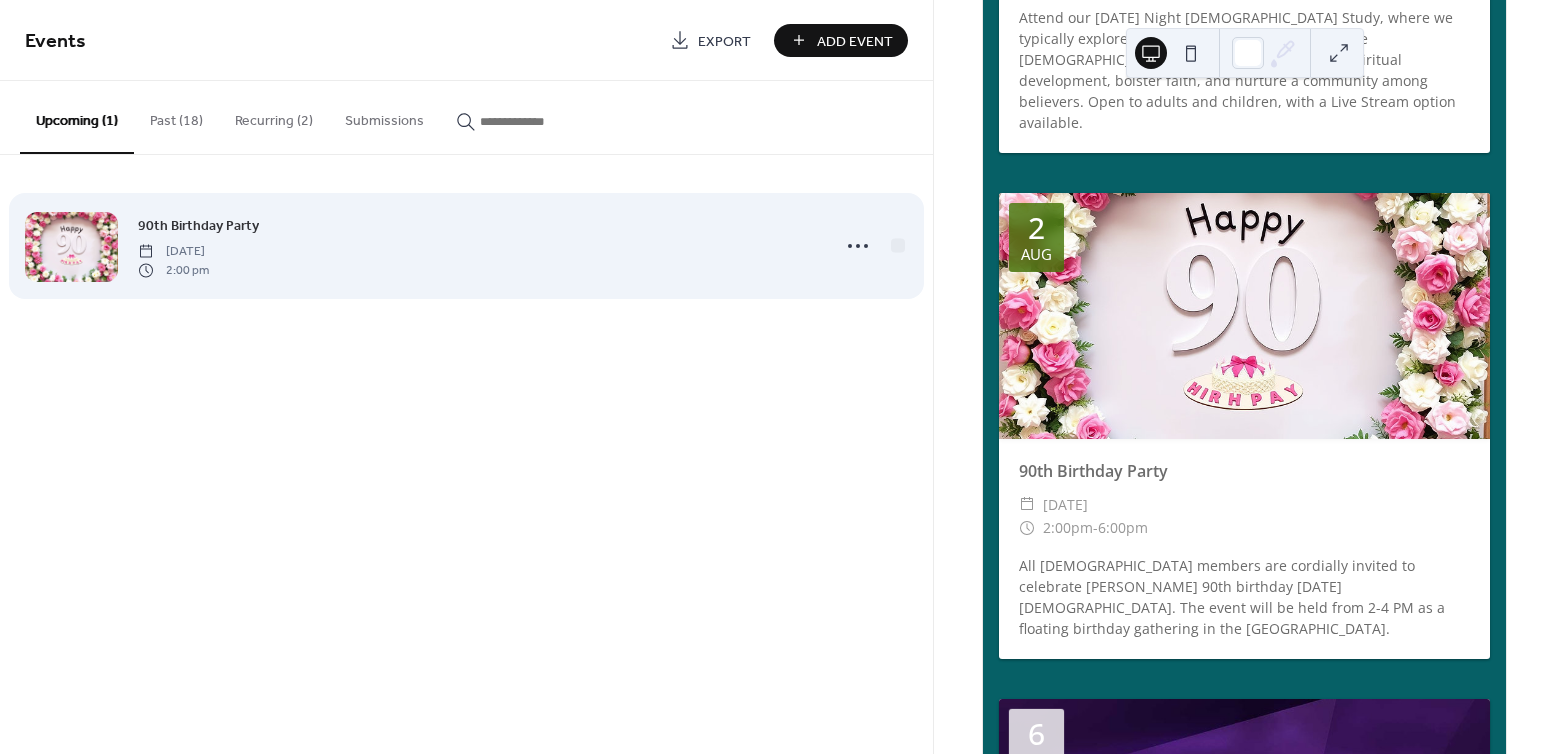click at bounding box center (71, 247) 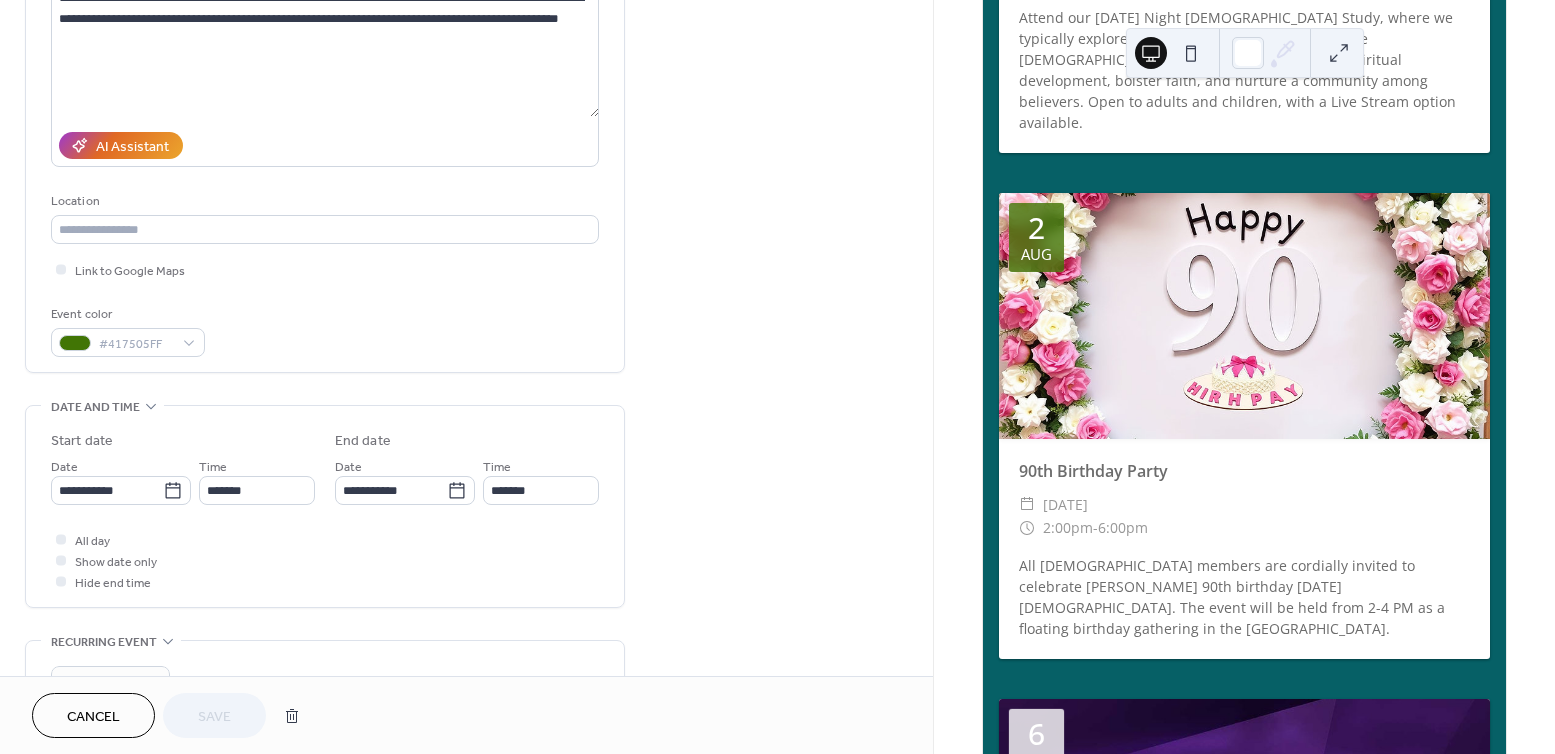 scroll, scrollTop: 177, scrollLeft: 0, axis: vertical 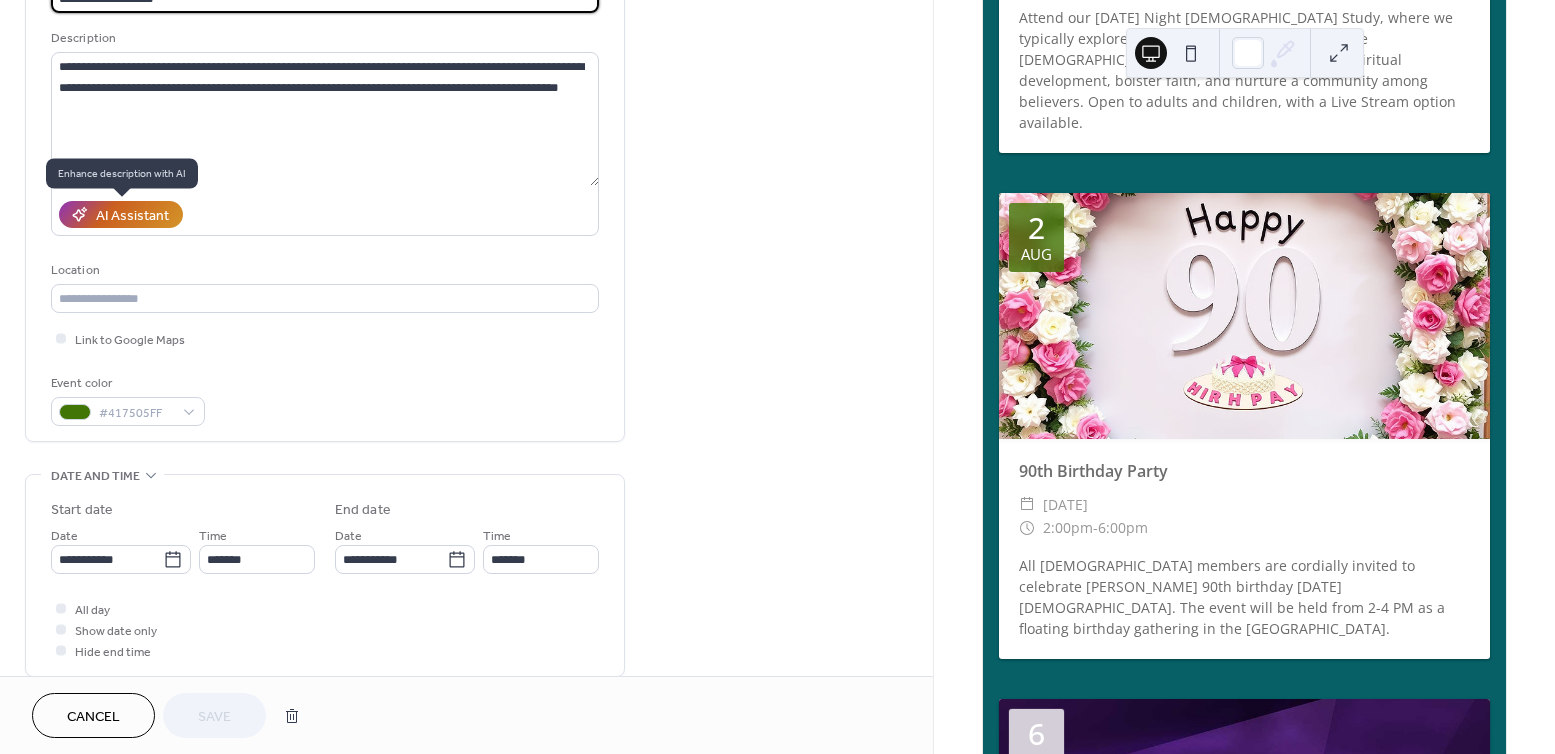 click on "AI Assistant" at bounding box center (132, 216) 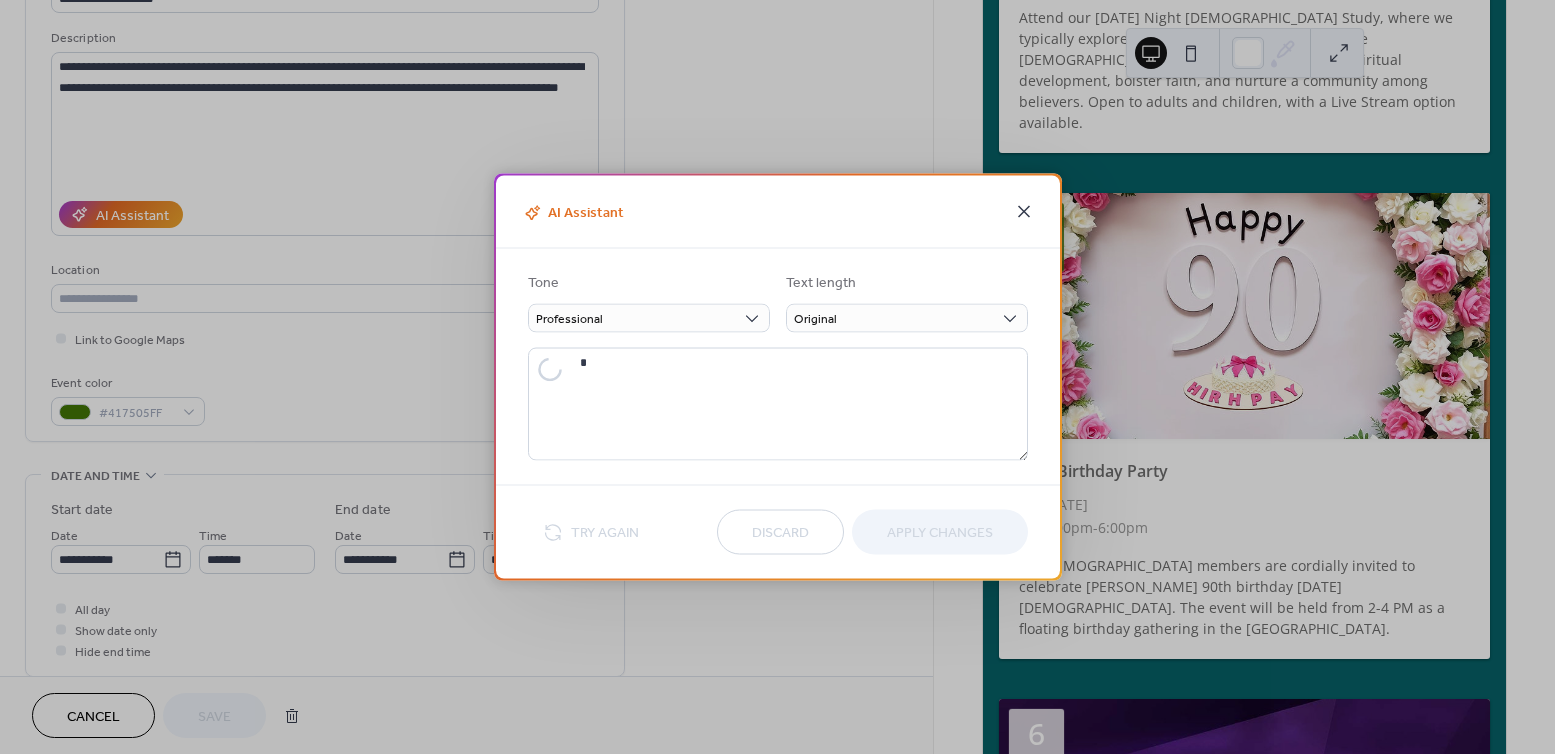 type on "**********" 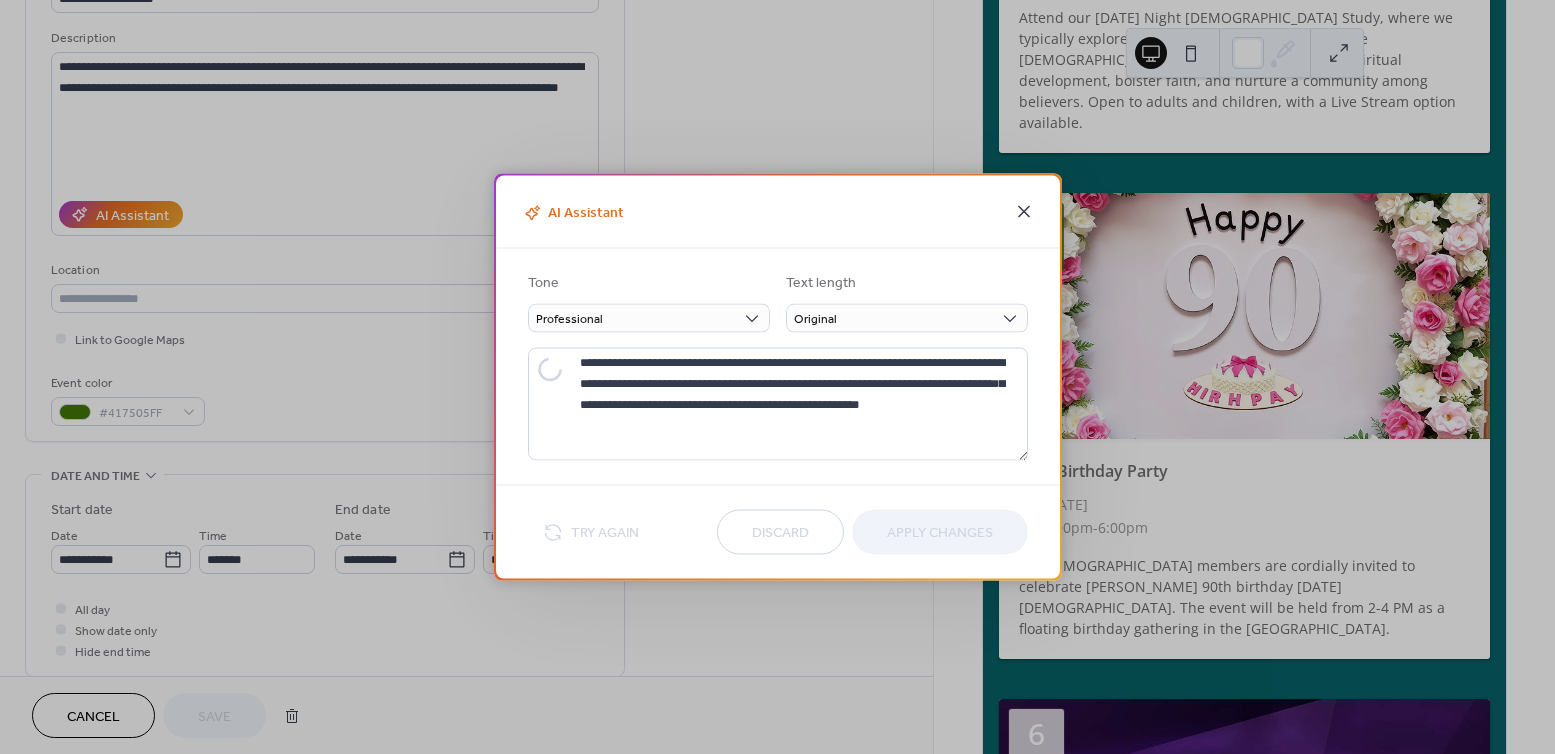 click 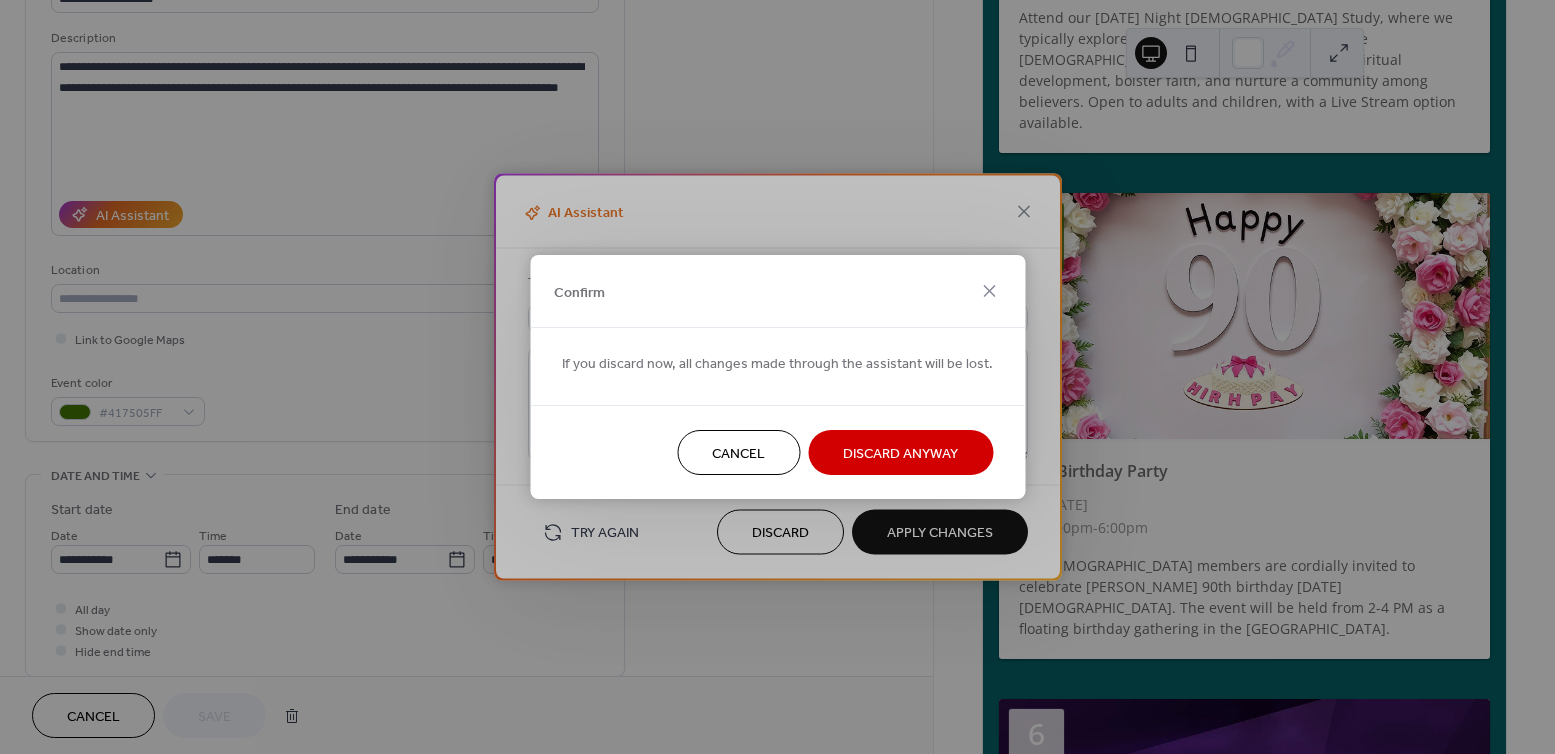 click on "Cancel" at bounding box center [738, 452] 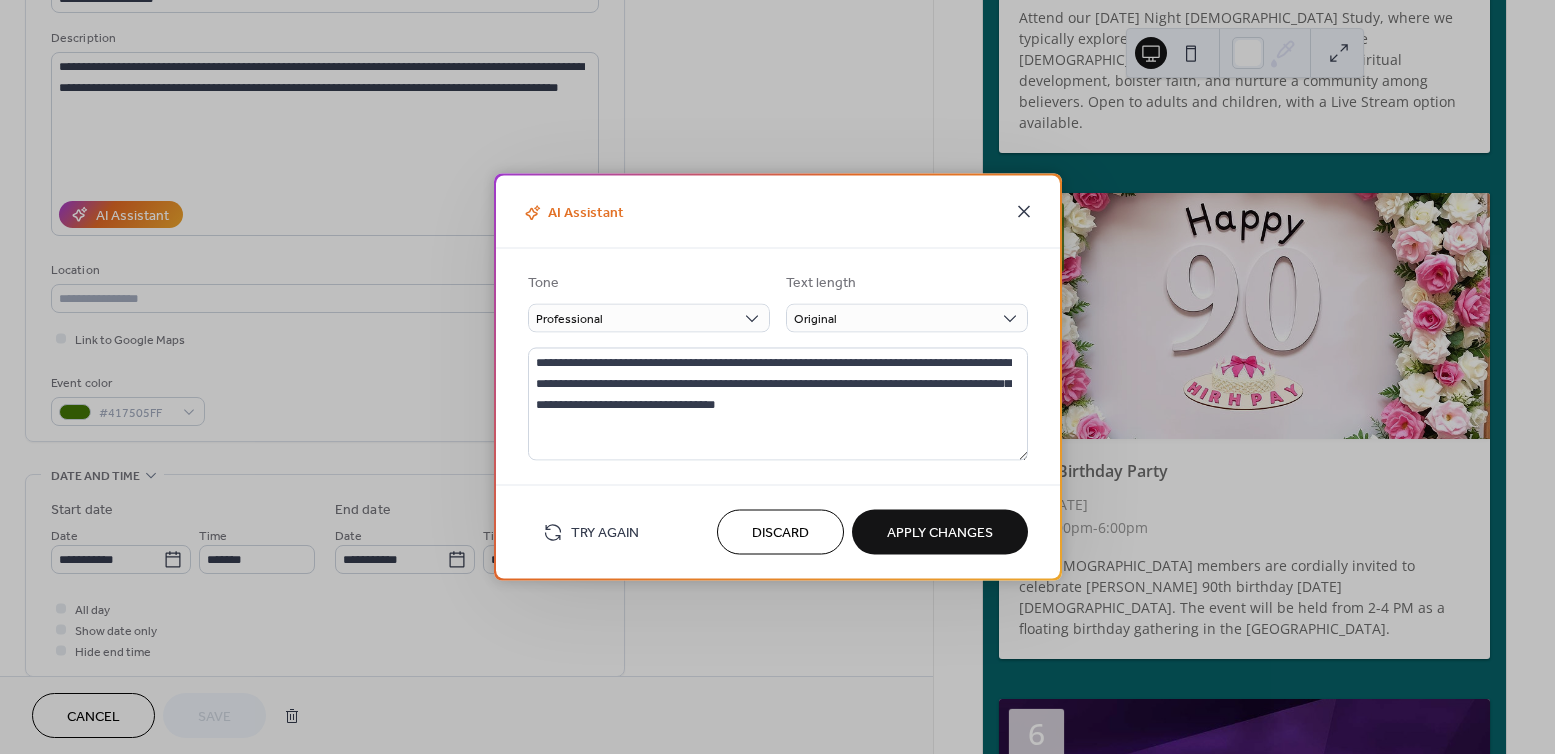 click 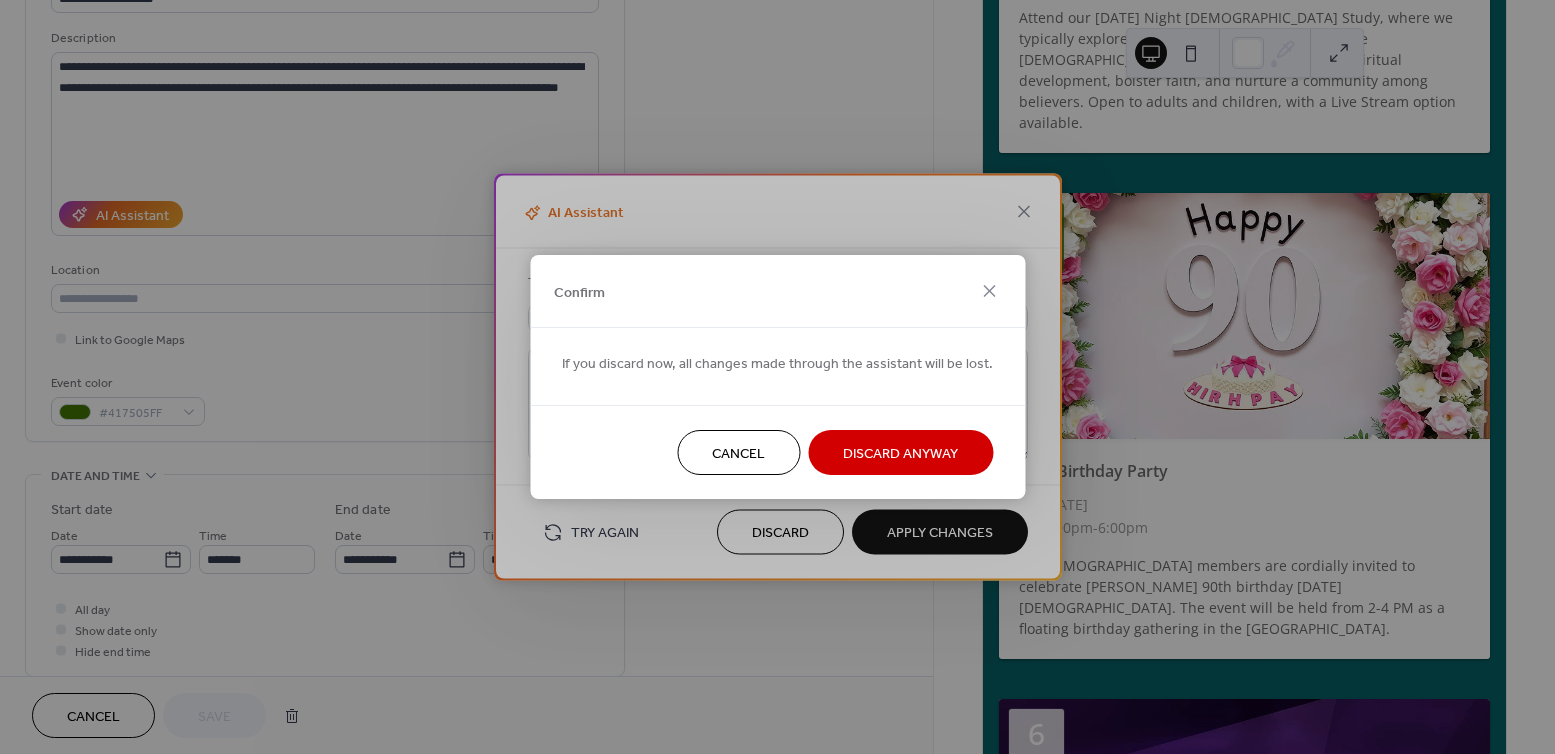 click on "Cancel" at bounding box center [738, 454] 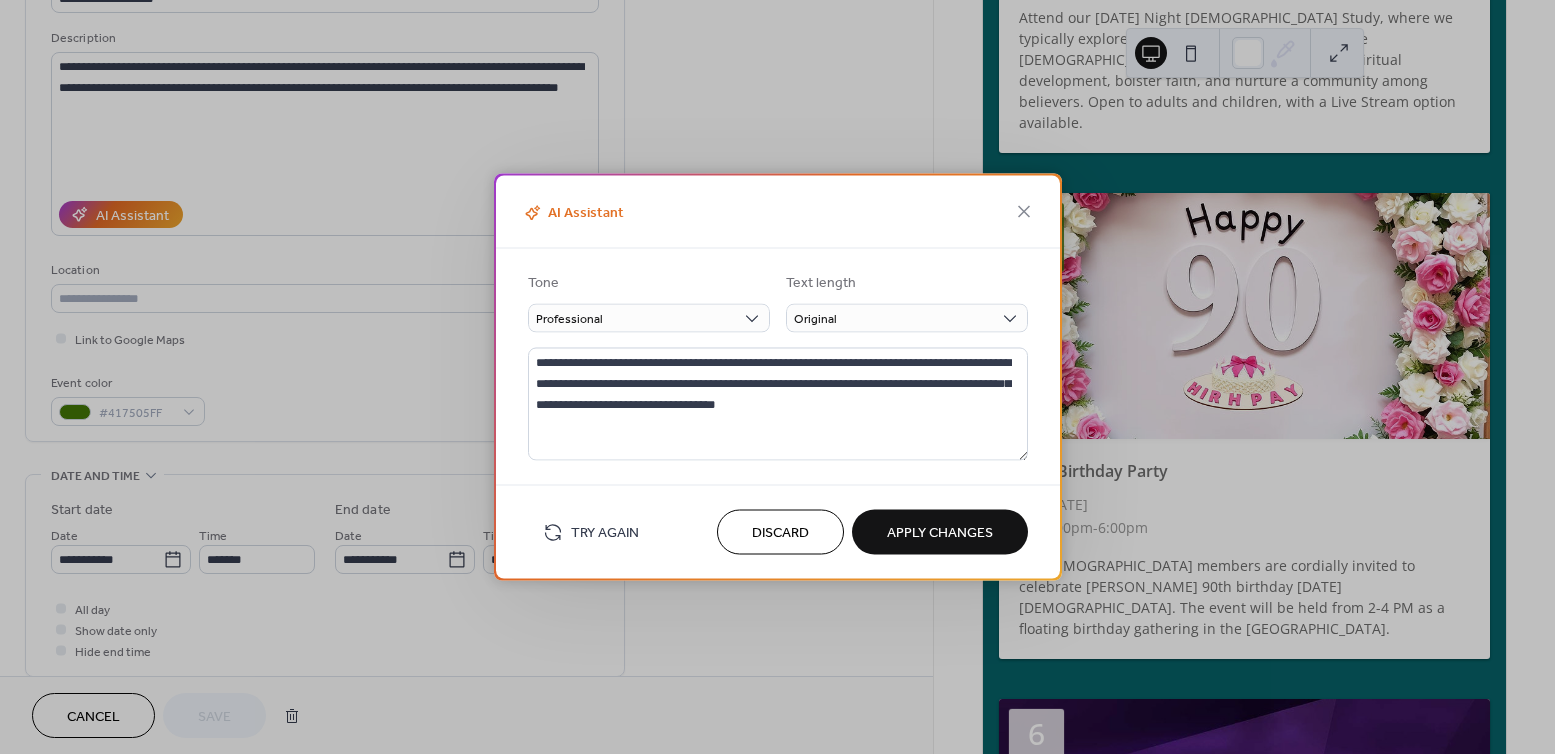 click on "Discard" at bounding box center (780, 533) 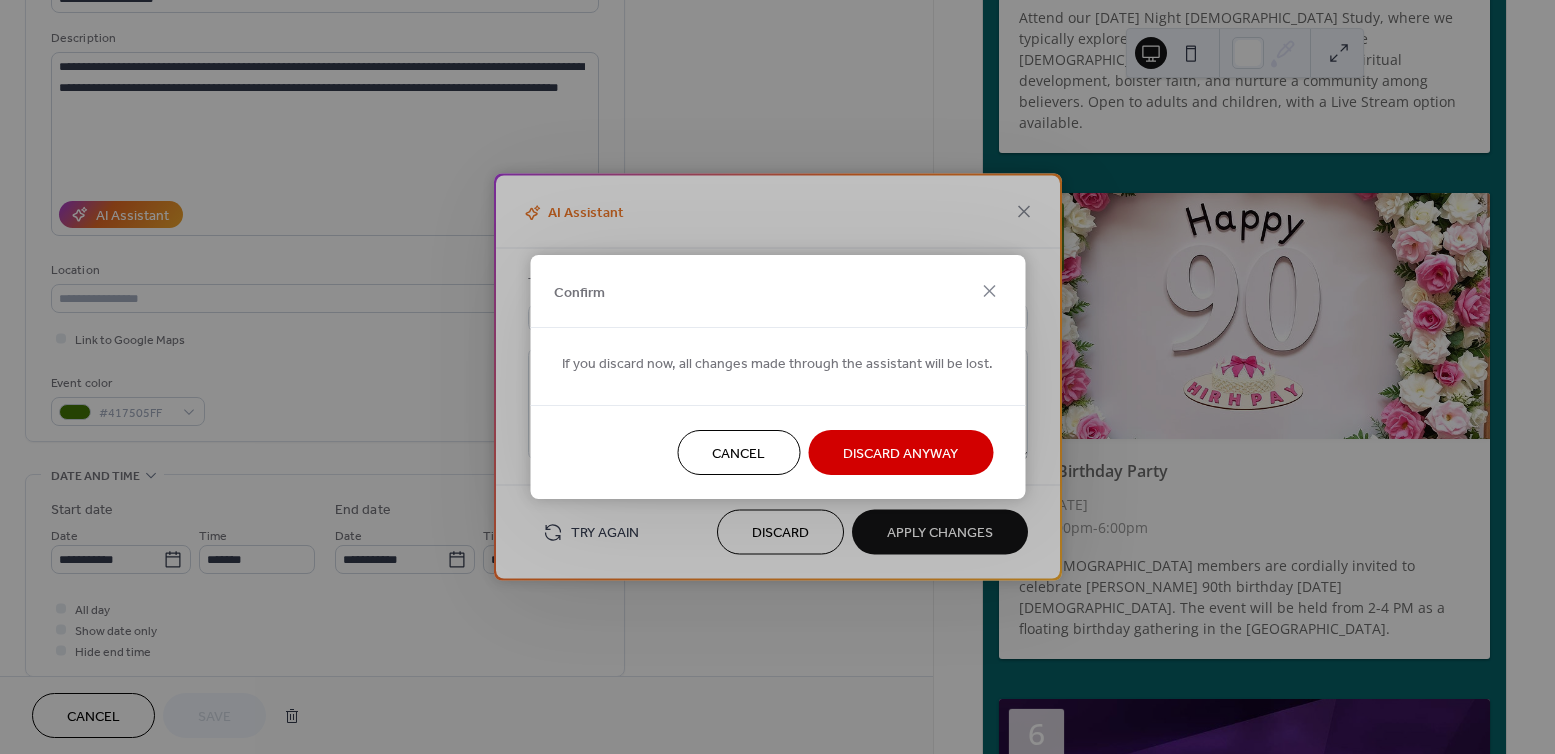 click on "Discard Anyway" at bounding box center (900, 454) 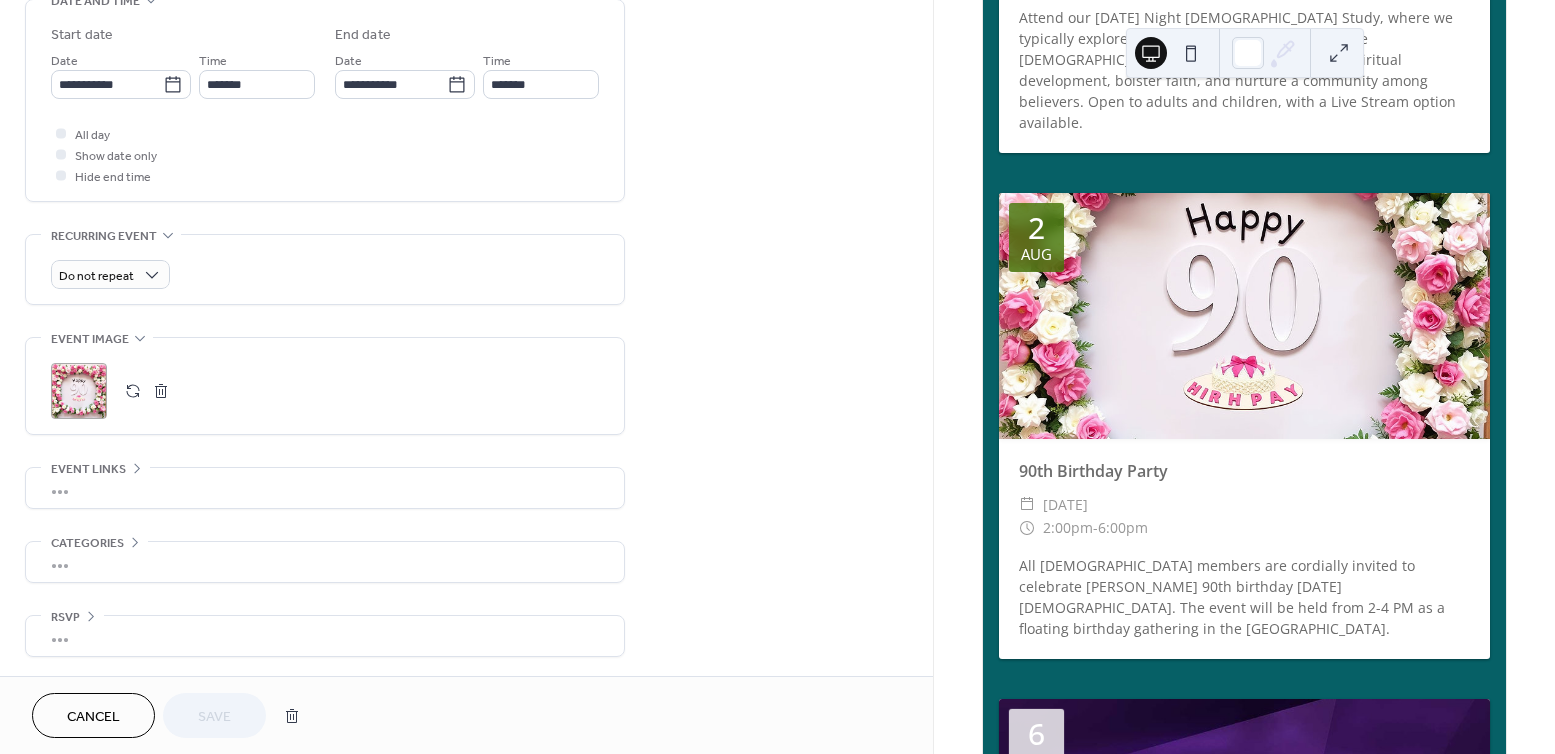 scroll, scrollTop: 653, scrollLeft: 0, axis: vertical 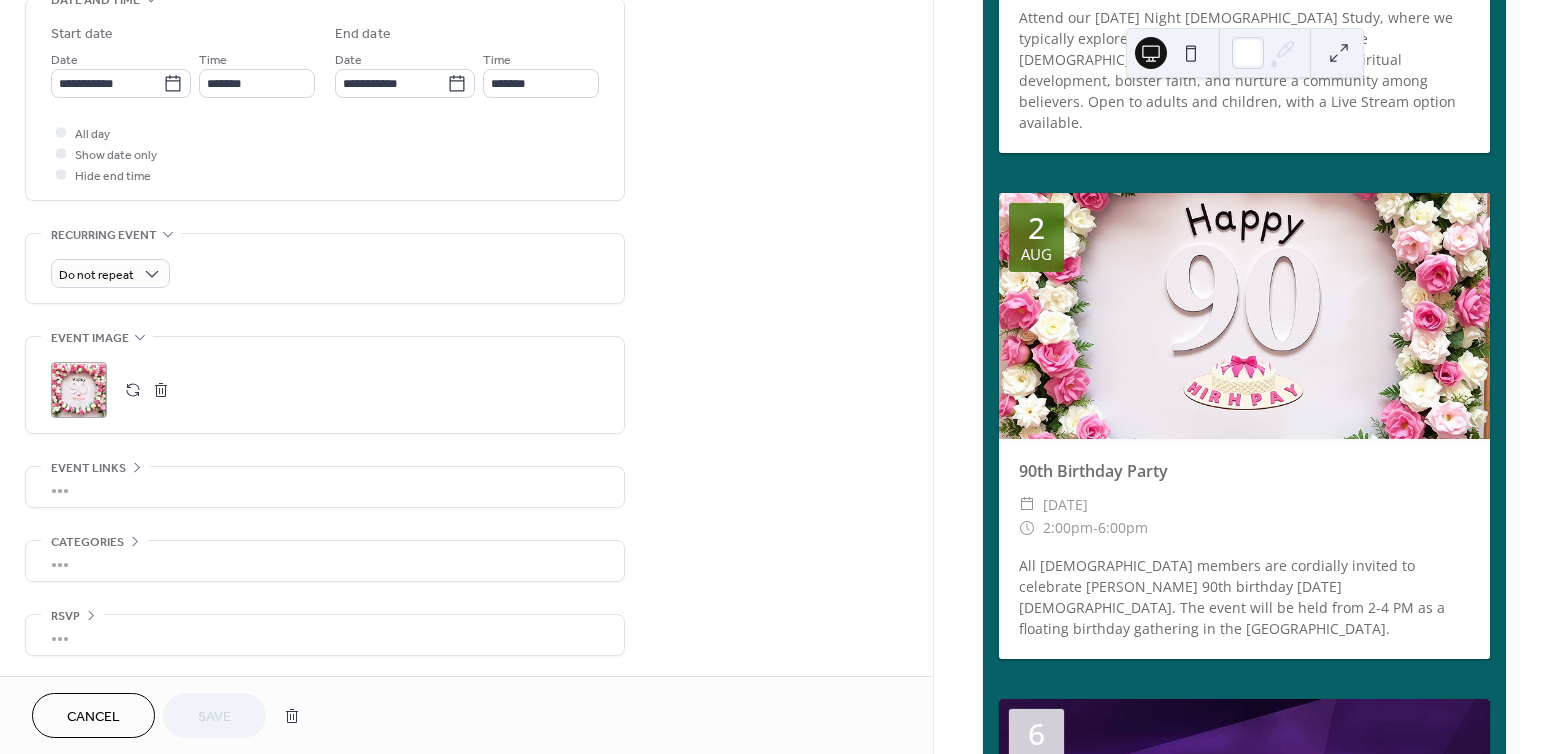 click on ";" at bounding box center (79, 390) 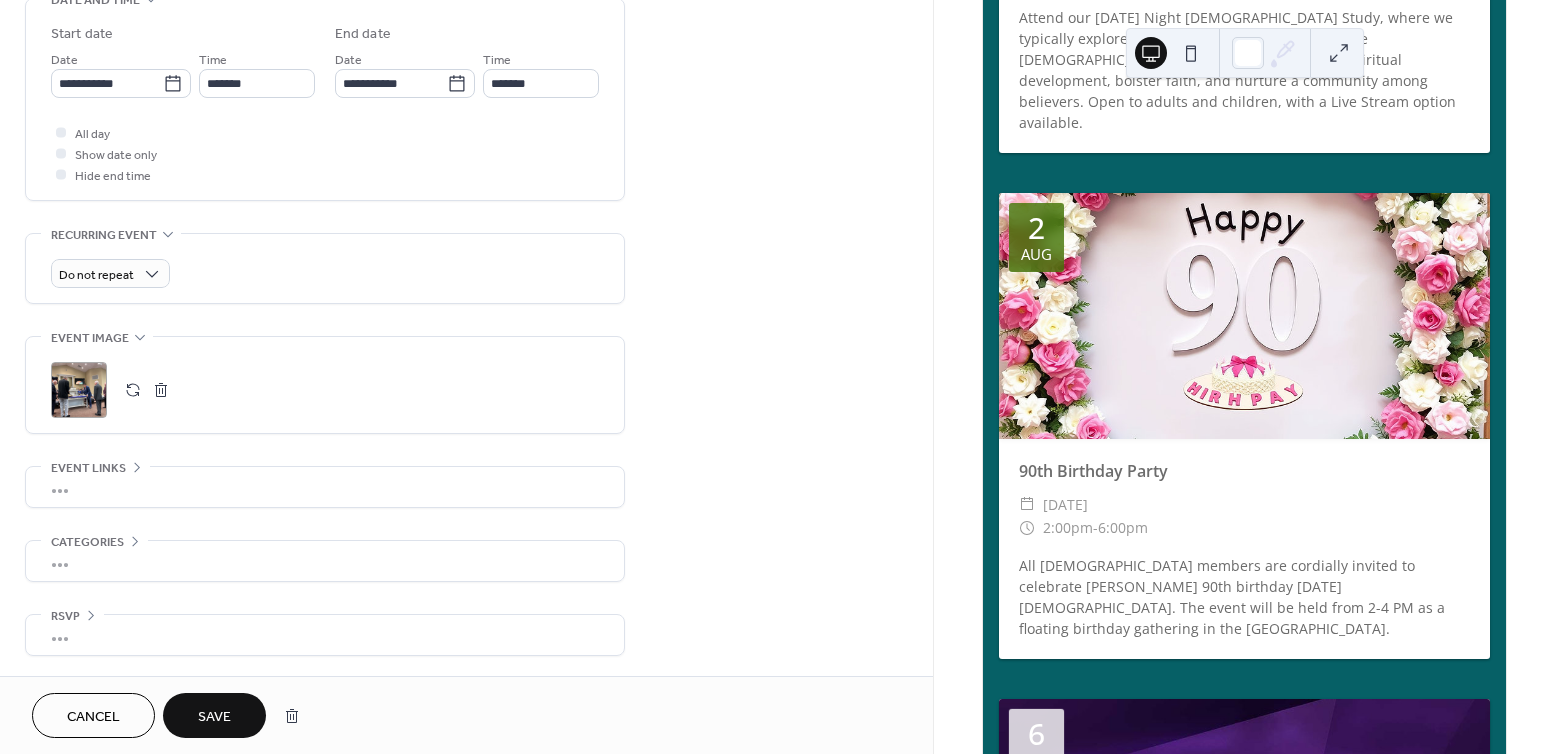 click at bounding box center (1244, 316) 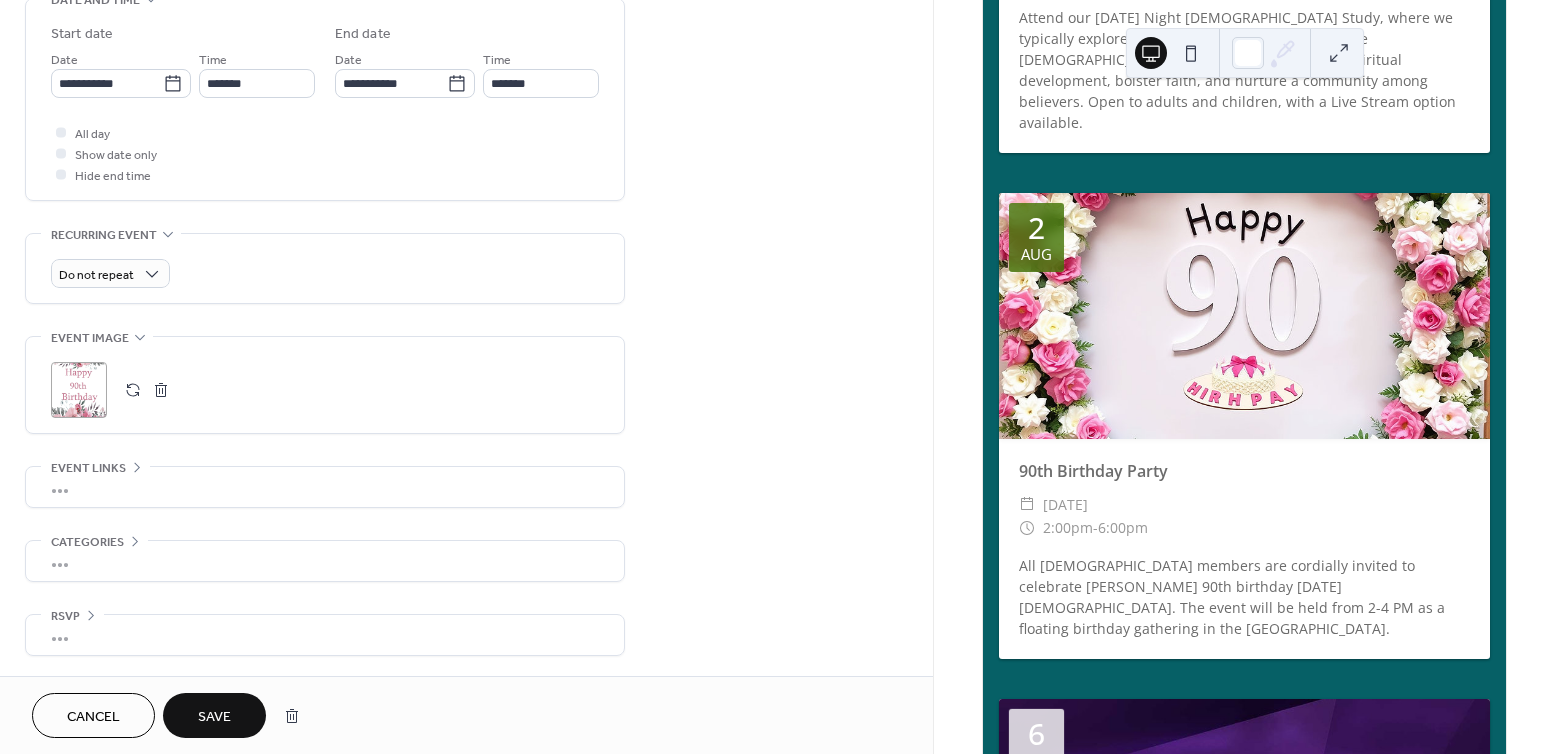click on "Save" at bounding box center (214, 717) 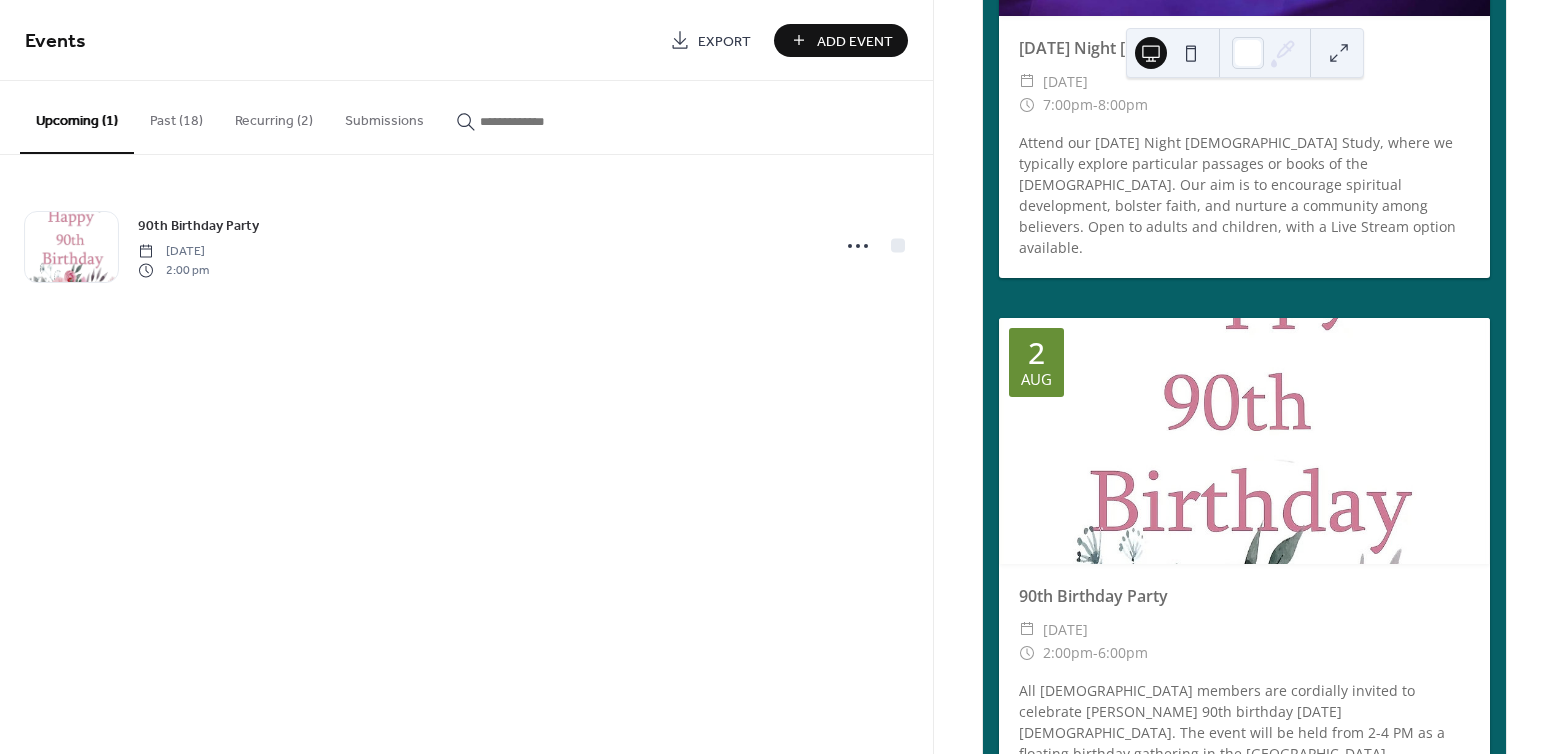 scroll, scrollTop: 411, scrollLeft: 0, axis: vertical 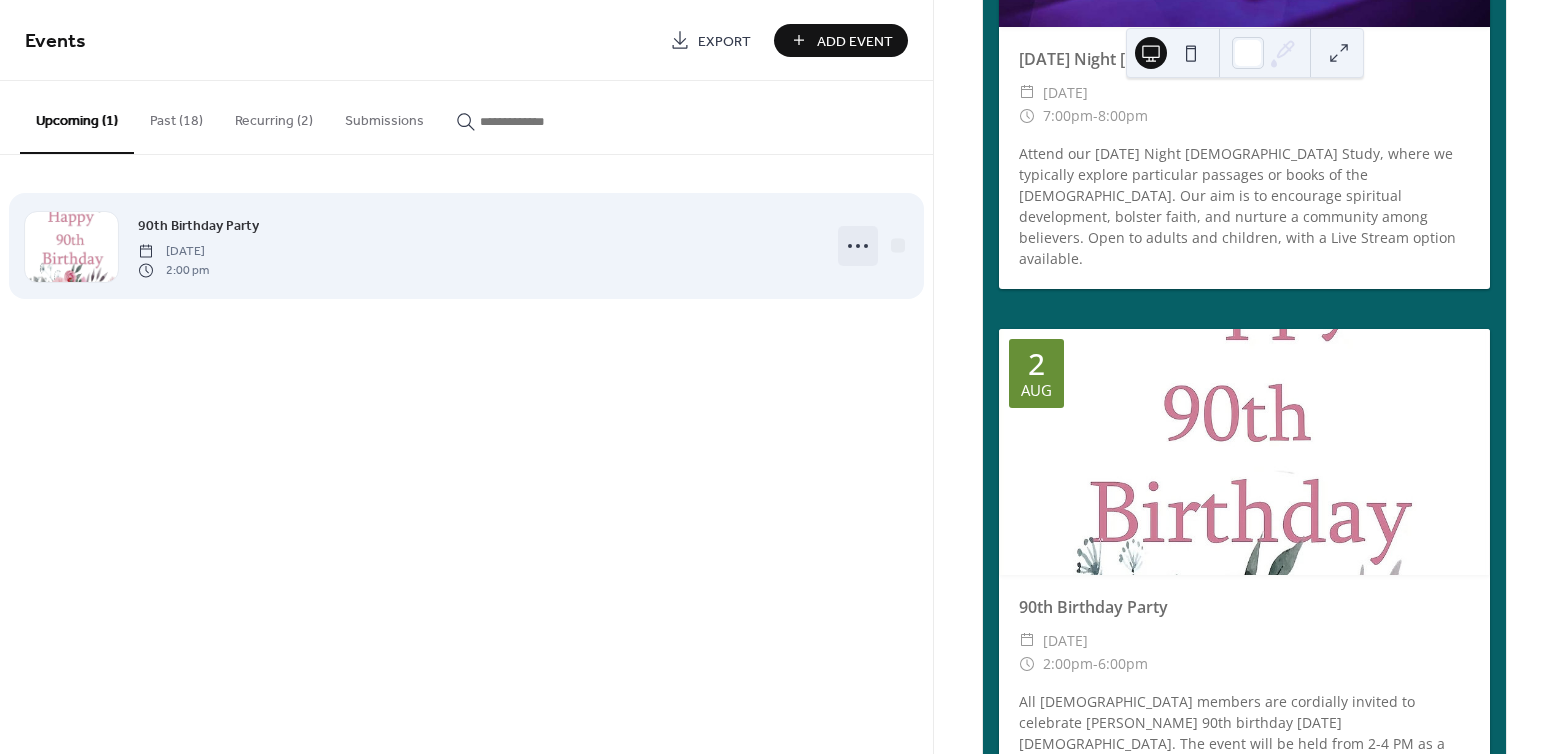 click 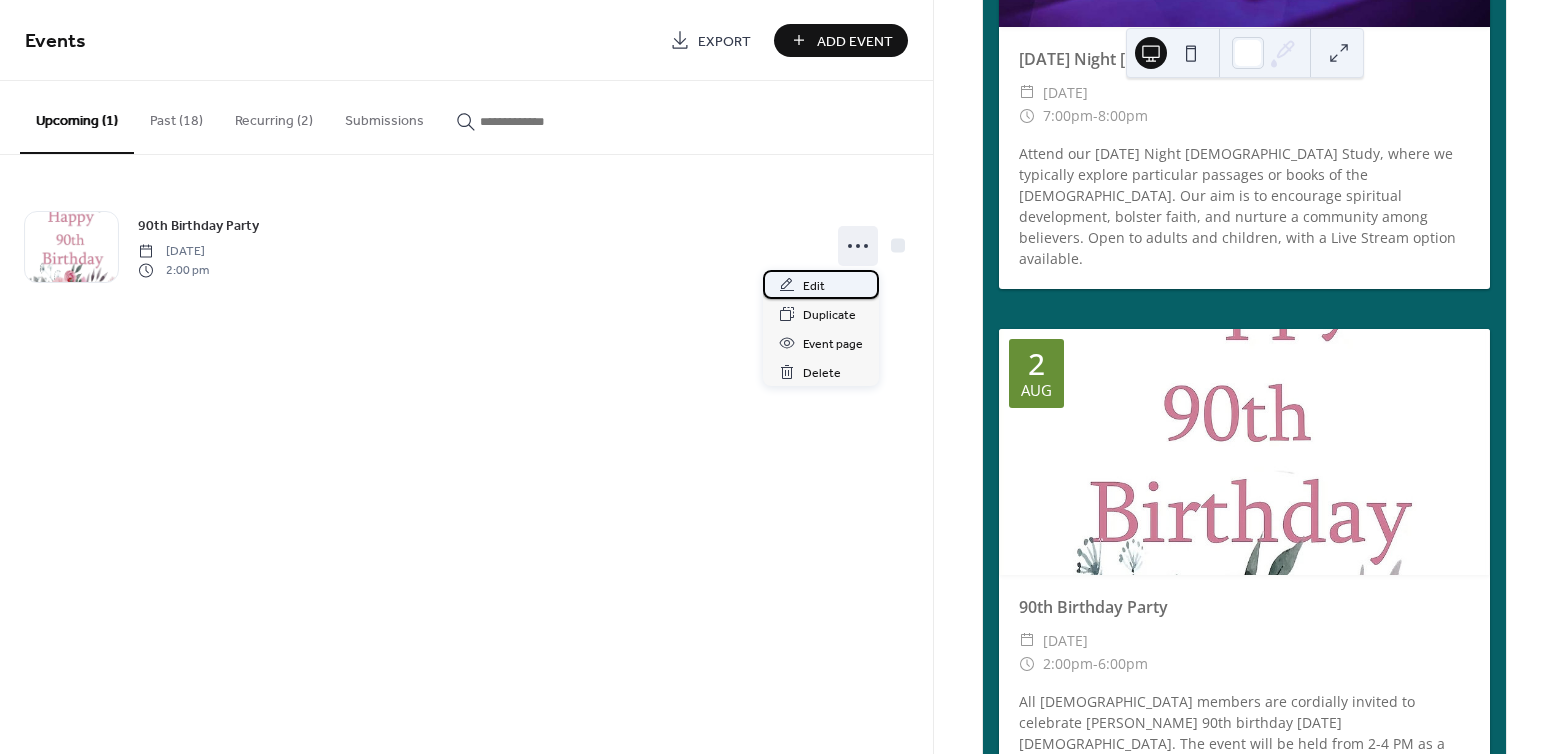 click on "Edit" at bounding box center (821, 284) 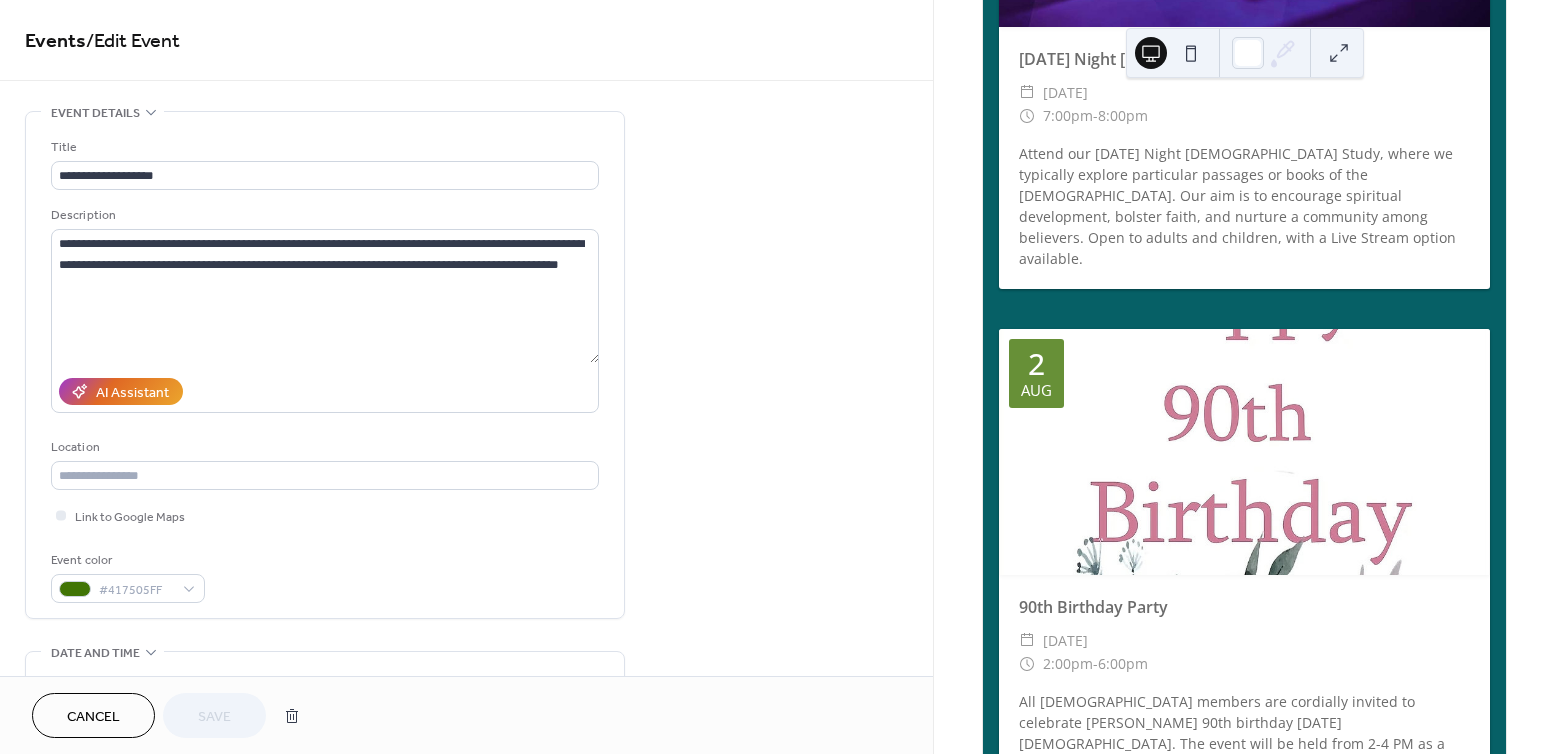 click on "**********" at bounding box center [466, 720] 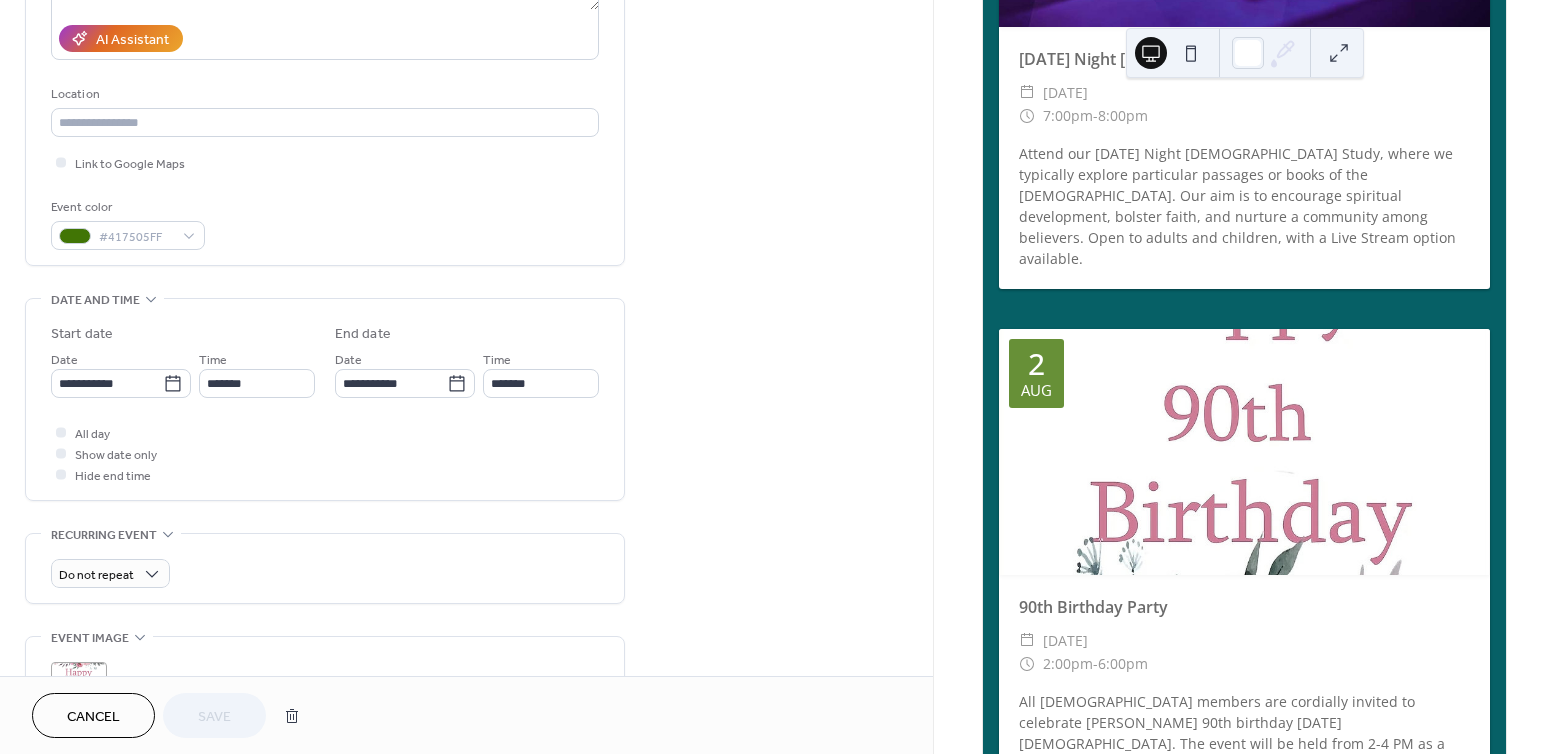scroll, scrollTop: 507, scrollLeft: 0, axis: vertical 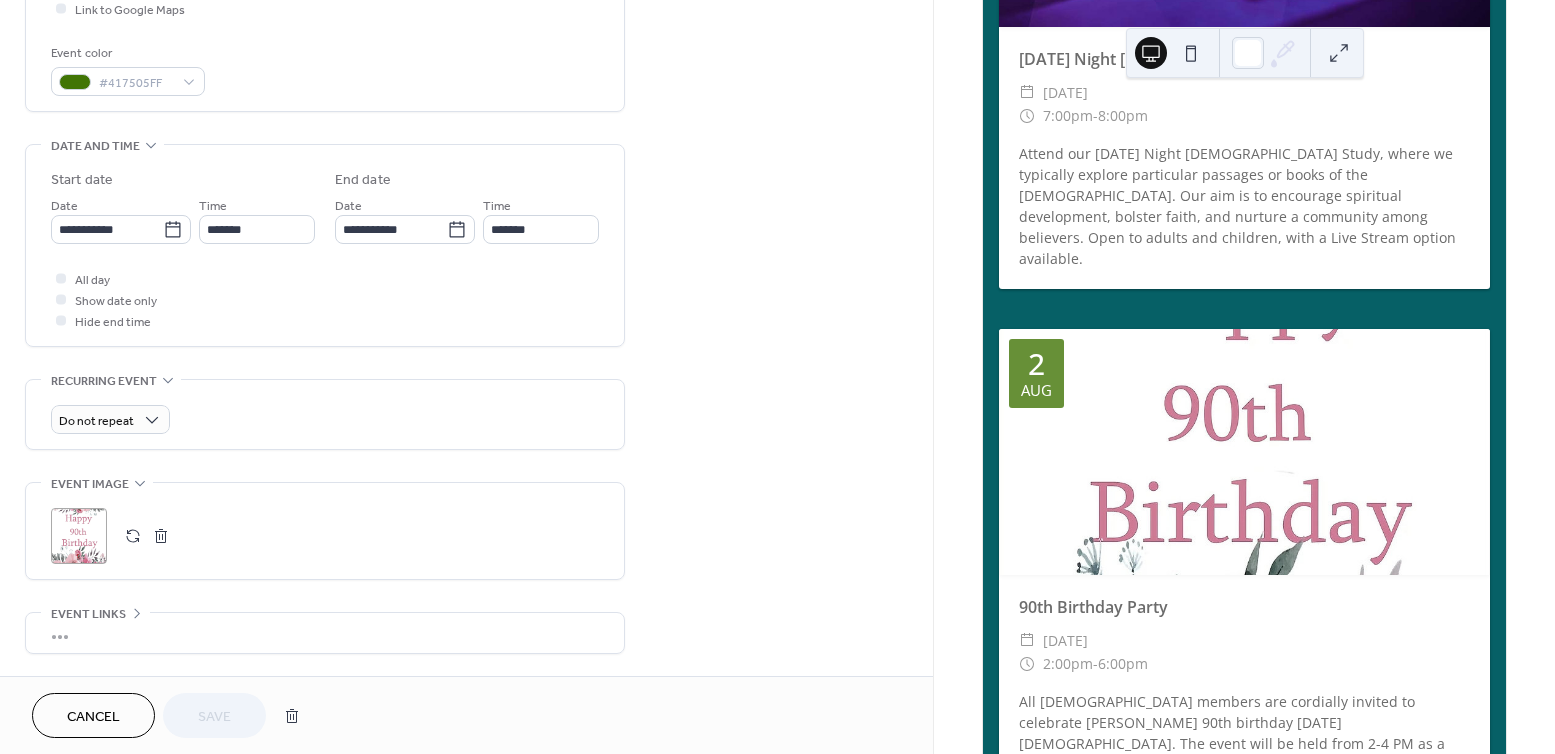 click on ";" at bounding box center (79, 536) 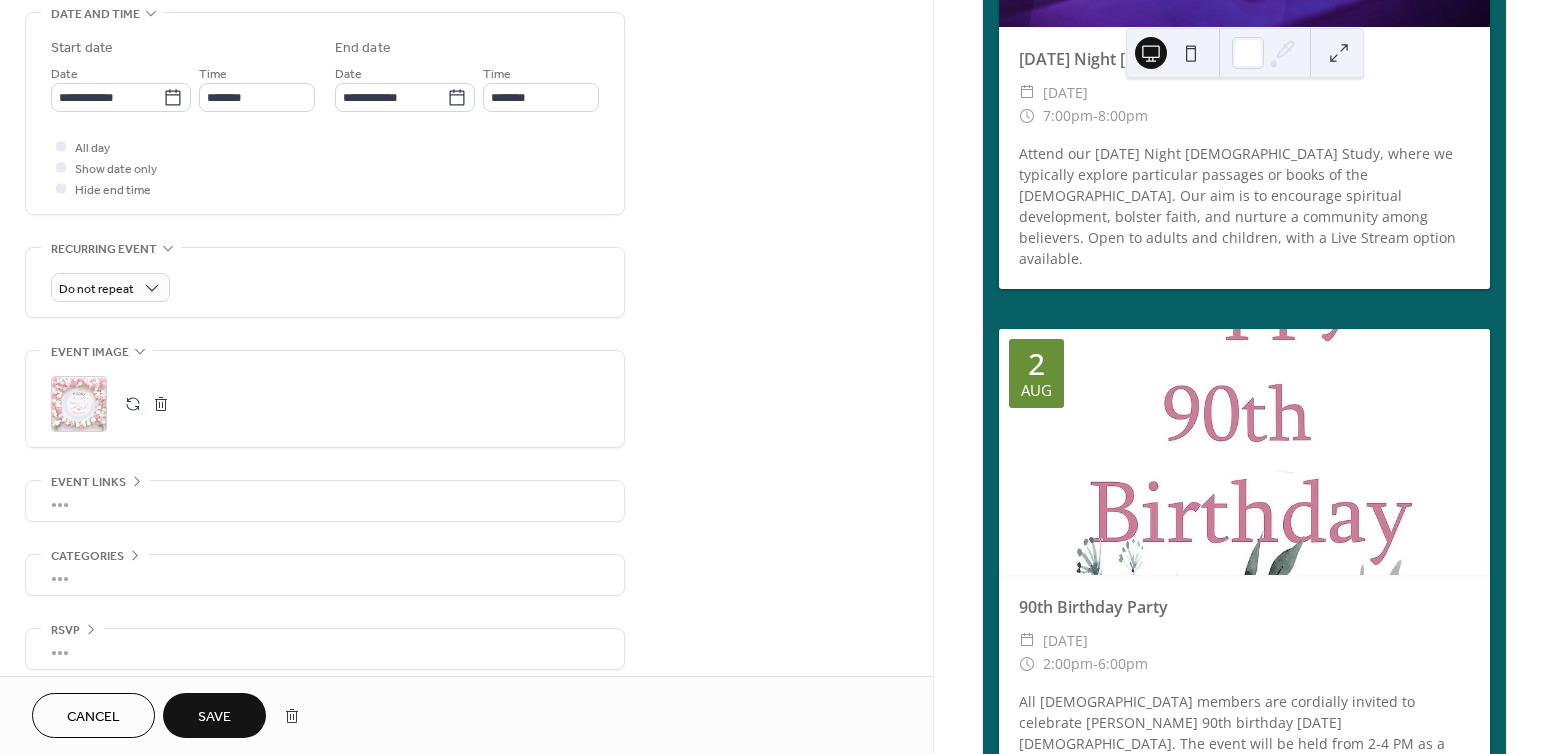 scroll, scrollTop: 653, scrollLeft: 0, axis: vertical 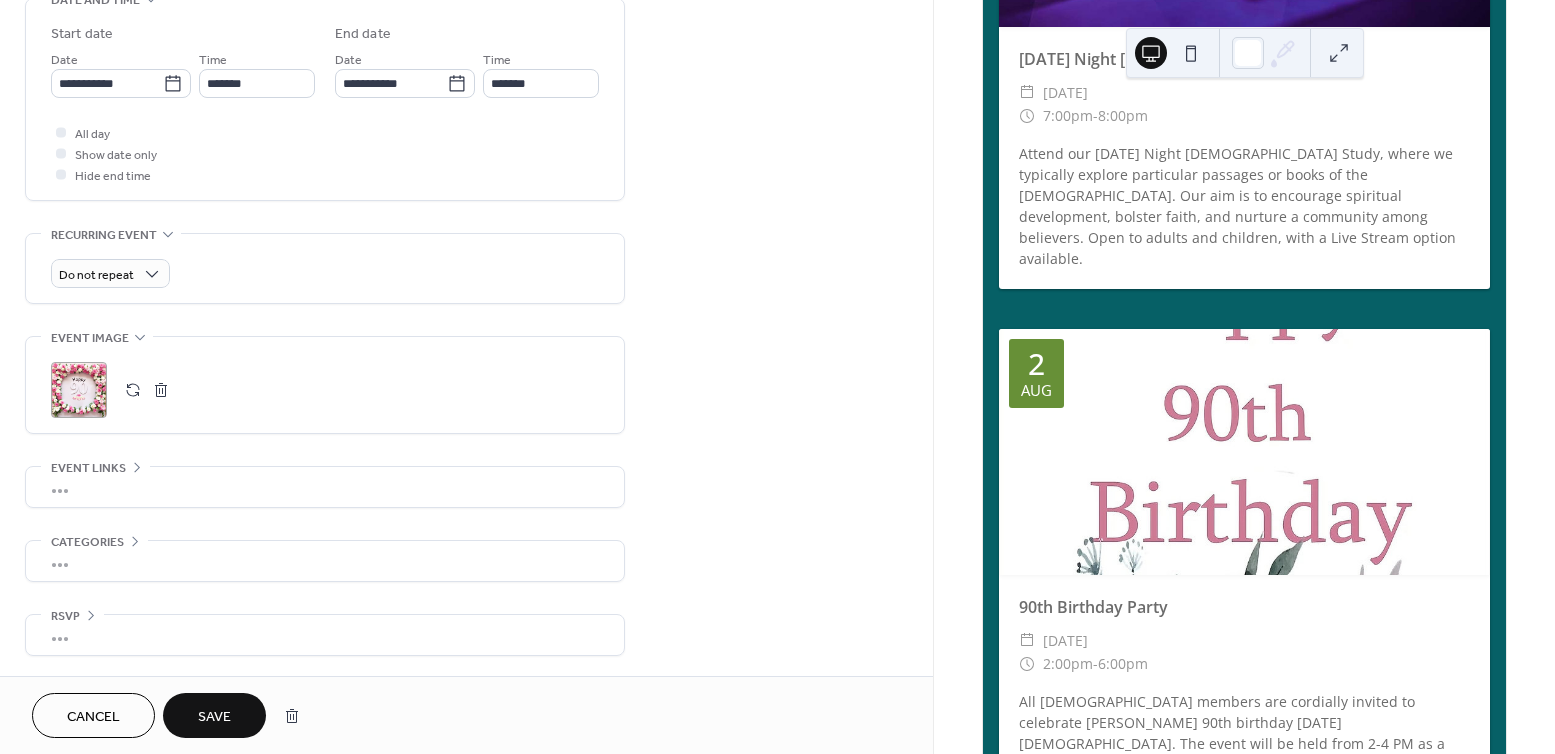 click on "Save" at bounding box center [214, 717] 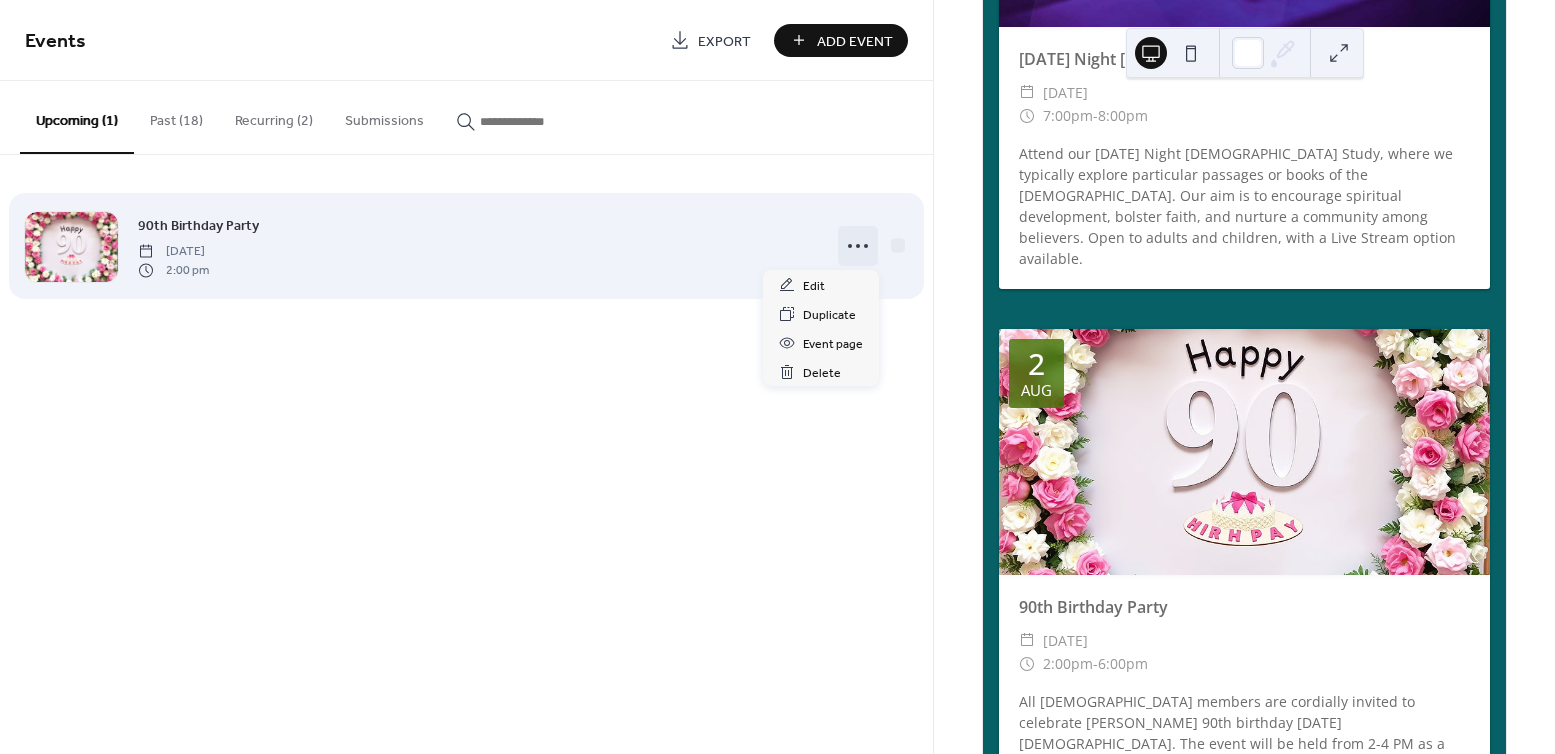 click 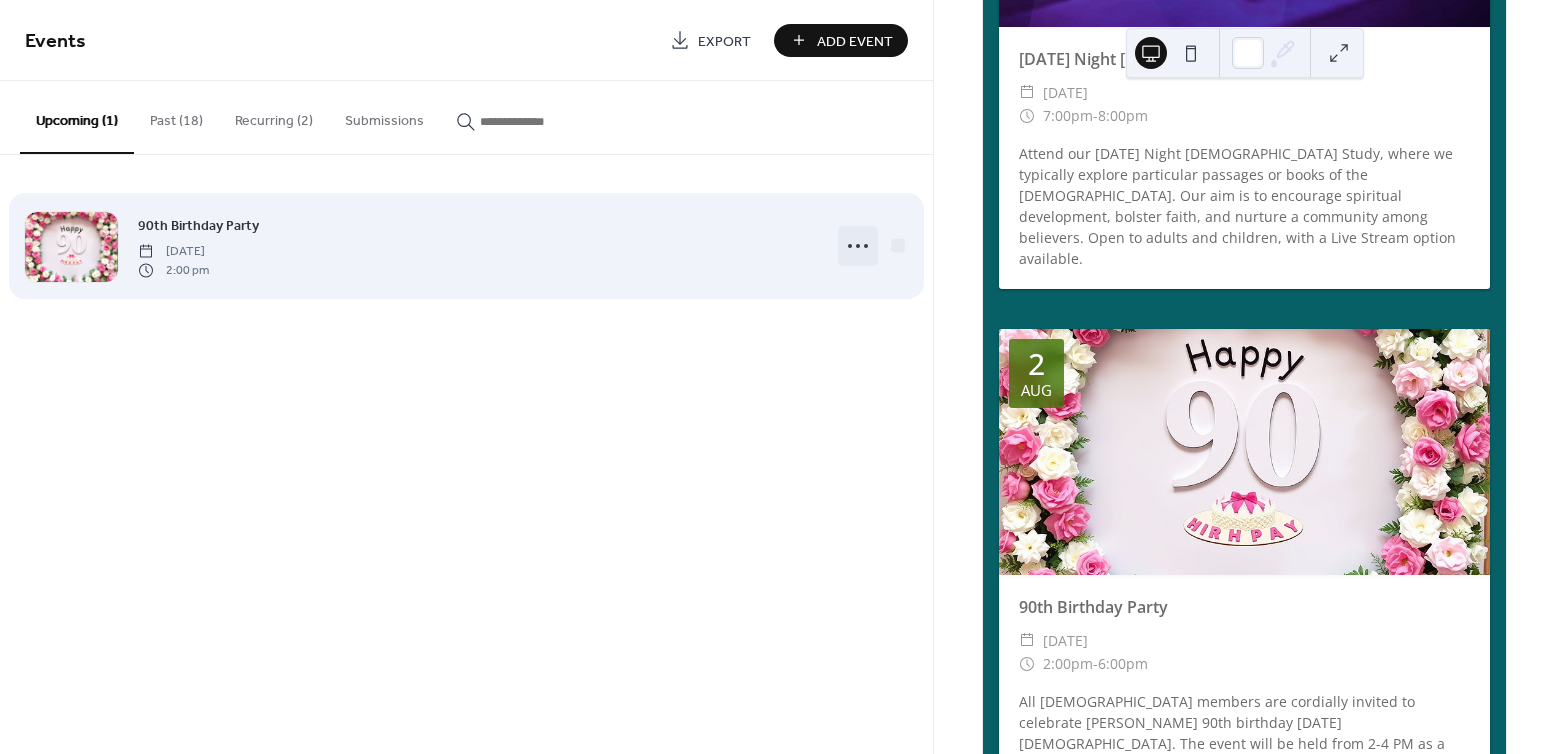 click 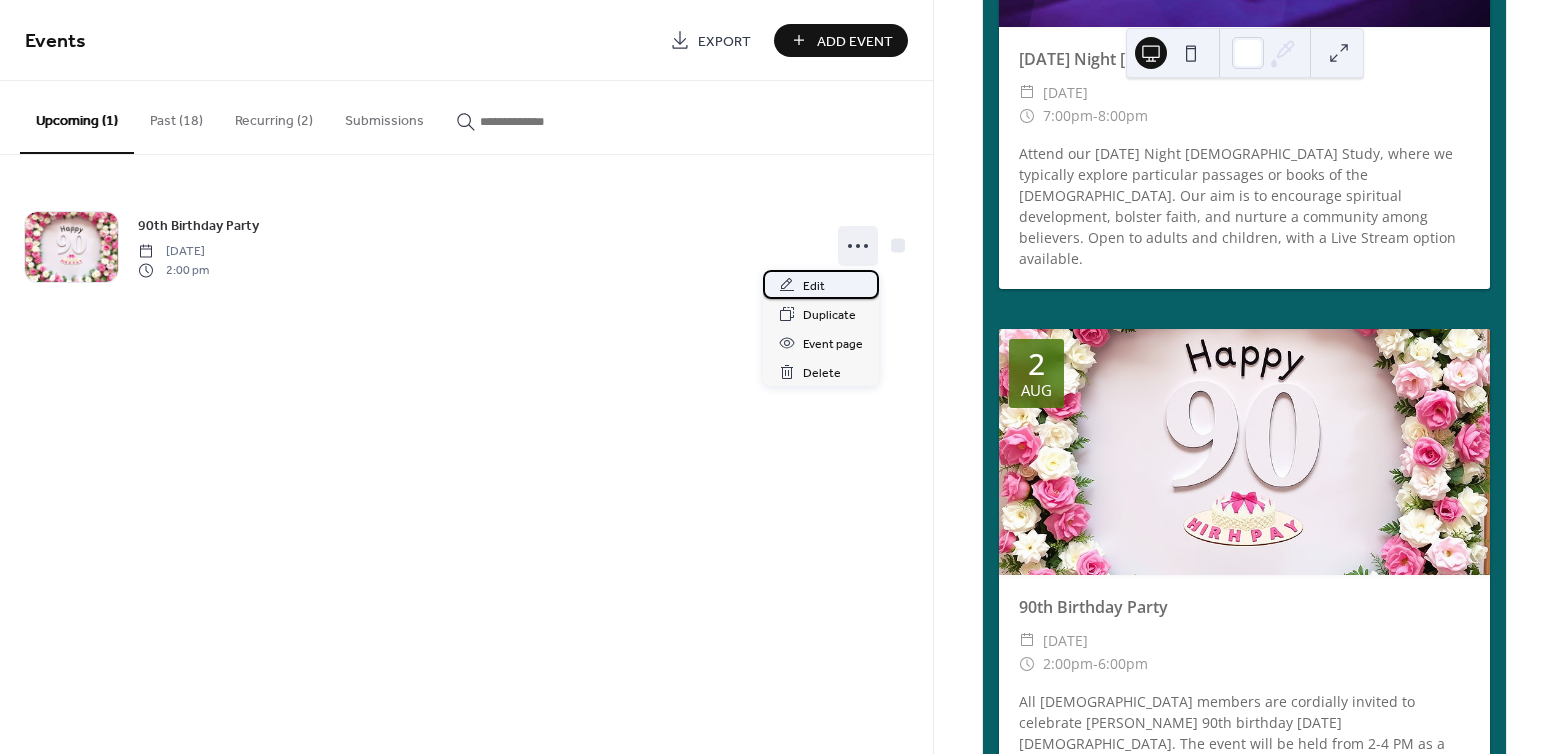 click 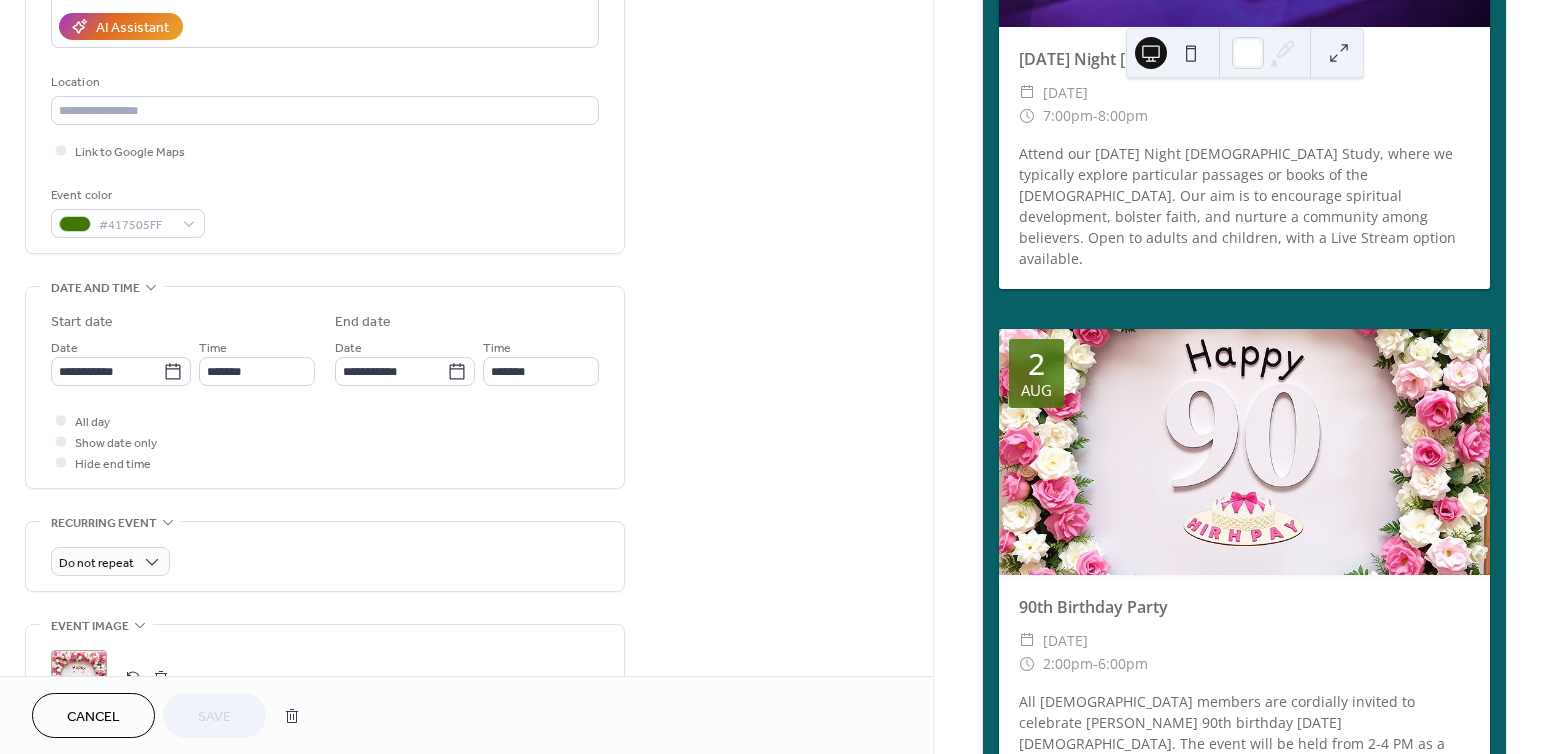 scroll, scrollTop: 653, scrollLeft: 0, axis: vertical 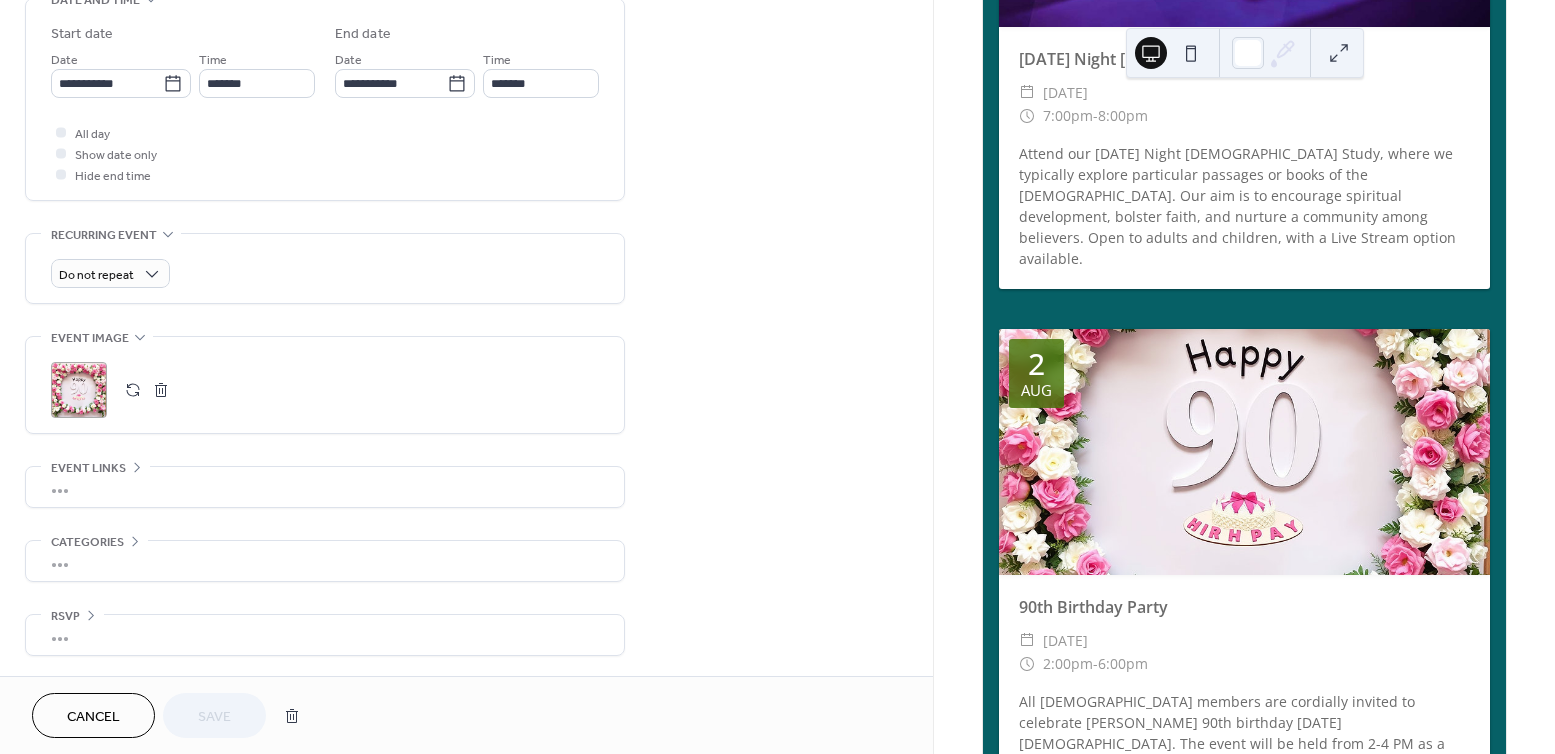 click on ";" at bounding box center [79, 390] 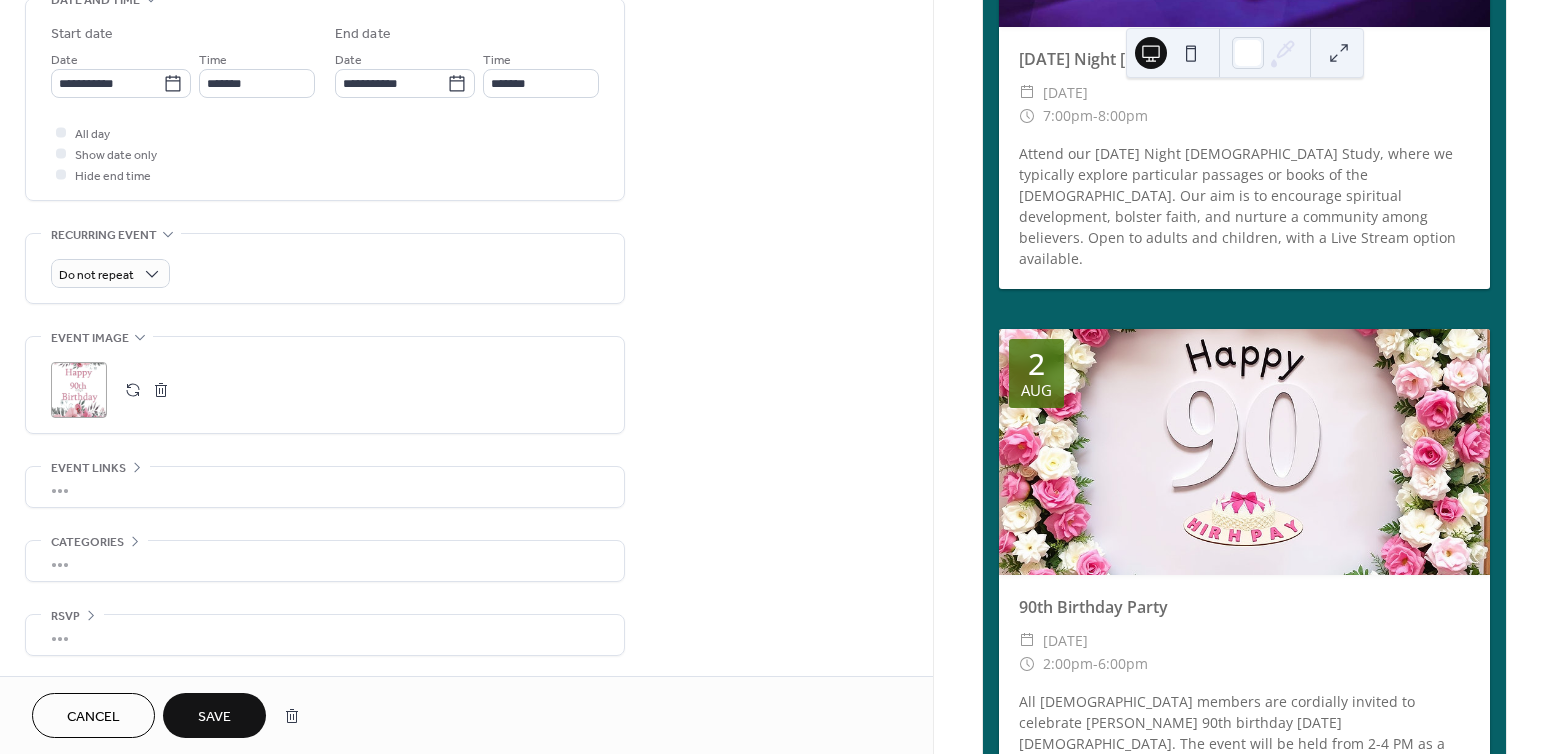 click on "Save" at bounding box center [214, 717] 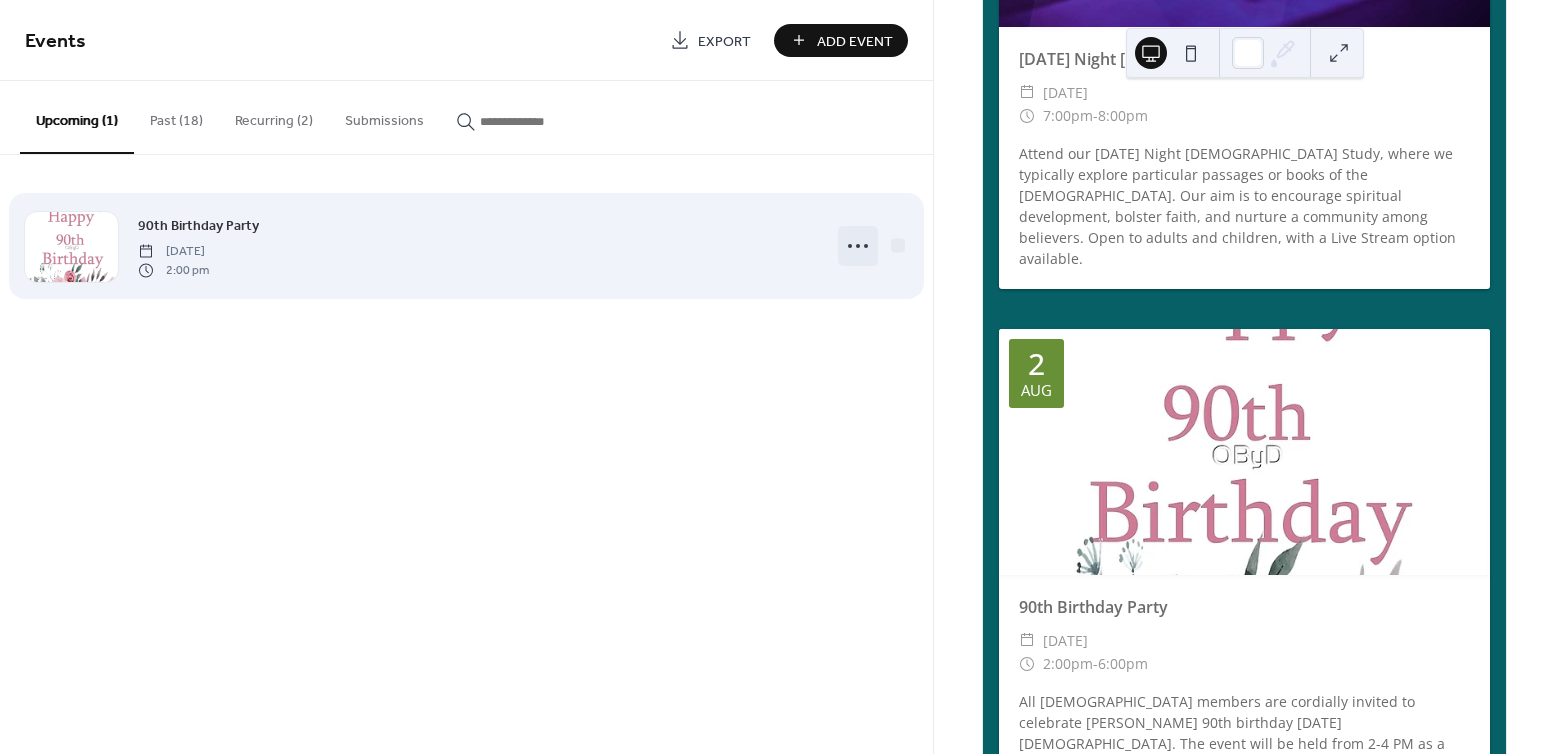 click 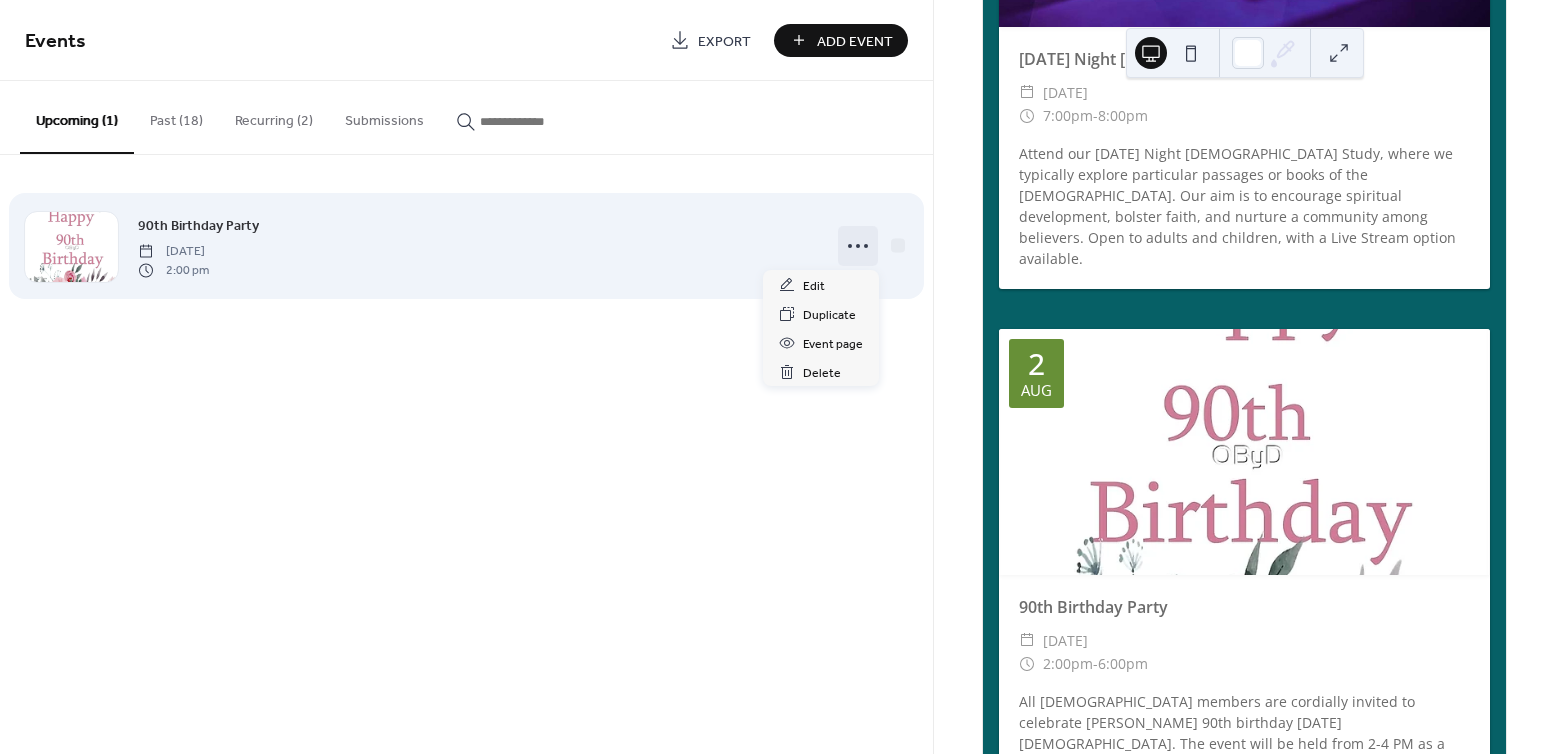 click 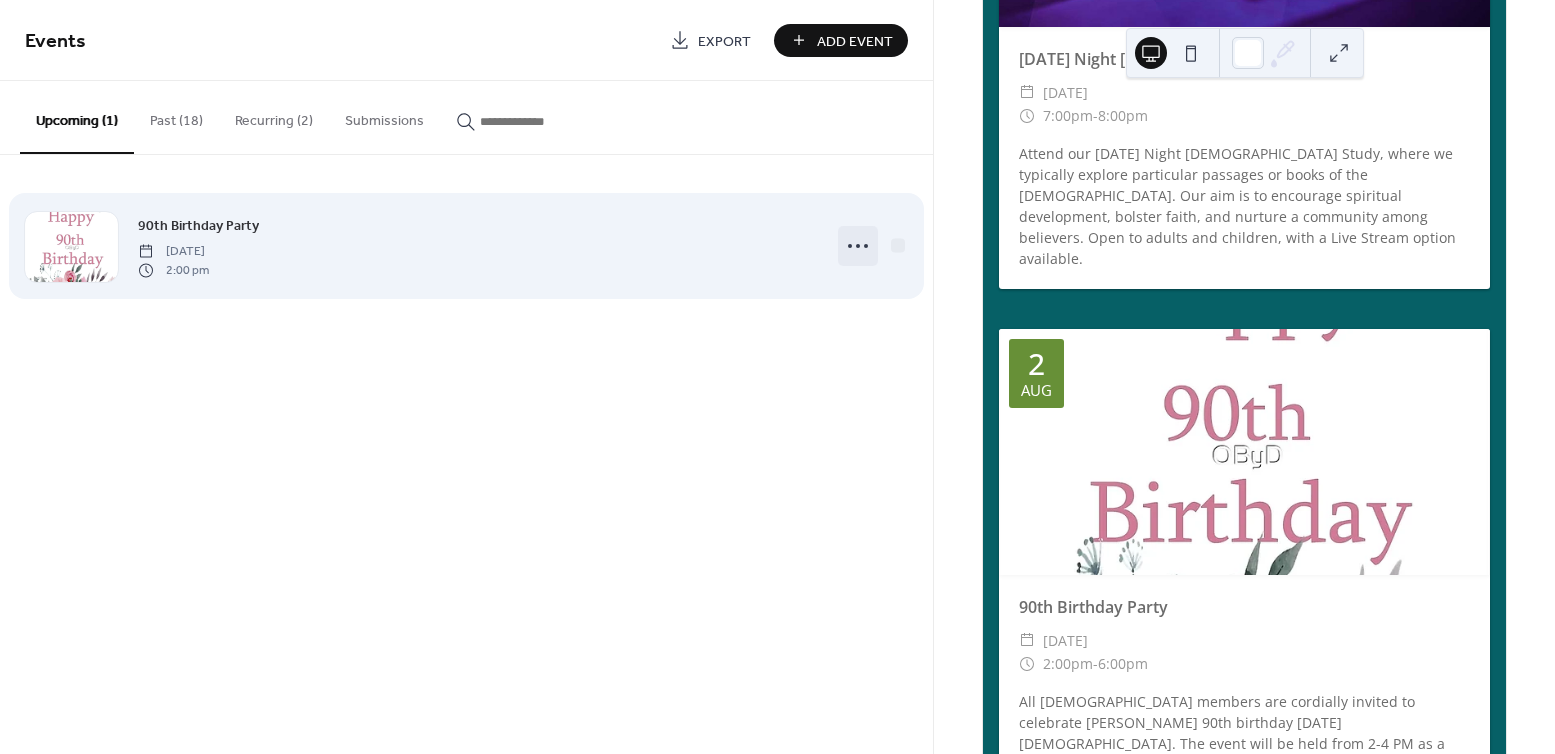 click 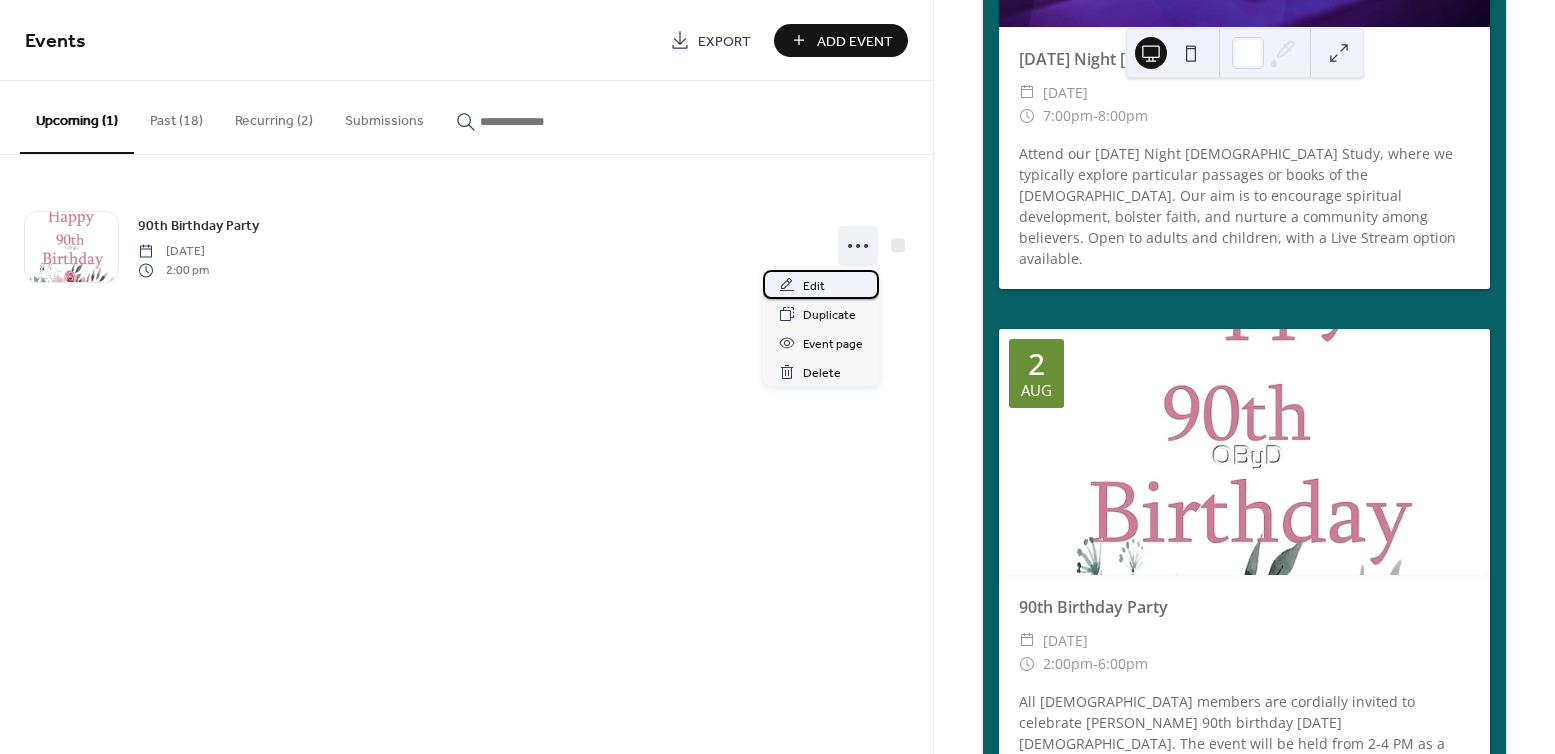 click on "Edit" at bounding box center (814, 286) 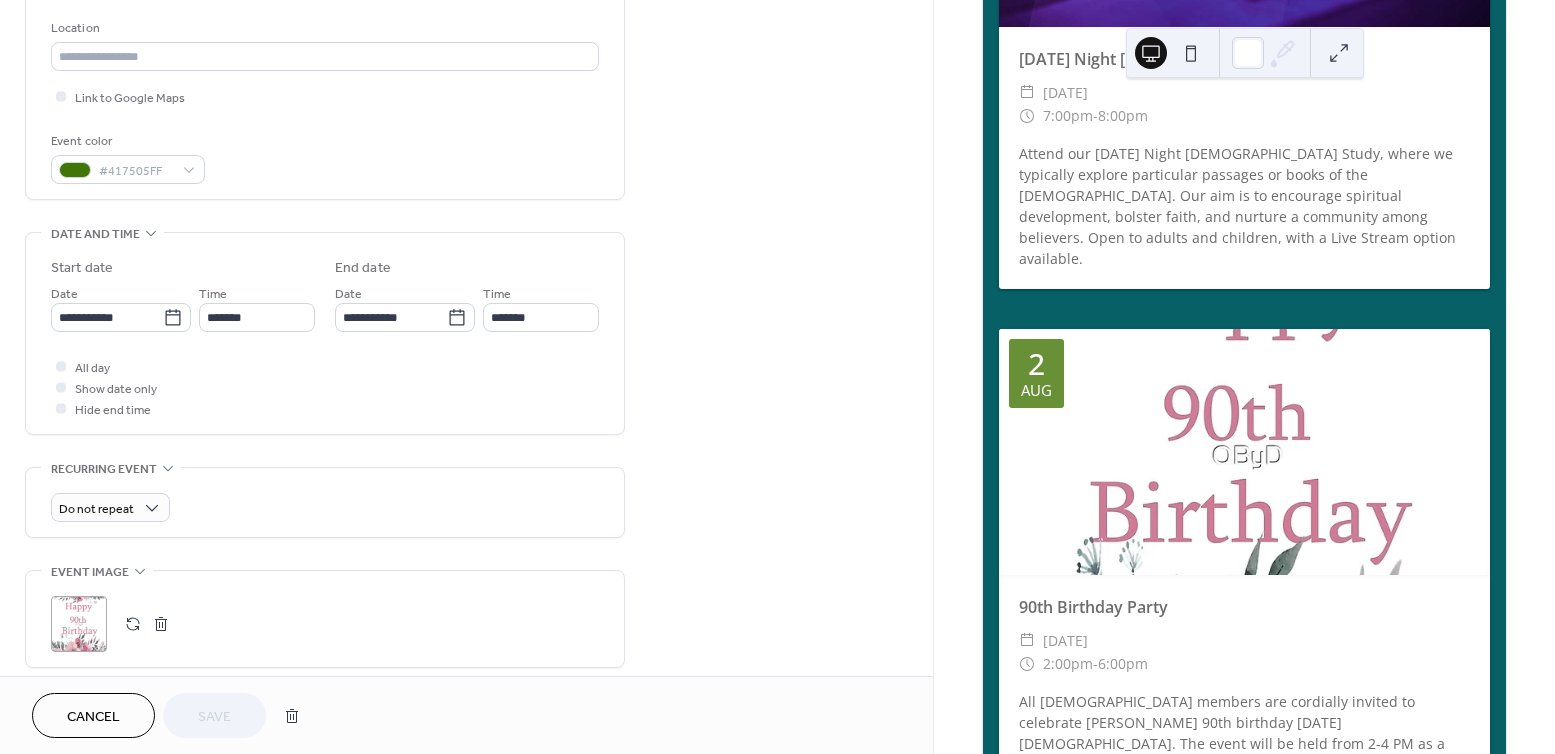 scroll, scrollTop: 627, scrollLeft: 0, axis: vertical 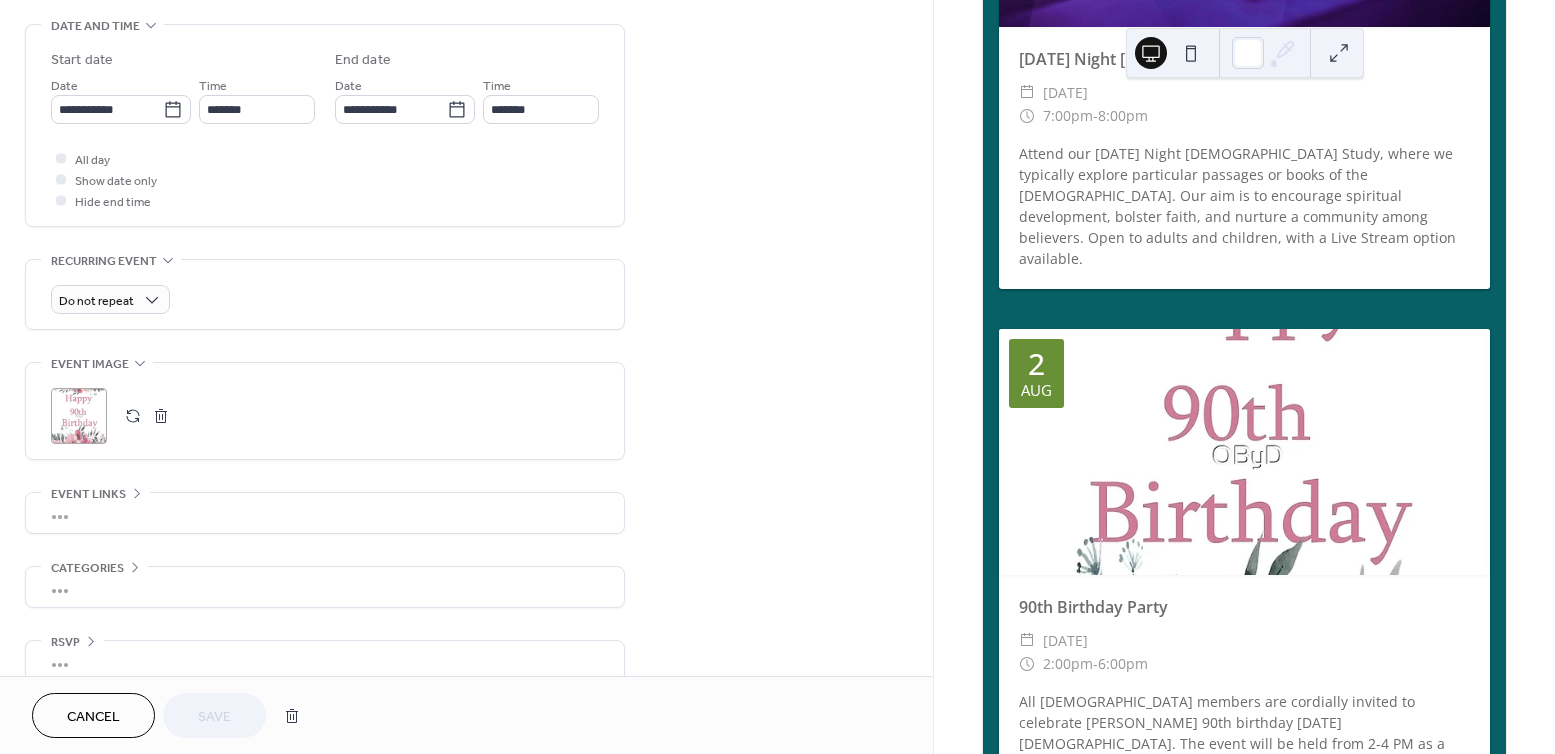 click on ";" at bounding box center (79, 416) 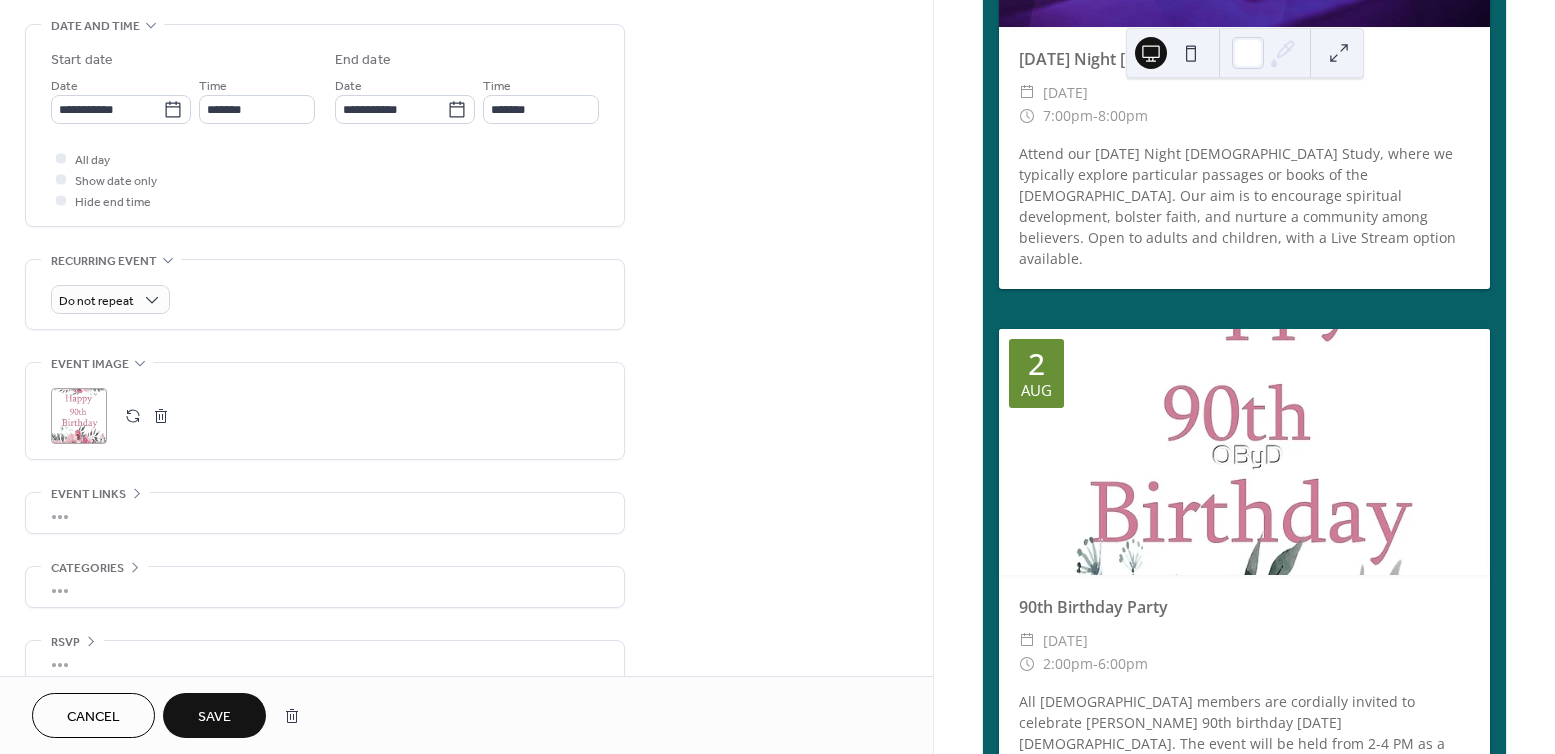 click on ";" at bounding box center (79, 416) 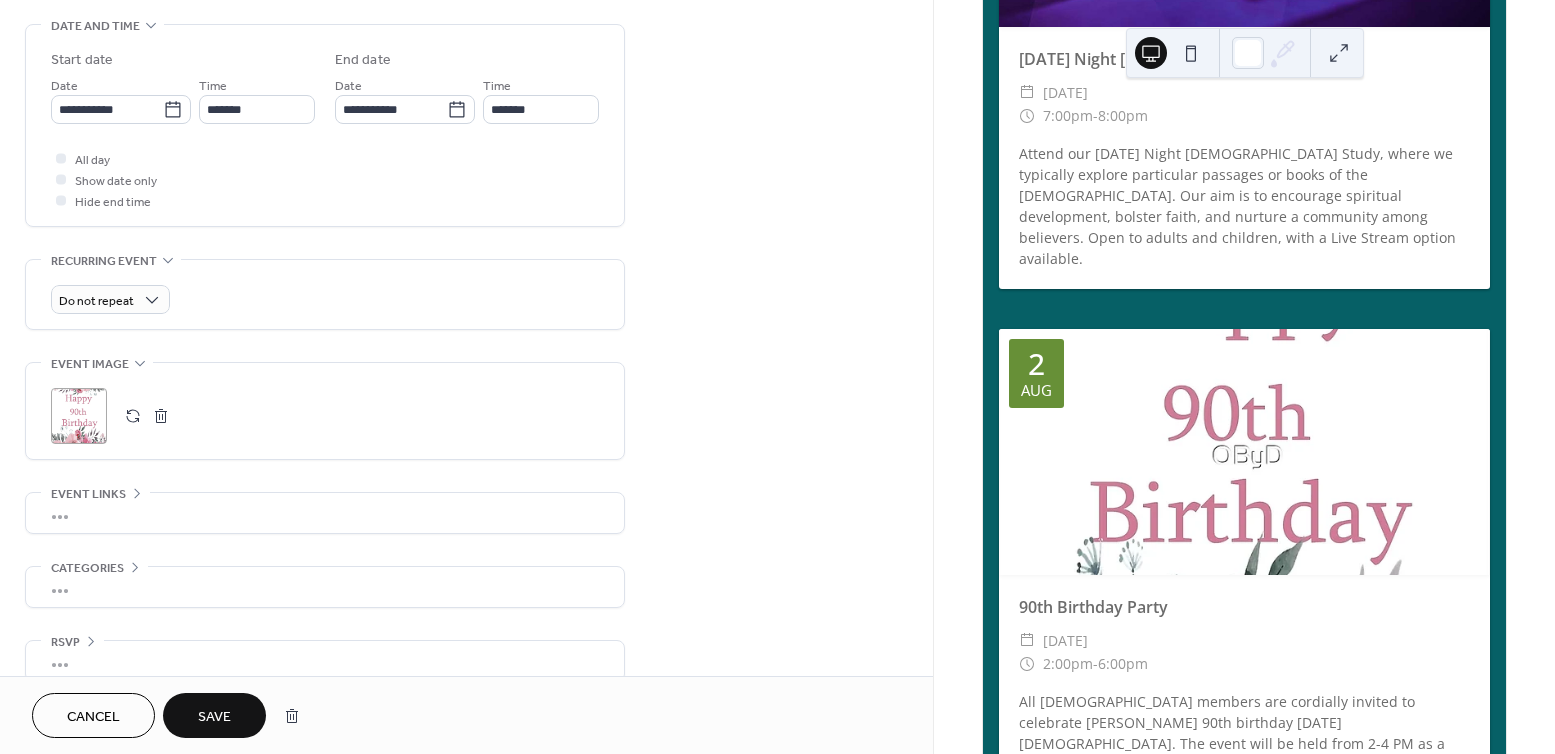 click on "Save" at bounding box center [214, 717] 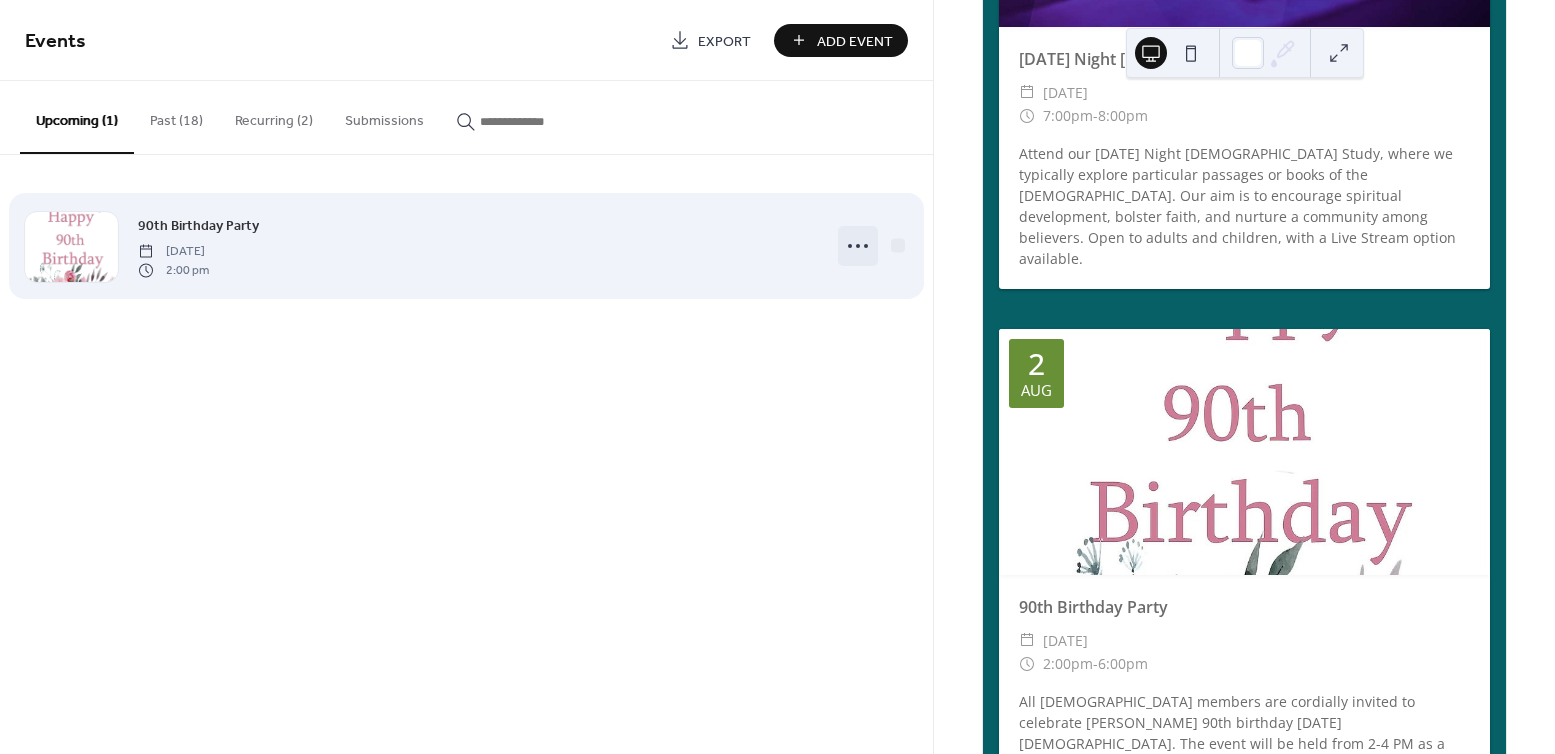click 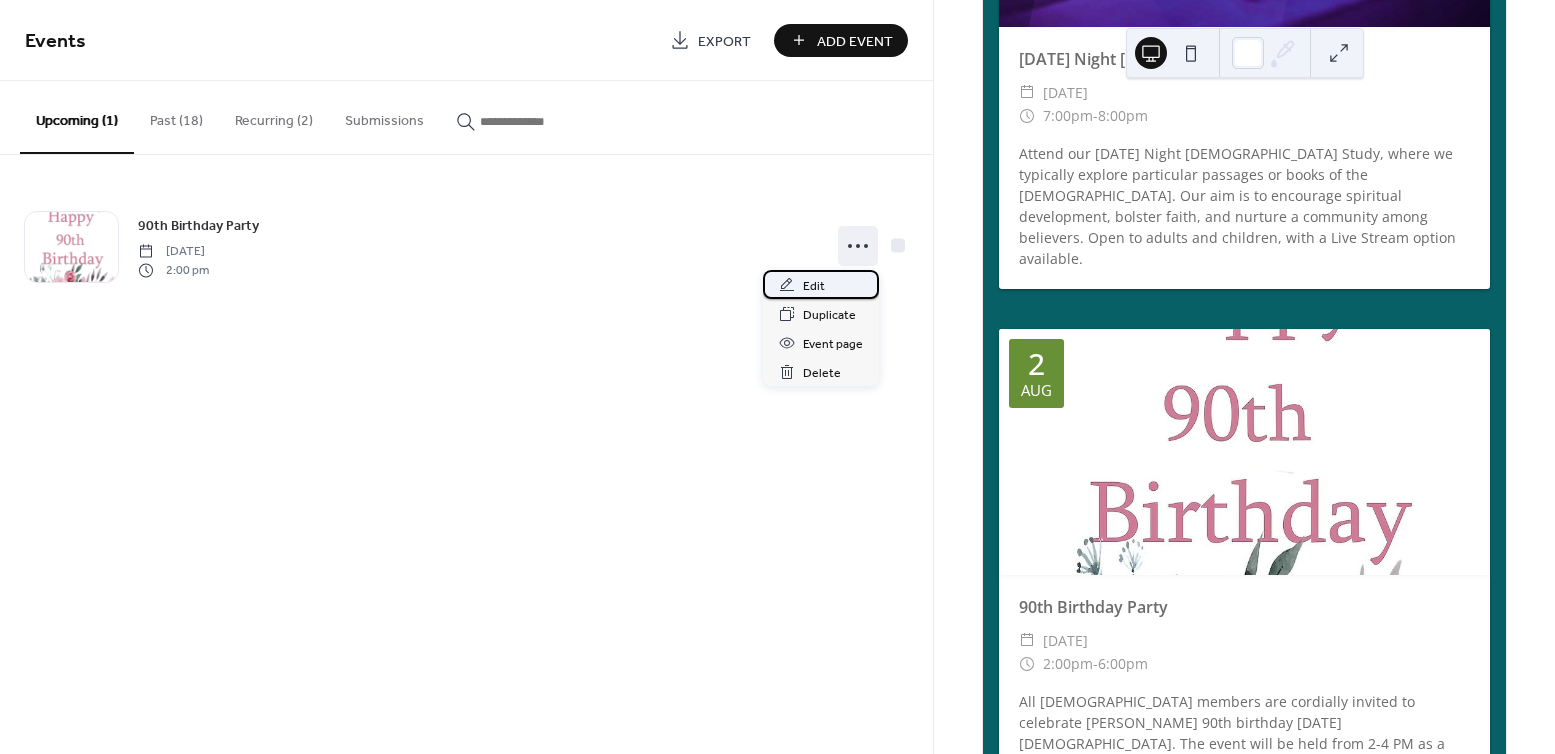 click on "Edit" at bounding box center (814, 286) 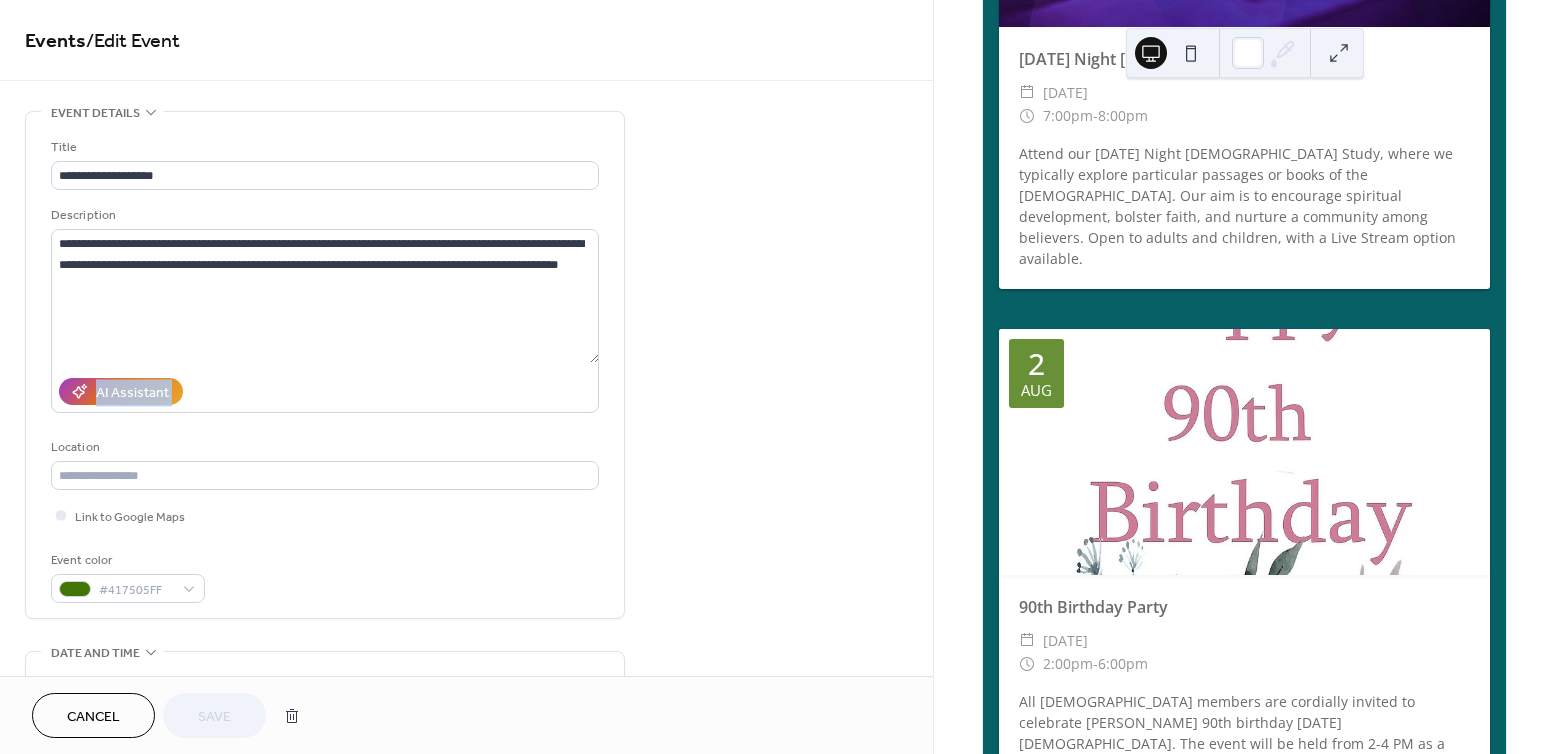 click on "**********" at bounding box center [466, 720] 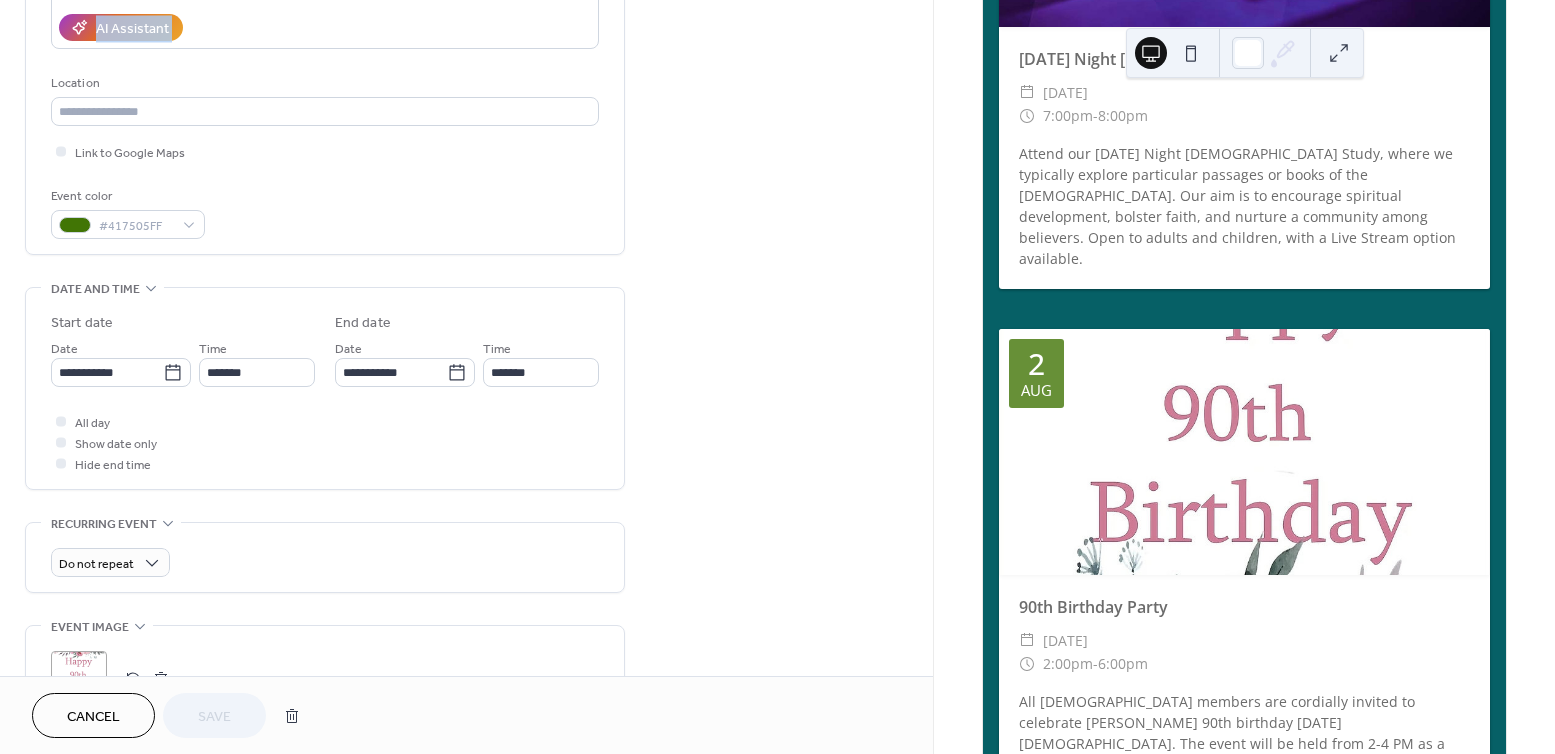 scroll, scrollTop: 515, scrollLeft: 0, axis: vertical 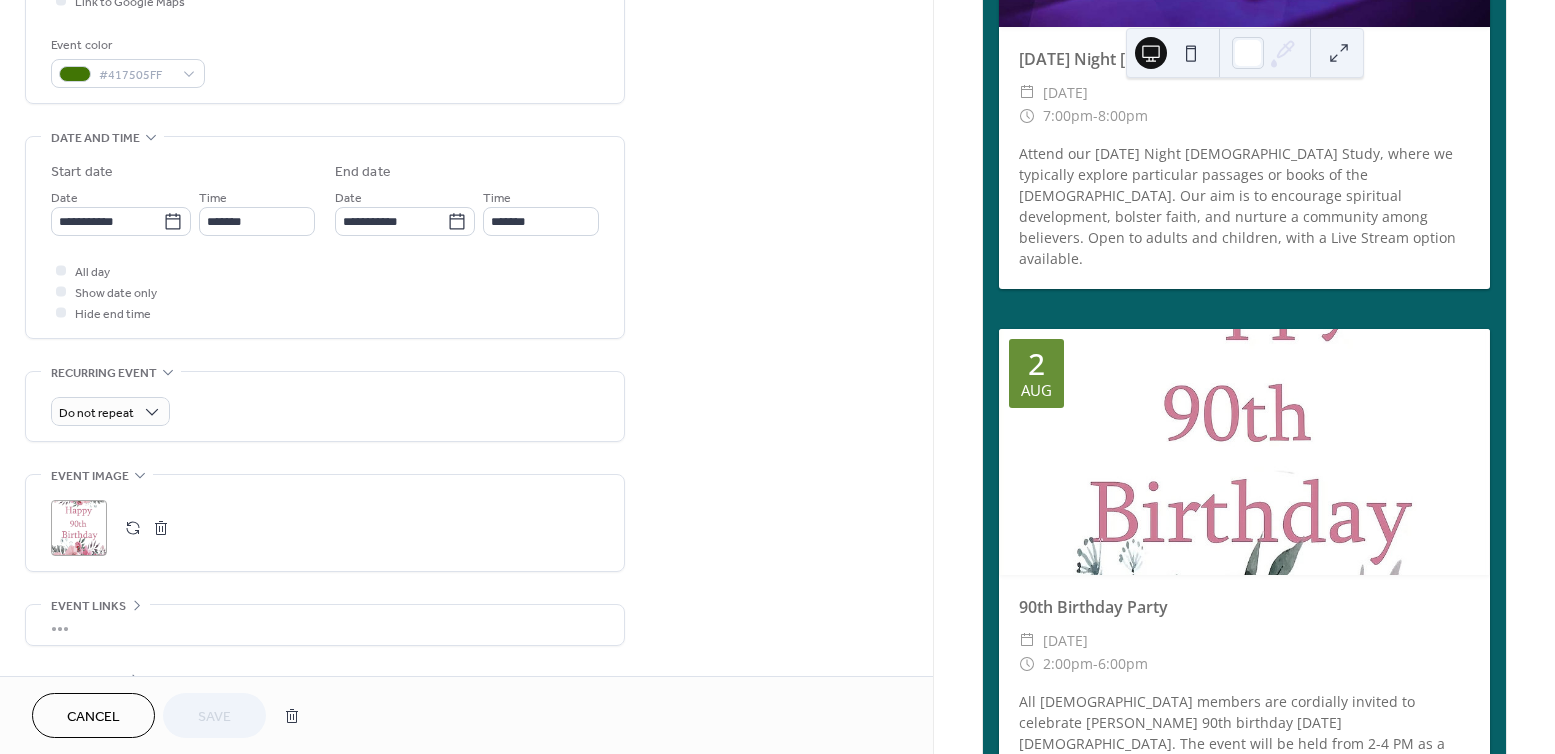 click on ";" at bounding box center (79, 528) 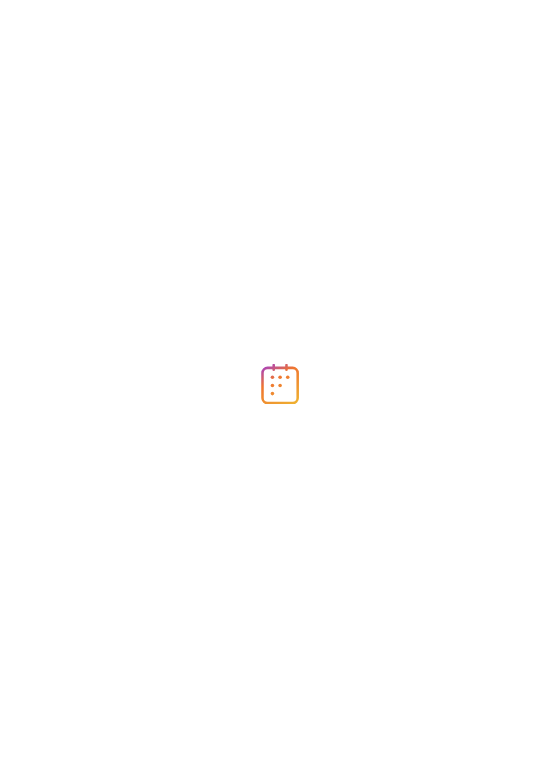scroll, scrollTop: 0, scrollLeft: 0, axis: both 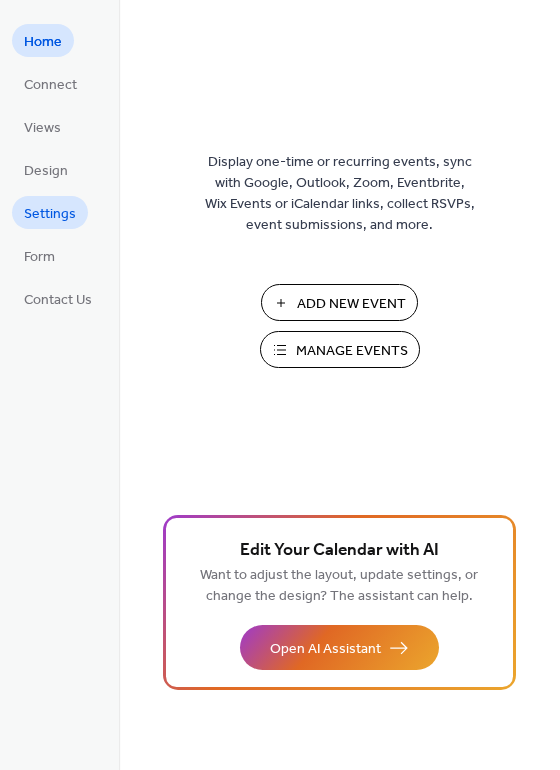 click on "Settings" at bounding box center (50, 214) 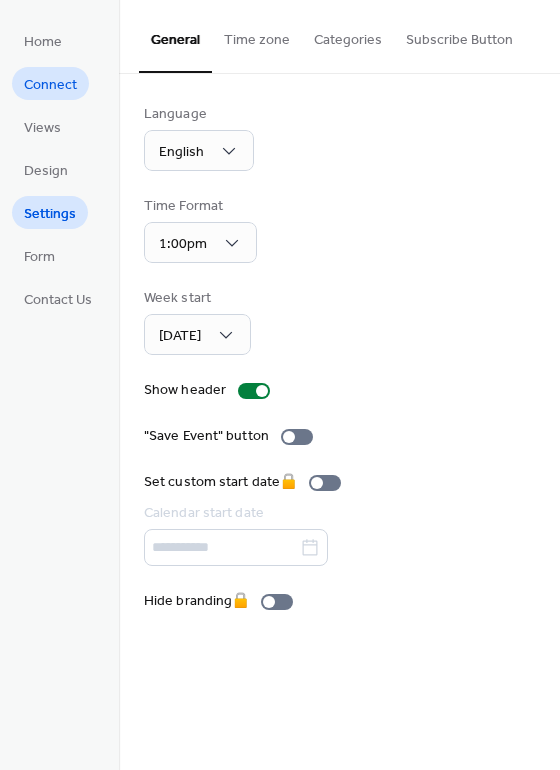 click on "Connect" at bounding box center (50, 85) 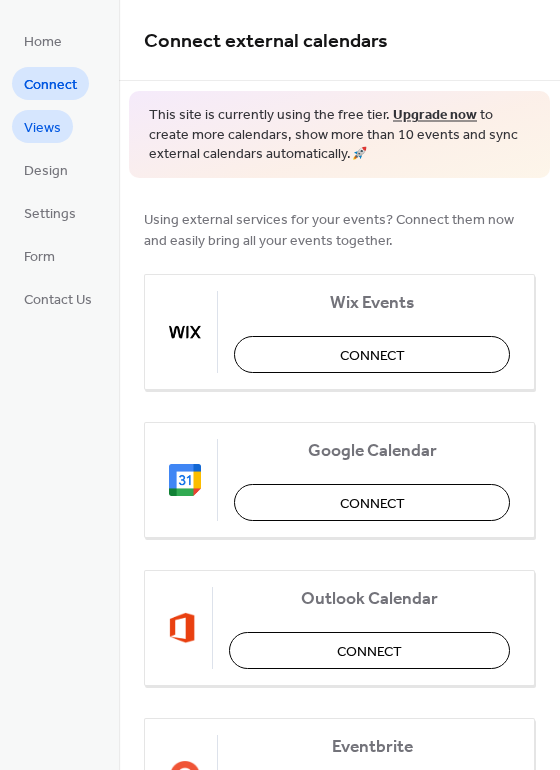 click on "Views" at bounding box center (42, 128) 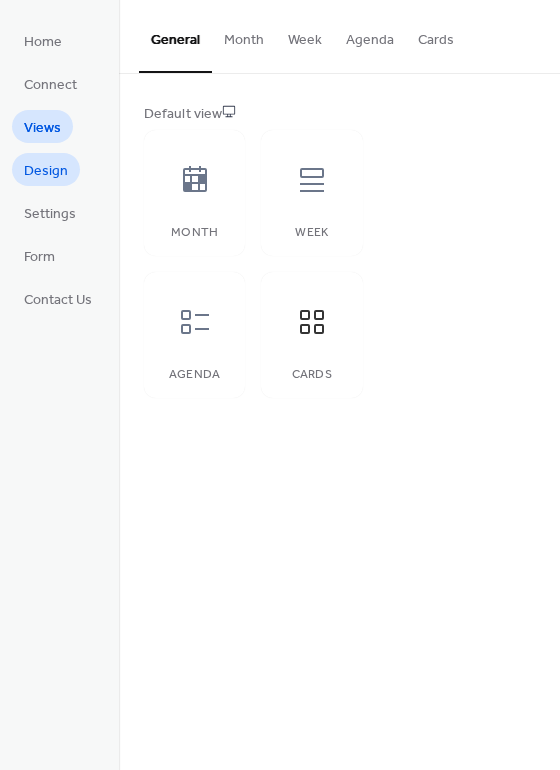 click on "Design" at bounding box center (46, 171) 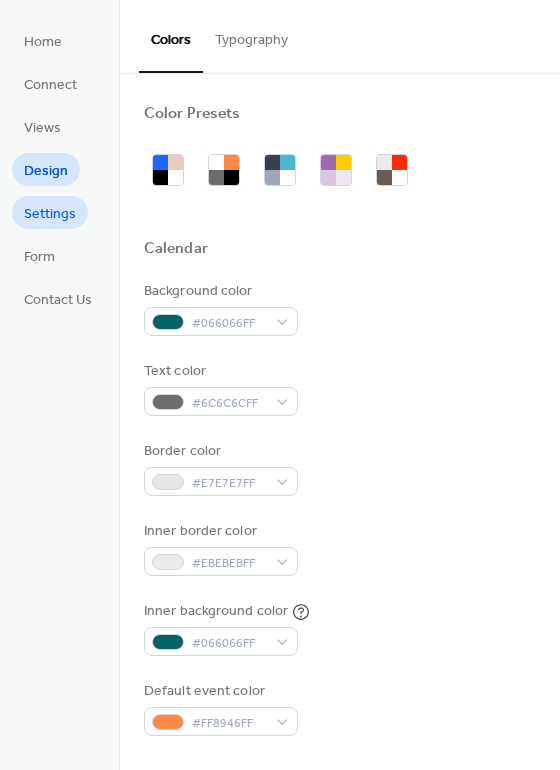 click on "Settings" at bounding box center (50, 214) 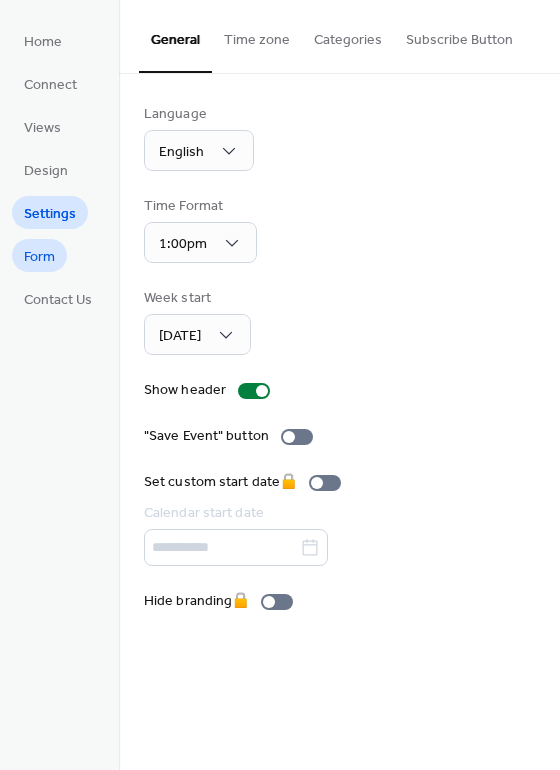 click on "Form" at bounding box center (39, 257) 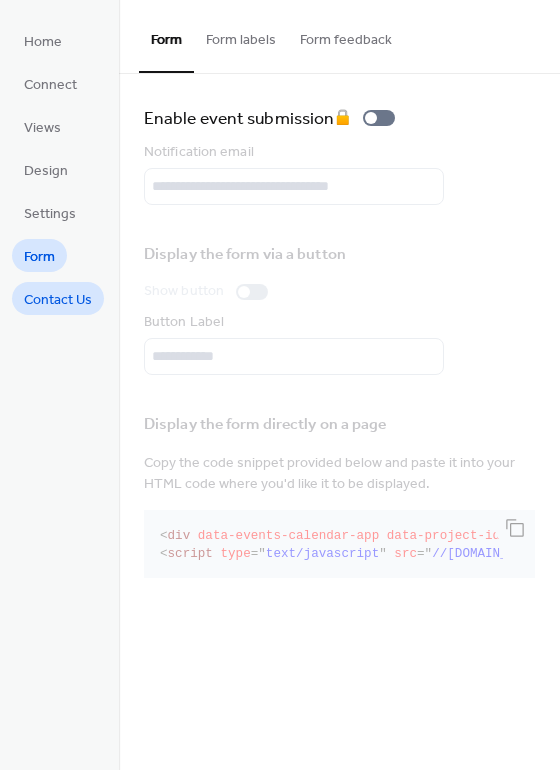 click on "Contact Us" at bounding box center (58, 300) 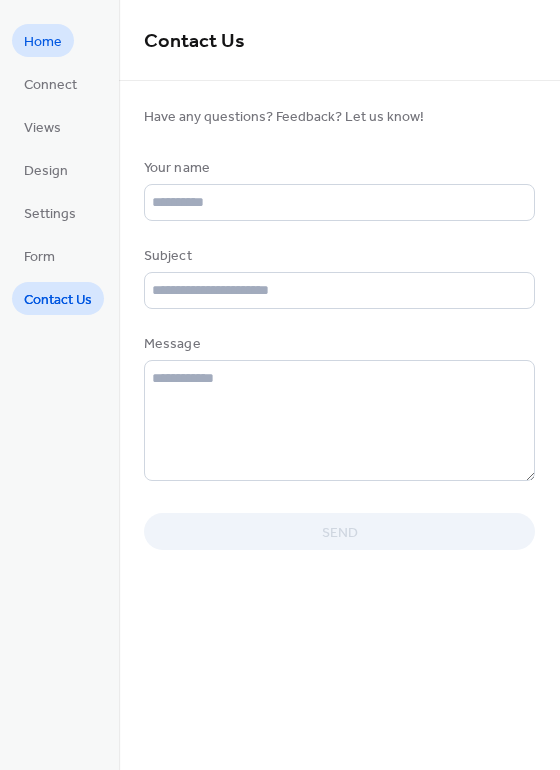 click on "Home" at bounding box center (43, 42) 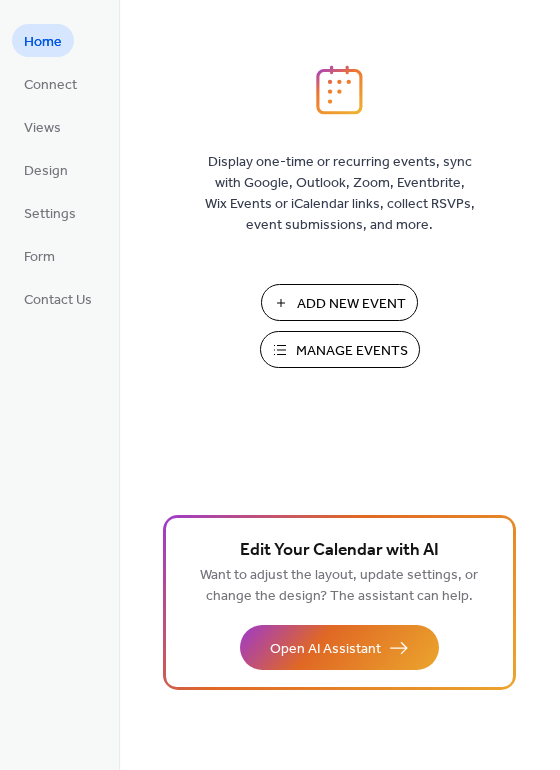 click on "Home" at bounding box center [43, 42] 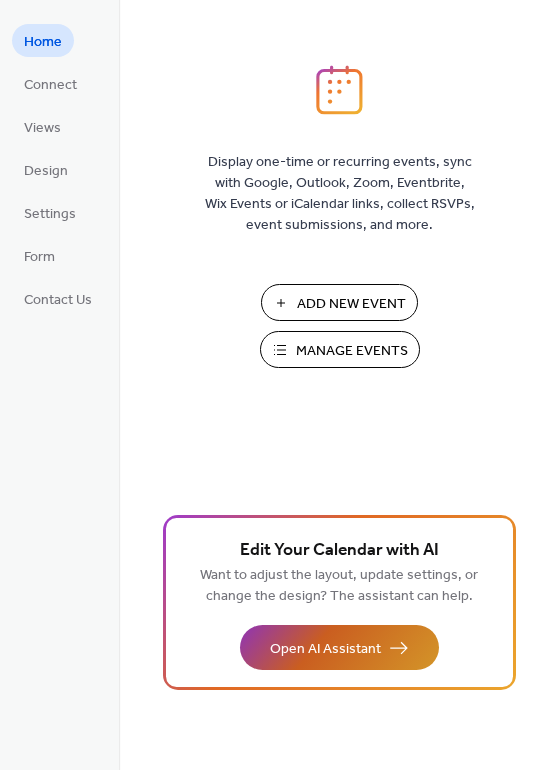 click on "Open AI Assistant" at bounding box center (325, 649) 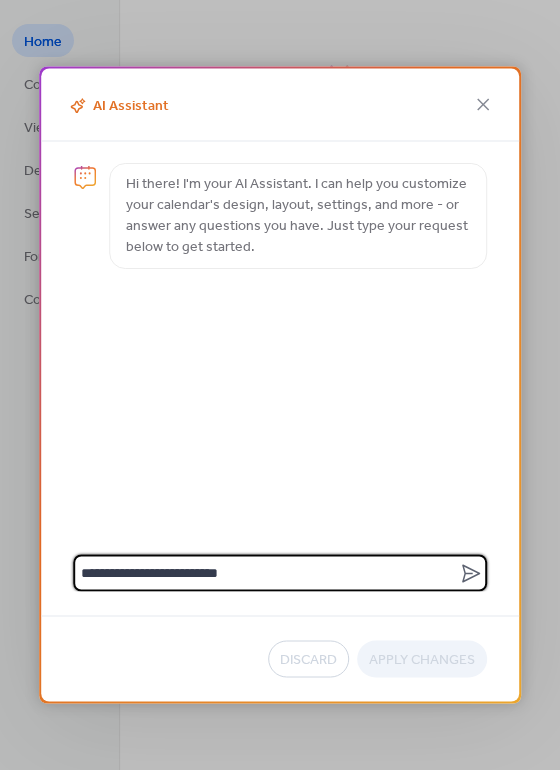 type on "**********" 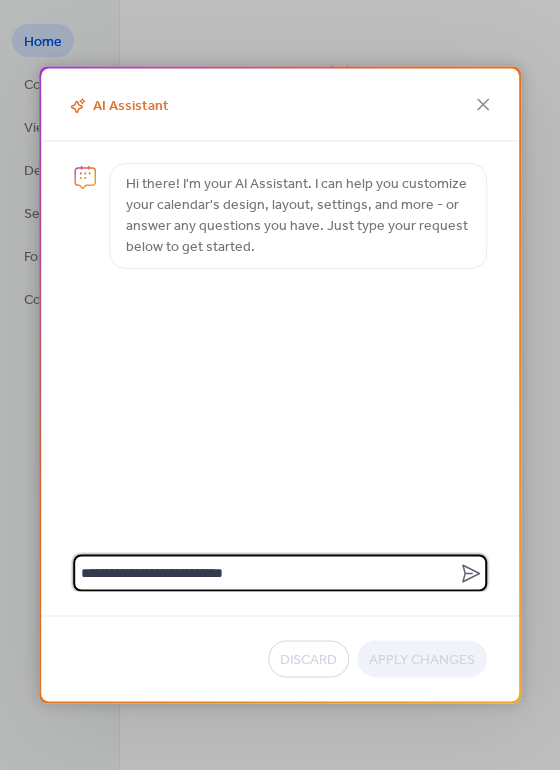 type 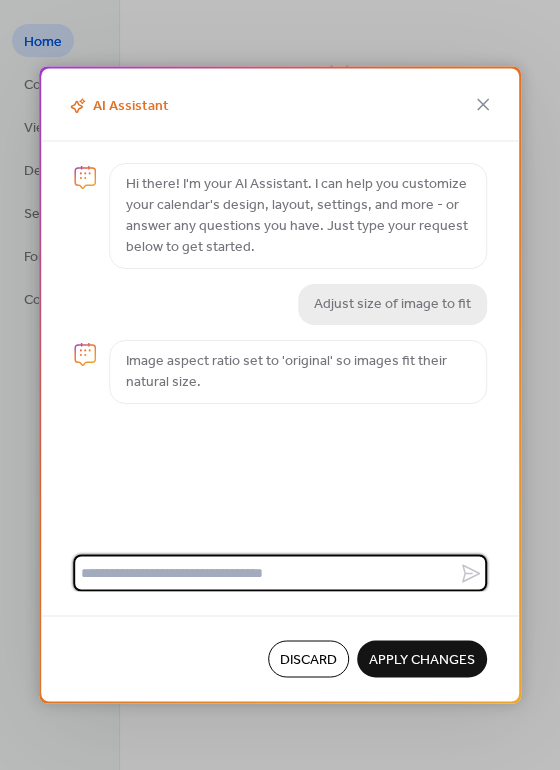 click on "Apply Changes" at bounding box center (422, 660) 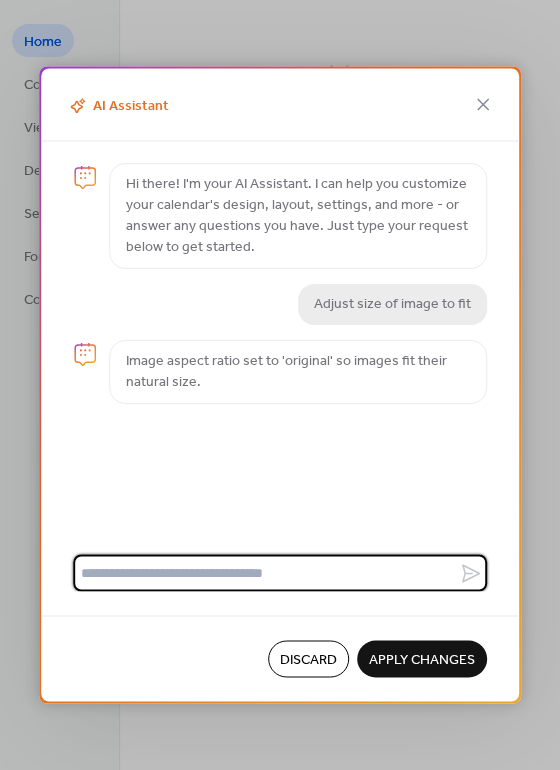 click on "Open AI Assistant" at bounding box center (339, 647) 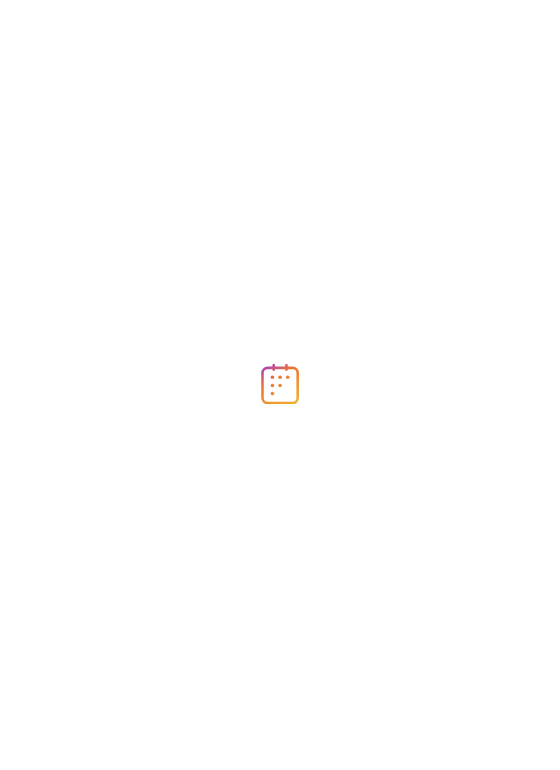 scroll, scrollTop: 0, scrollLeft: 0, axis: both 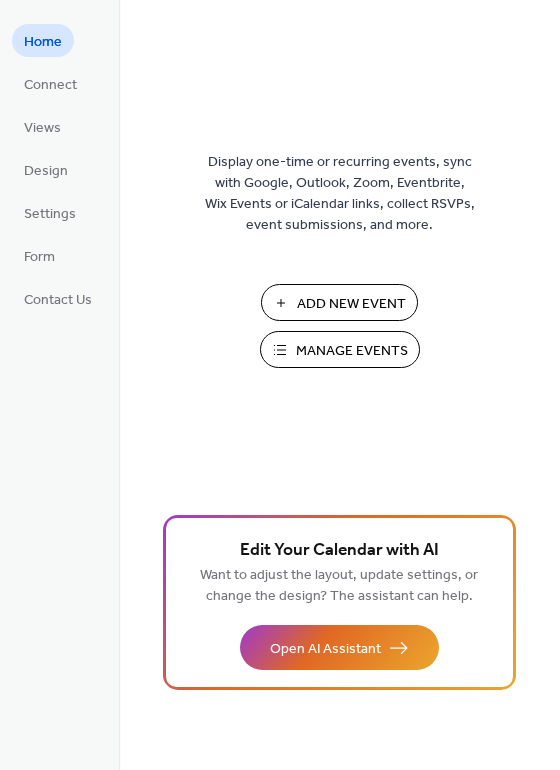 click on "Manage Events" at bounding box center (352, 351) 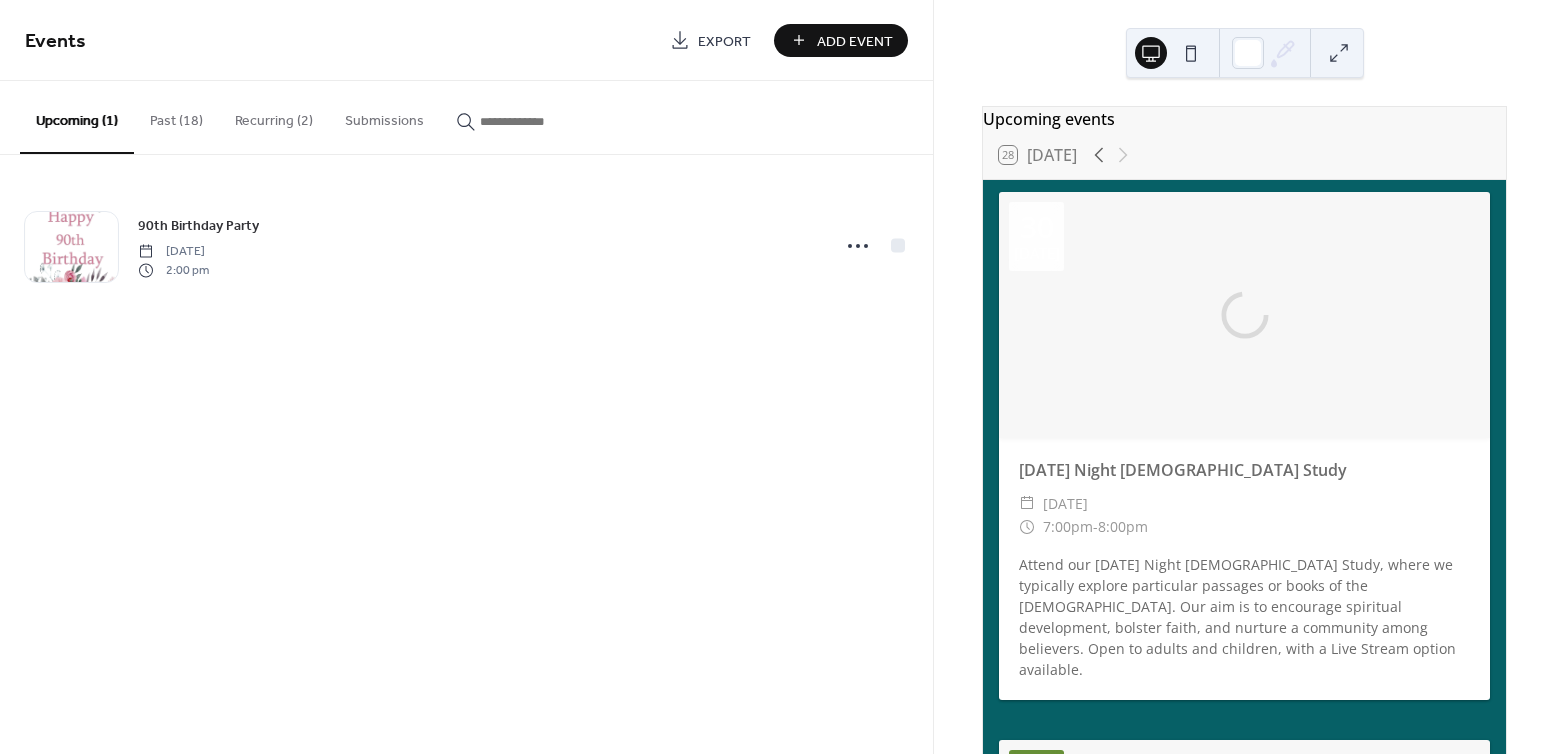 scroll, scrollTop: 0, scrollLeft: 0, axis: both 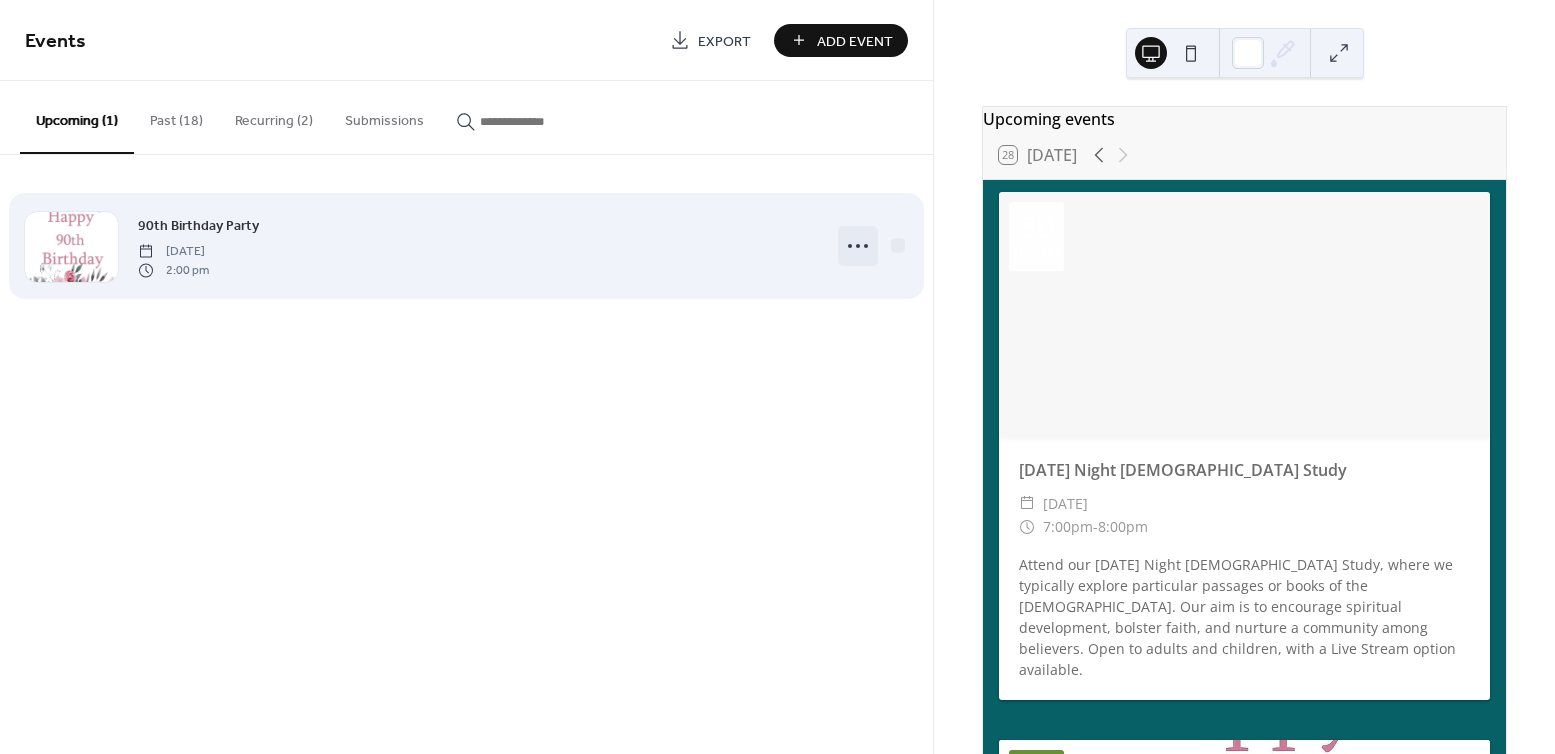 click 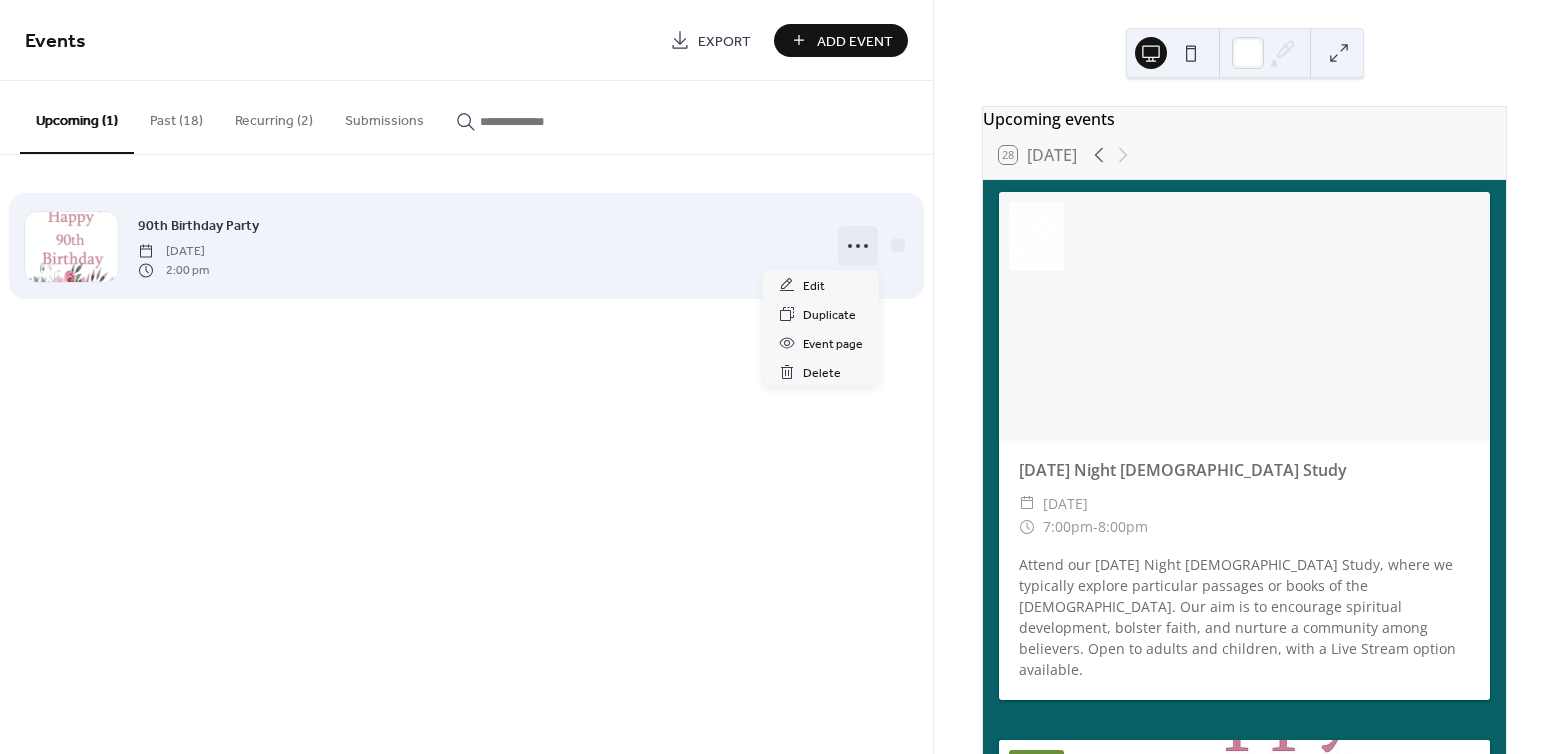 click 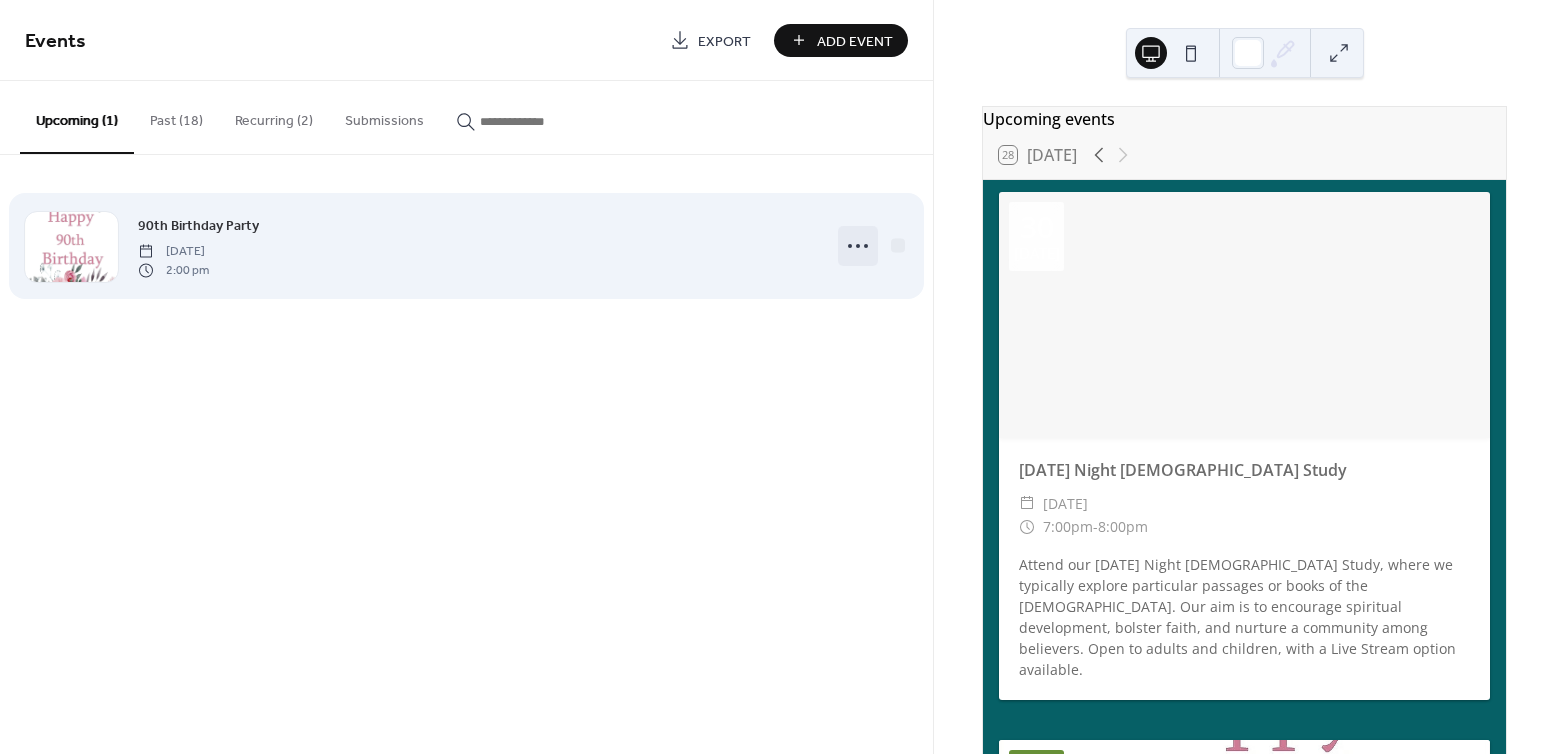 click 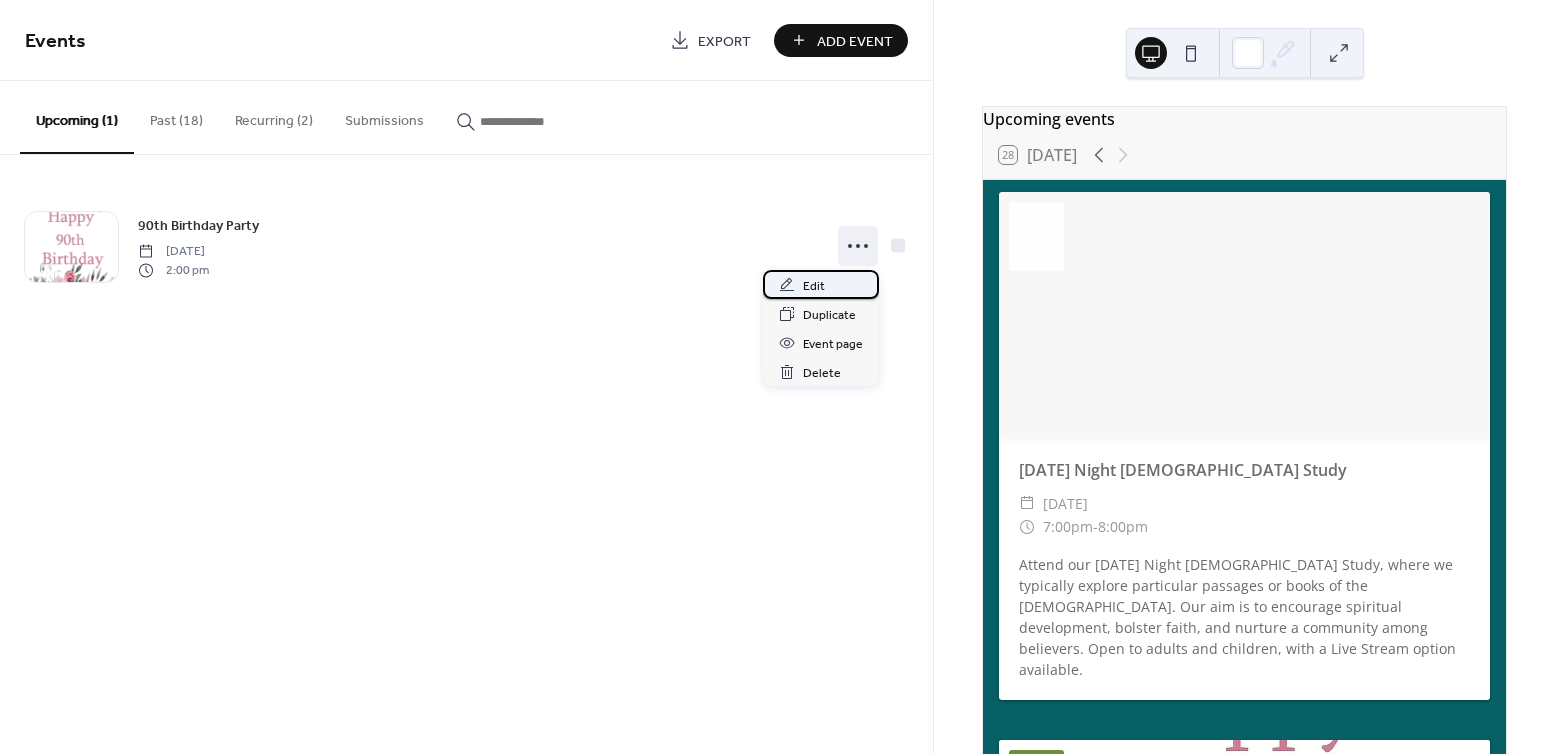 click on "Edit" at bounding box center [814, 286] 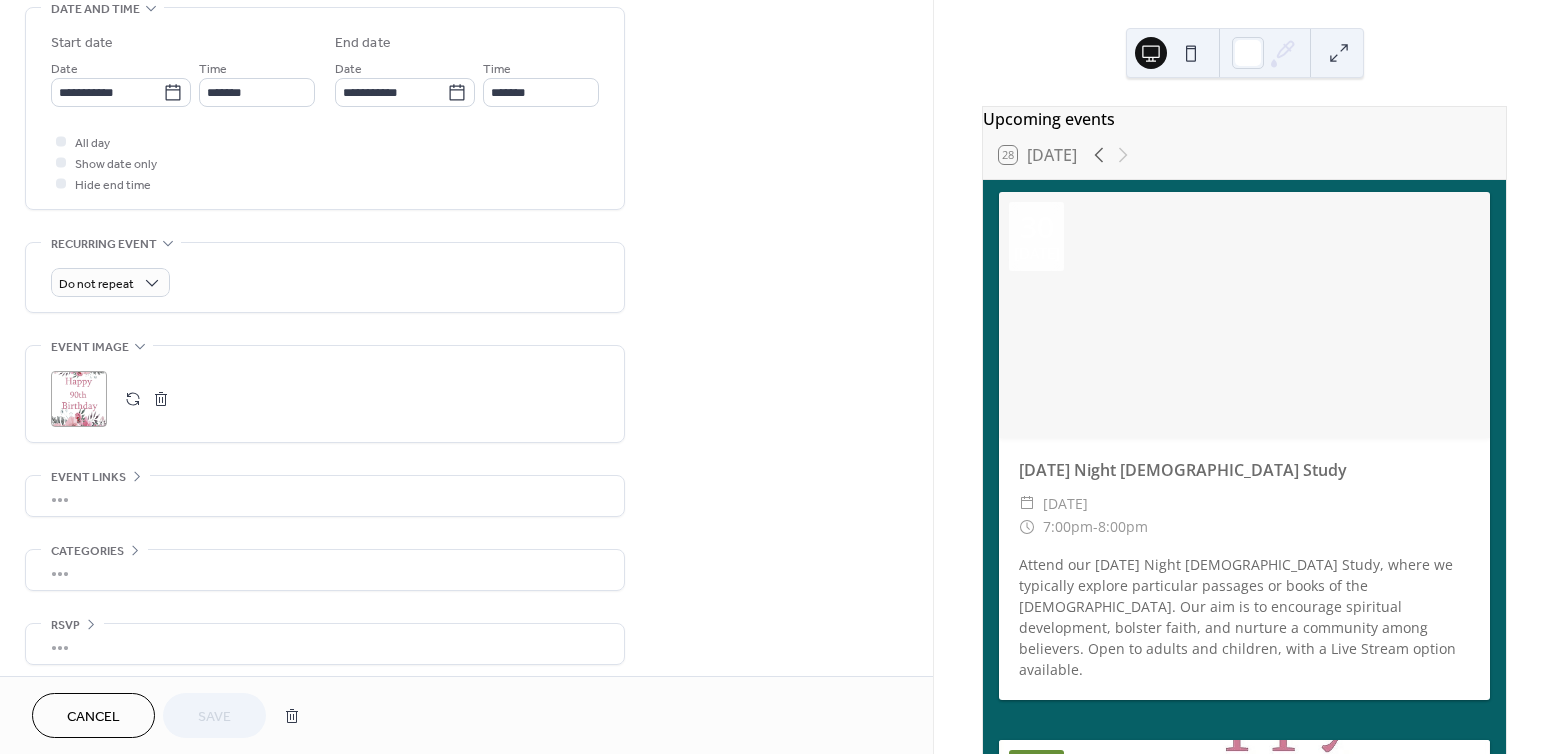scroll, scrollTop: 653, scrollLeft: 0, axis: vertical 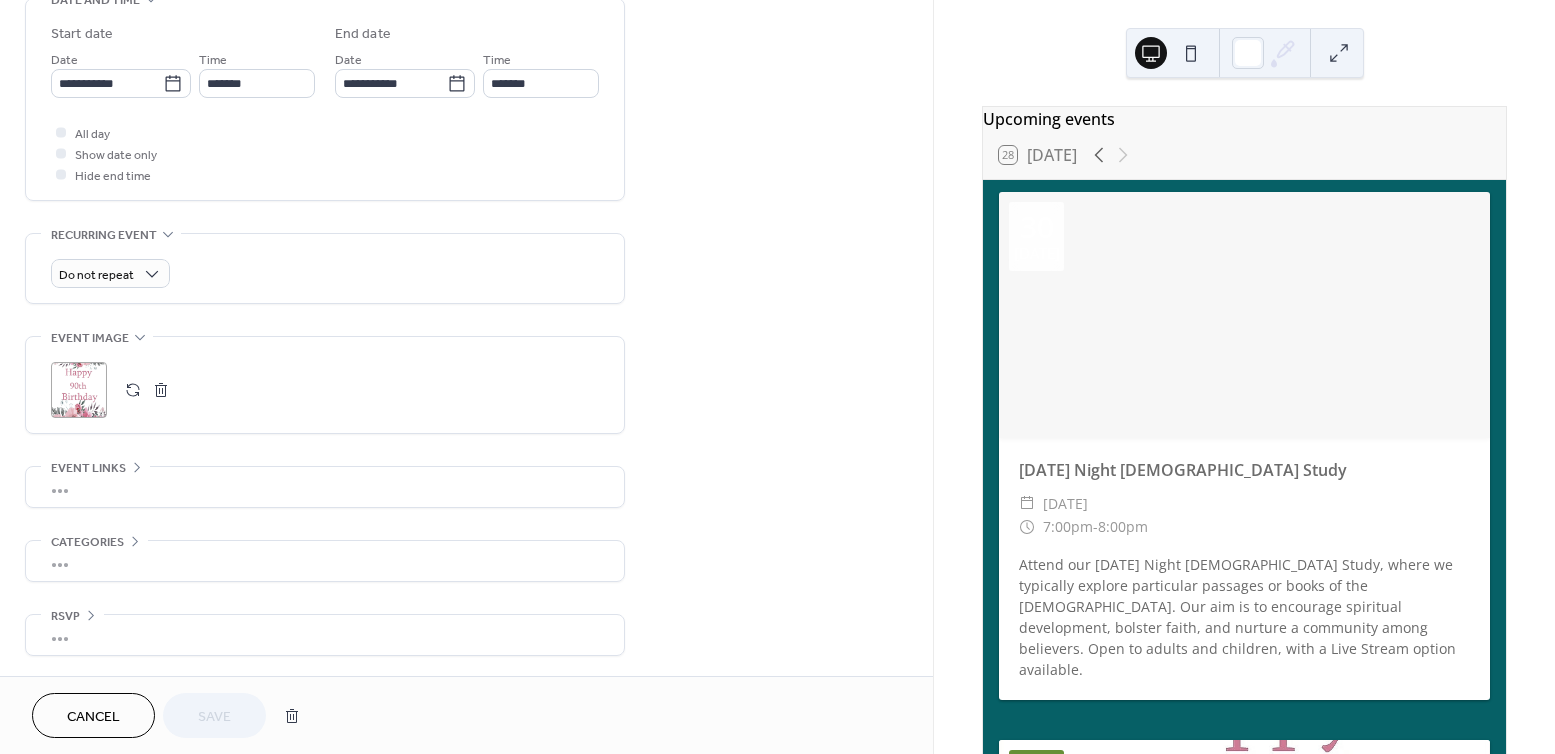 click on ";" at bounding box center [79, 390] 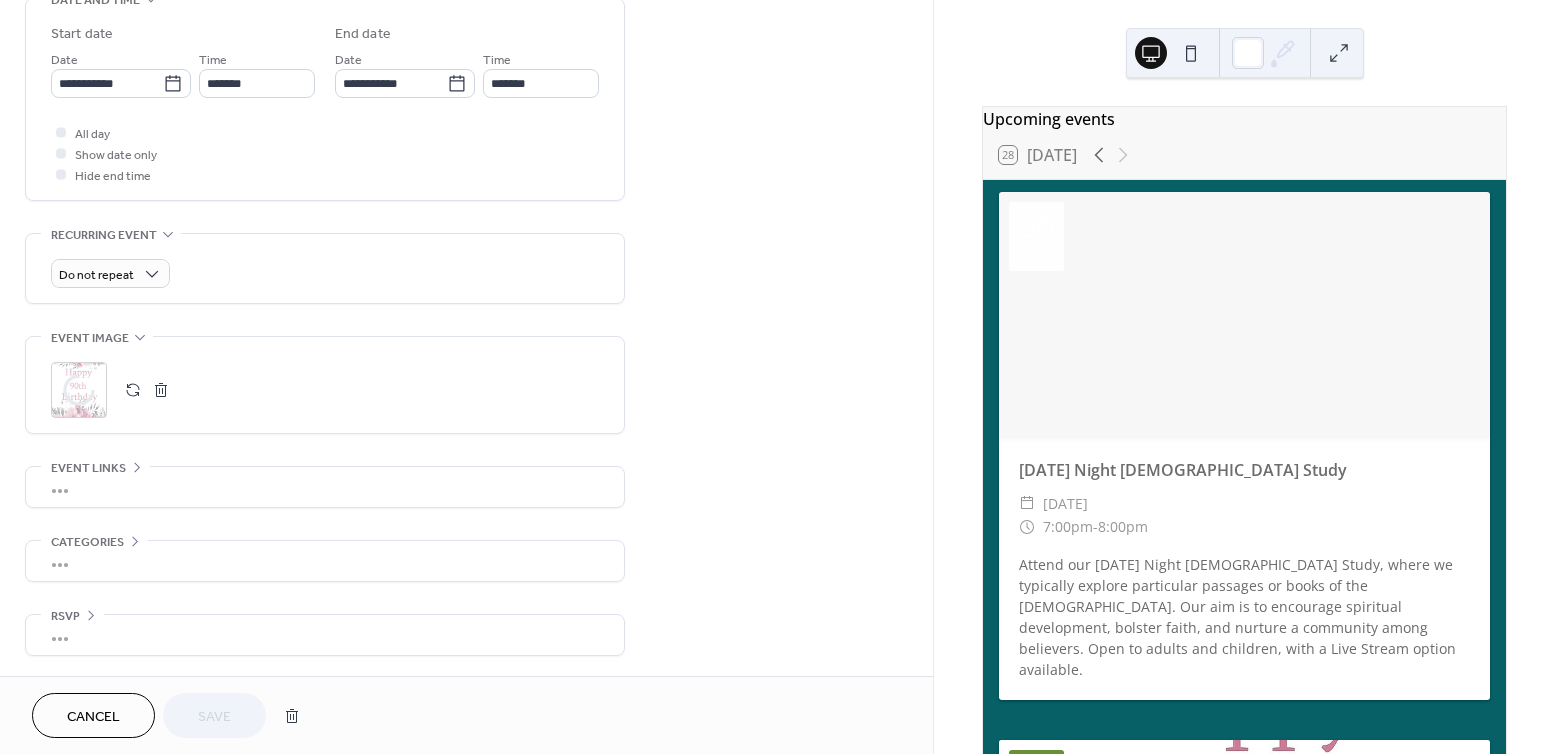 click on "30 Jul Wednesday Night Bible Study  ​ Wednesday, July 30, 2025 ​ 7:00pm - 8:00pm Attend our Wednesday Night Bible Study, where we typically explore particular passages or books of the Bible. Our aim is to encourage spiritual development, bolster faith, and nurture a community among believers. Open to adults and children, with a Live Stream option available. 2 Aug 90th Birthday Party ​ Saturday, August 2, 2025 ​ 2:00pm - 6:00pm All church members are cordially invited to celebrate Mrs. Yvonne Wagner's 90th birthday on Saturday, August 2nd. The event will be held from 2-4 PM as a floating birthday gathering in the Fellowship Hall. 6 Aug Wednesday Night Bible Study  ​ Wednesday, August 6, 2025 ​ 7:00pm - 8:00pm Attend our Wednesday Night Bible Study, where we typically explore particular passages or books of the Bible. Our aim is to encourage spiritual development, bolster faith, and nurture a community among believers. Open to adults and children, with a Live Stream option available. 13 Aug ​ ​" at bounding box center [1244, 1521] 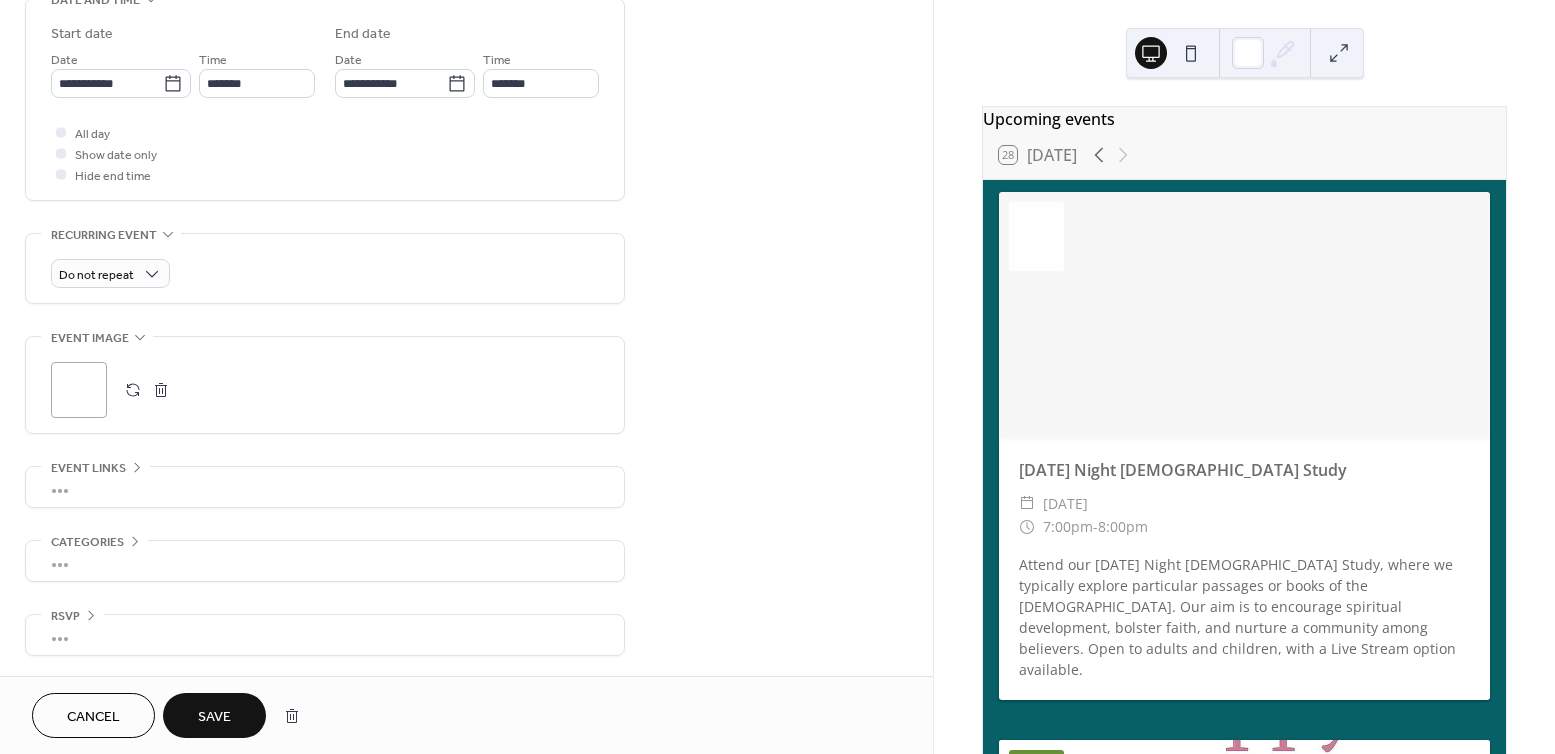 click on "Save" at bounding box center [214, 717] 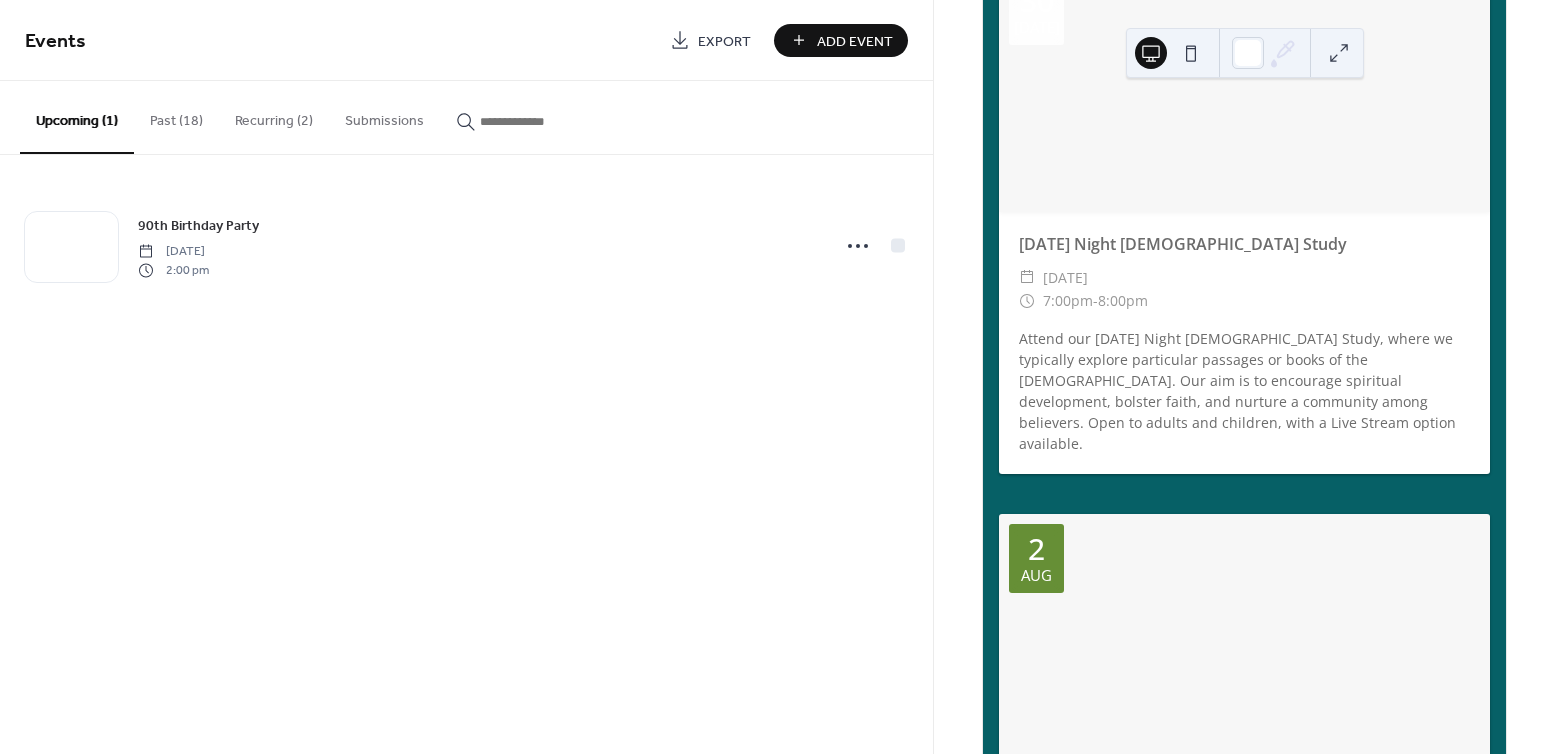 scroll, scrollTop: 607, scrollLeft: 0, axis: vertical 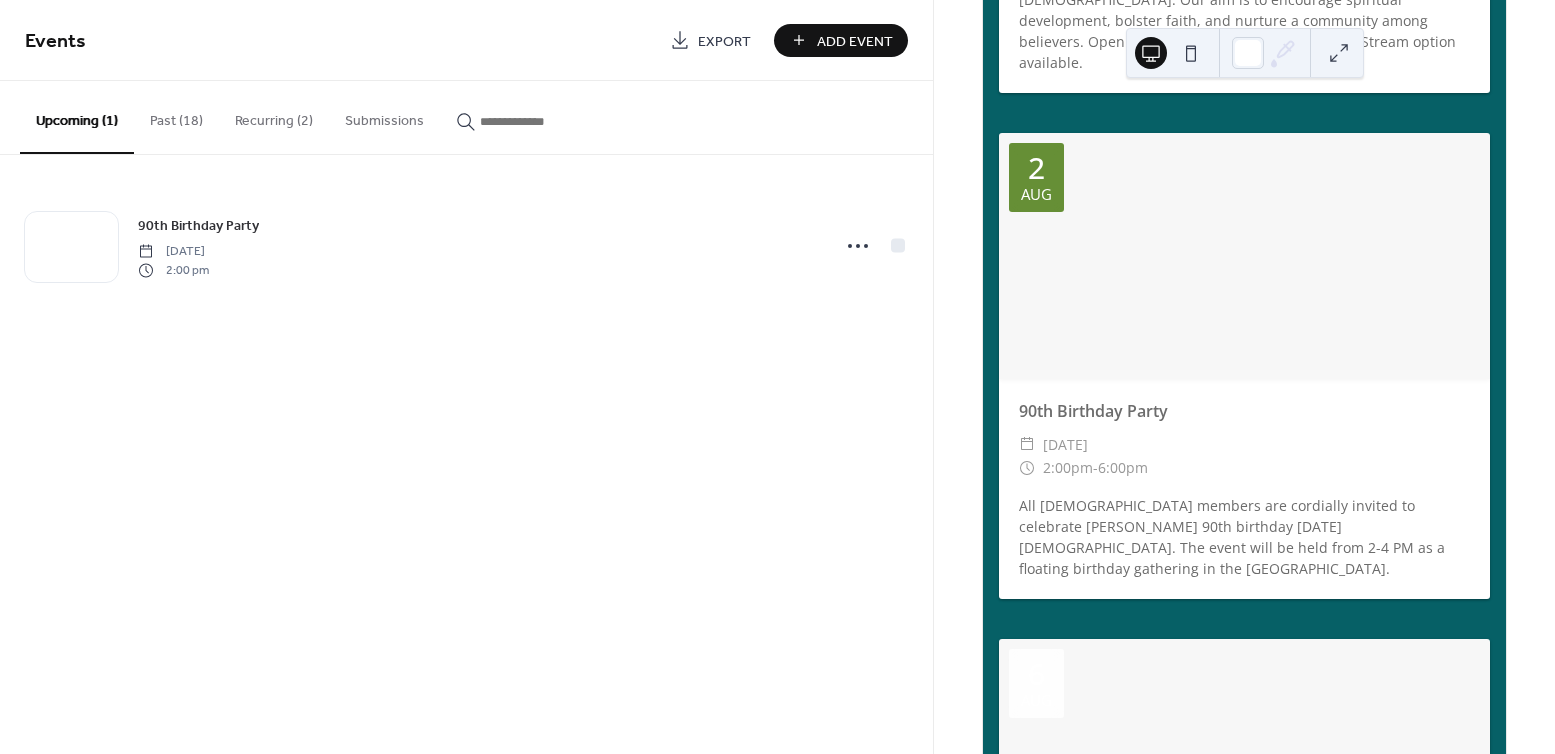 click at bounding box center [1244, 256] 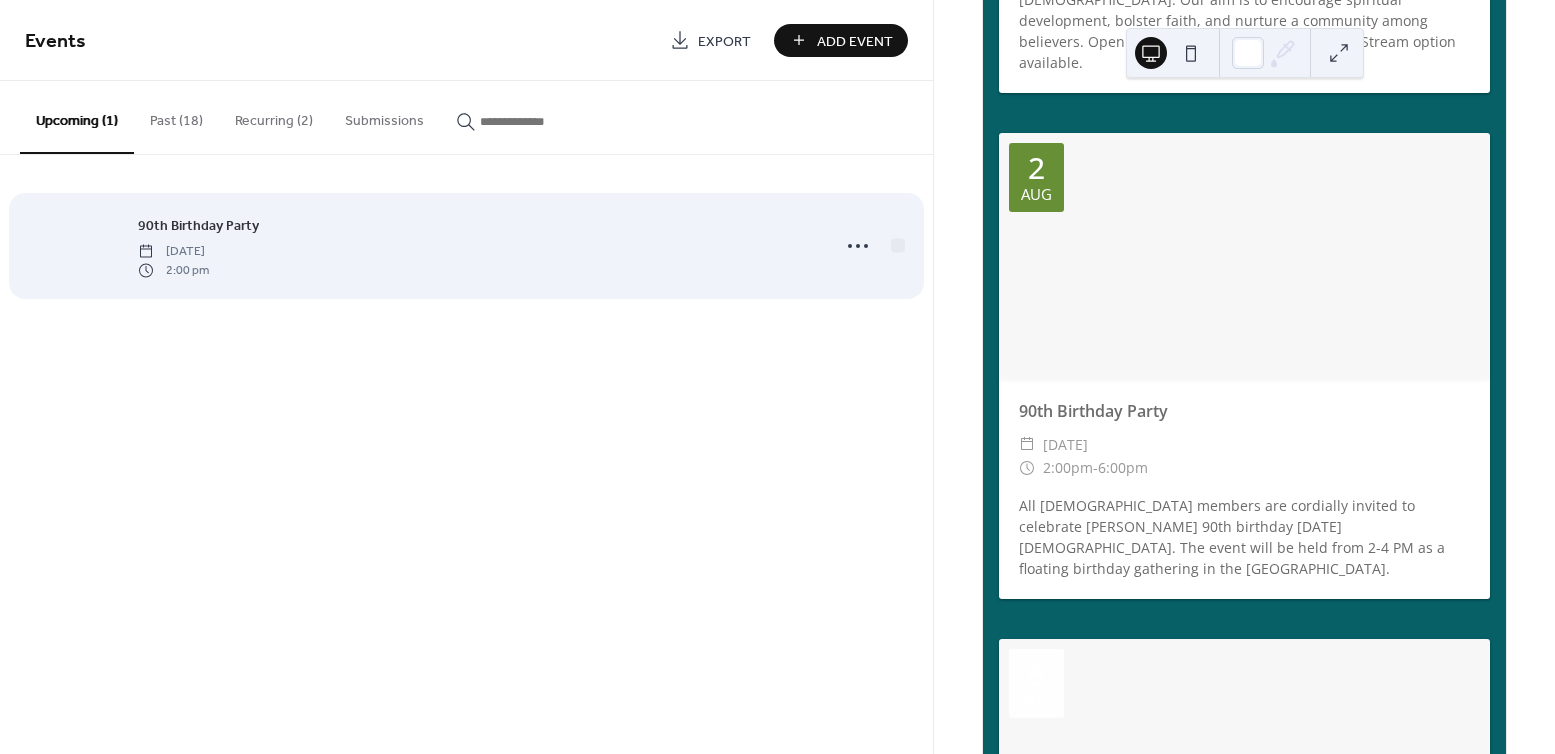 click at bounding box center (71, 247) 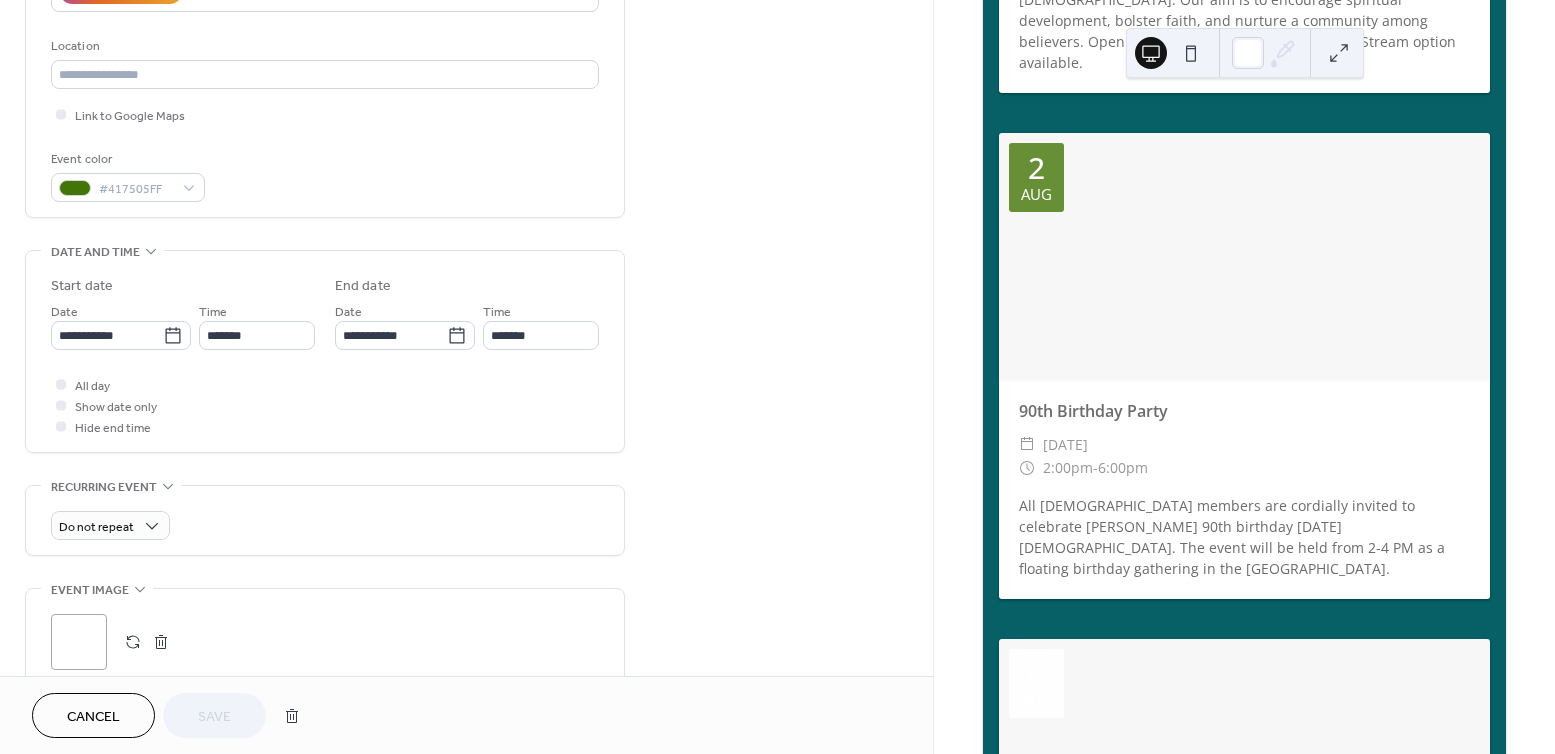 scroll, scrollTop: 402, scrollLeft: 0, axis: vertical 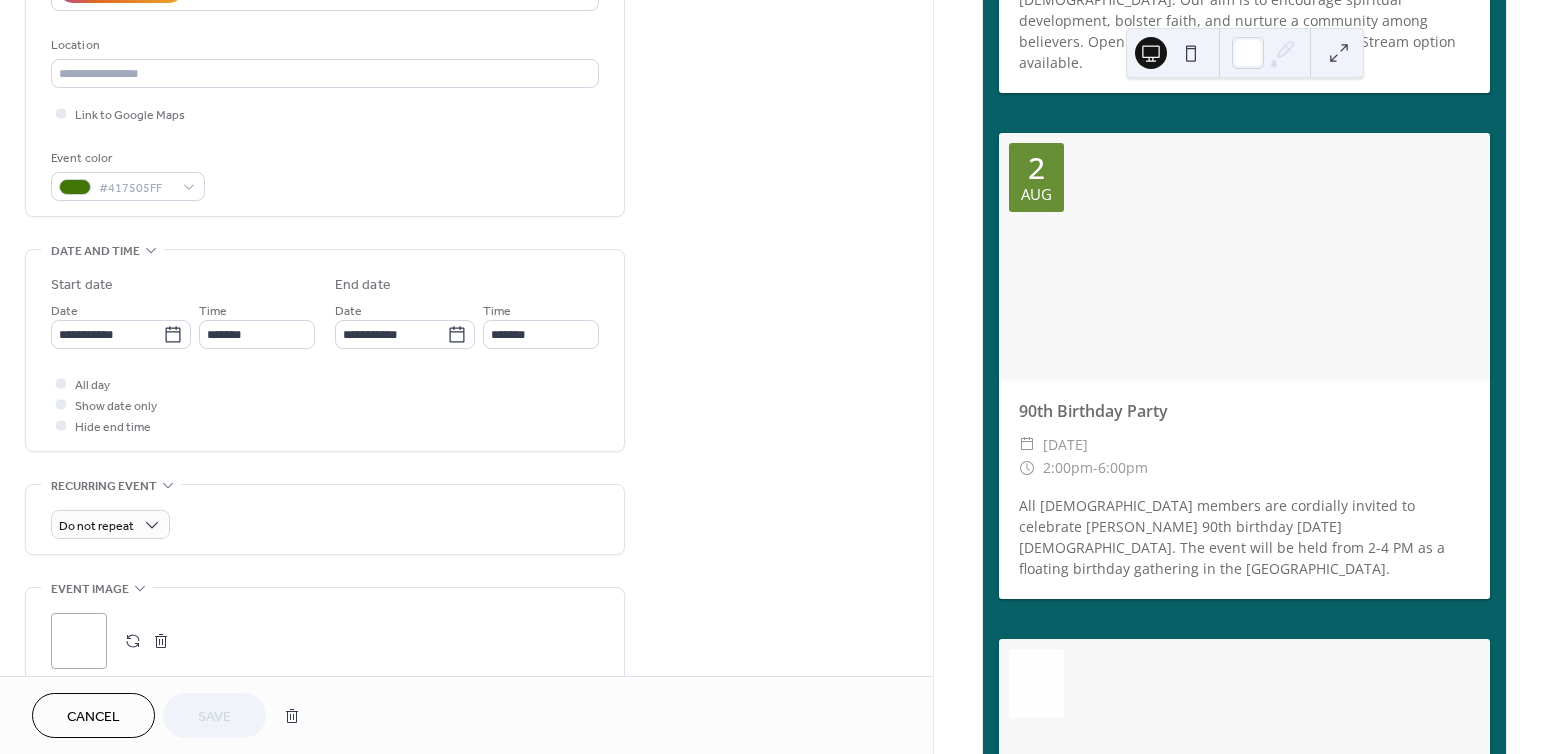 click on ";" at bounding box center [79, 641] 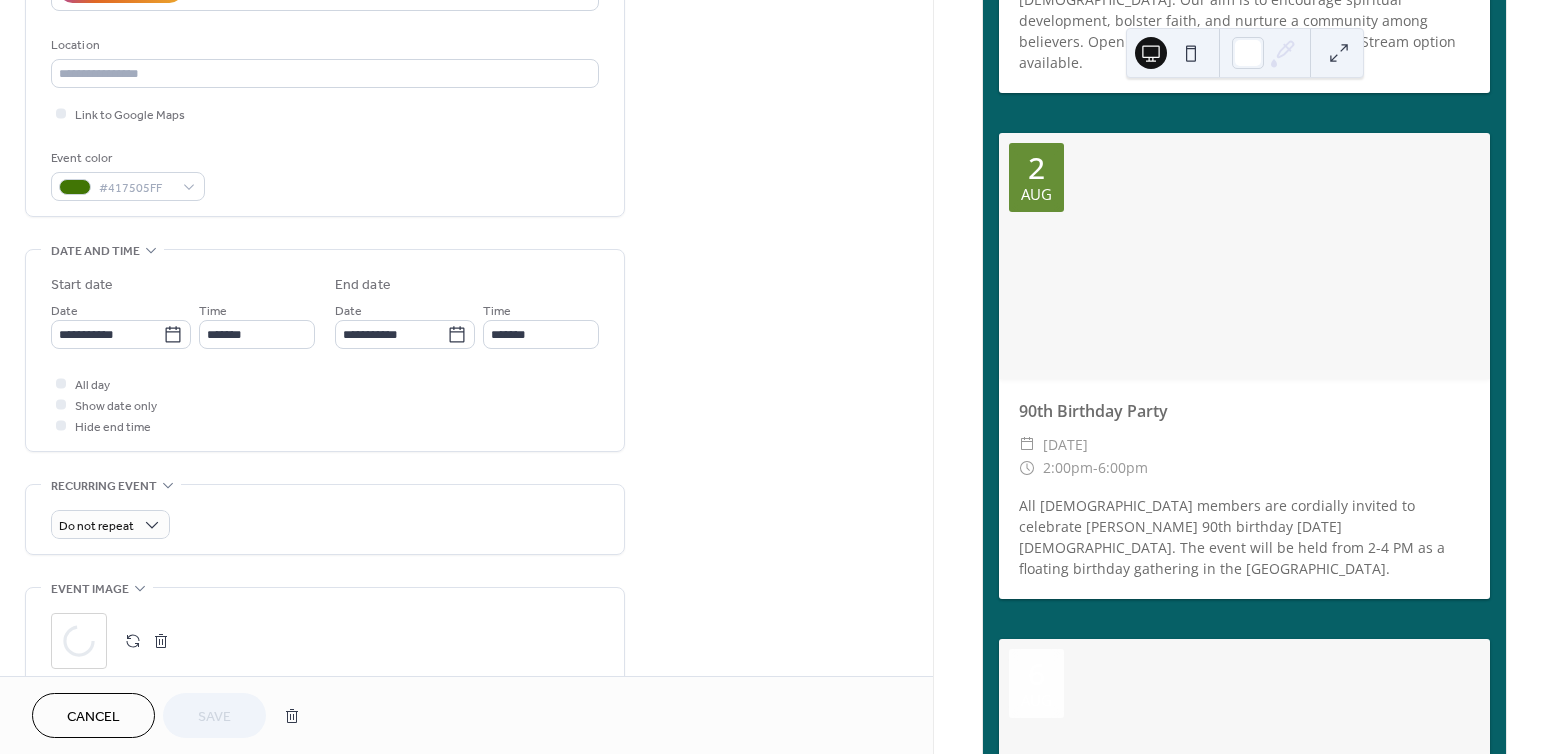 click on "Upcoming events 28 Today 30 Jul Wednesday Night Bible Study  ​ Wednesday, July 30, 2025 ​ 7:00pm - 8:00pm Attend our Wednesday Night Bible Study, where we typically explore particular passages or books of the Bible. Our aim is to encourage spiritual development, bolster faith, and nurture a community among believers. Open to adults and children, with a Live Stream option available. 2 Aug 90th Birthday Party ​ Saturday, August 2, 2025 ​ 2:00pm - 6:00pm All church members are cordially invited to celebrate Mrs. Yvonne Wagner's 90th birthday on Saturday, August 2nd. The event will be held from 2-4 PM as a floating birthday gathering in the Fellowship Hall. 6 Aug Wednesday Night Bible Study  ​ Wednesday, August 6, 2025 ​ 7:00pm - 8:00pm 13 Aug Wednesday Night Bible Study  ​ Wednesday, August 13, 2025 ​ 7:00pm - 8:00pm 27 Aug Wednesday Night Bible Study  ​ Wednesday, August 27, 2025 ​ 7:00pm - 8:00pm Powered by   EventsCalendar.co" at bounding box center (1244, 900) 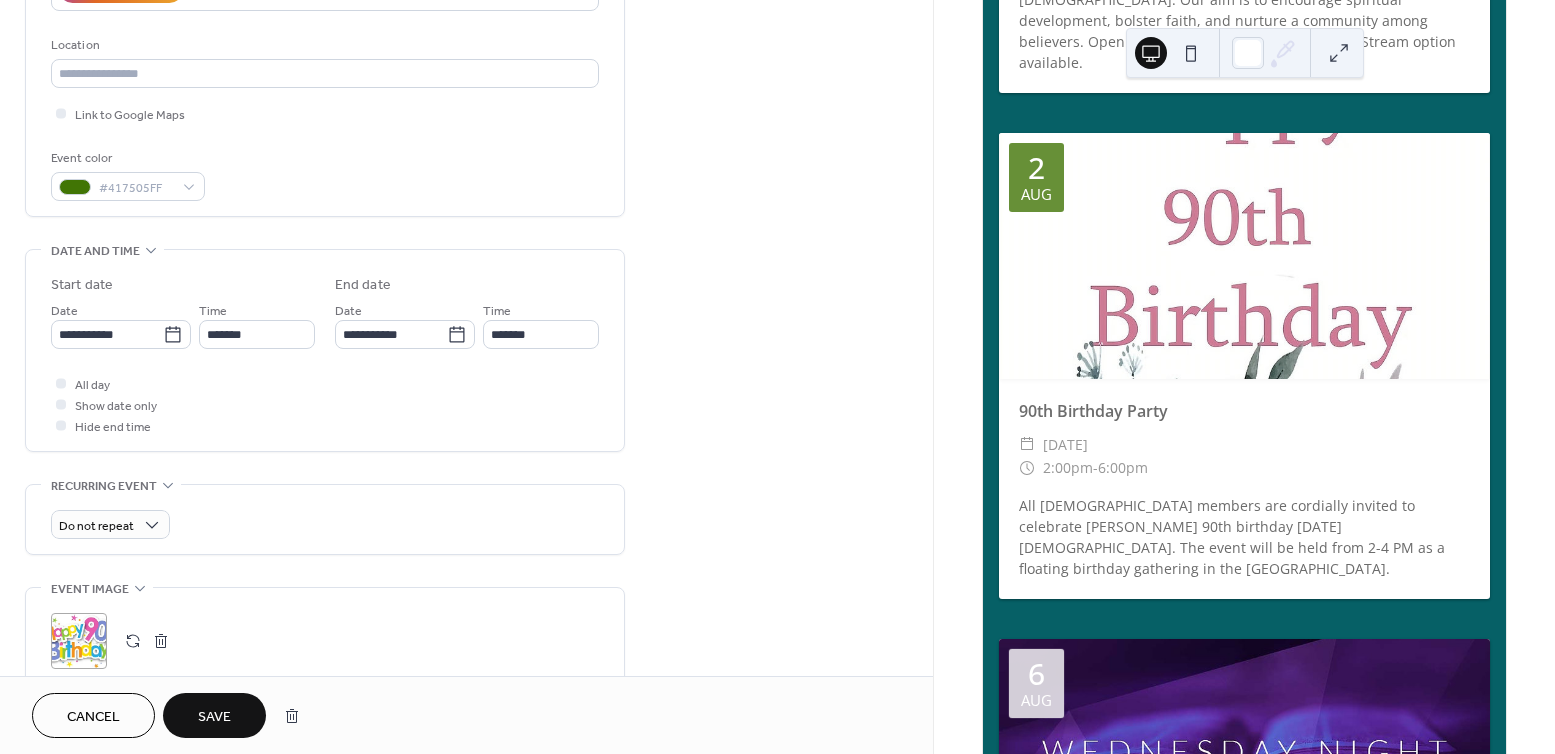 click on "Save" at bounding box center [214, 715] 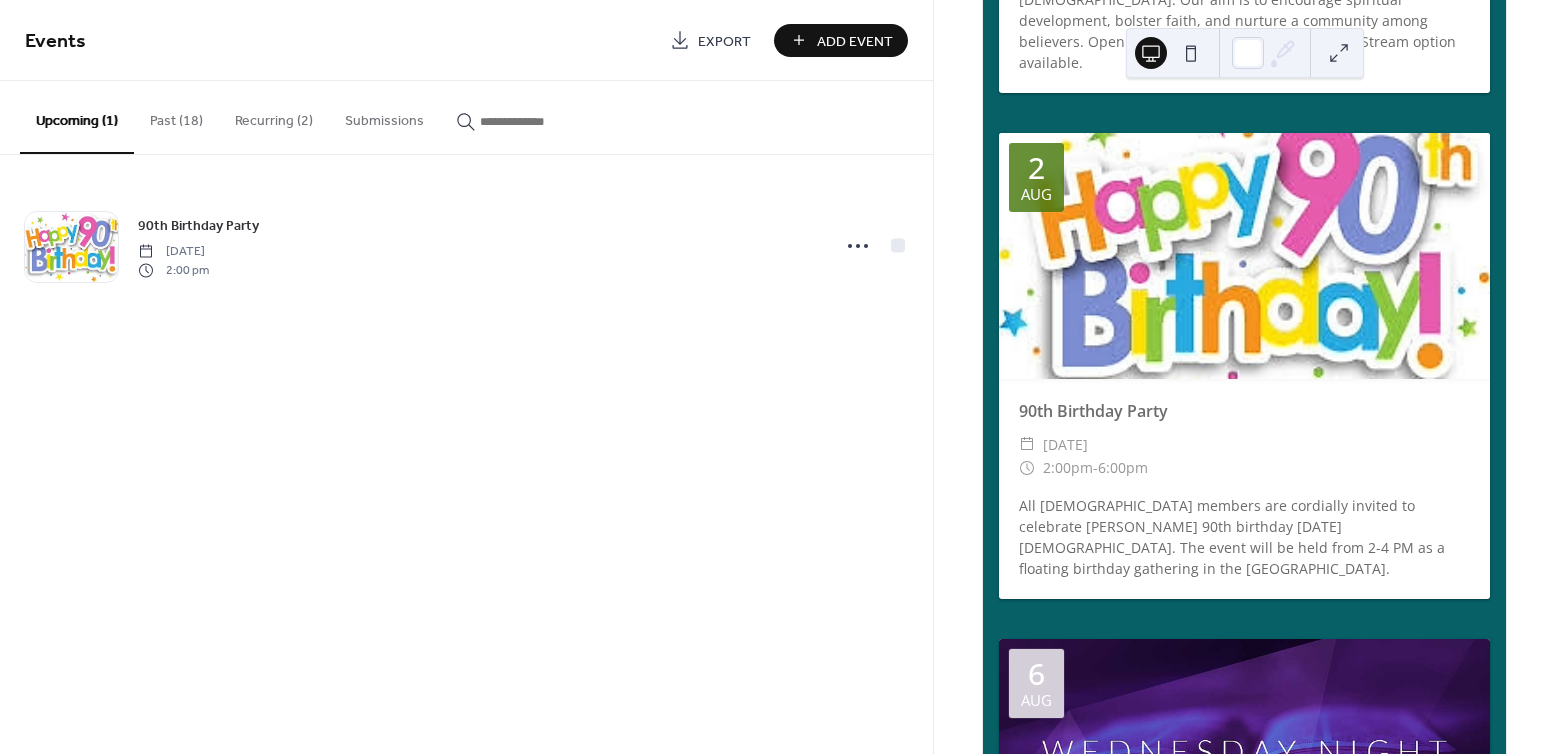 drag, startPoint x: 887, startPoint y: 188, endPoint x: 693, endPoint y: 122, distance: 204.9195 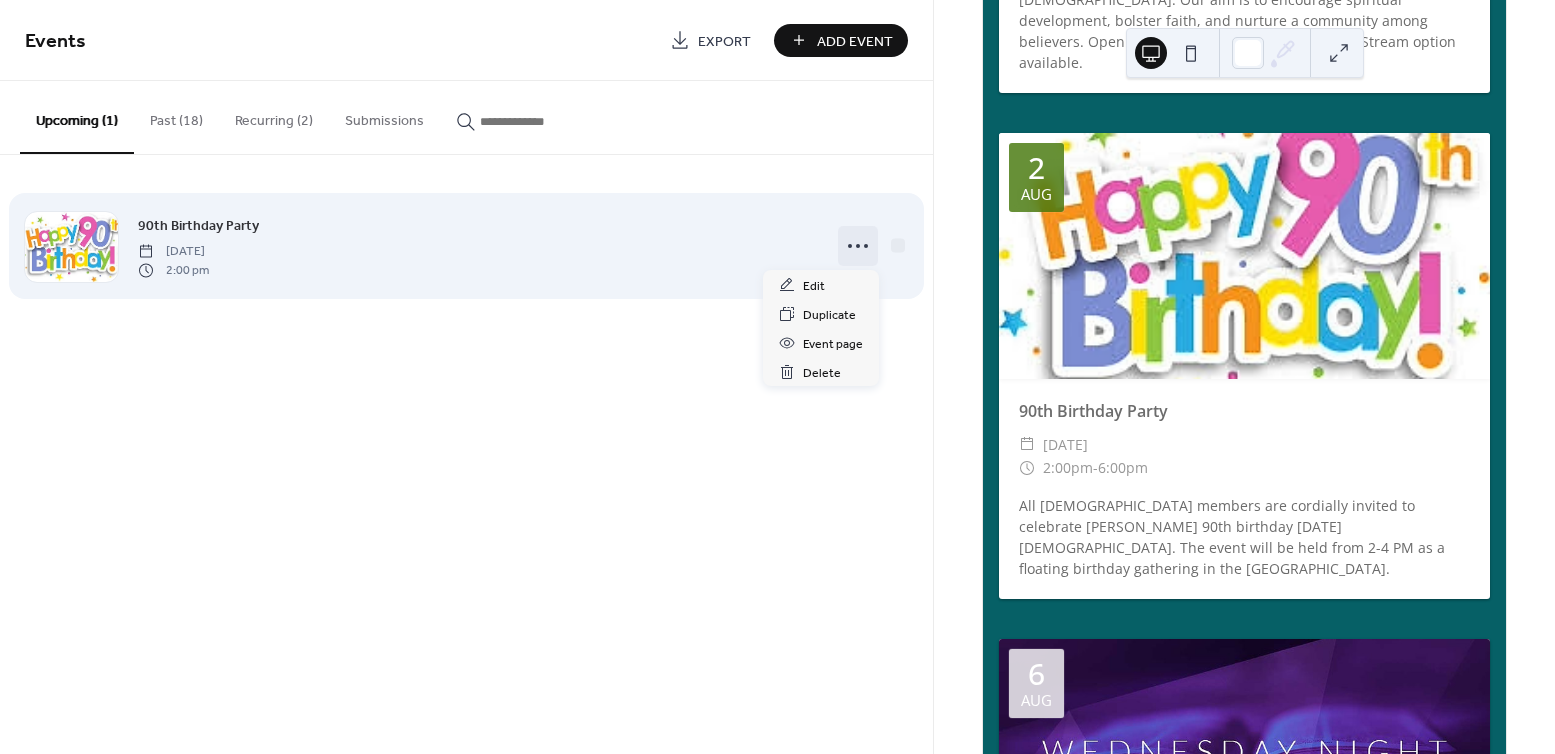 click 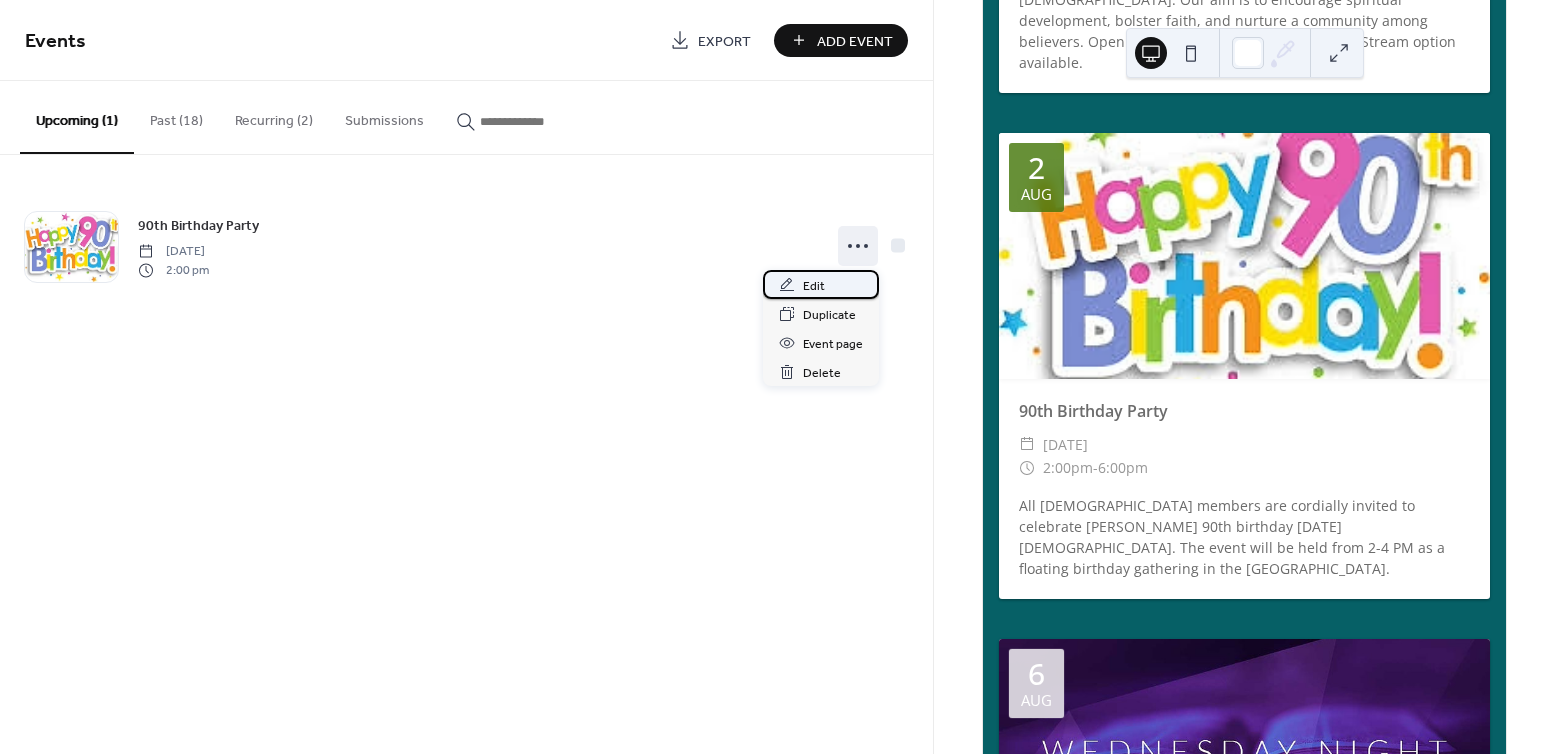 click on "Edit" at bounding box center [814, 286] 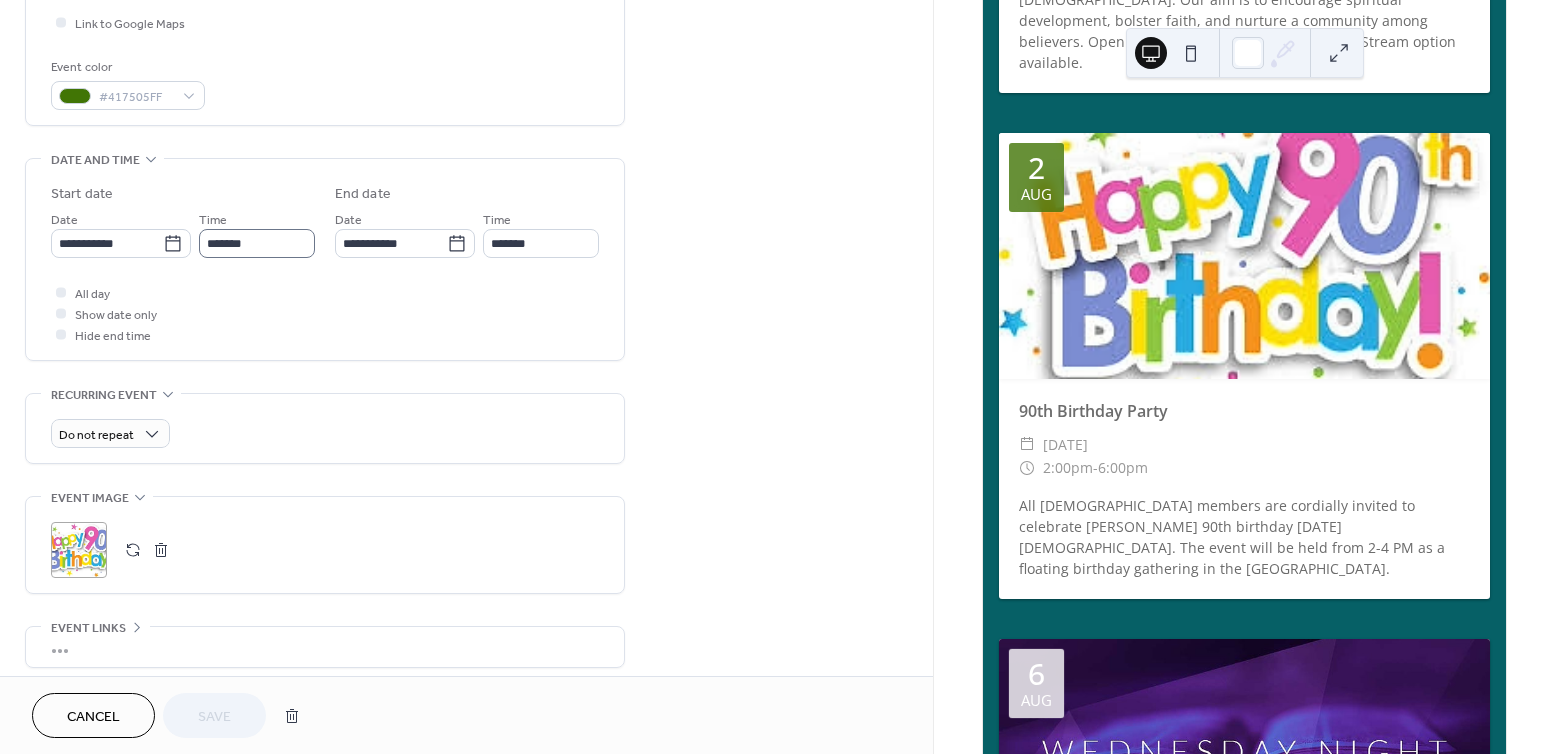scroll, scrollTop: 653, scrollLeft: 0, axis: vertical 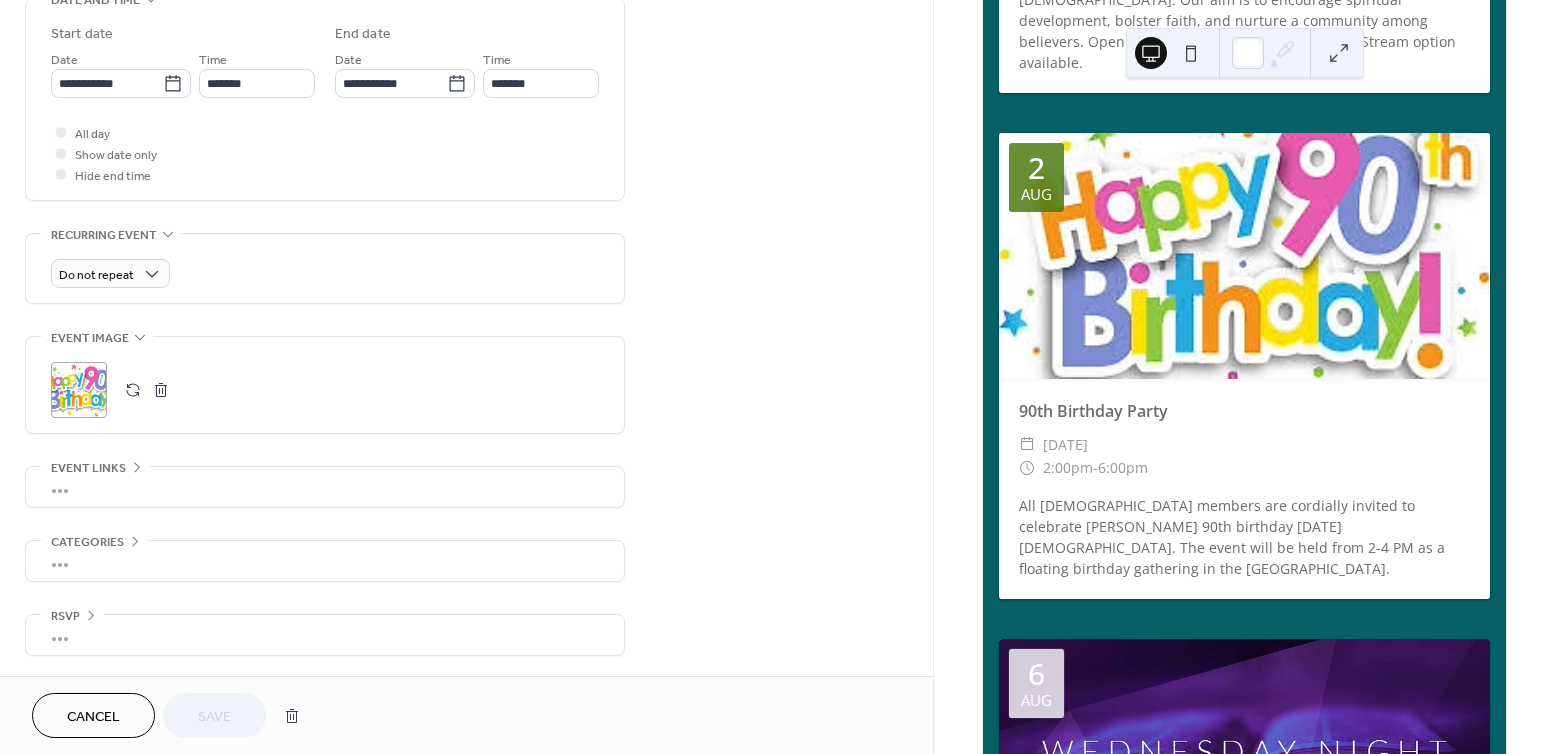 click on ";" at bounding box center [79, 390] 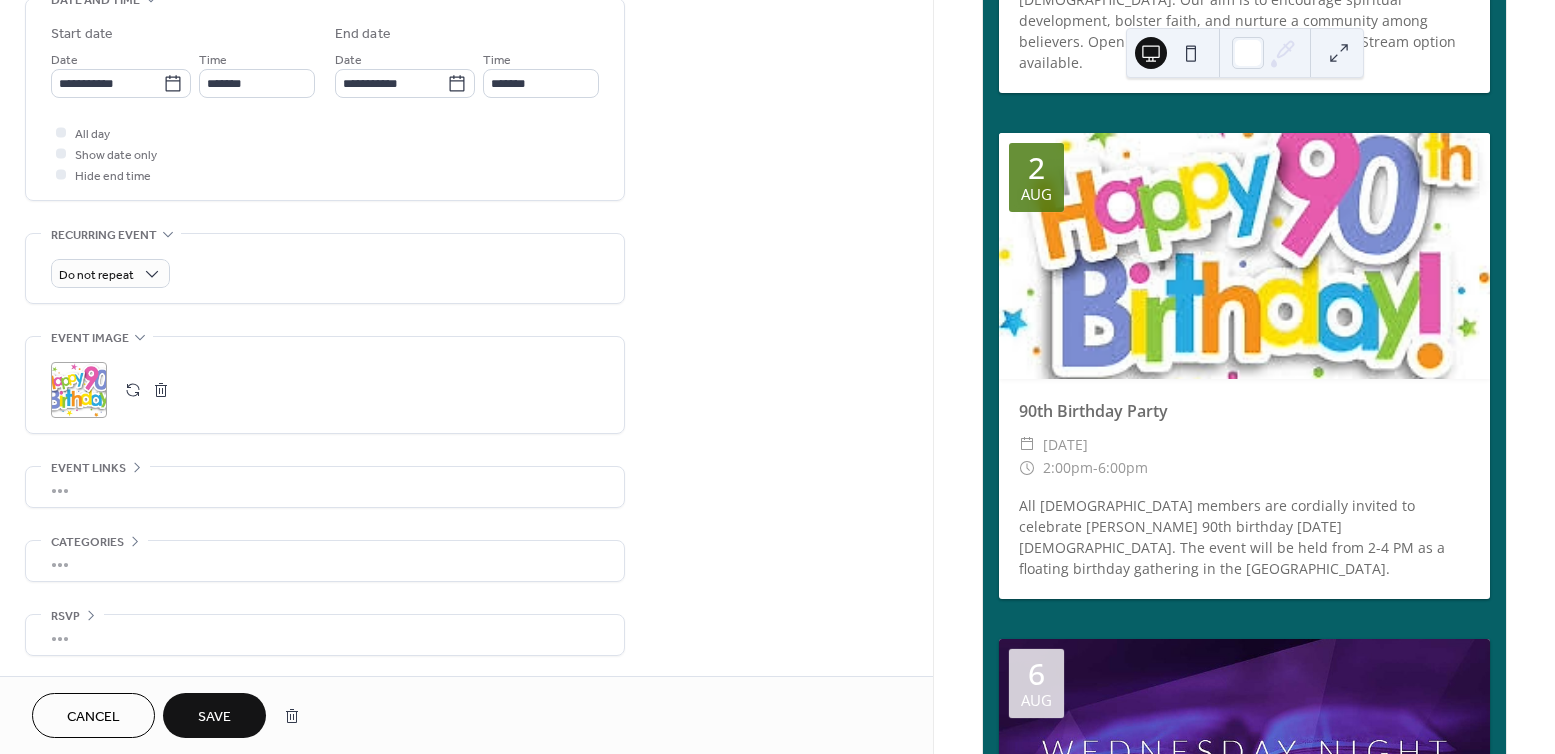 click on "Save" at bounding box center (214, 717) 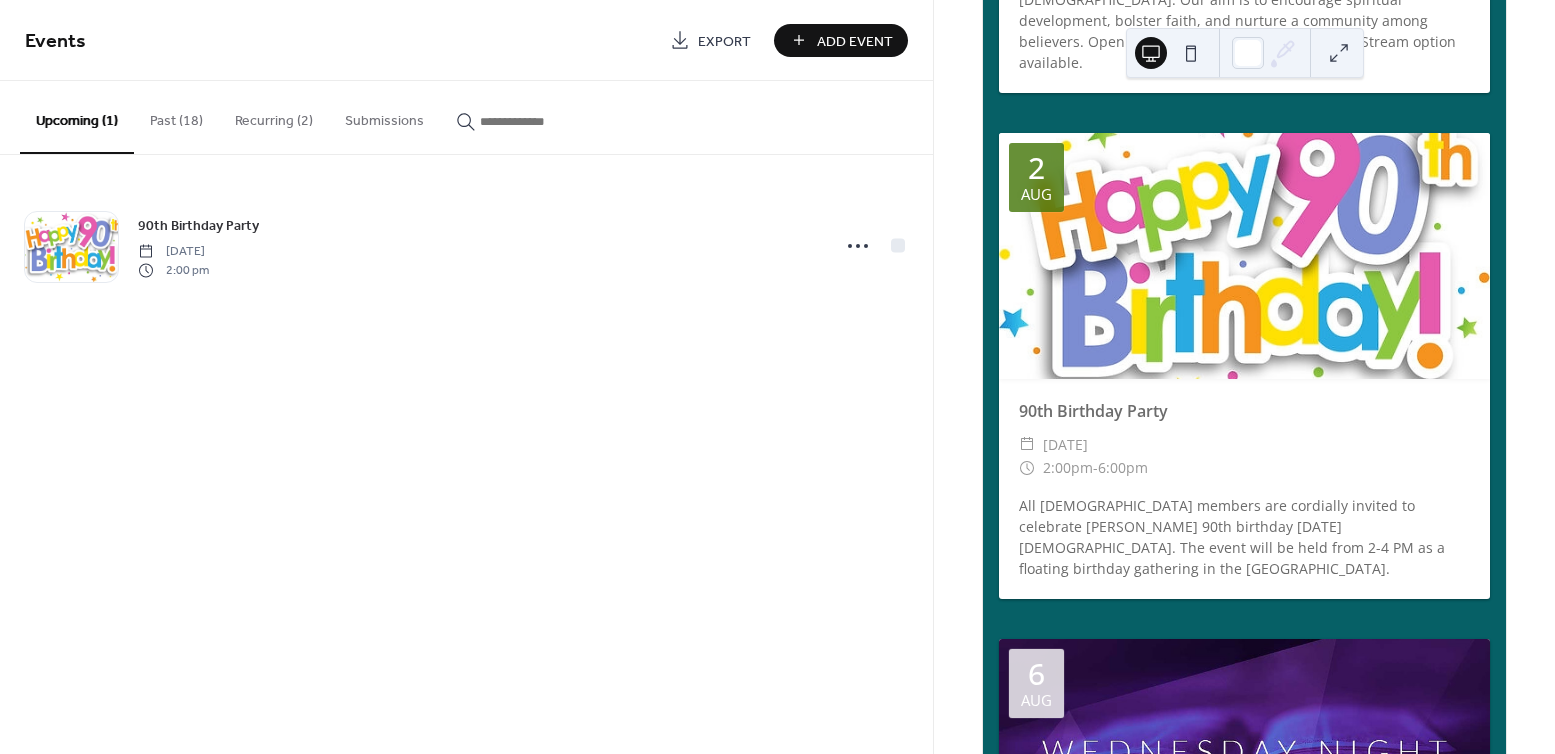 drag, startPoint x: 226, startPoint y: 711, endPoint x: 804, endPoint y: 608, distance: 587.1056 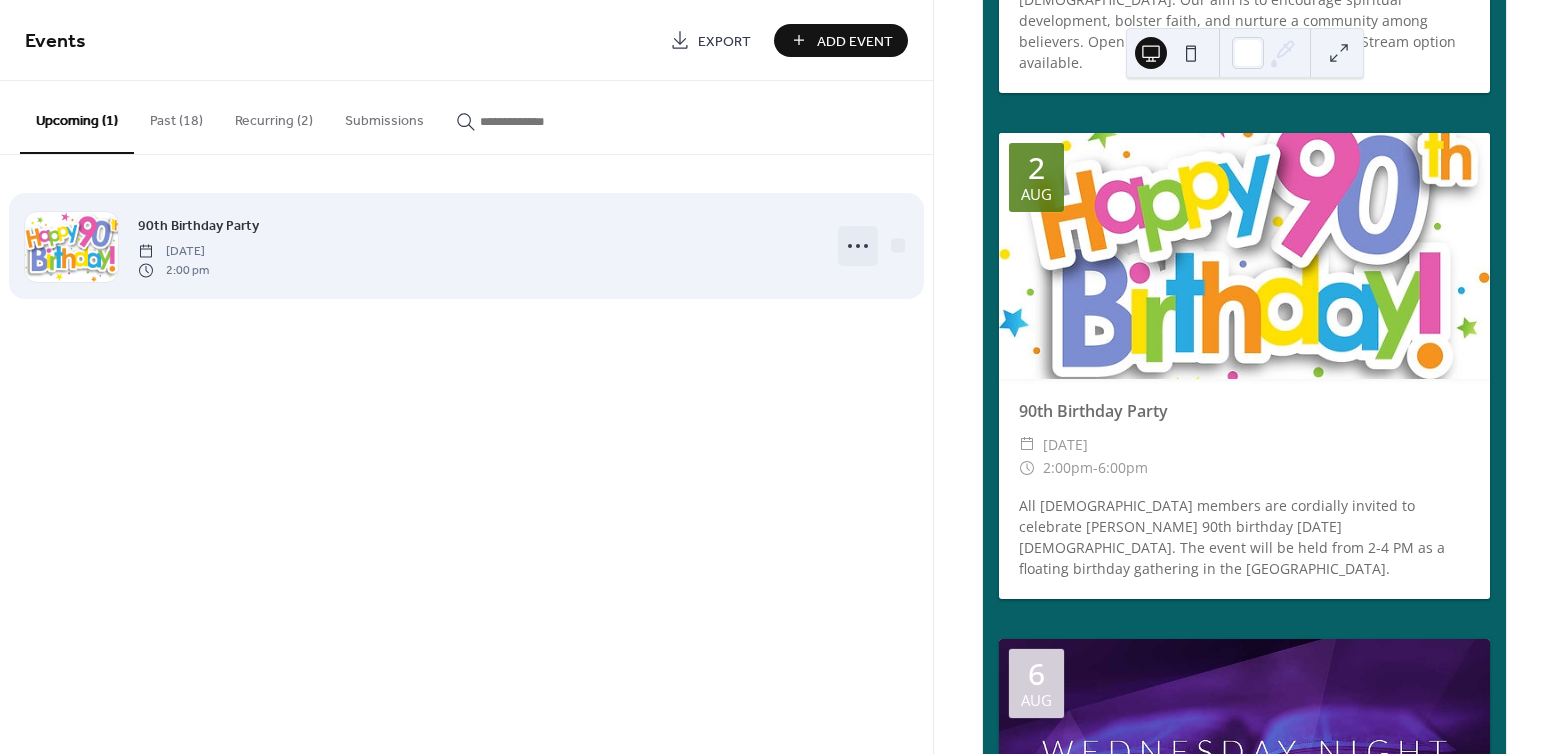 click 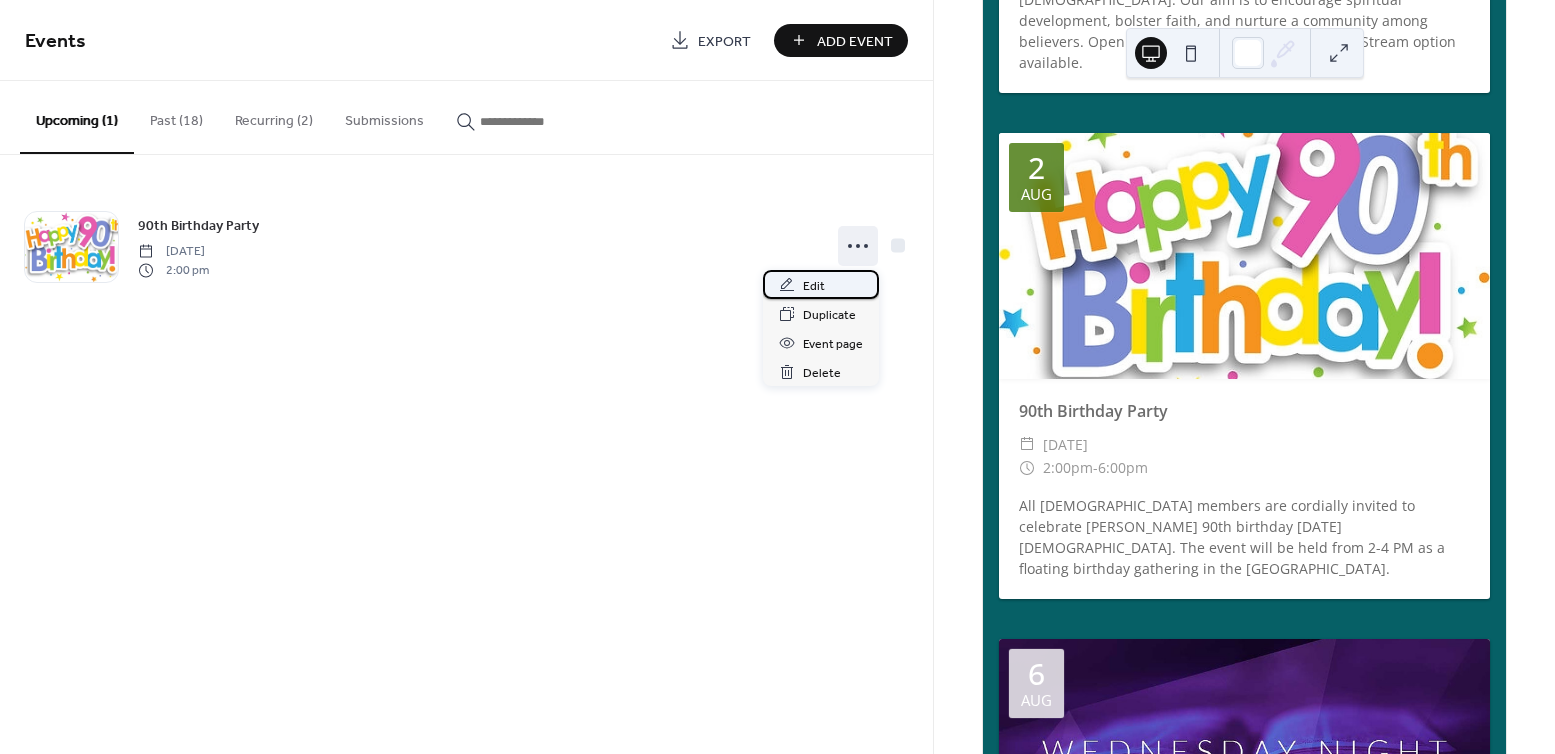 click on "Edit" at bounding box center [814, 286] 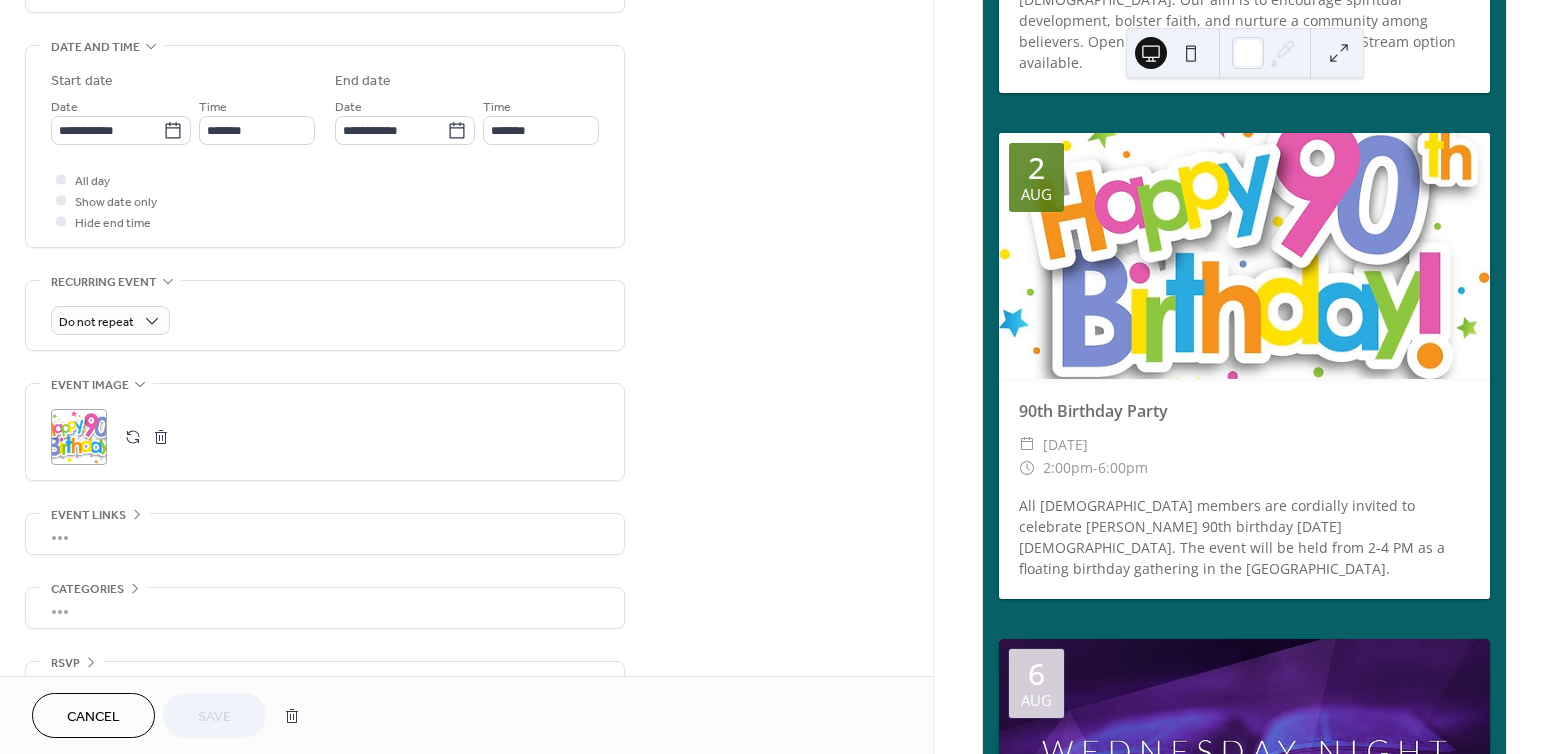 scroll, scrollTop: 635, scrollLeft: 0, axis: vertical 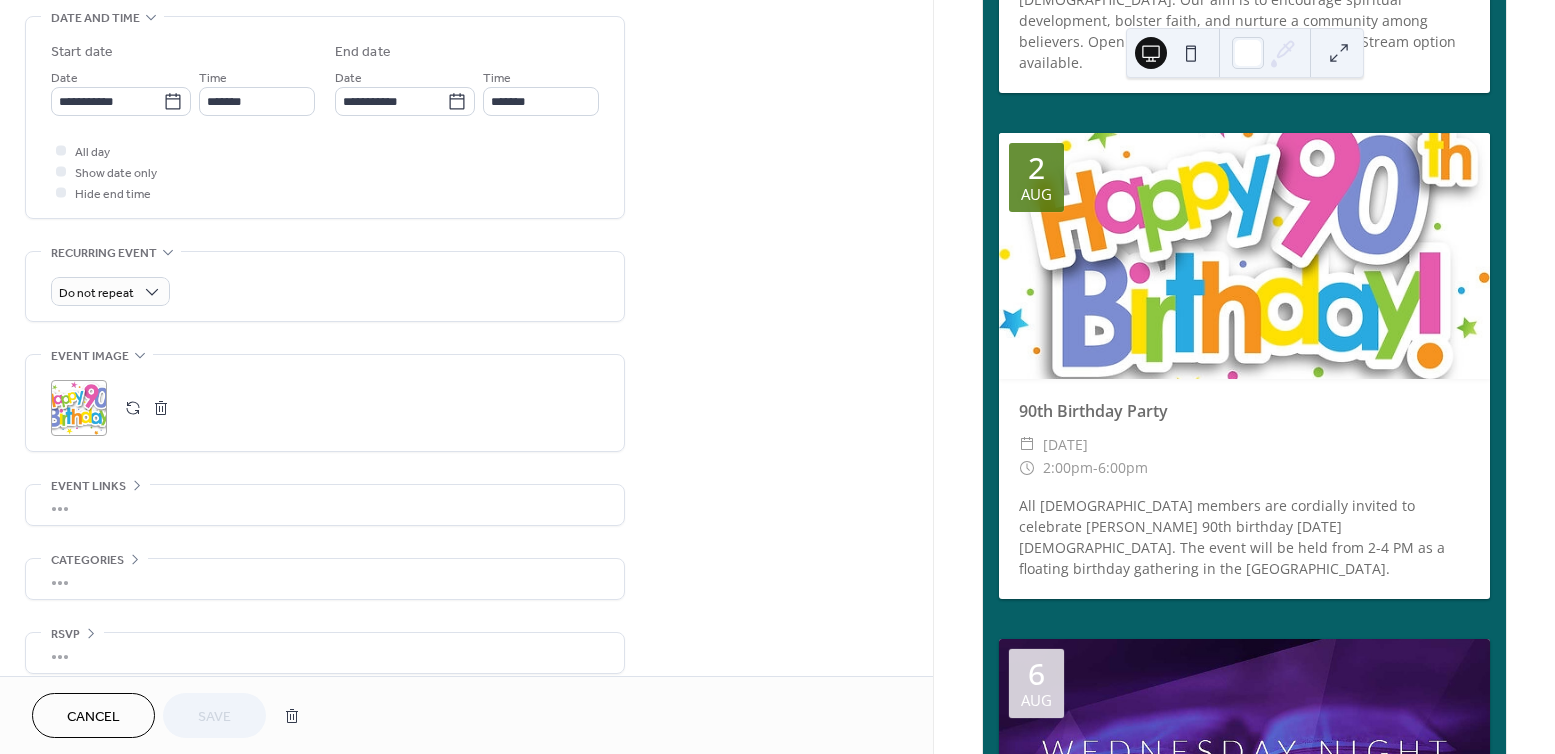 click on ";" at bounding box center (79, 408) 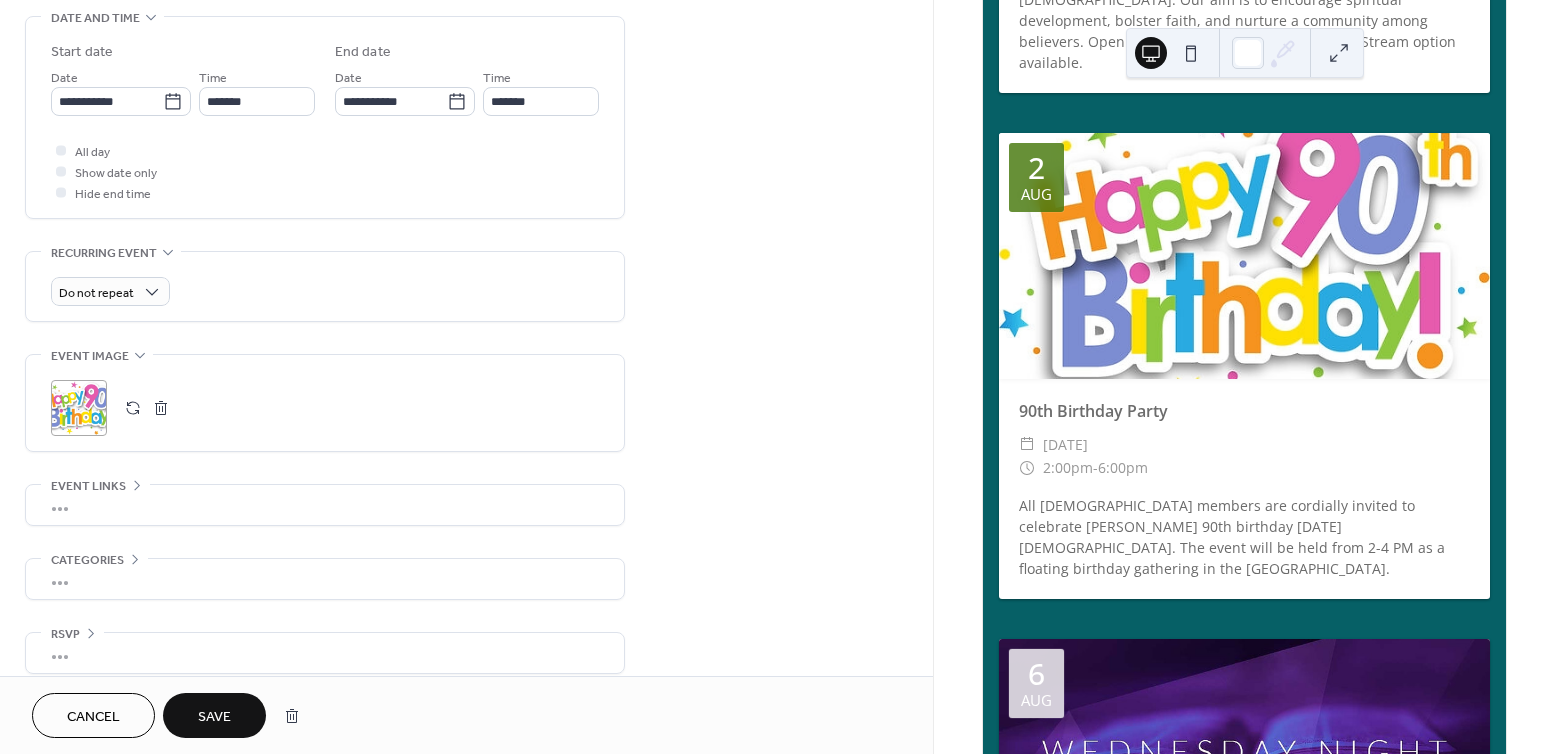click on ";" at bounding box center (79, 408) 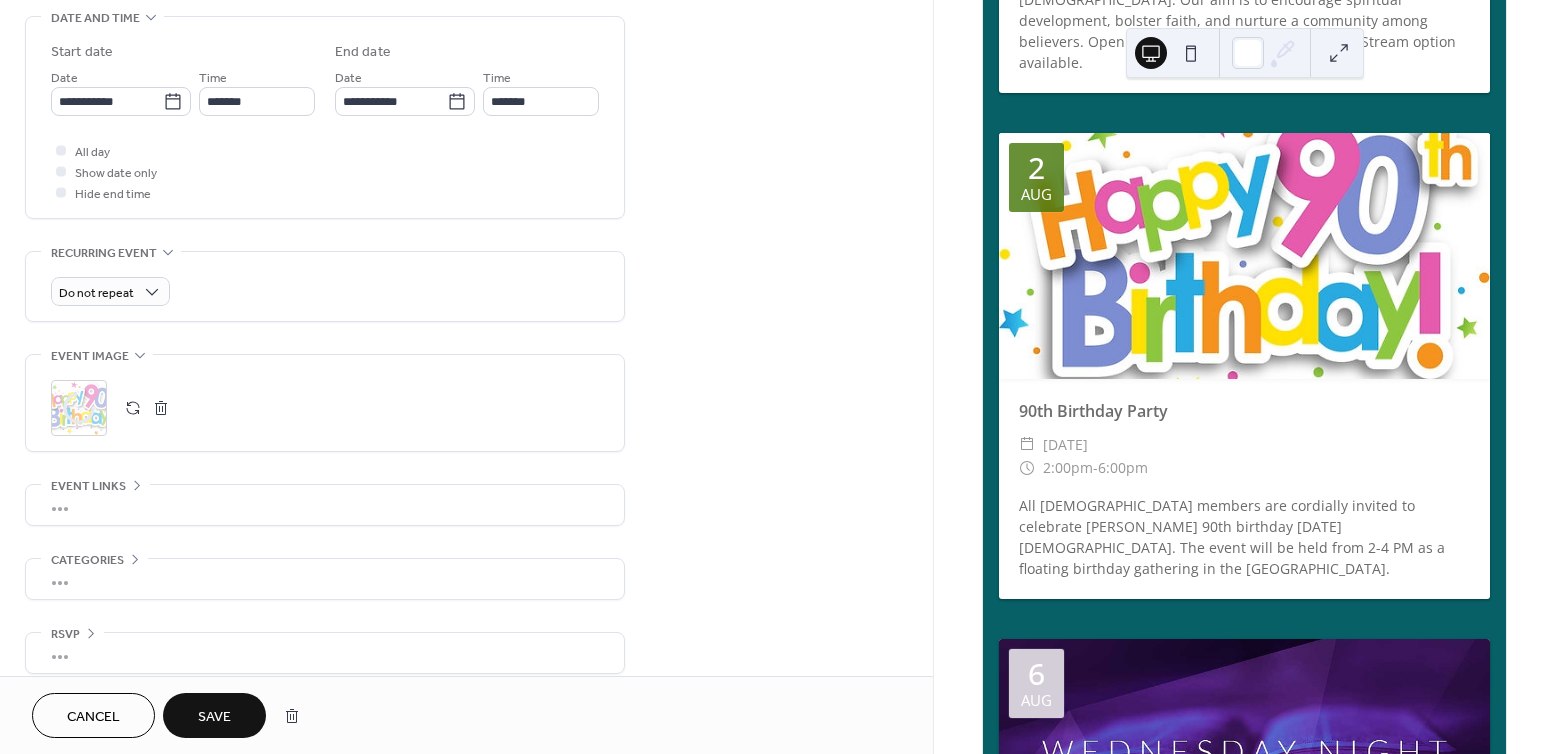 click on "Upcoming events 28 Today 30 Jul Wednesday Night Bible Study  ​ Wednesday, July 30, 2025 ​ 7:00pm - 8:00pm Attend our Wednesday Night Bible Study, where we typically explore particular passages or books of the Bible. Our aim is to encourage spiritual development, bolster faith, and nurture a community among believers. Open to adults and children, with a Live Stream option available. 2 Aug 90th Birthday Party ​ Saturday, August 2, 2025 ​ 2:00pm - 6:00pm All church members are cordially invited to celebrate Mrs. Yvonne Wagner's 90th birthday on Saturday, August 2nd. The event will be held from 2-4 PM as a floating birthday gathering in the Fellowship Hall. 6 Aug Wednesday Night Bible Study  ​ Wednesday, August 6, 2025 ​ 7:00pm - 8:00pm 13 Aug Wednesday Night Bible Study  ​ Wednesday, August 13, 2025 ​ 7:00pm - 8:00pm 27 Aug Wednesday Night Bible Study  ​ Wednesday, August 27, 2025 ​ 7:00pm - 8:00pm Powered by   EventsCalendar.co" at bounding box center [1244, 377] 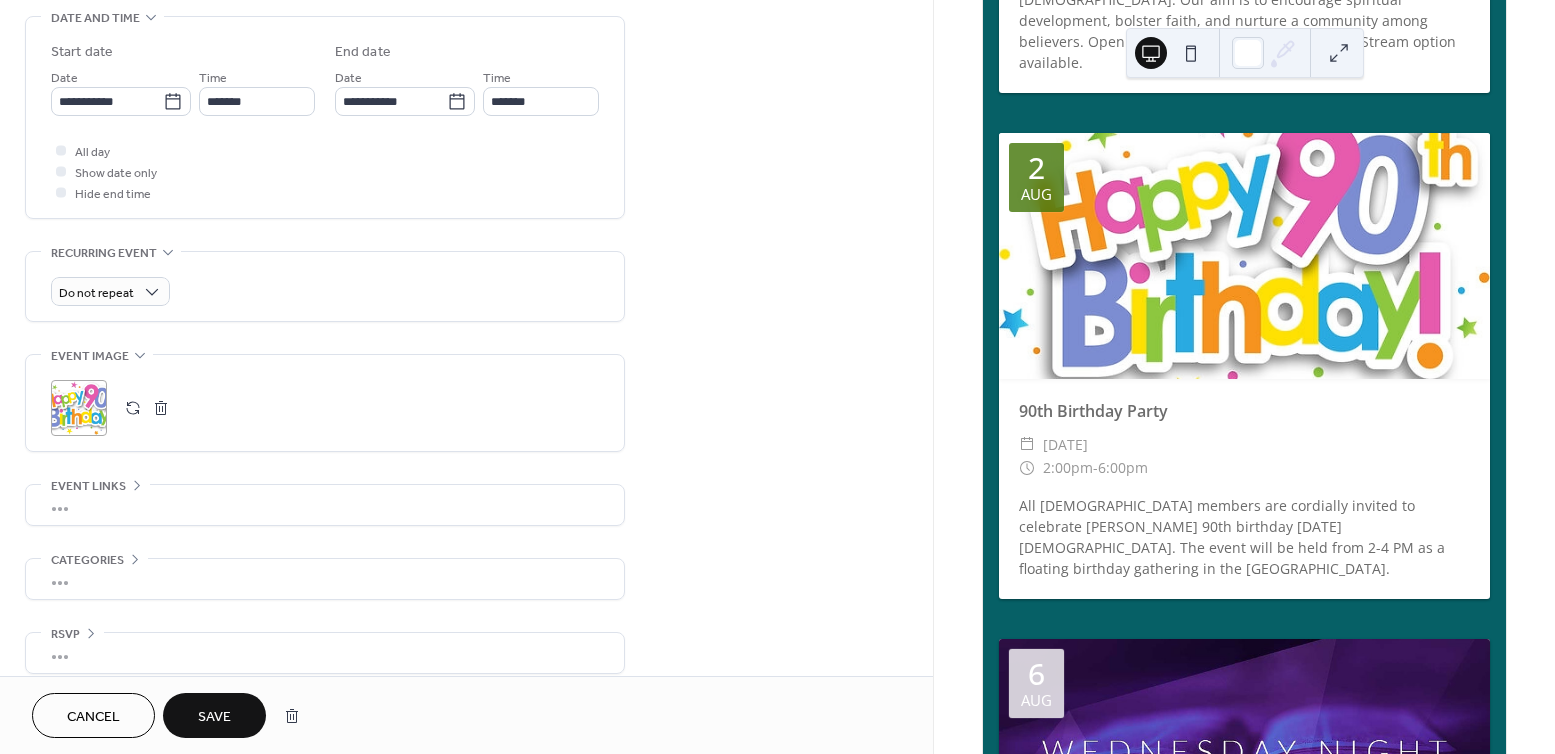 click on "​ Saturday, August 2, 2025" at bounding box center [1244, 445] 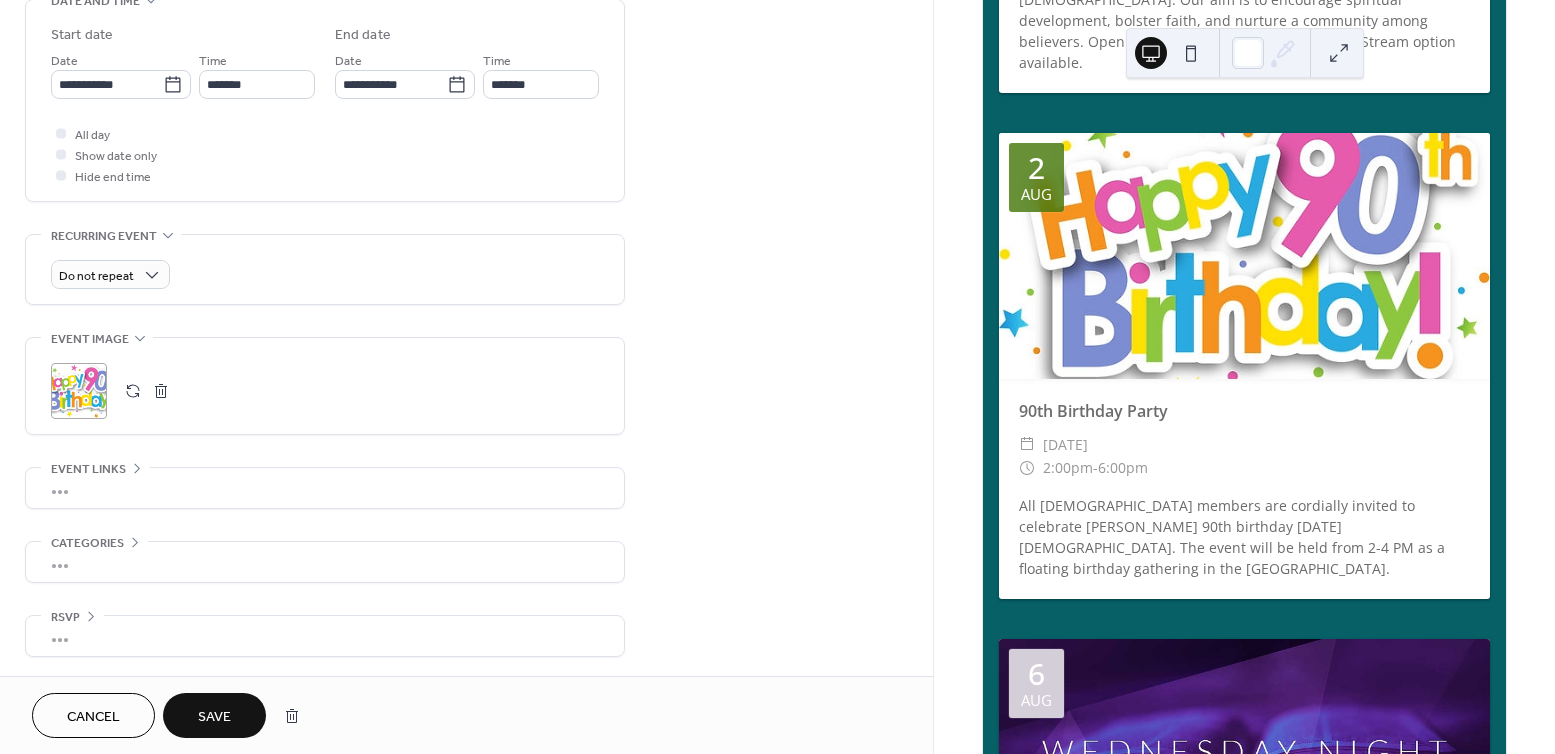 scroll, scrollTop: 653, scrollLeft: 0, axis: vertical 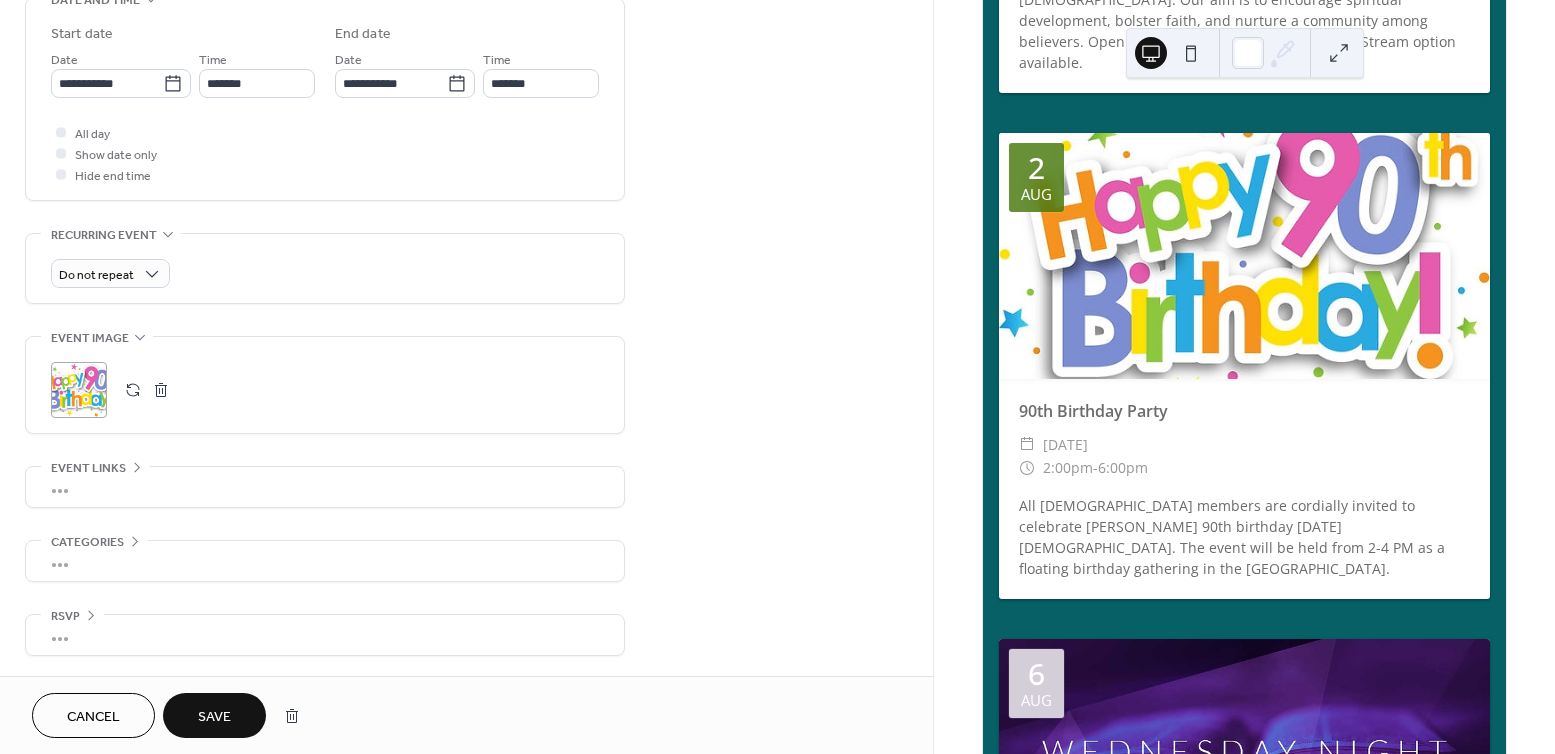 click on "Save" at bounding box center [214, 717] 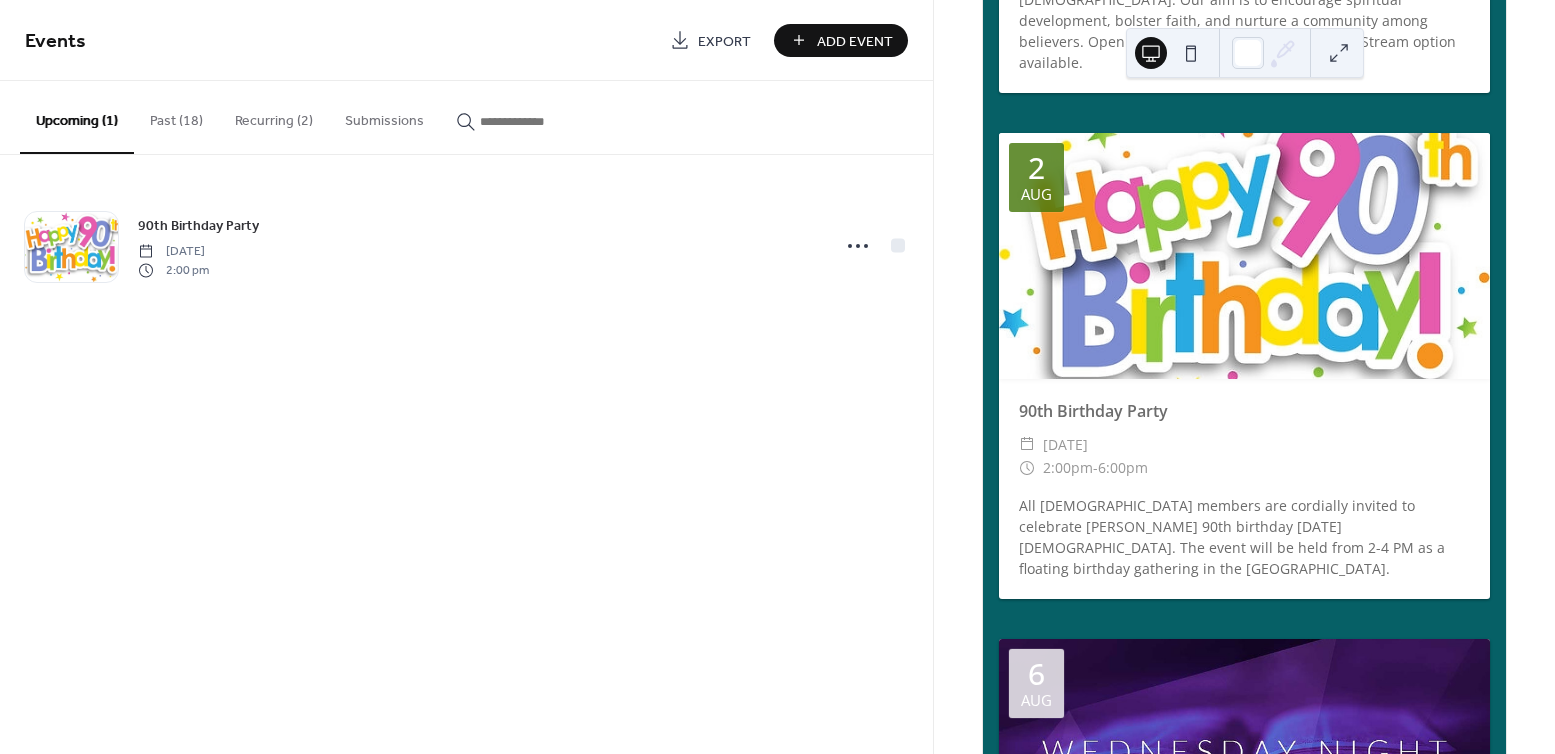 click on "Recurring (2)" at bounding box center (274, 116) 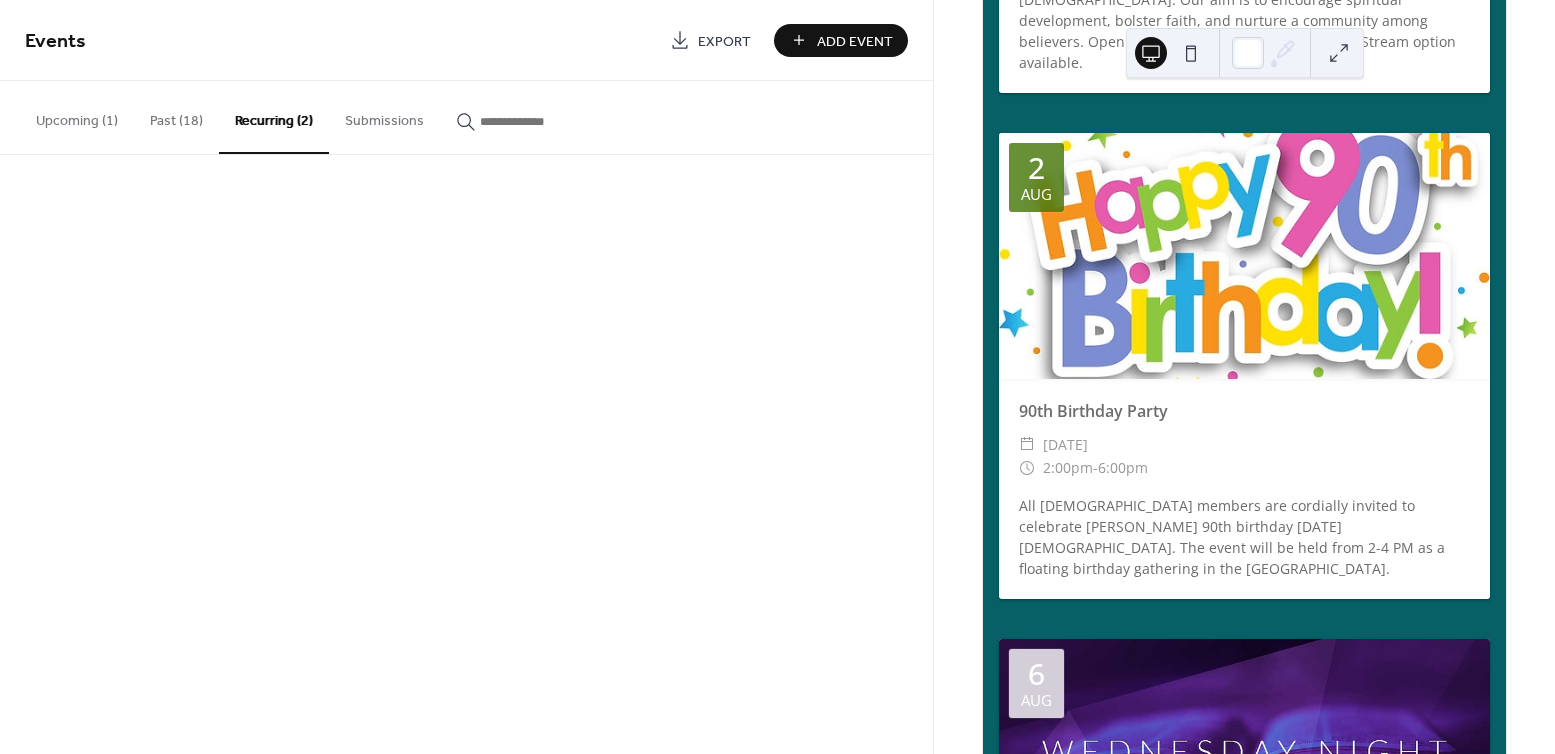 click on "Recurring (2)" at bounding box center (274, 117) 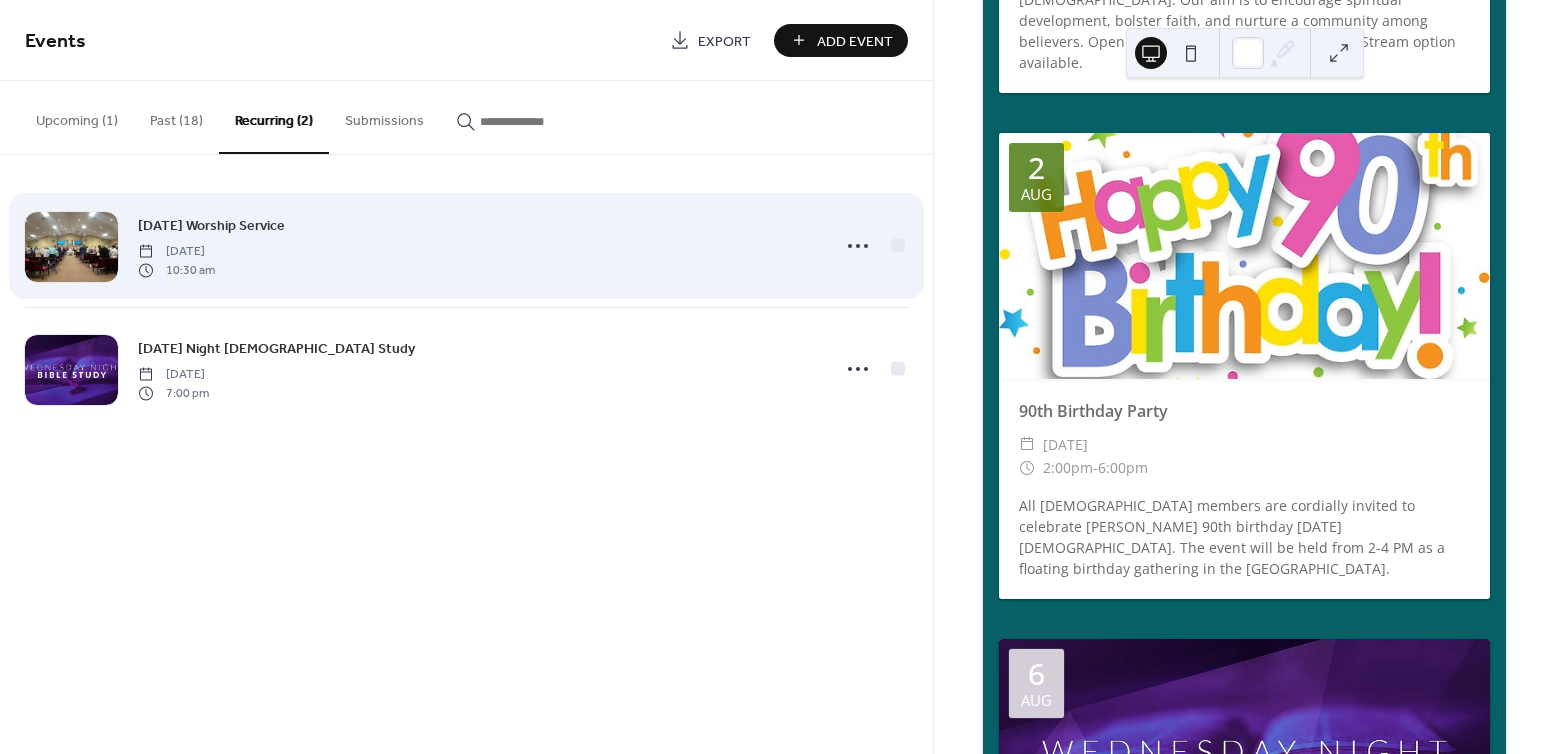 click on "[DATE] Worship Service" at bounding box center (211, 226) 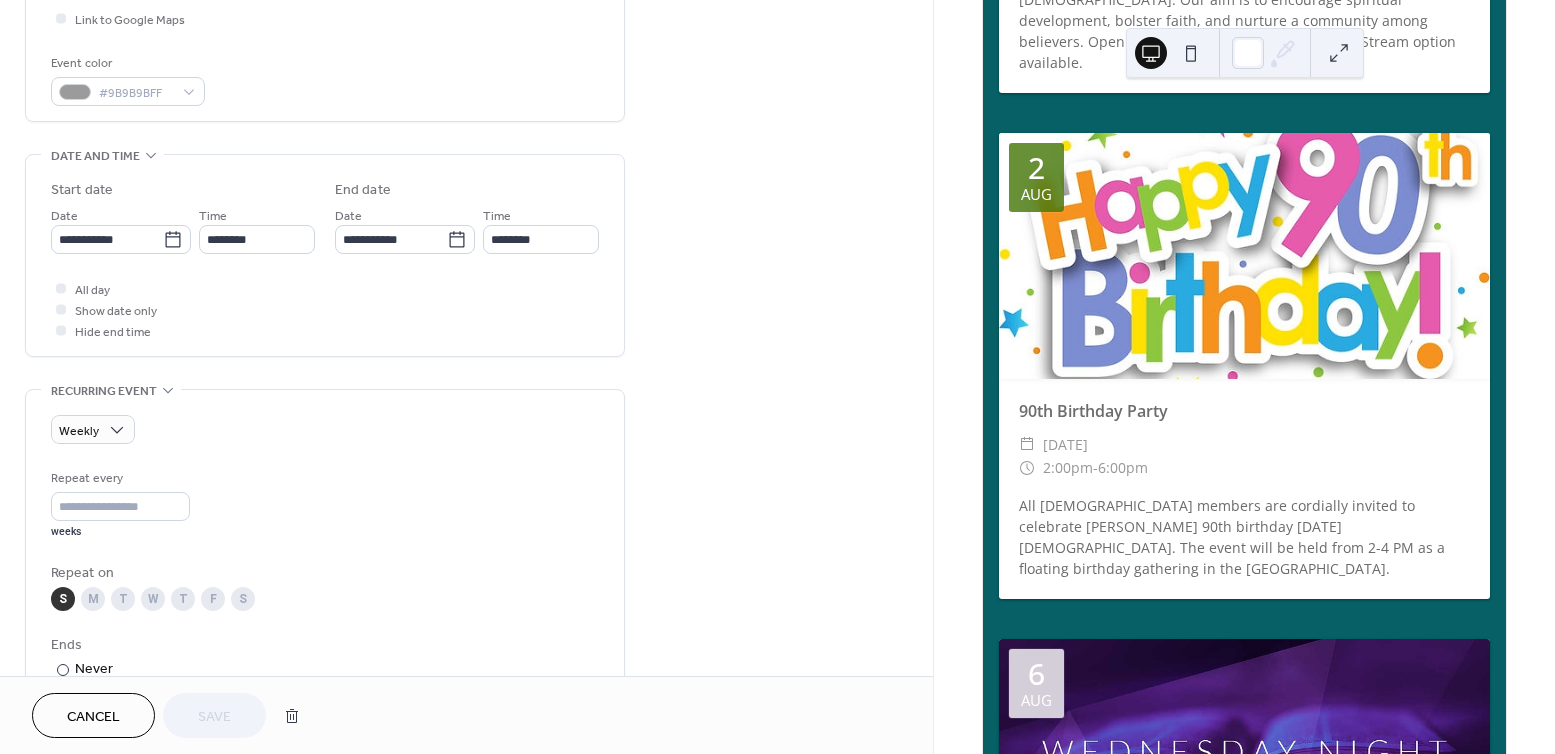 scroll, scrollTop: 532, scrollLeft: 0, axis: vertical 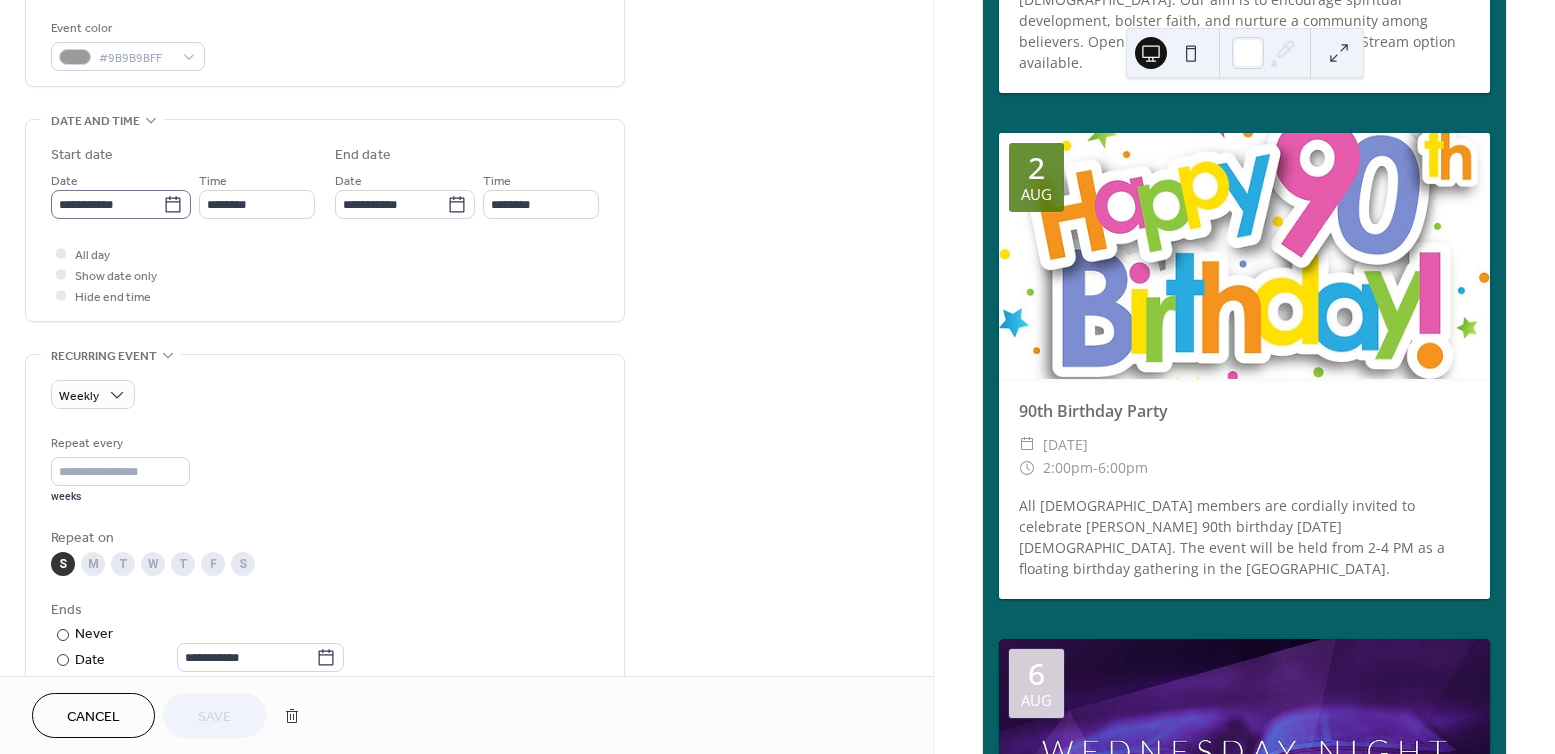 click 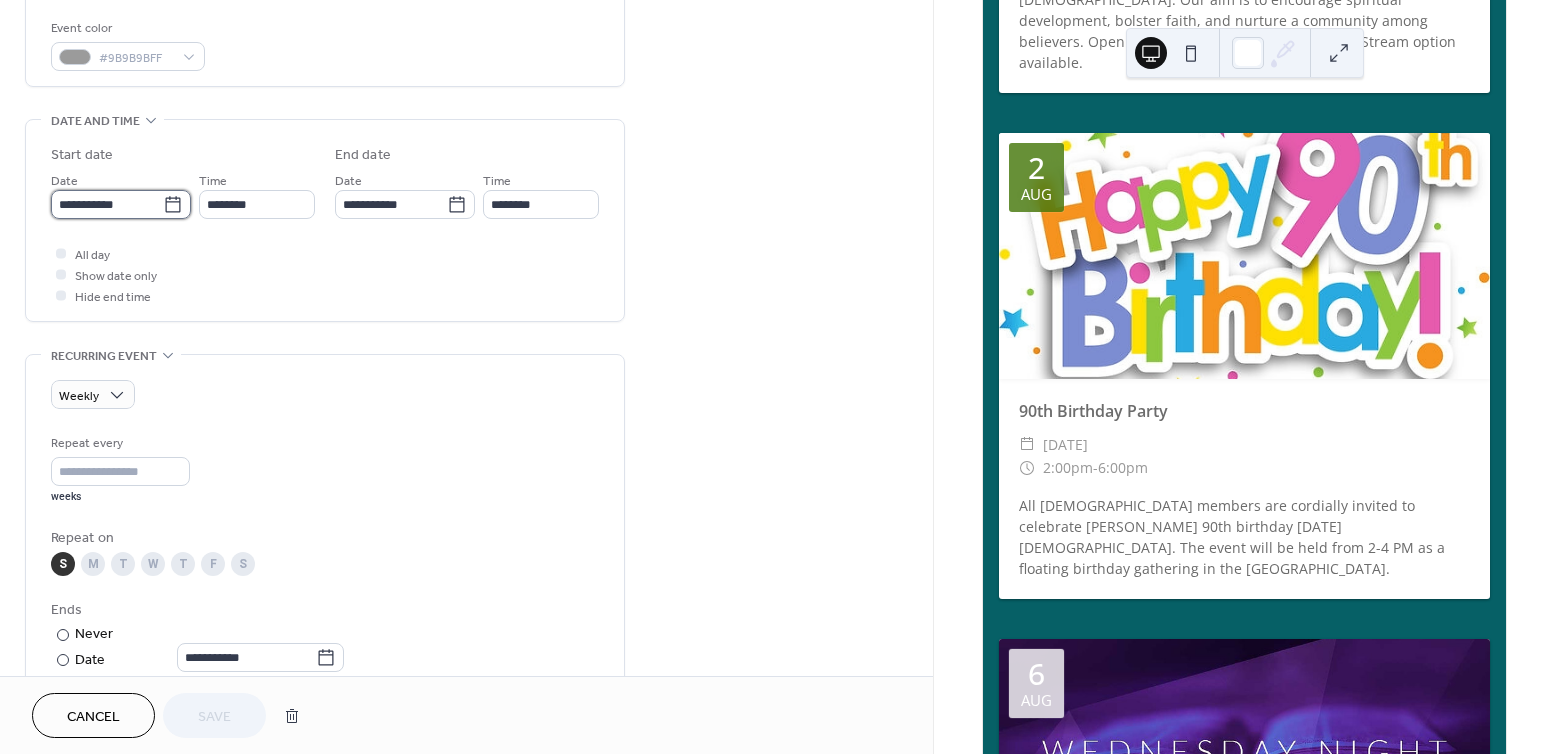 click on "**********" at bounding box center [107, 204] 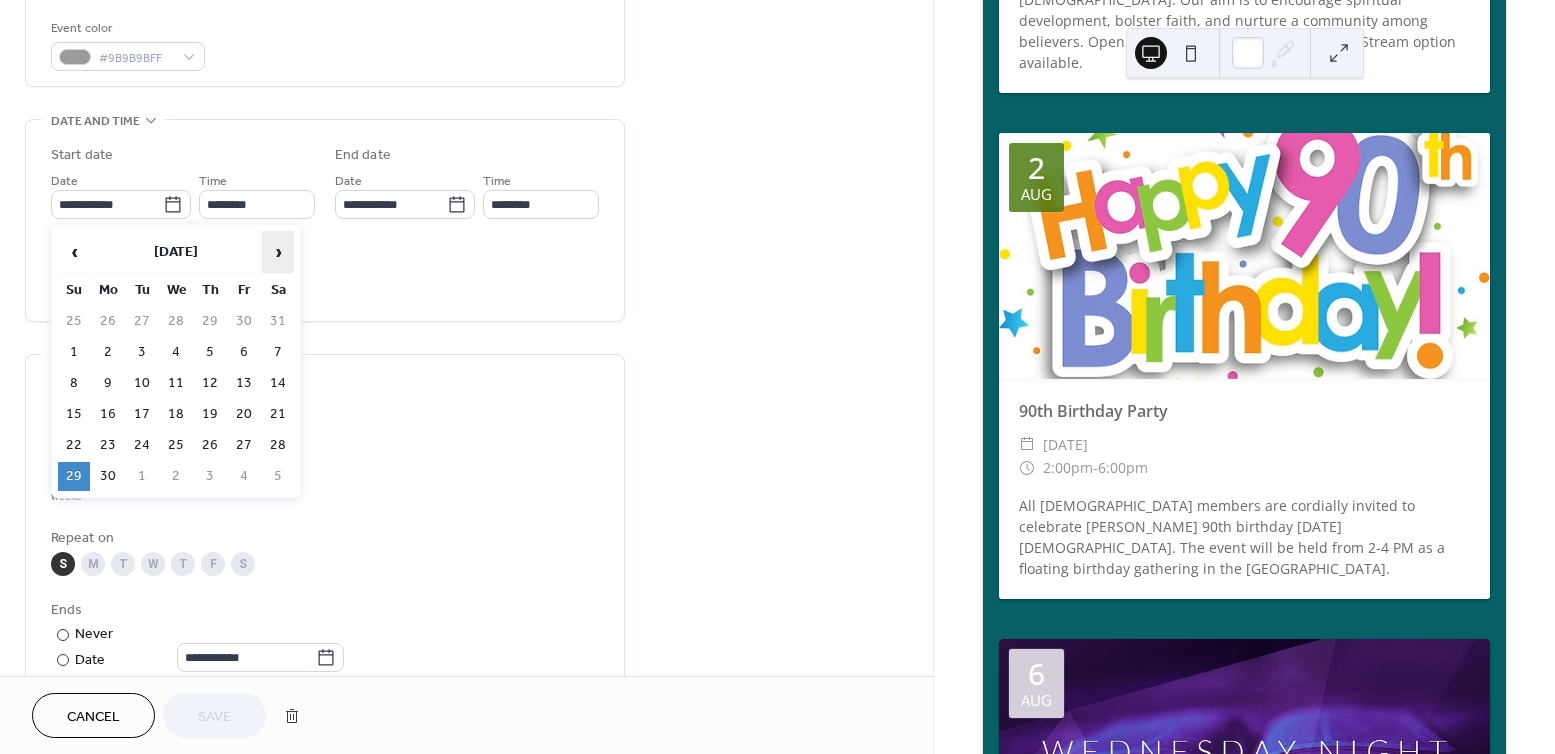 click on "›" at bounding box center [278, 252] 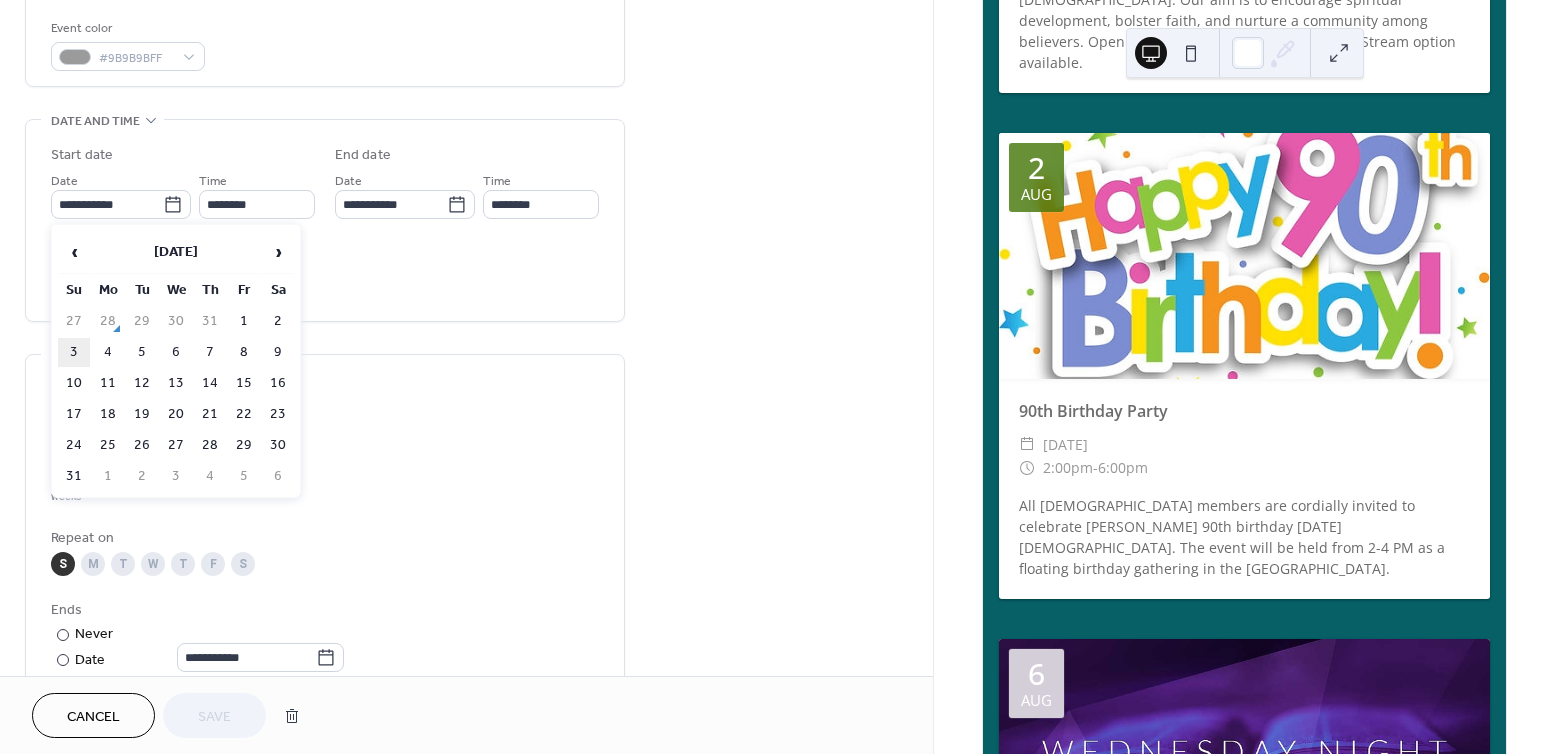 click on "3" at bounding box center [74, 352] 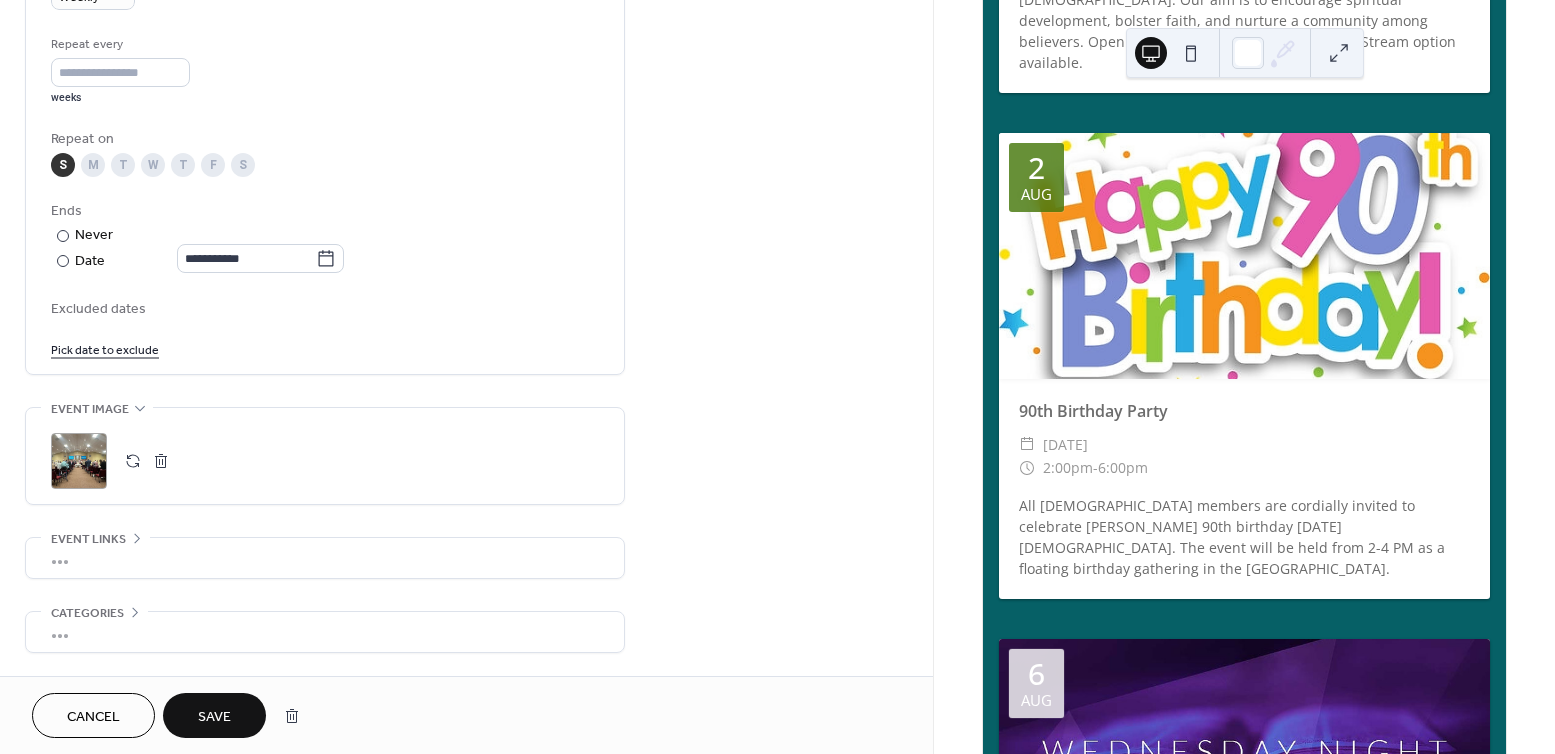 scroll, scrollTop: 932, scrollLeft: 0, axis: vertical 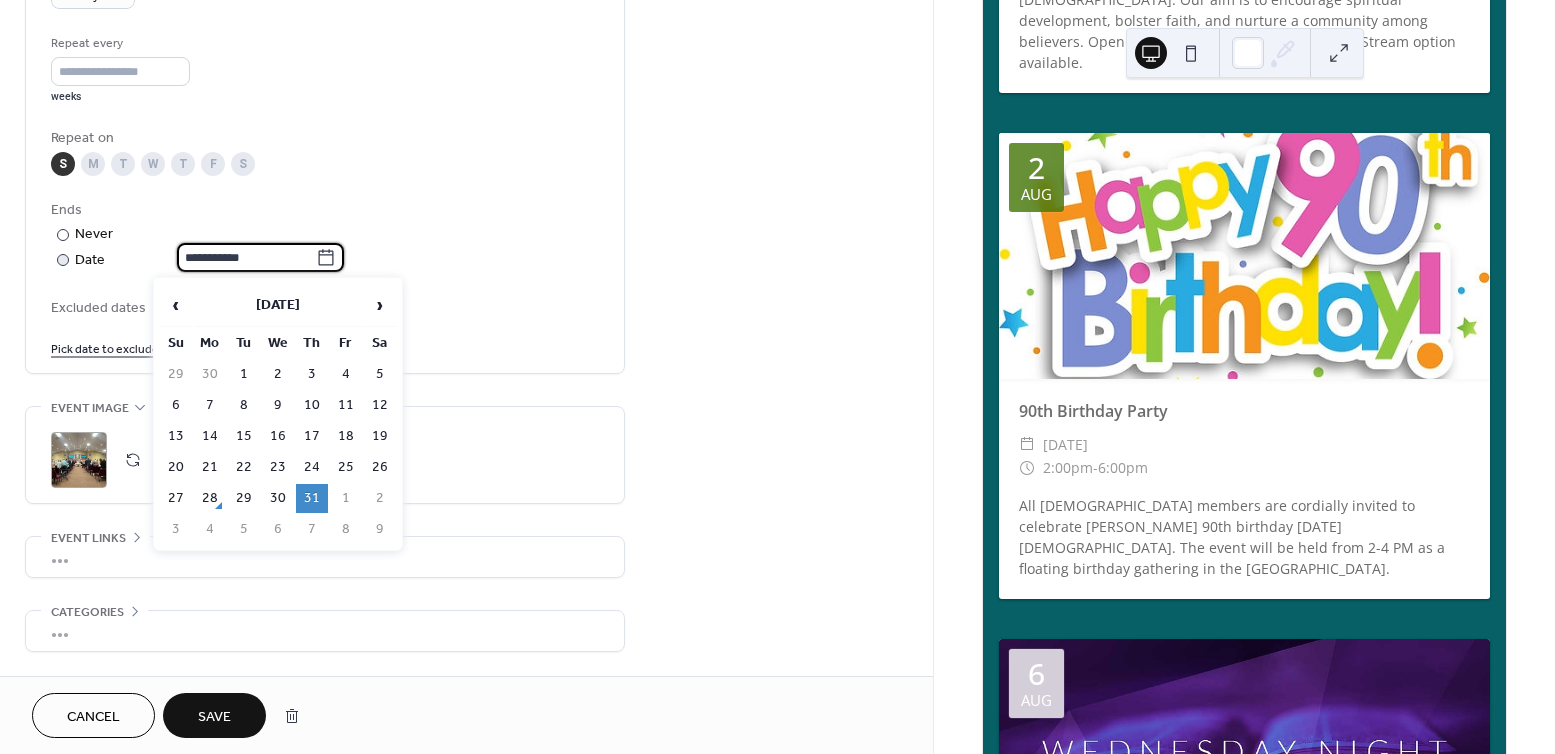 click on "**********" at bounding box center [246, 257] 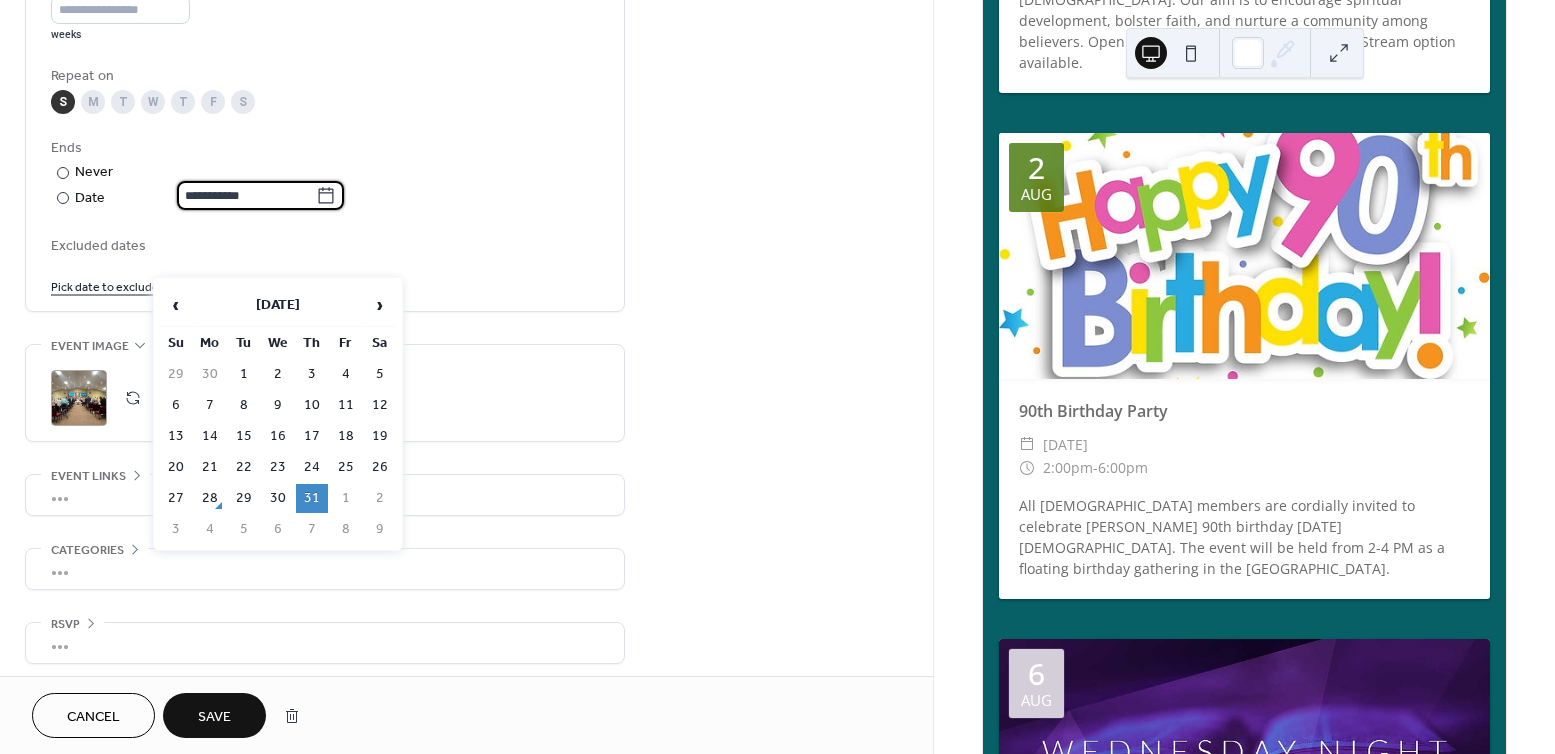 scroll, scrollTop: 1002, scrollLeft: 0, axis: vertical 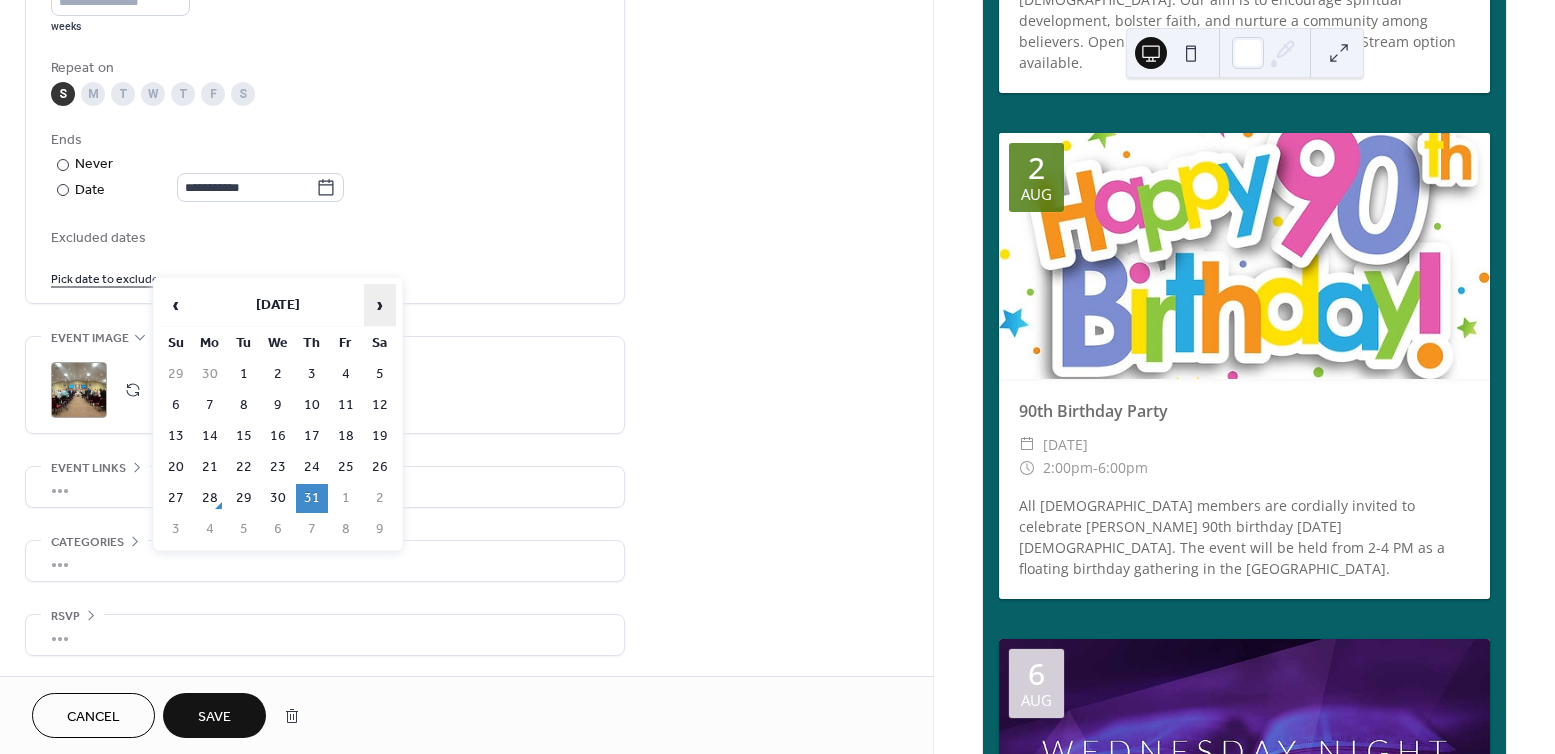 click on "›" at bounding box center [380, 305] 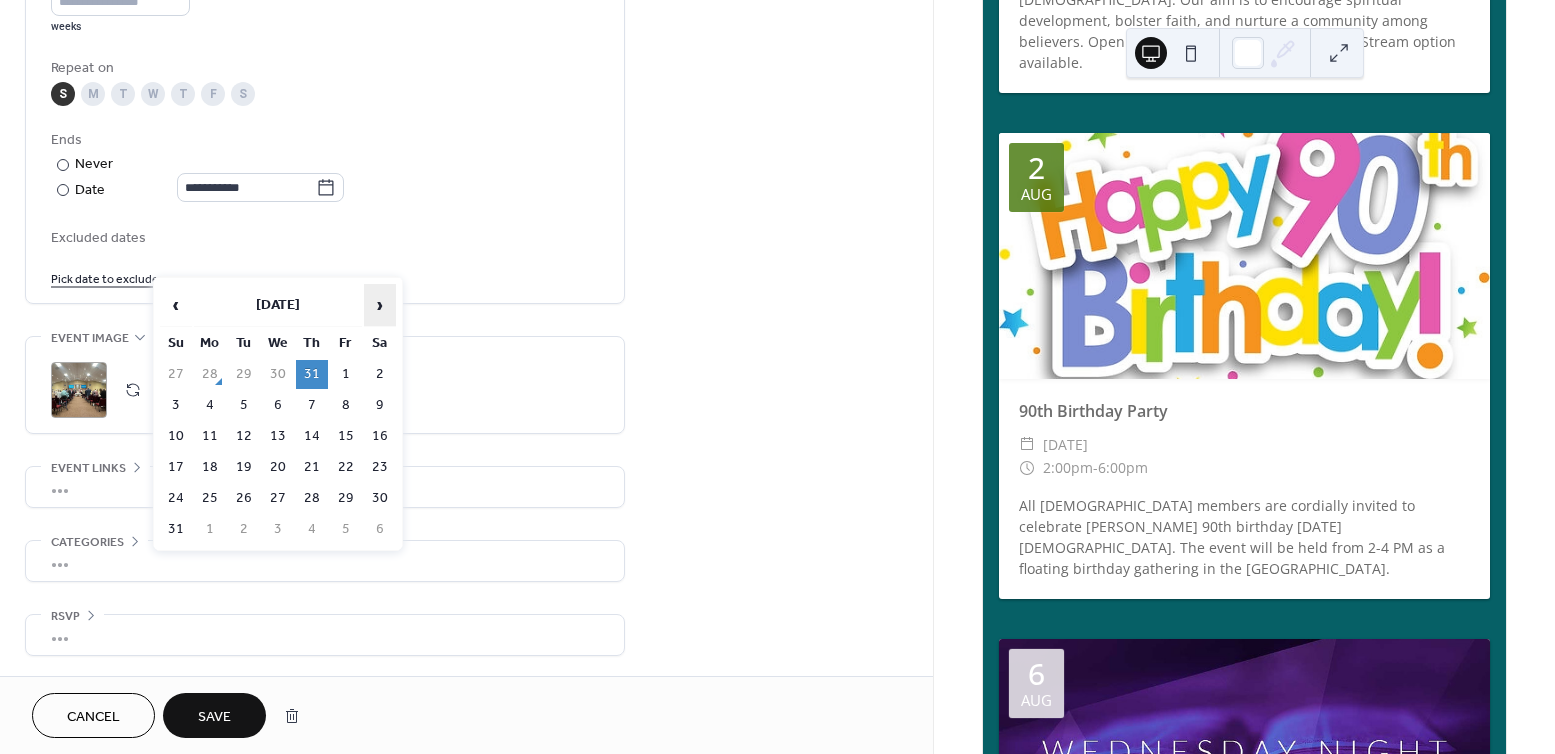 click on "›" at bounding box center [380, 305] 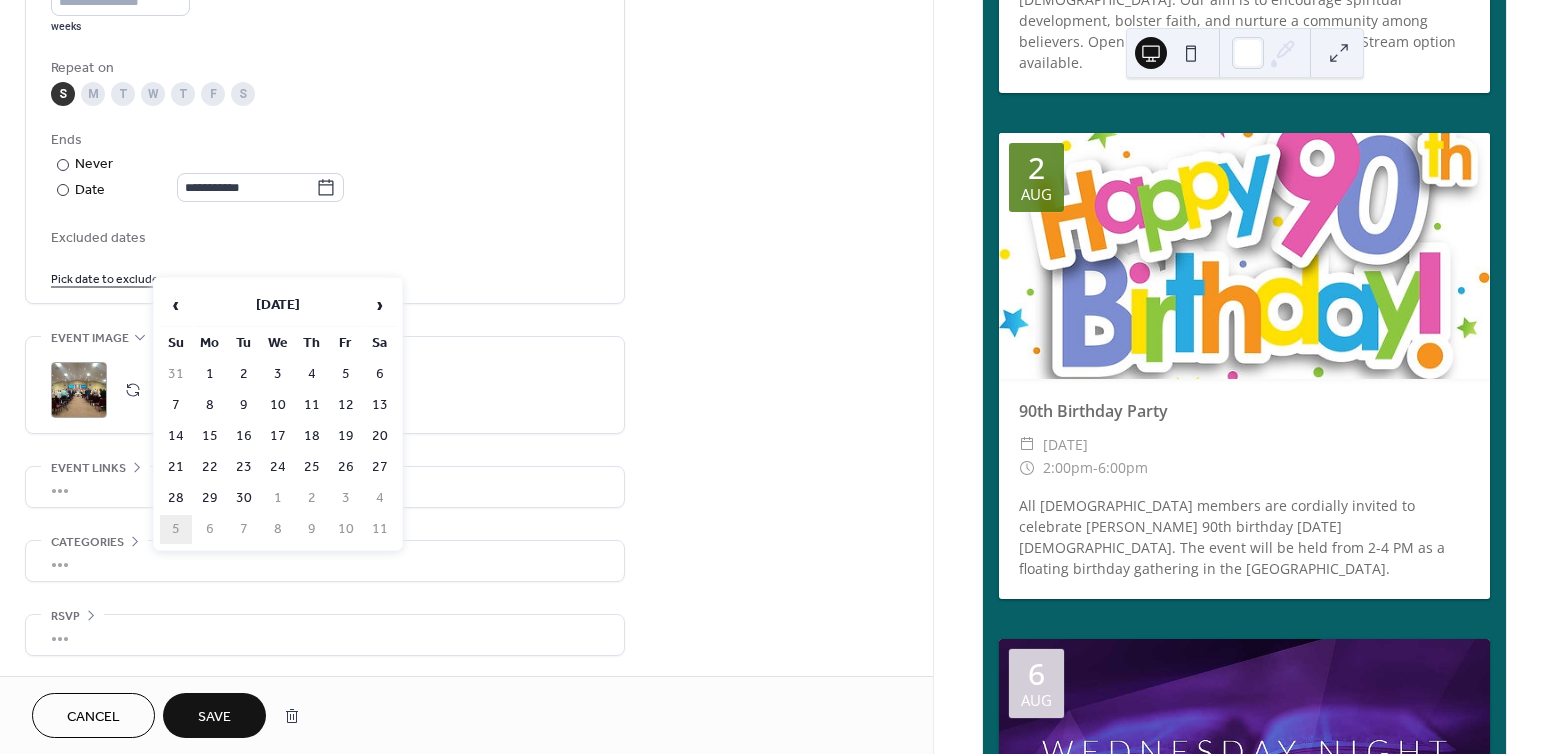 click on "5" at bounding box center (176, 529) 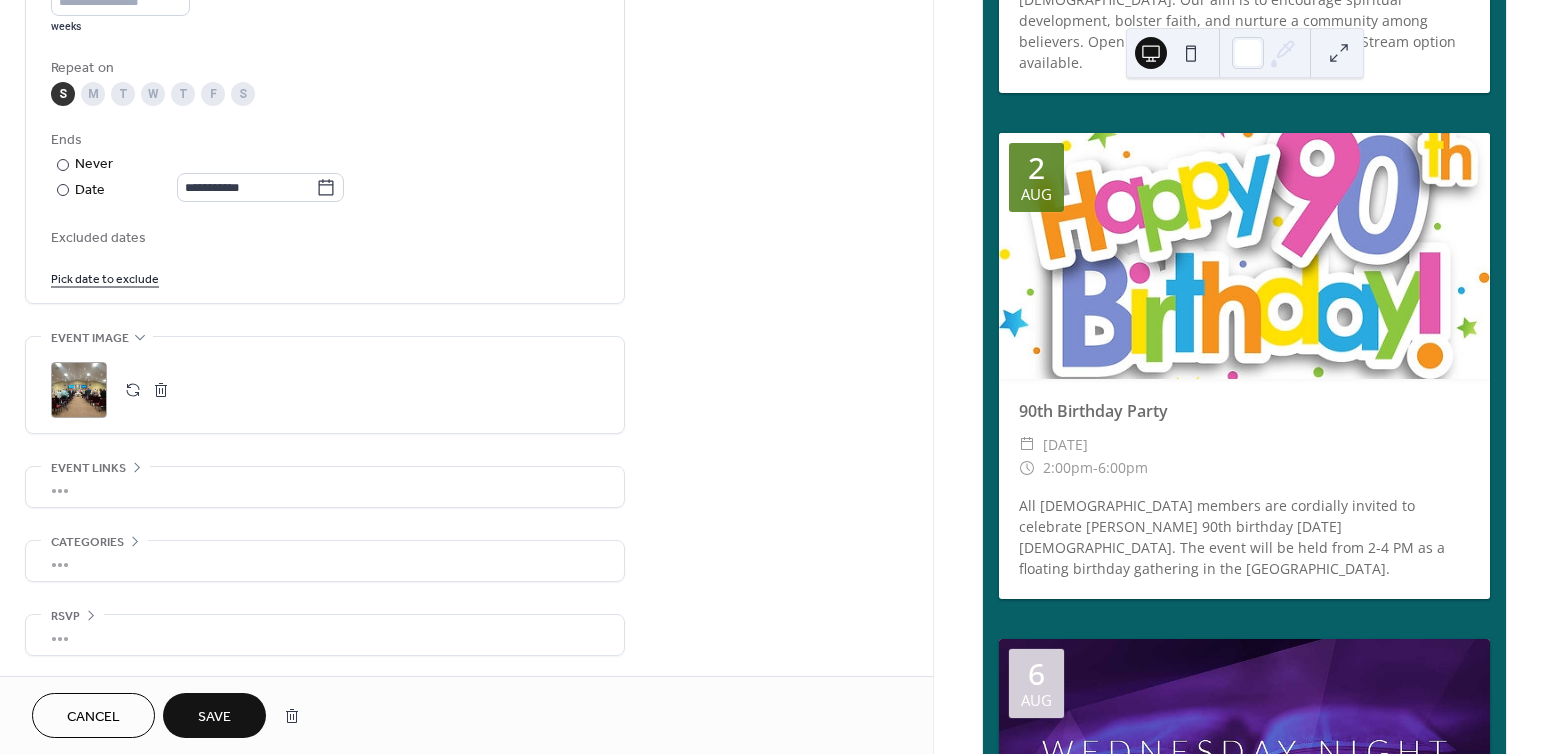 click on "**********" at bounding box center (325, -118) 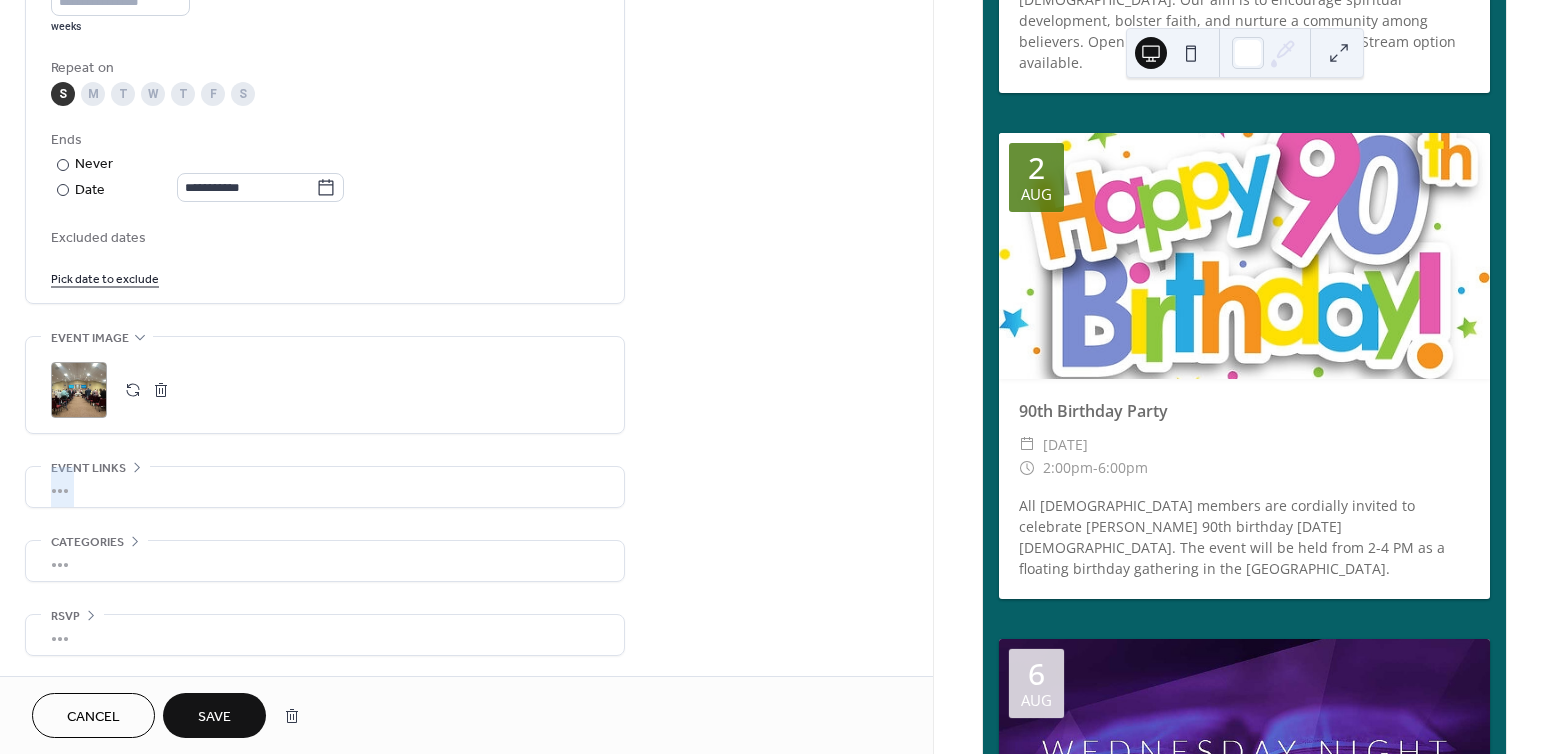 click on "**********" at bounding box center (325, -118) 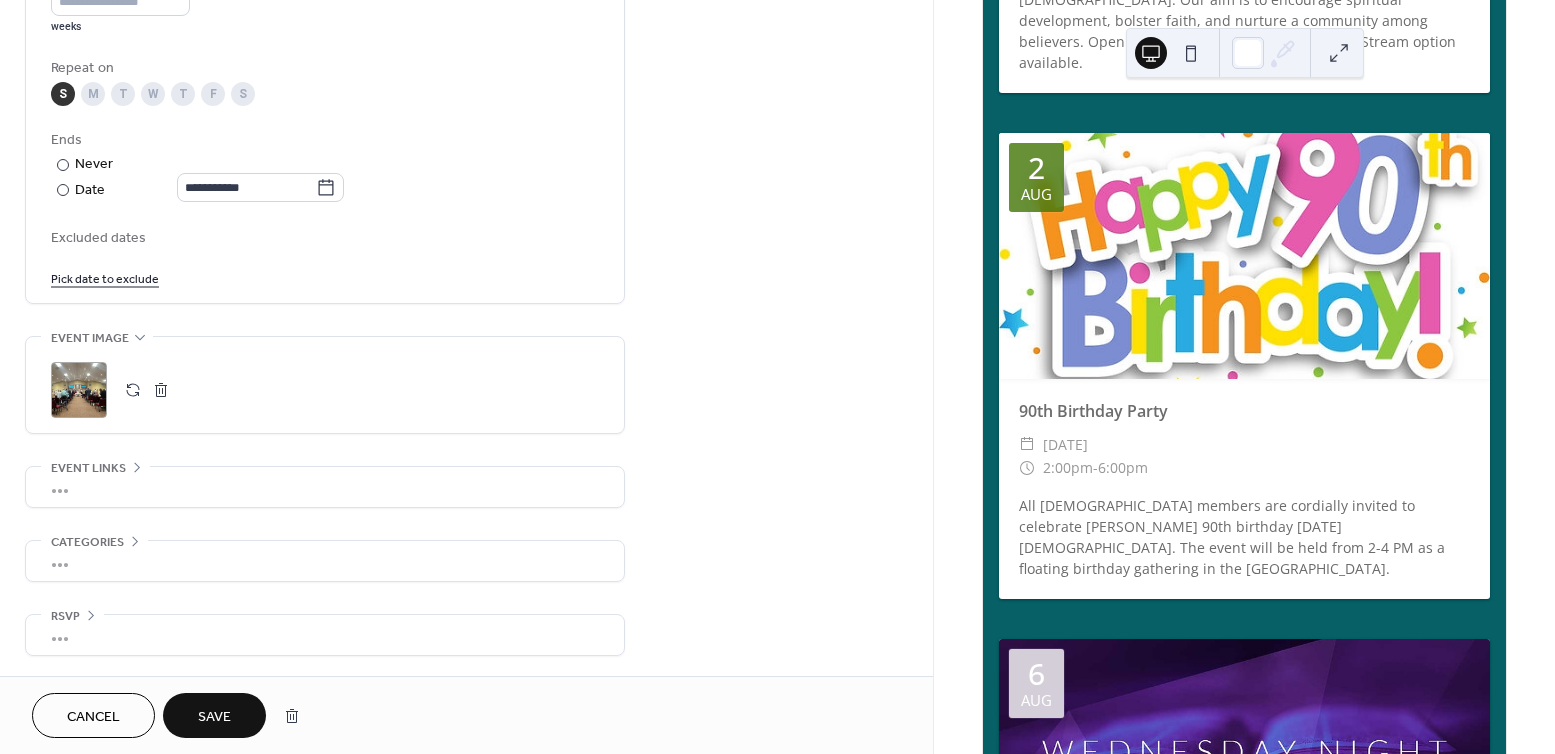 click on ";" at bounding box center [79, 390] 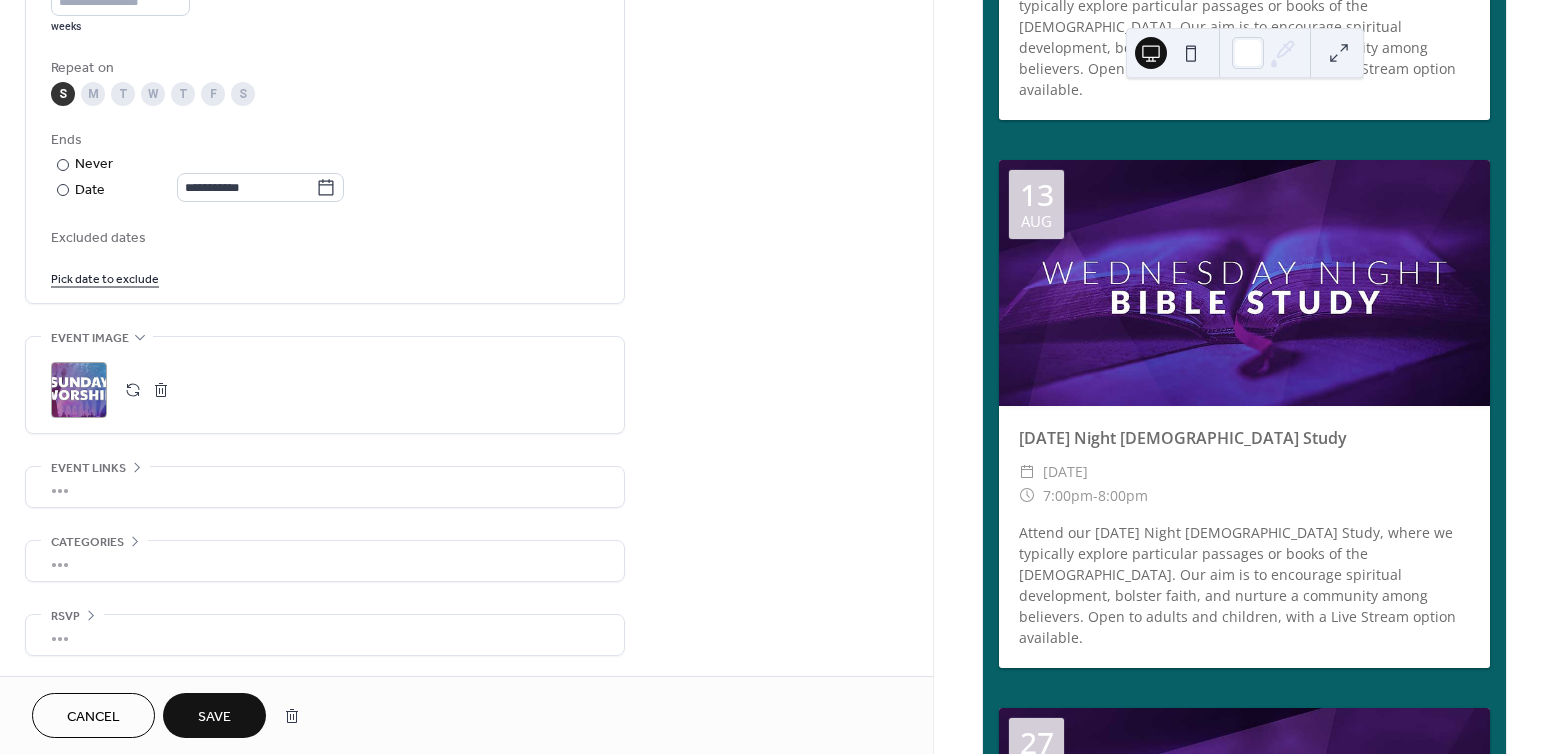 scroll, scrollTop: 1641, scrollLeft: 0, axis: vertical 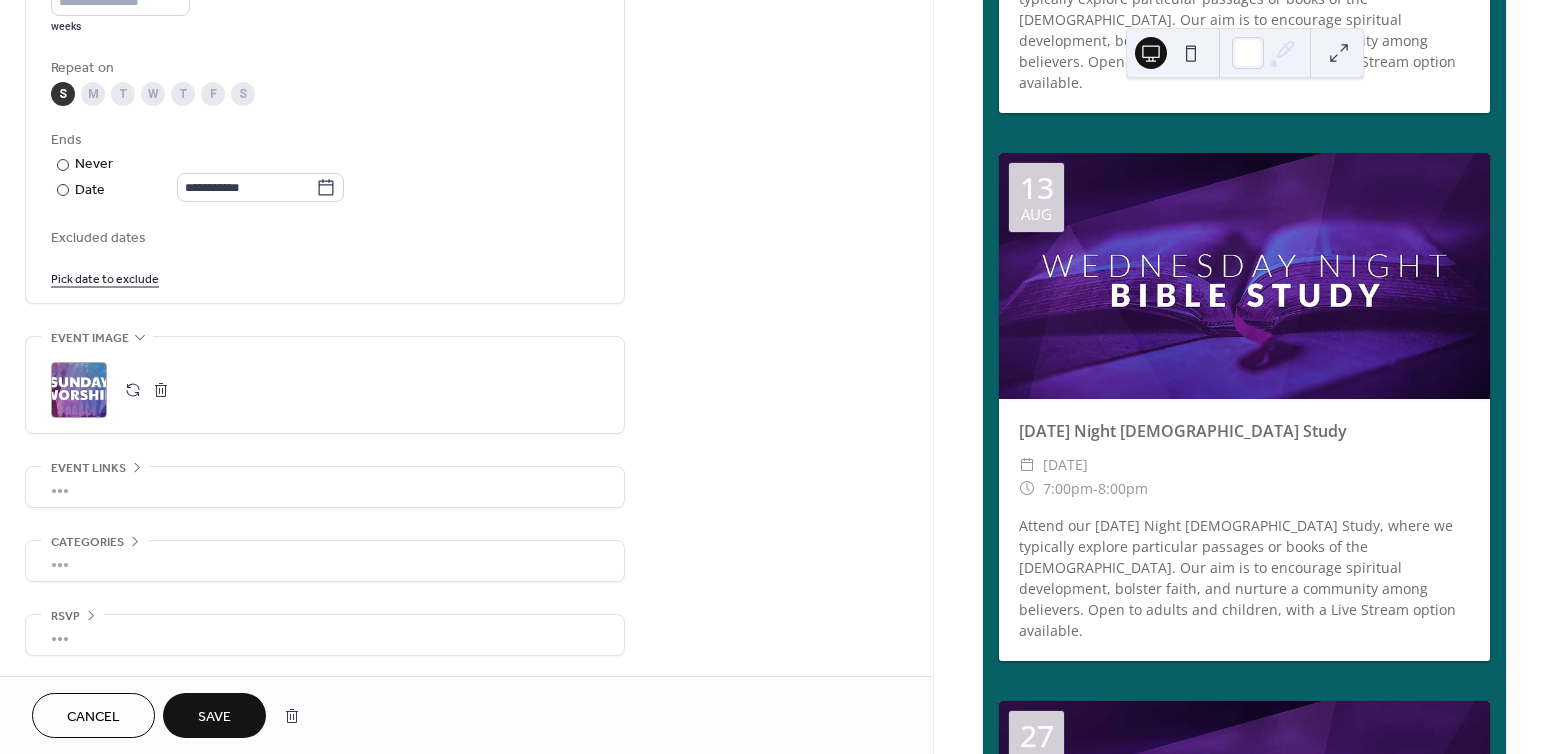 click on "Save" at bounding box center (214, 717) 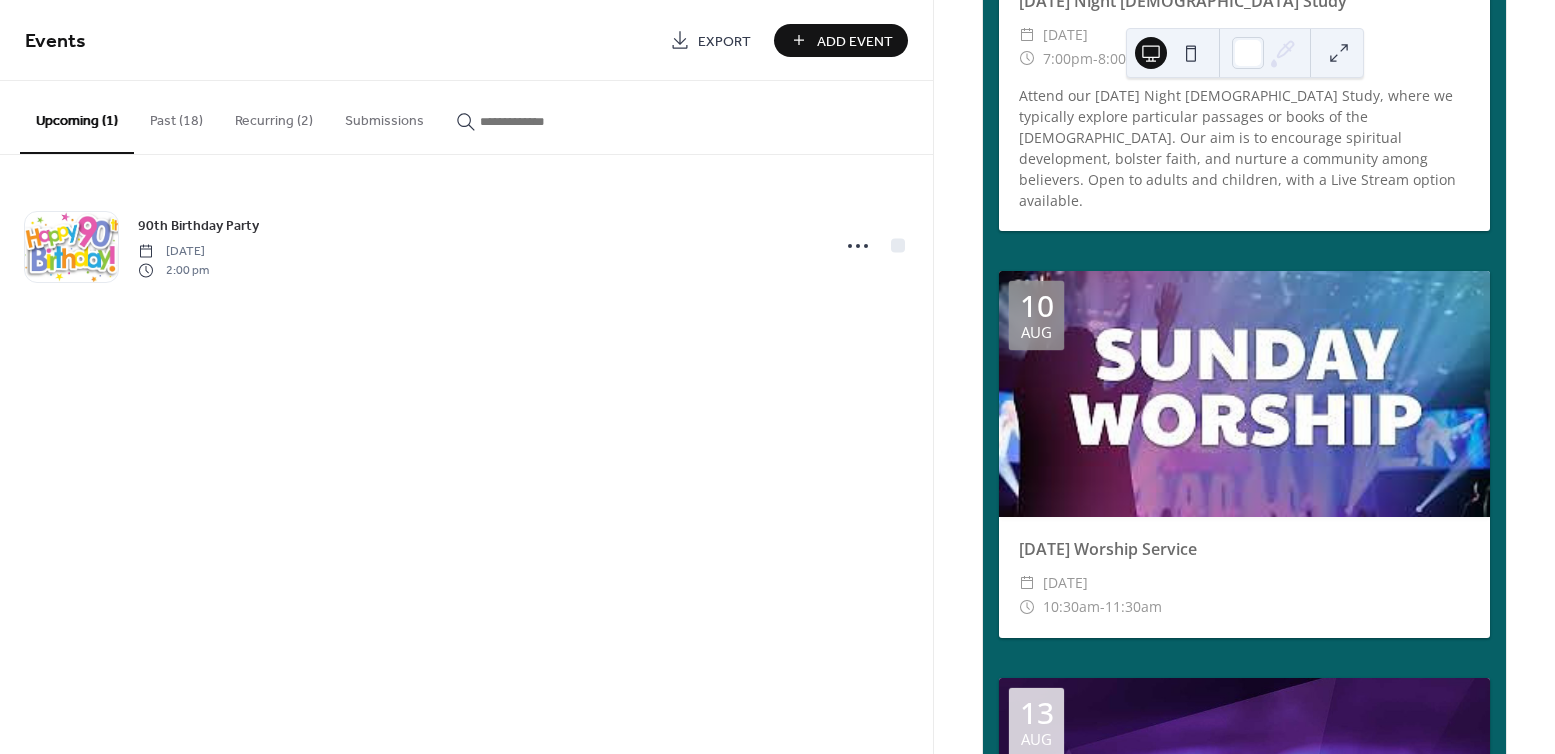 scroll, scrollTop: 1955, scrollLeft: 0, axis: vertical 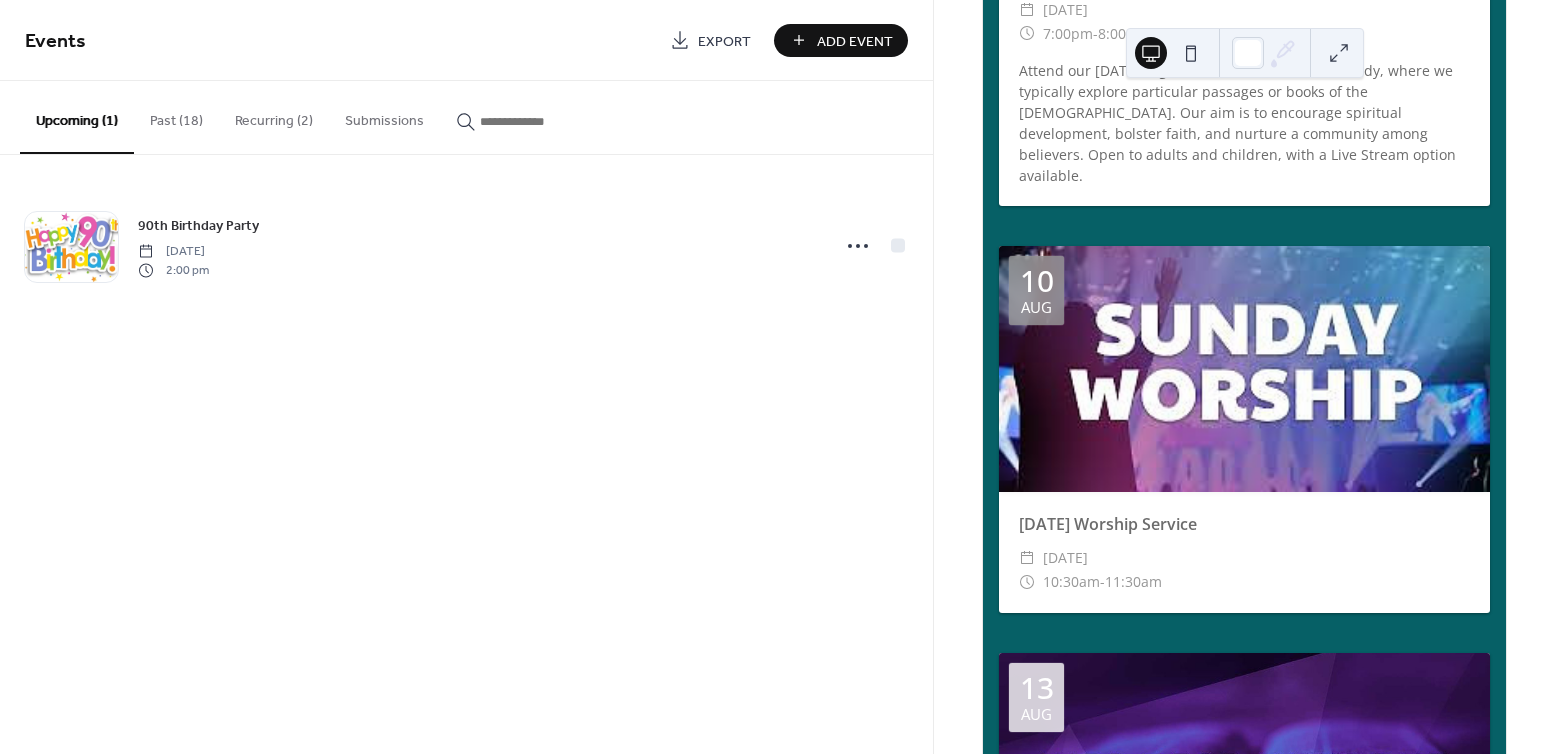 click at bounding box center [1244, 369] 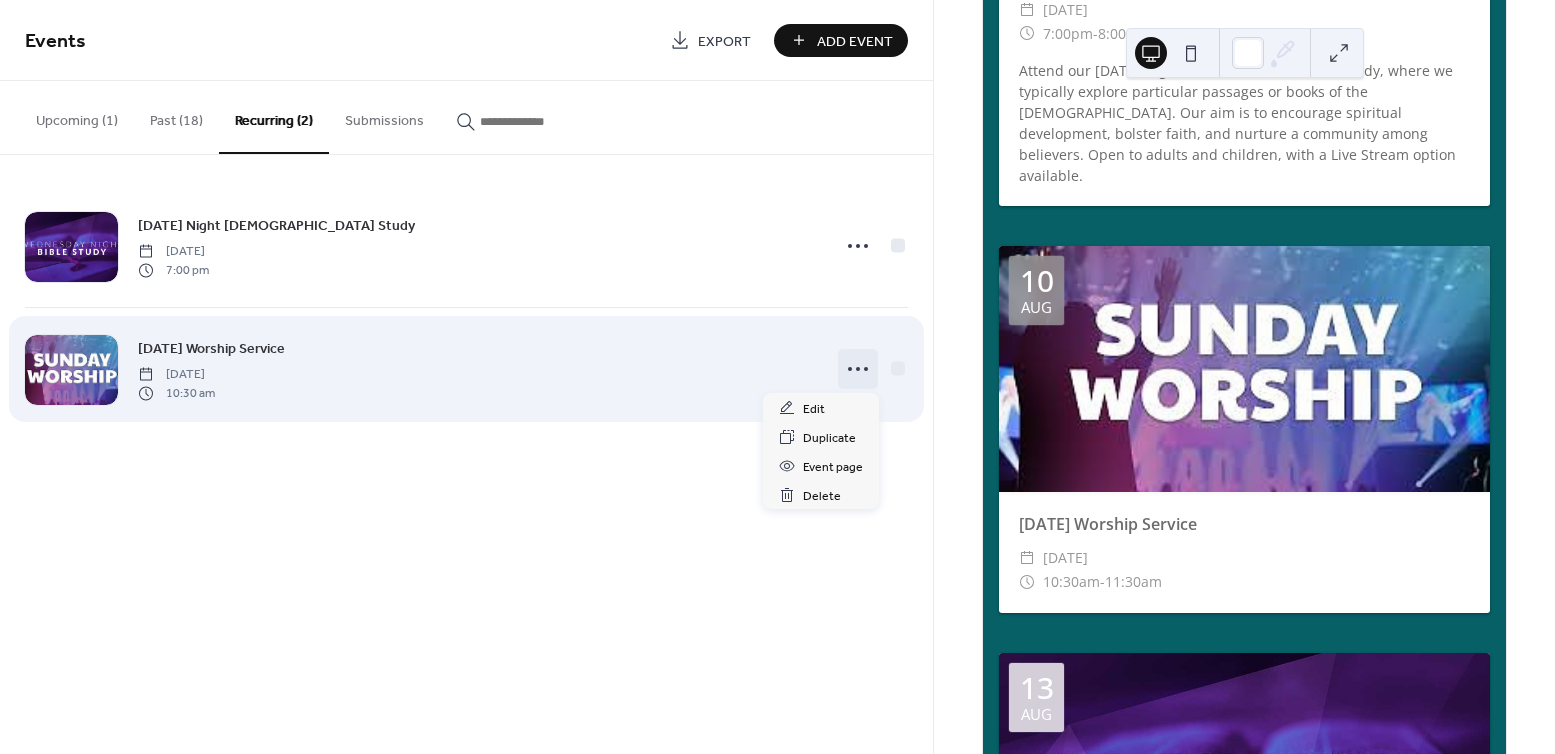 click 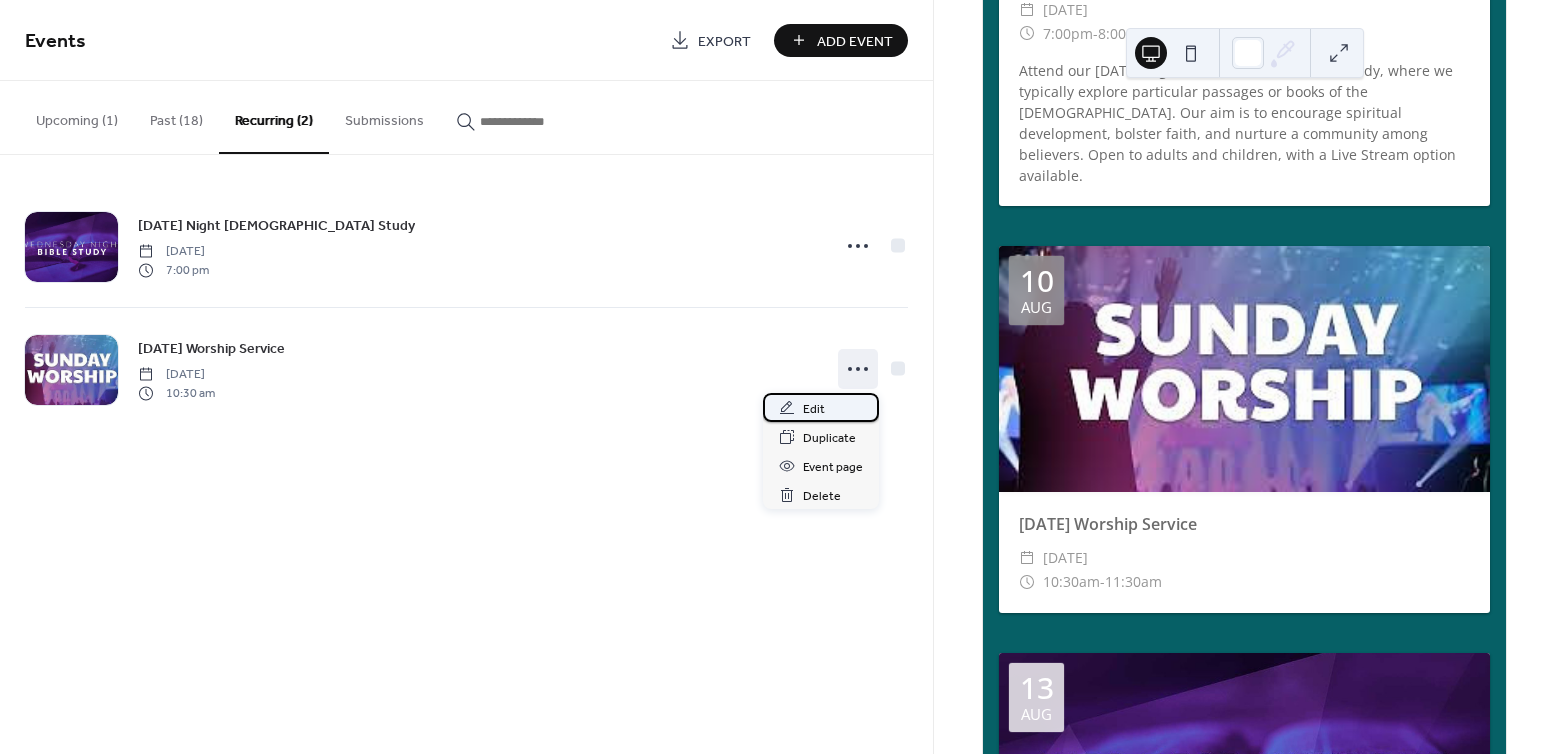click on "Edit" at bounding box center [821, 407] 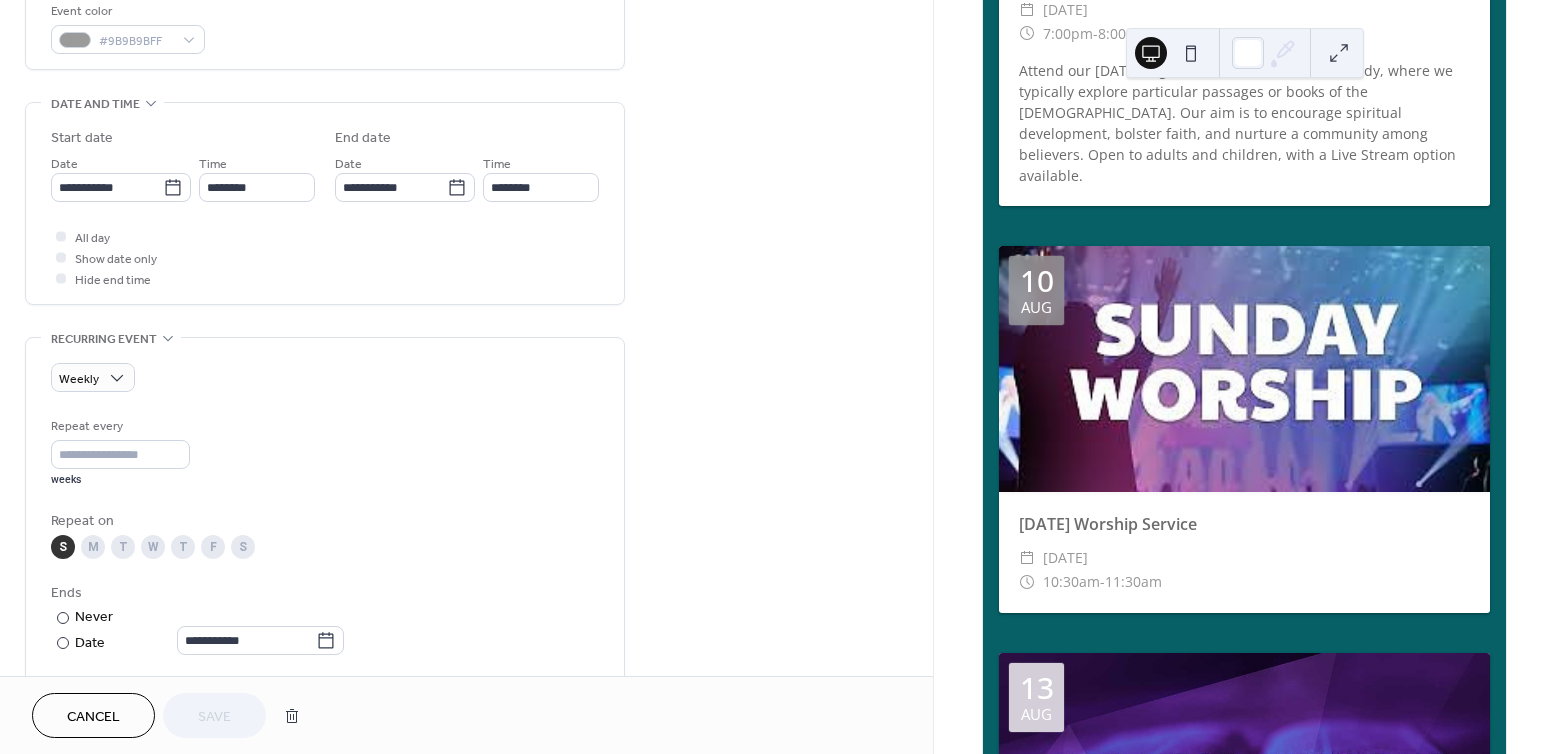 scroll, scrollTop: 548, scrollLeft: 0, axis: vertical 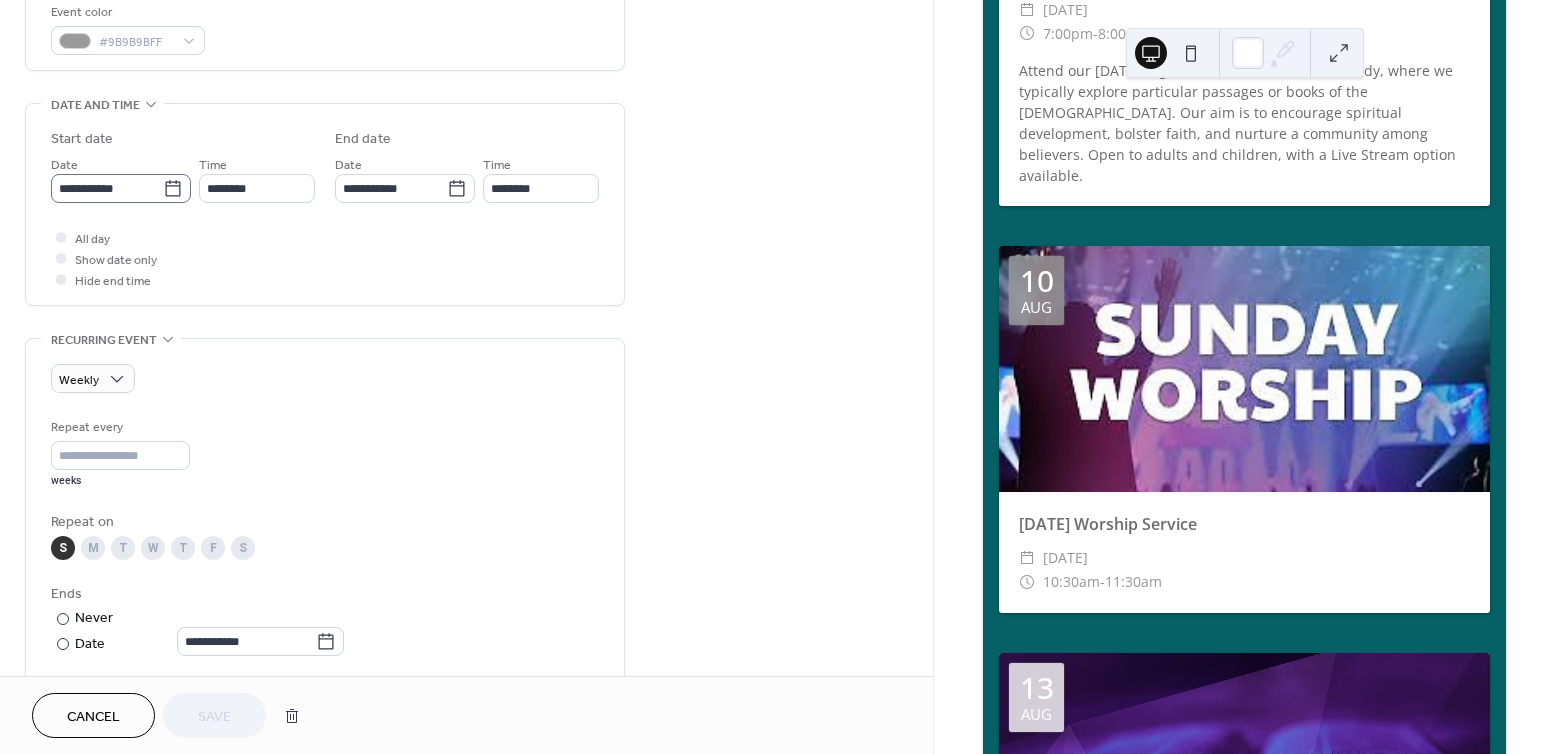 click 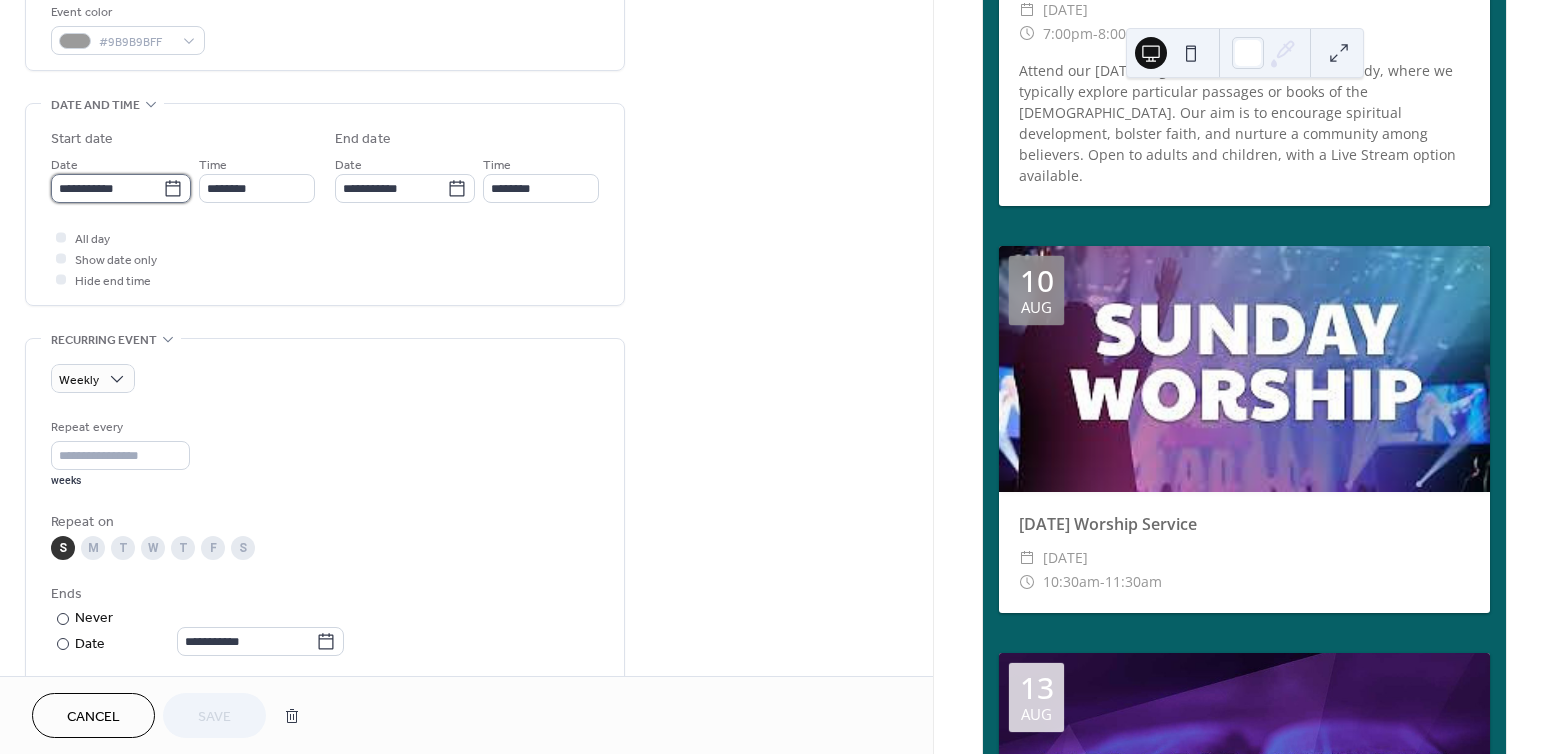 click on "**********" at bounding box center (107, 188) 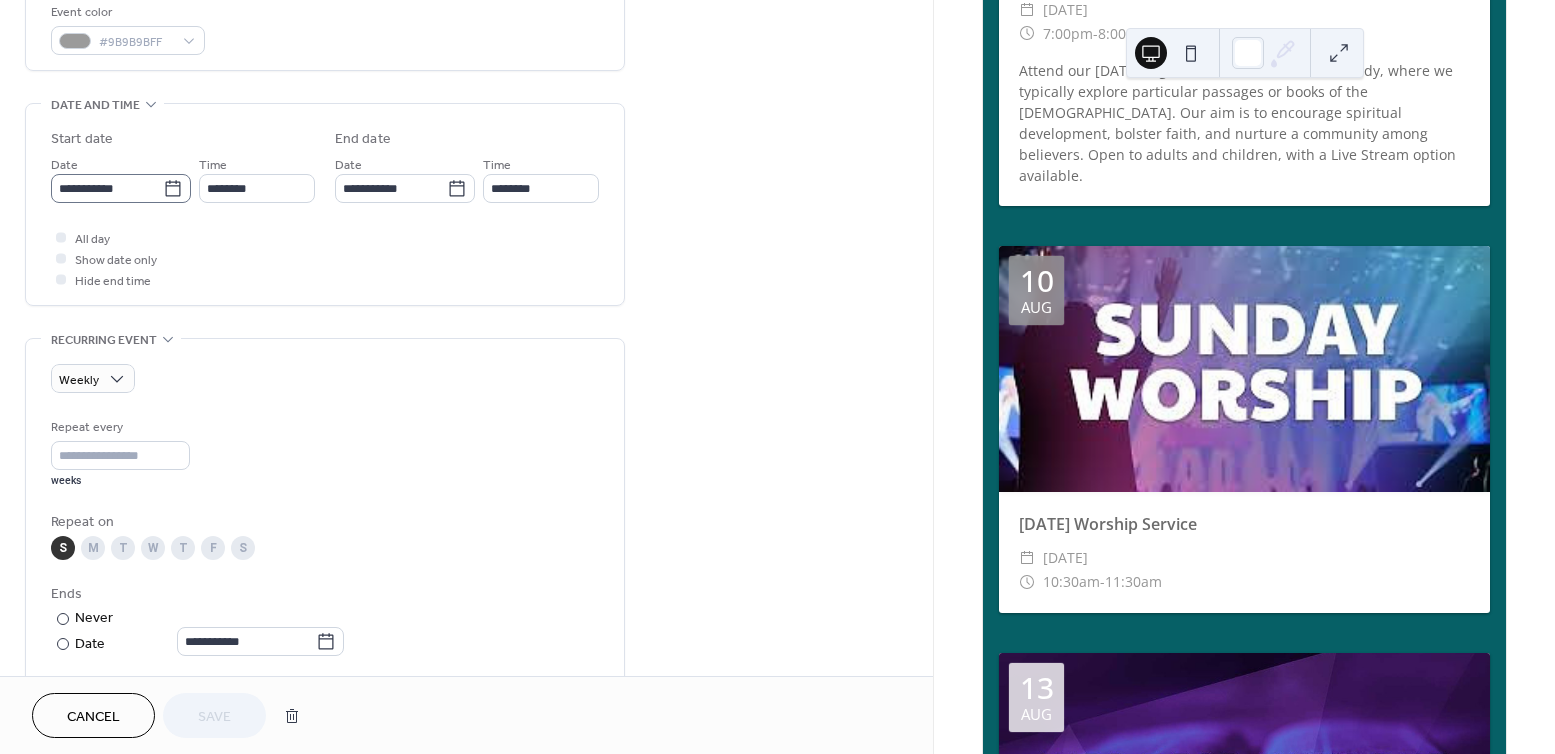 click 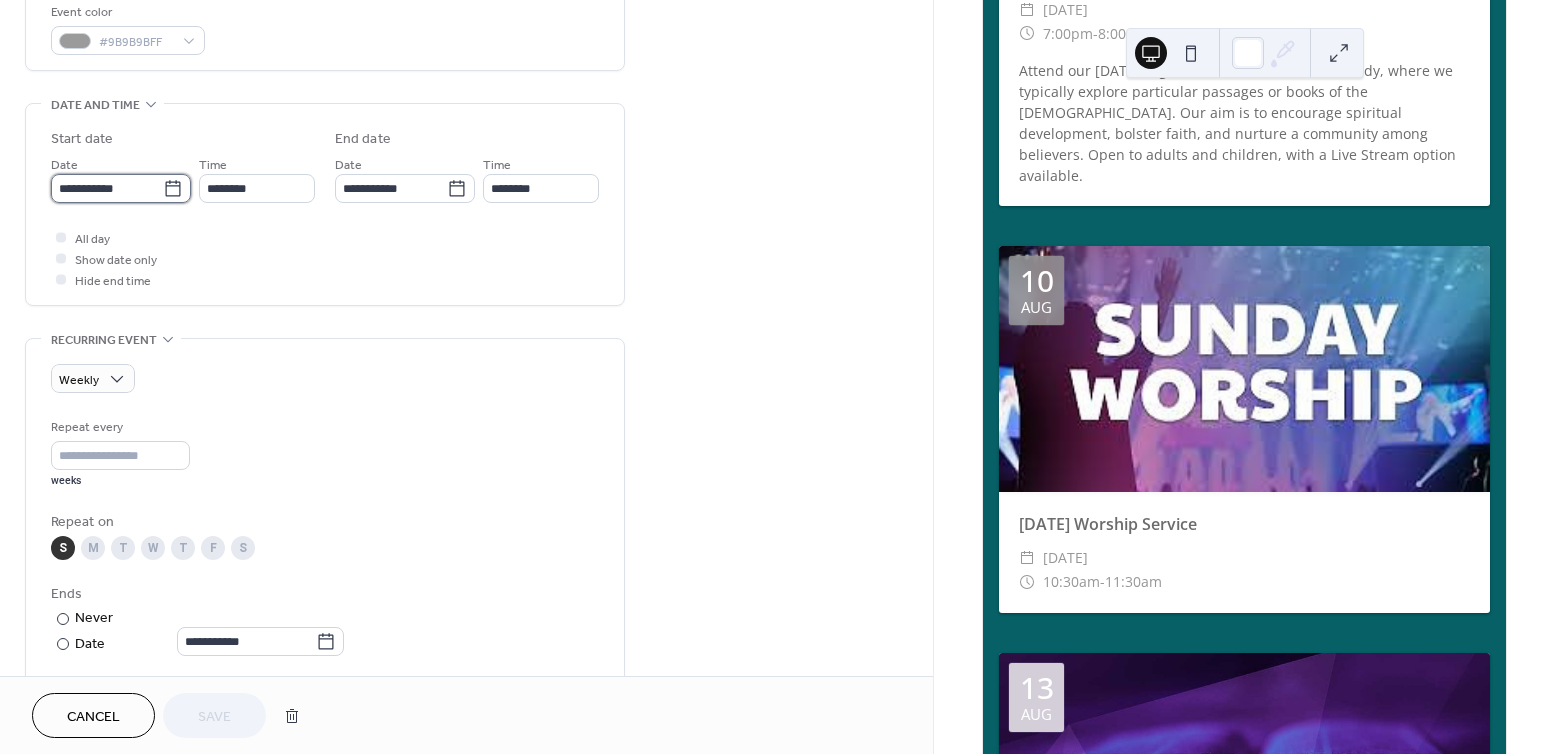 click on "**********" at bounding box center [107, 188] 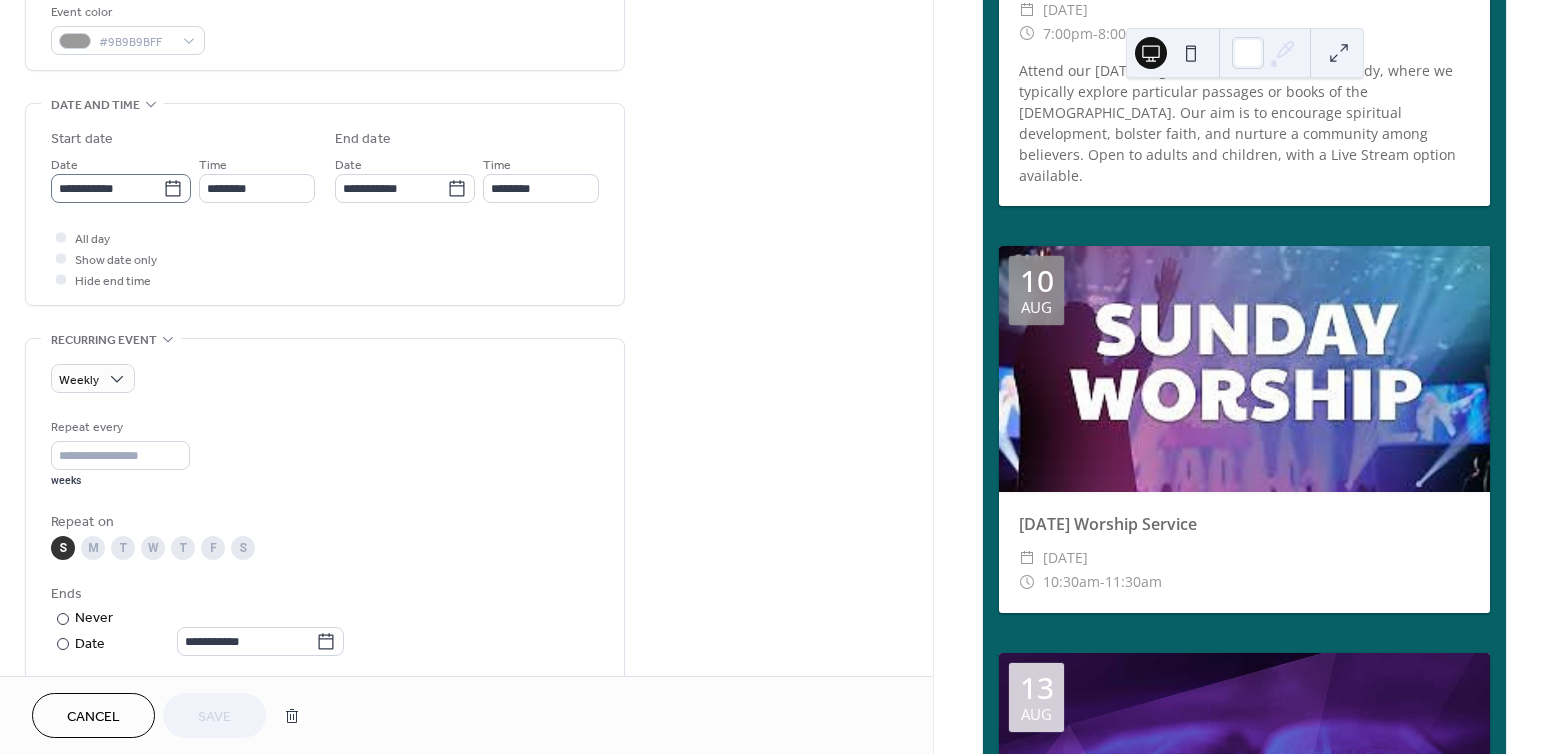 click 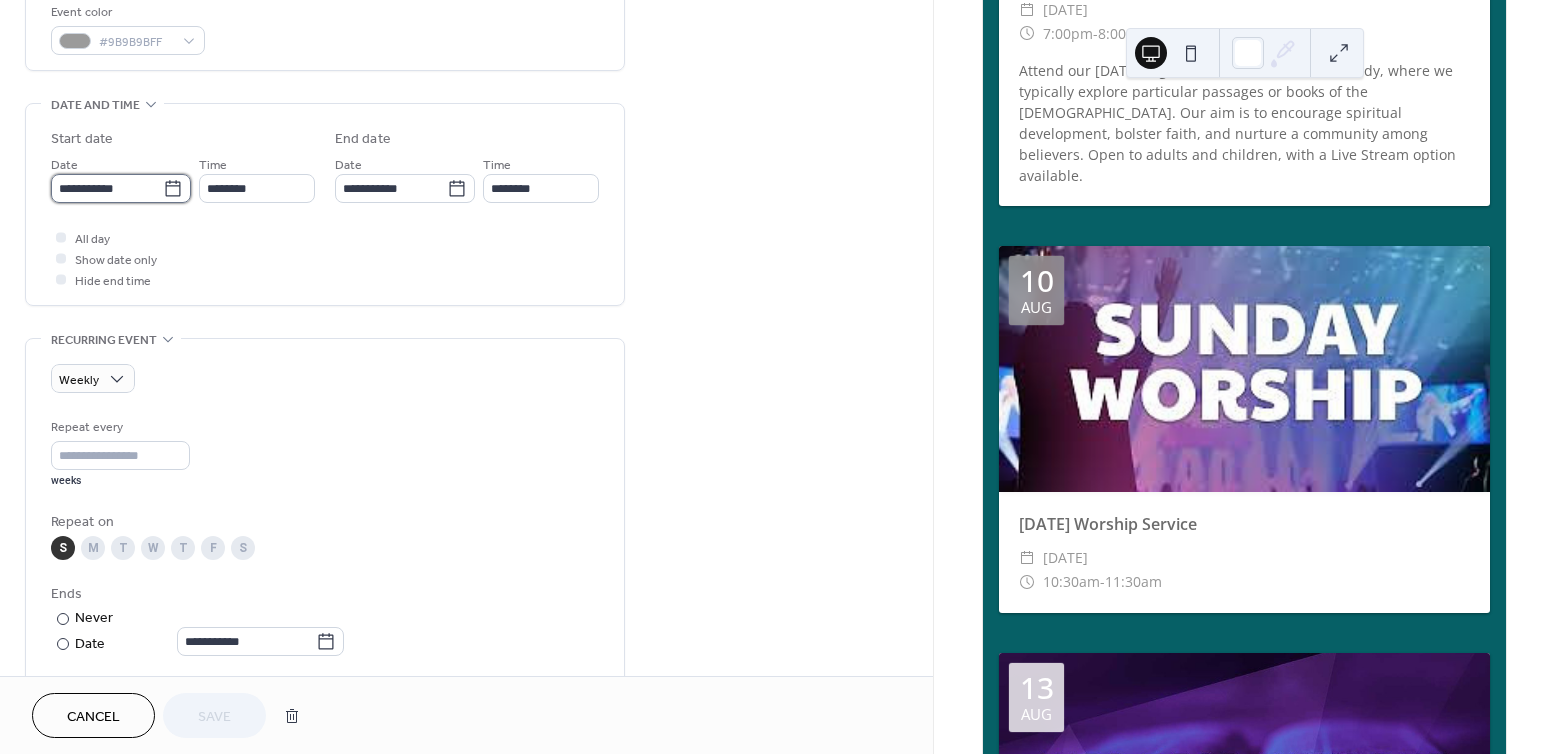 click on "**********" at bounding box center [107, 188] 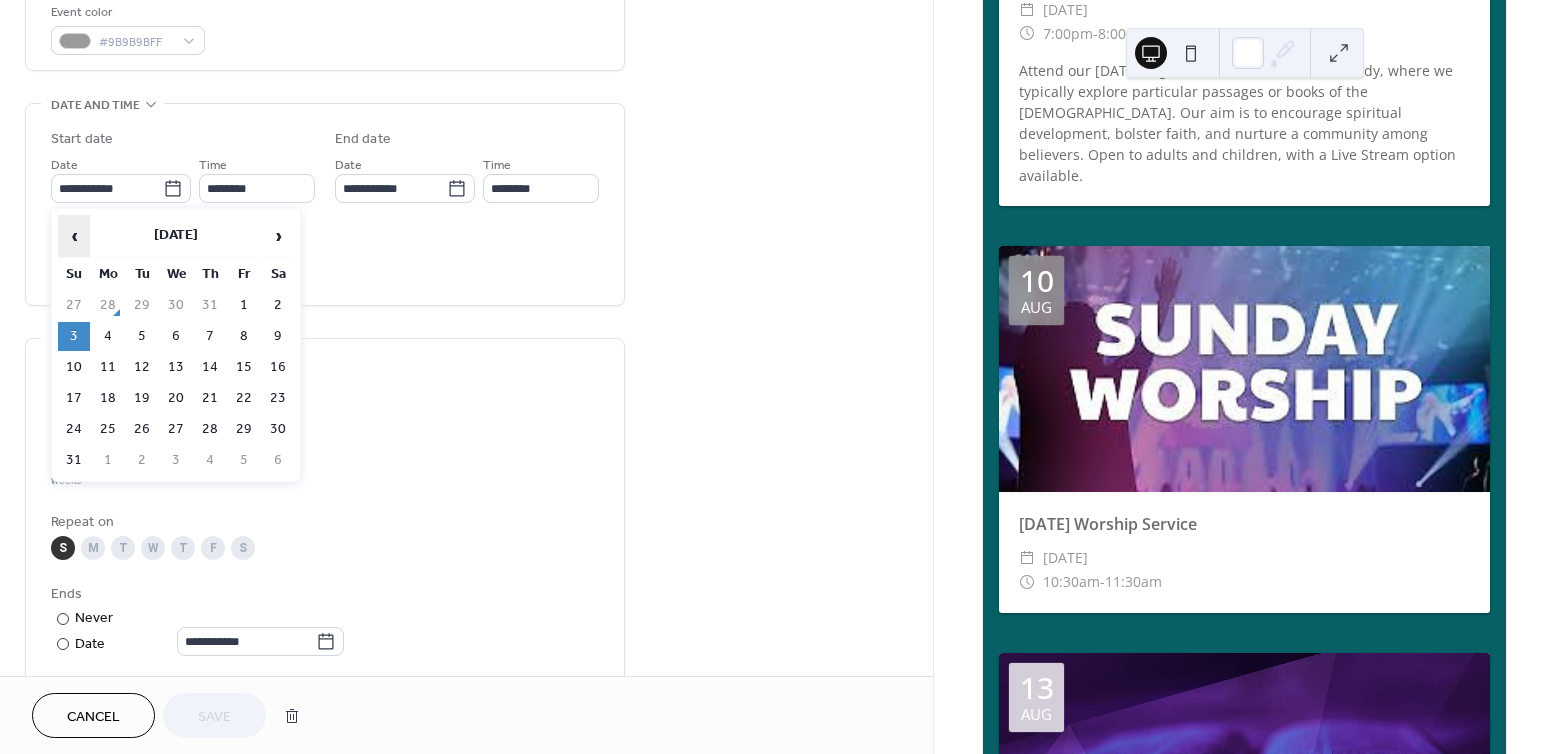 click on "‹" at bounding box center (74, 236) 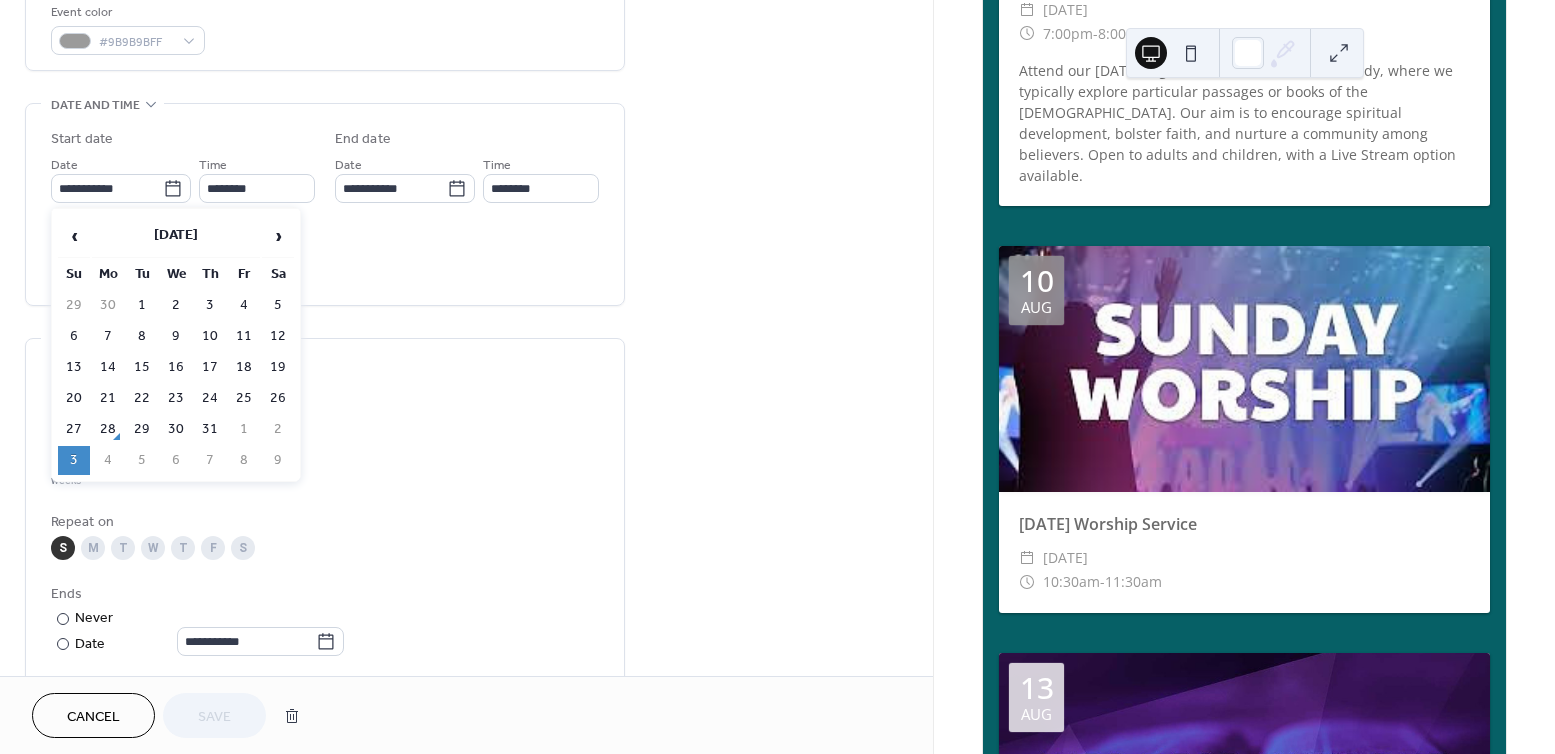 click on "3" at bounding box center (74, 460) 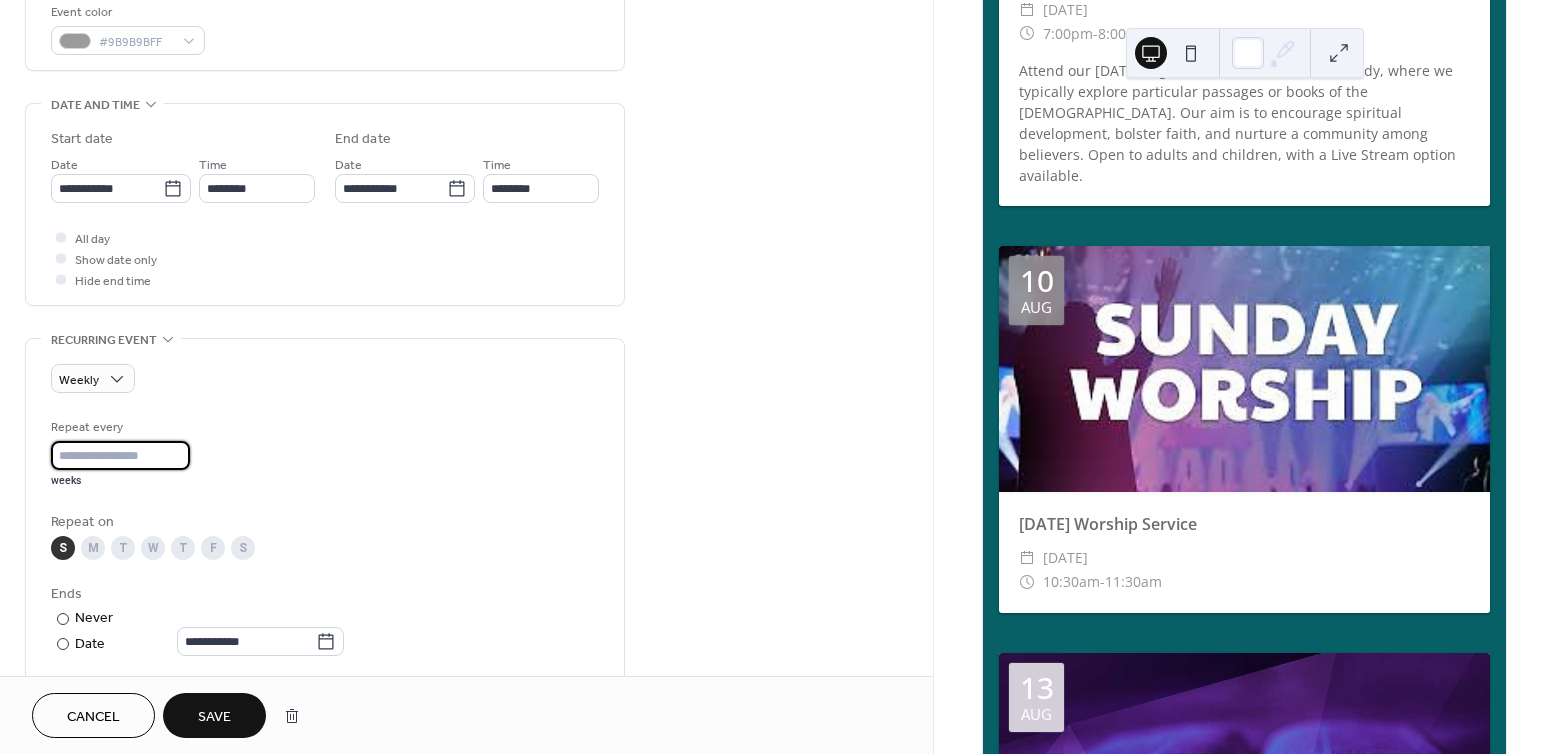 click on "*" at bounding box center (120, 455) 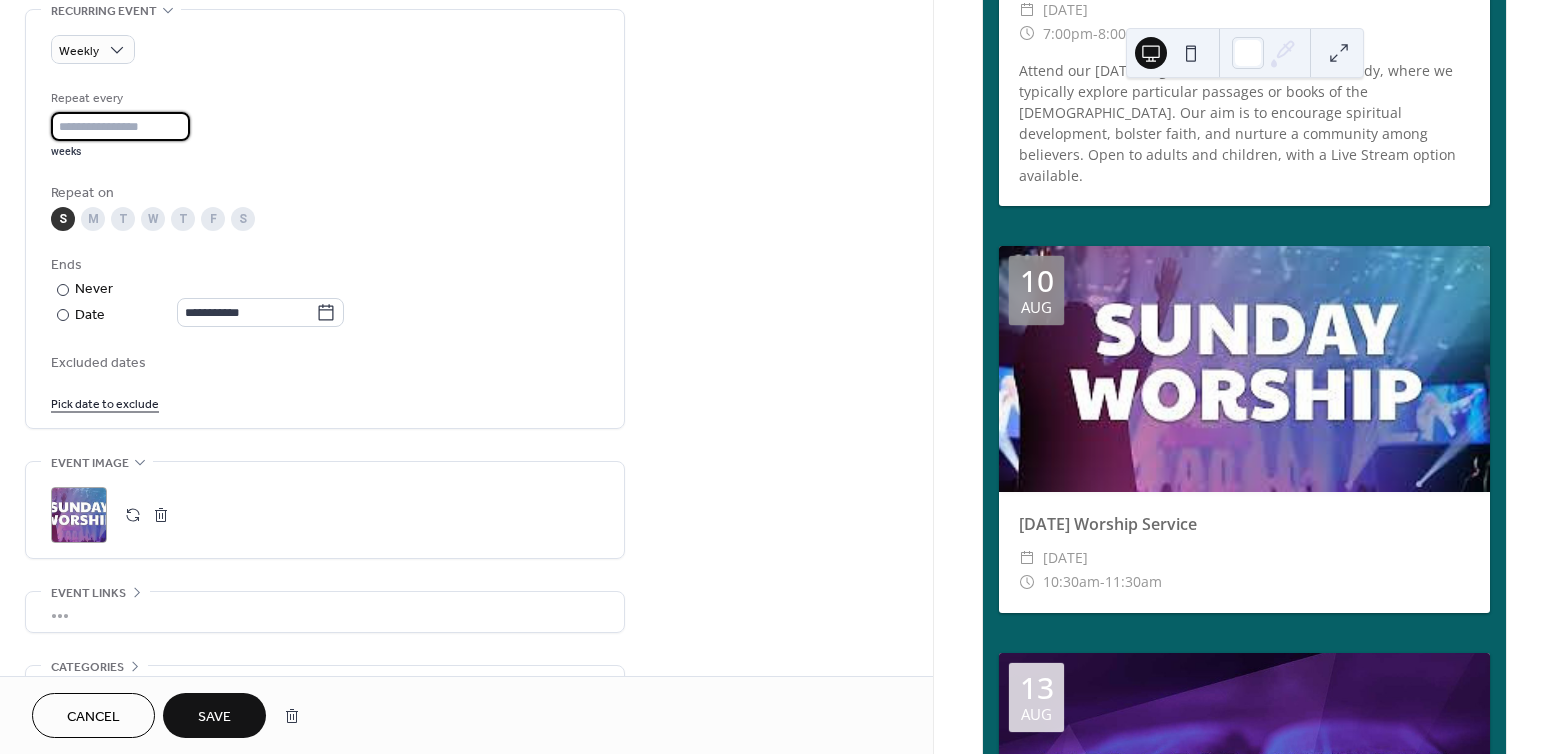 scroll, scrollTop: 898, scrollLeft: 0, axis: vertical 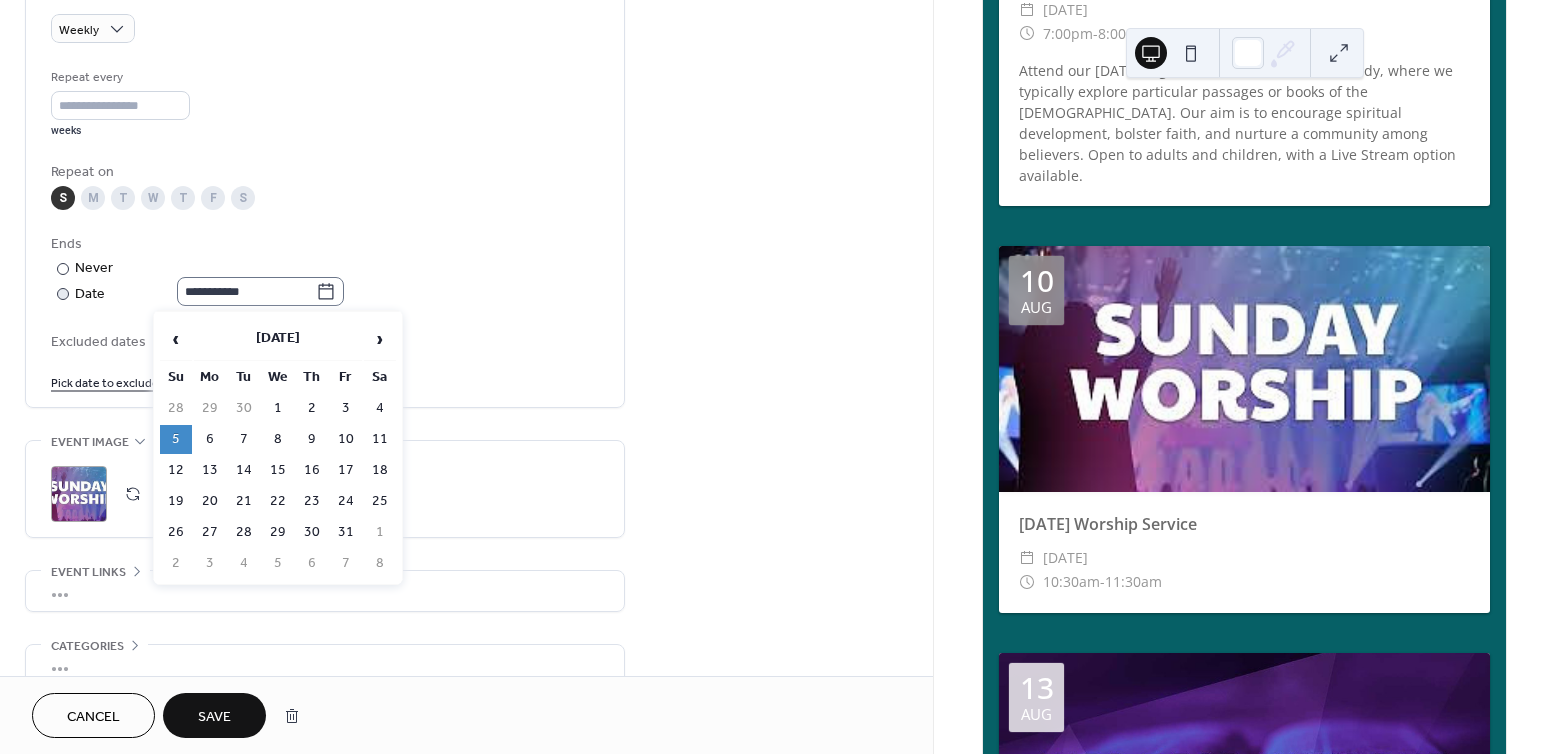 click 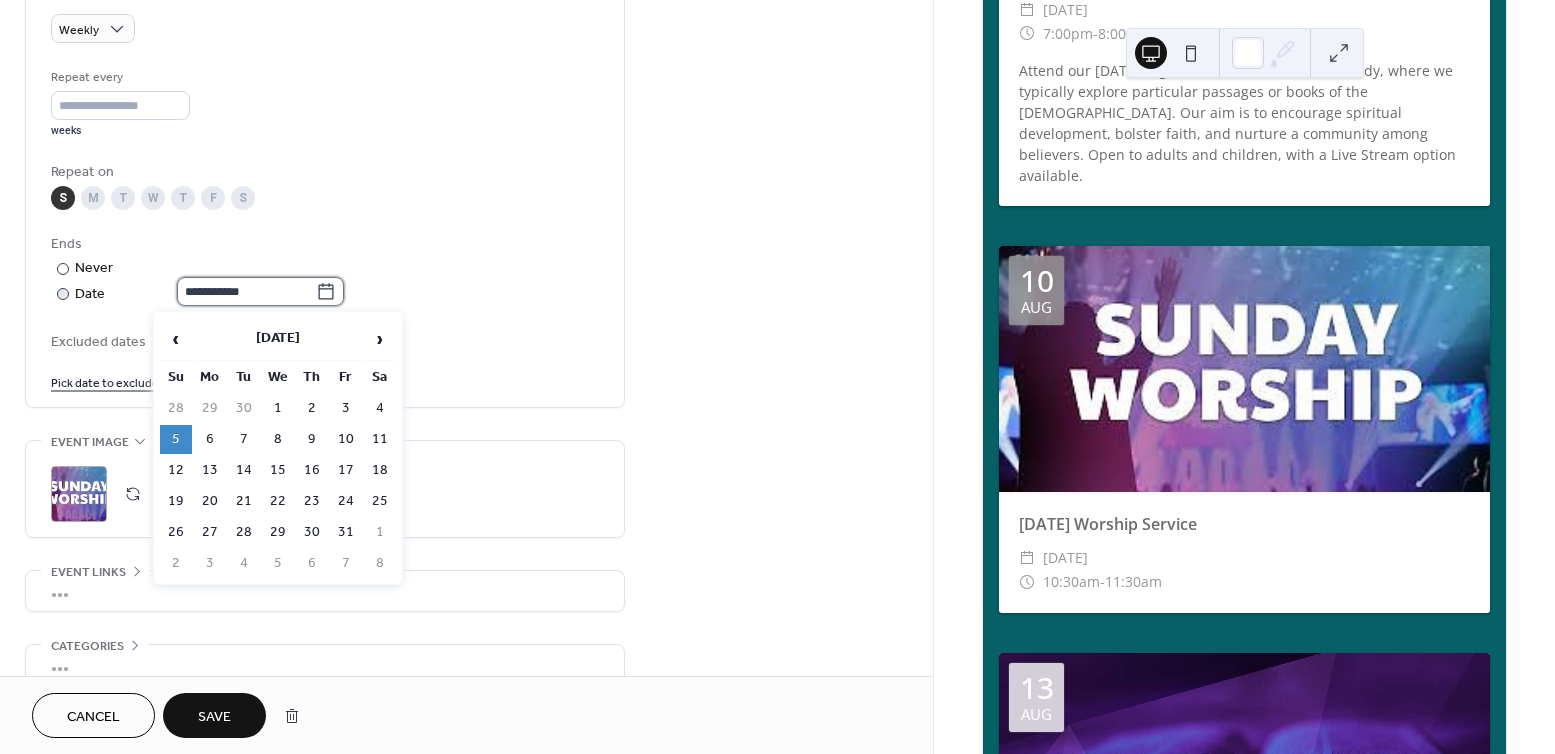 click on "**********" at bounding box center [246, 291] 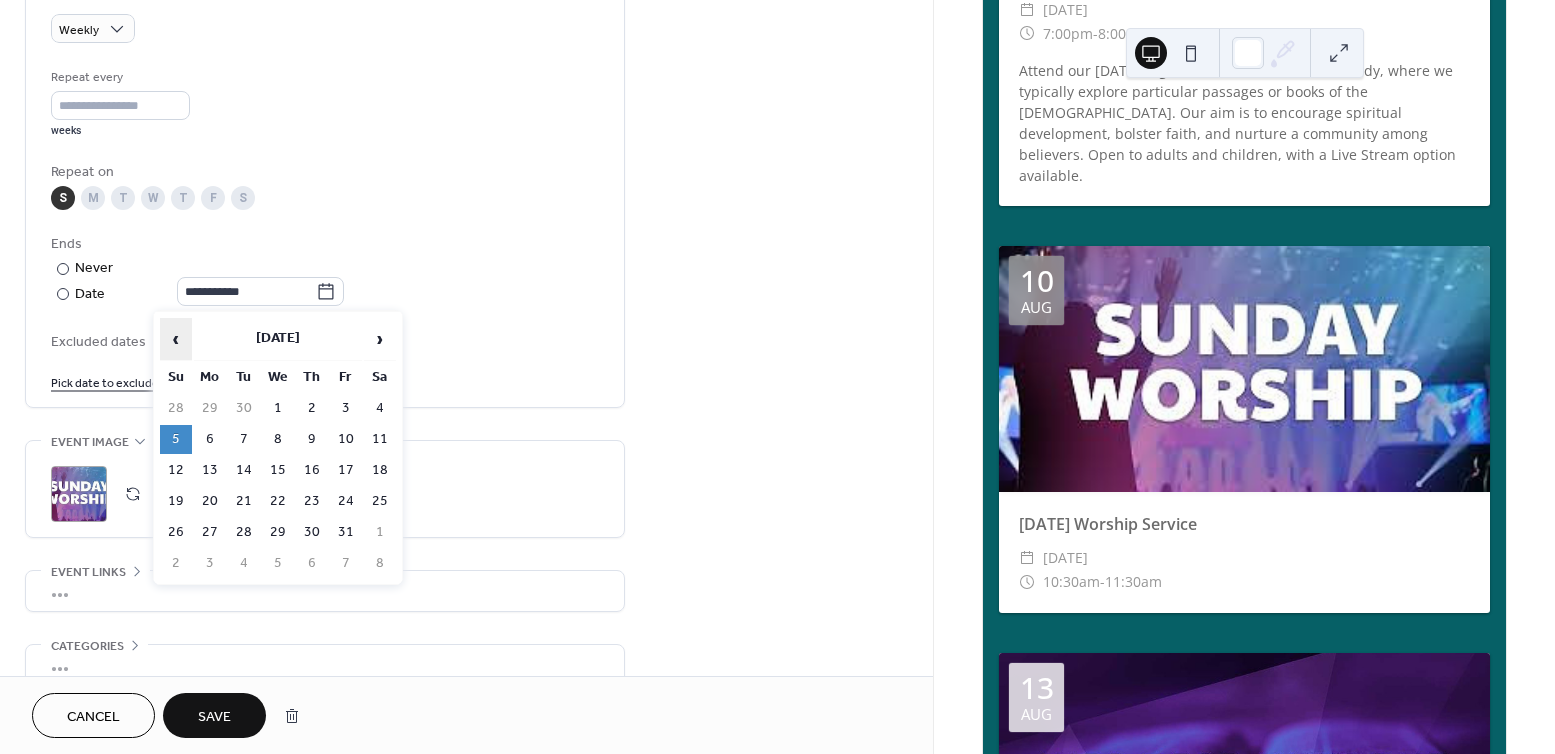 click on "‹" at bounding box center [176, 339] 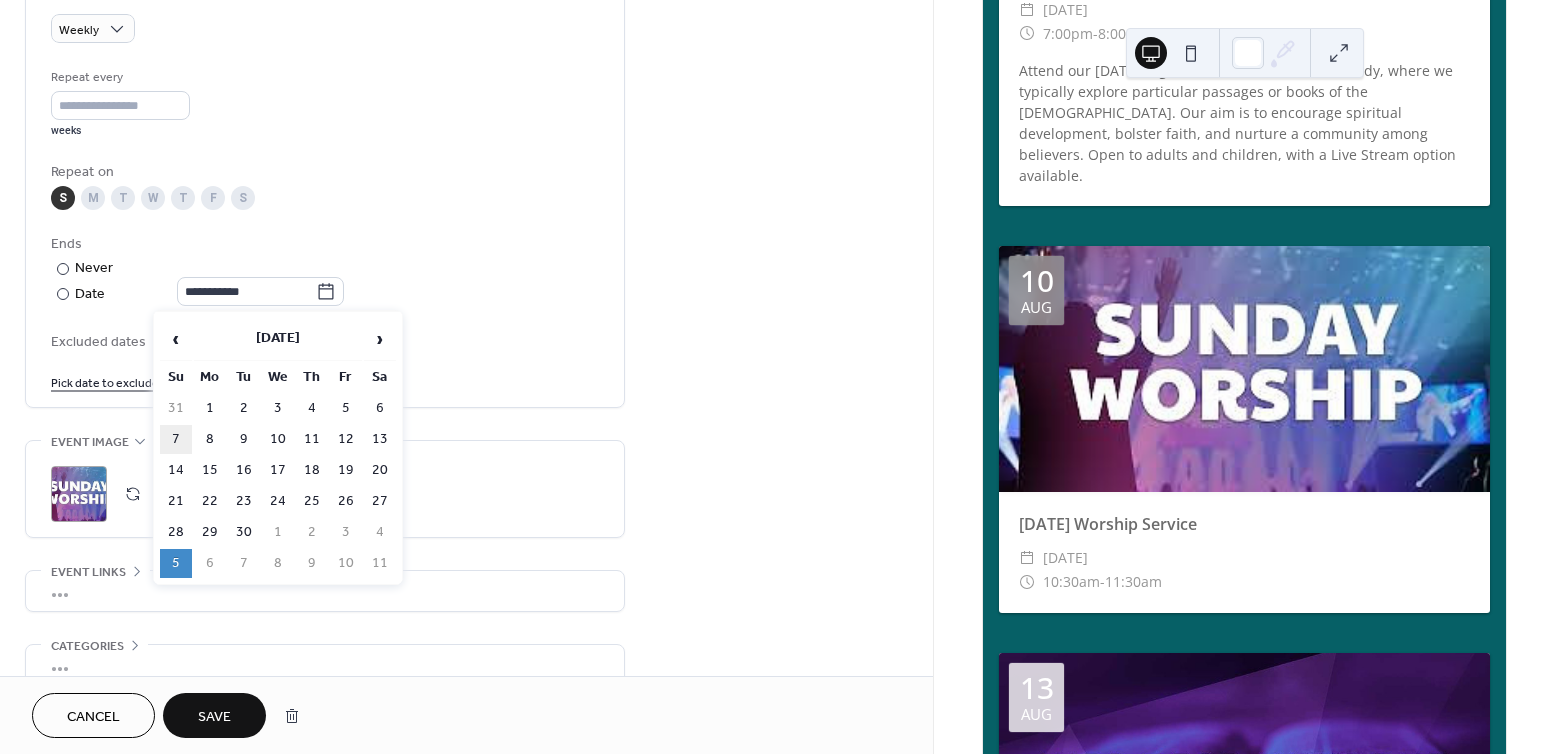 click on "7" at bounding box center [176, 439] 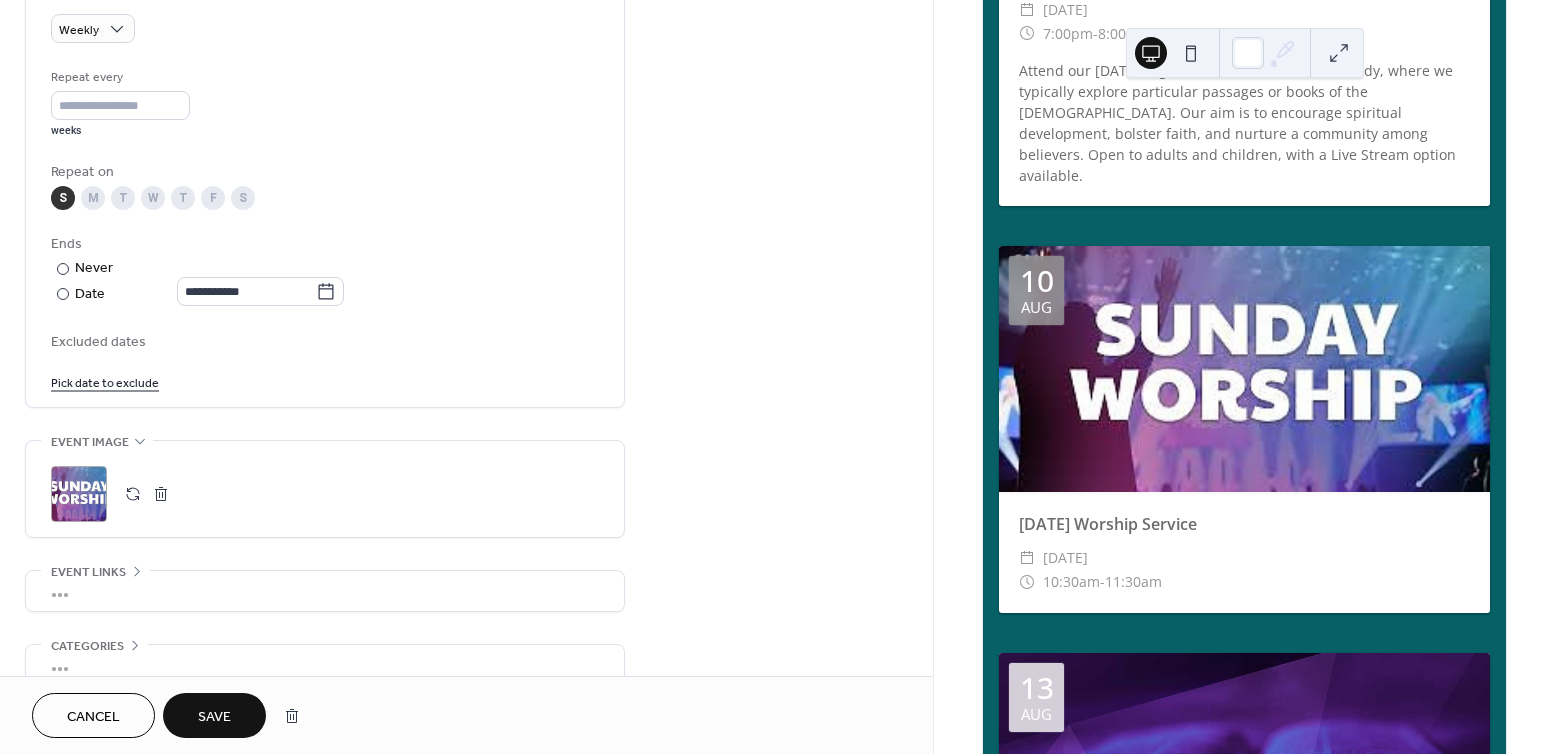 click on "**********" at bounding box center (325, -14) 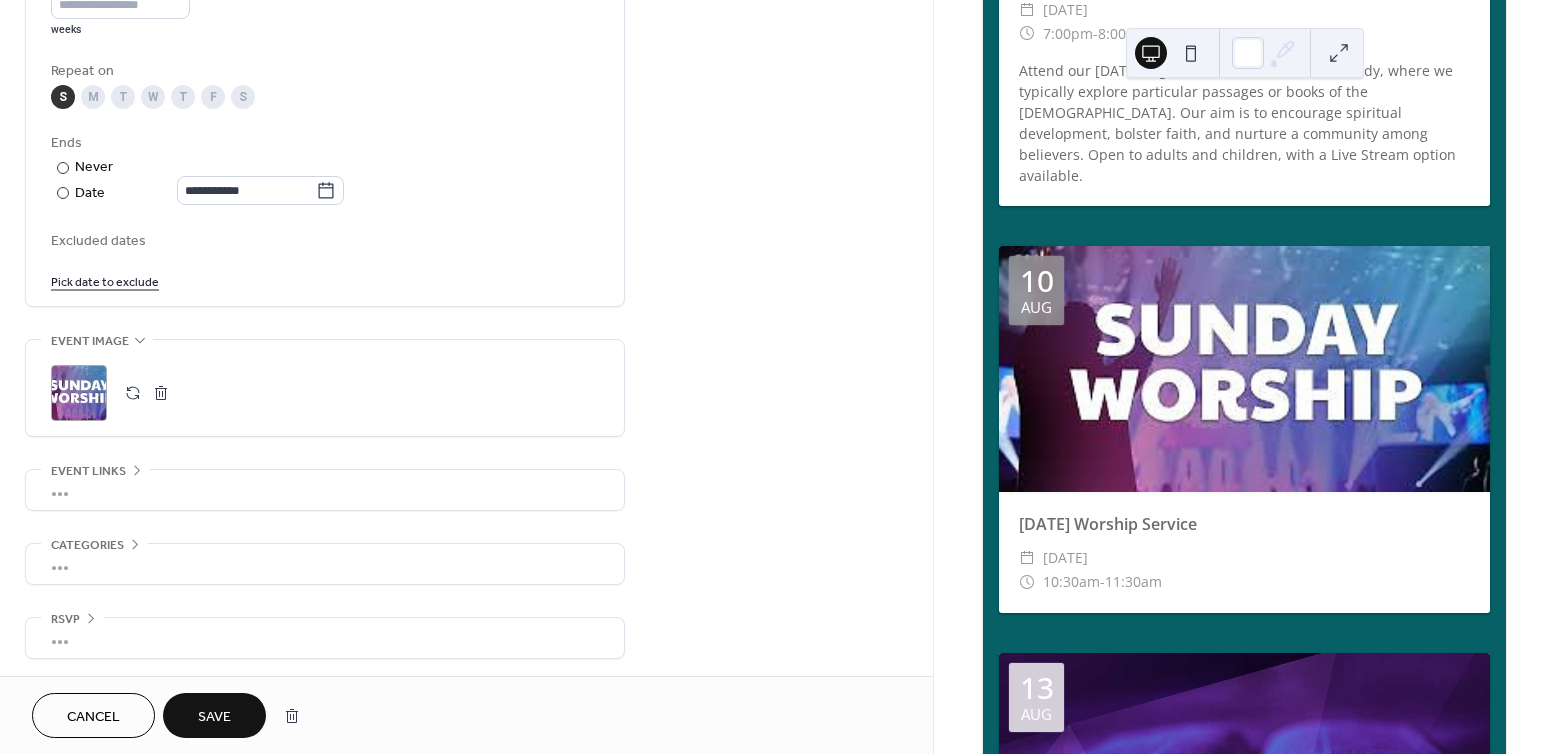 scroll, scrollTop: 1002, scrollLeft: 0, axis: vertical 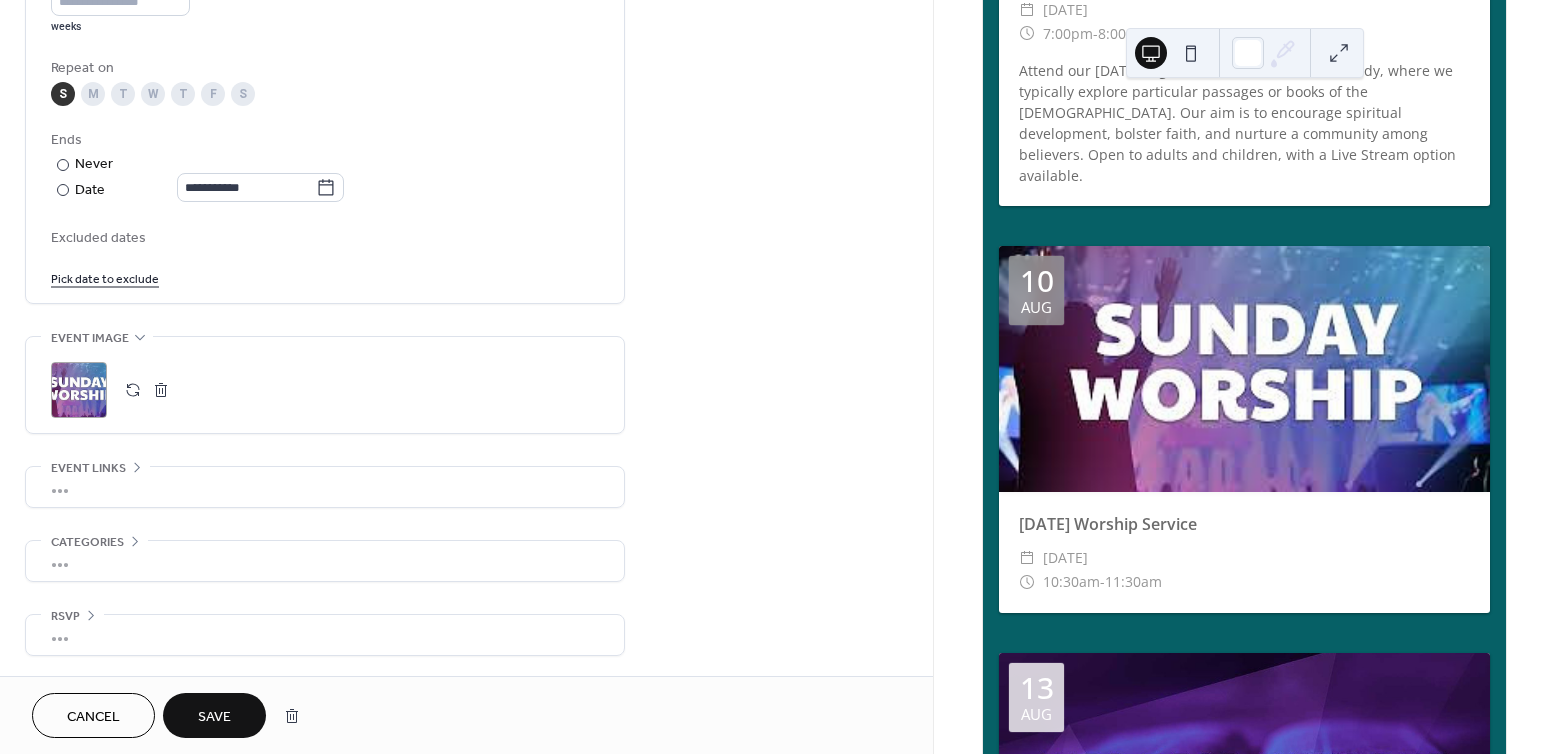 click on ";" at bounding box center (79, 390) 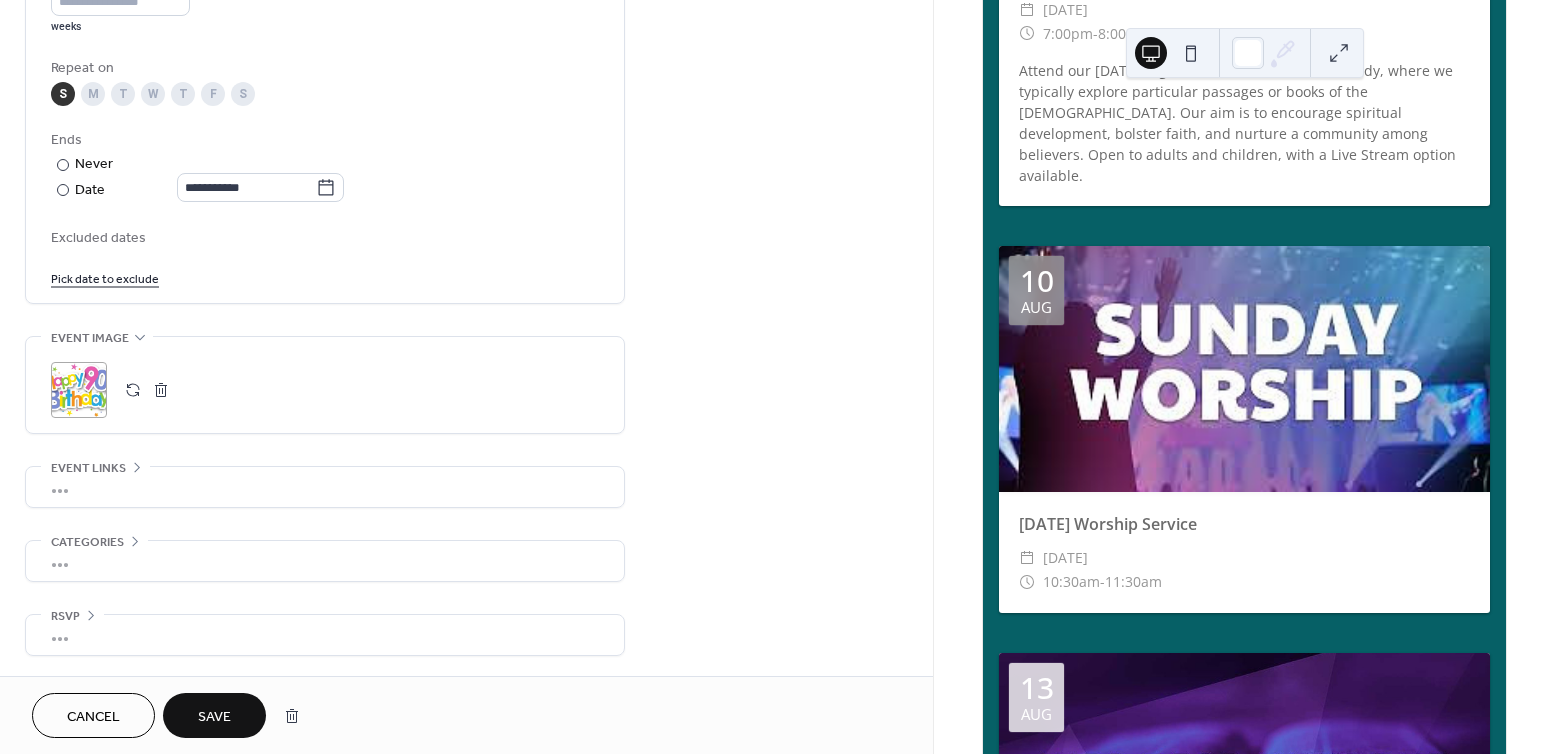 click on ";" at bounding box center [79, 390] 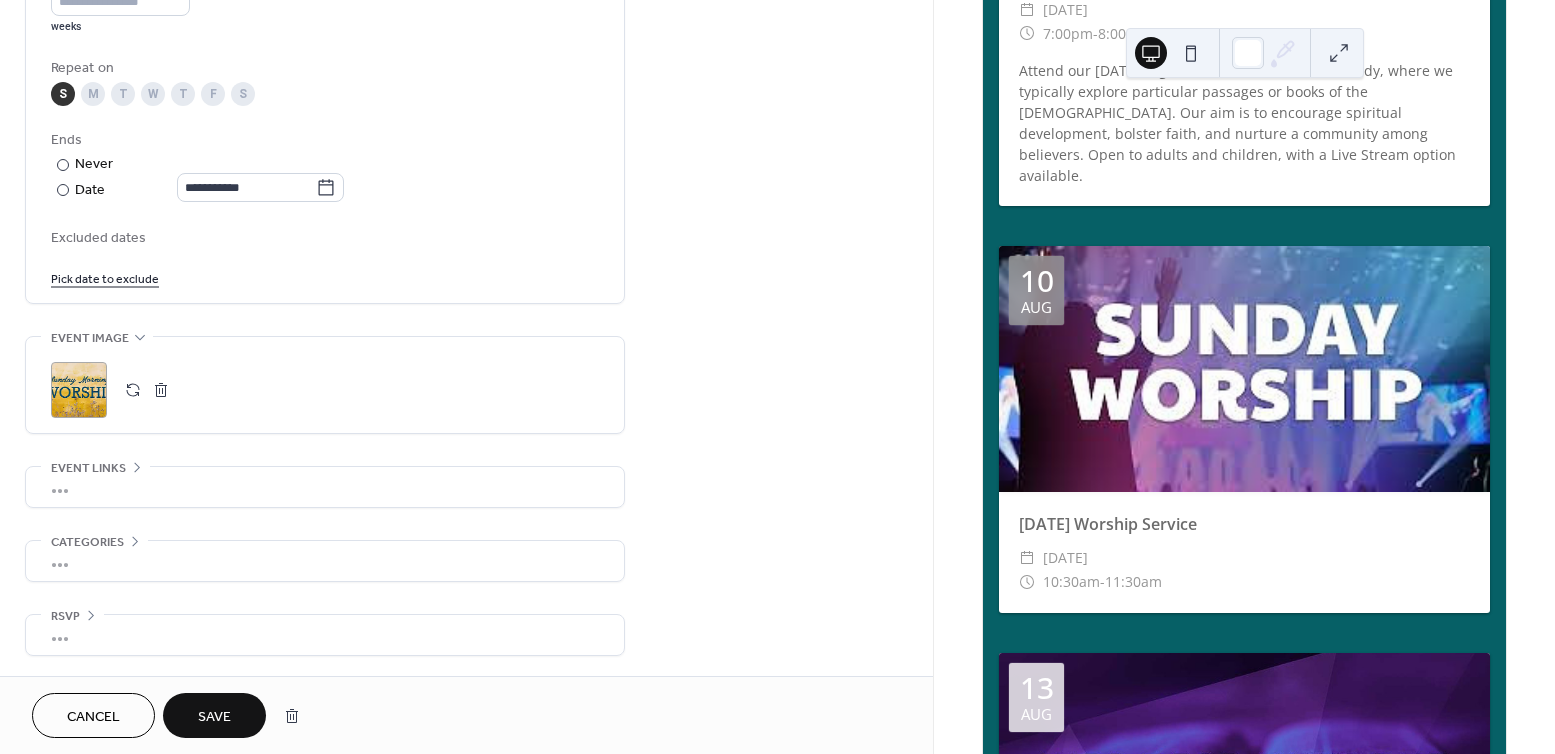click on "Save" at bounding box center [214, 717] 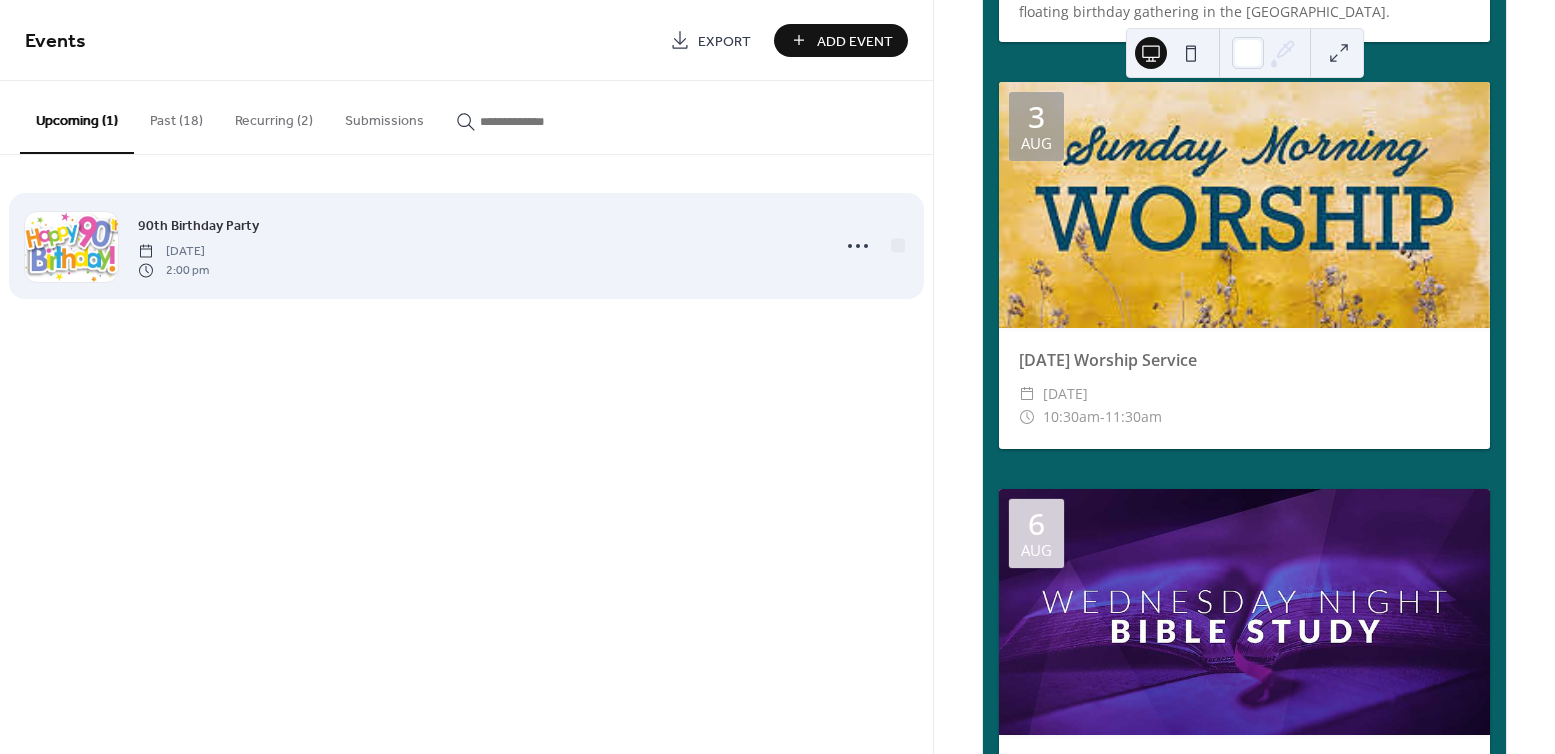 scroll, scrollTop: 1164, scrollLeft: 0, axis: vertical 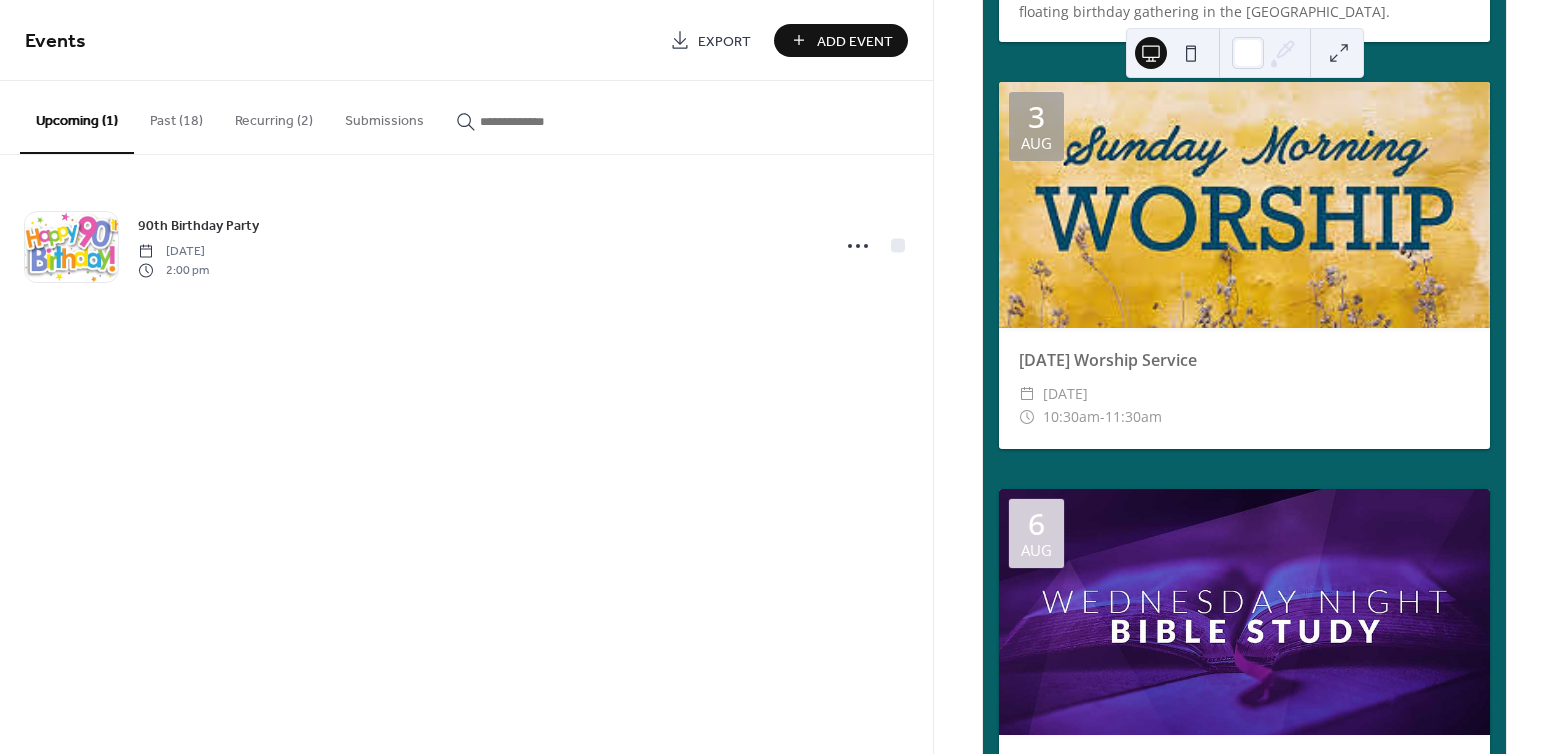 click on "Recurring (2)" at bounding box center [274, 116] 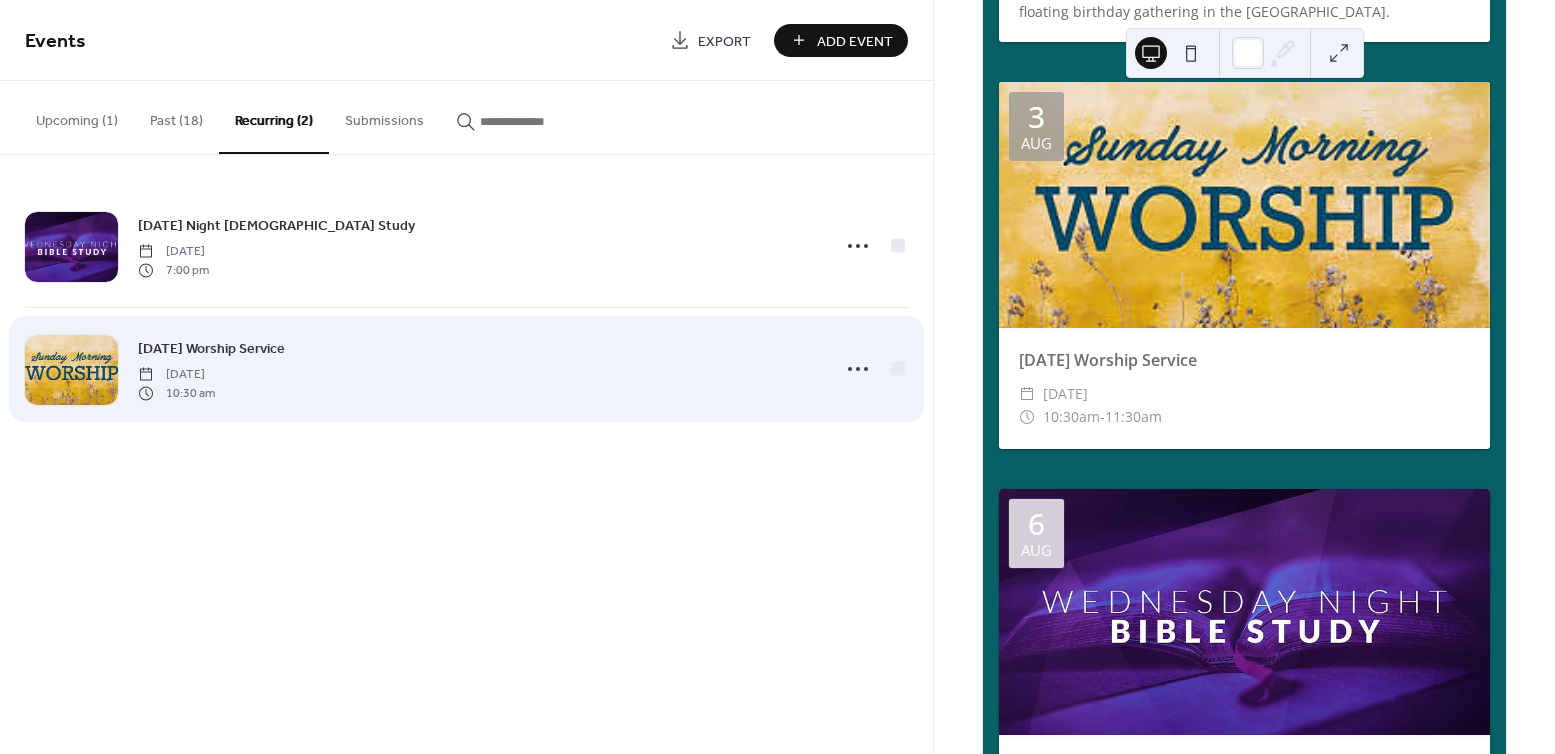 click on "[DATE] Worship Service" at bounding box center (211, 349) 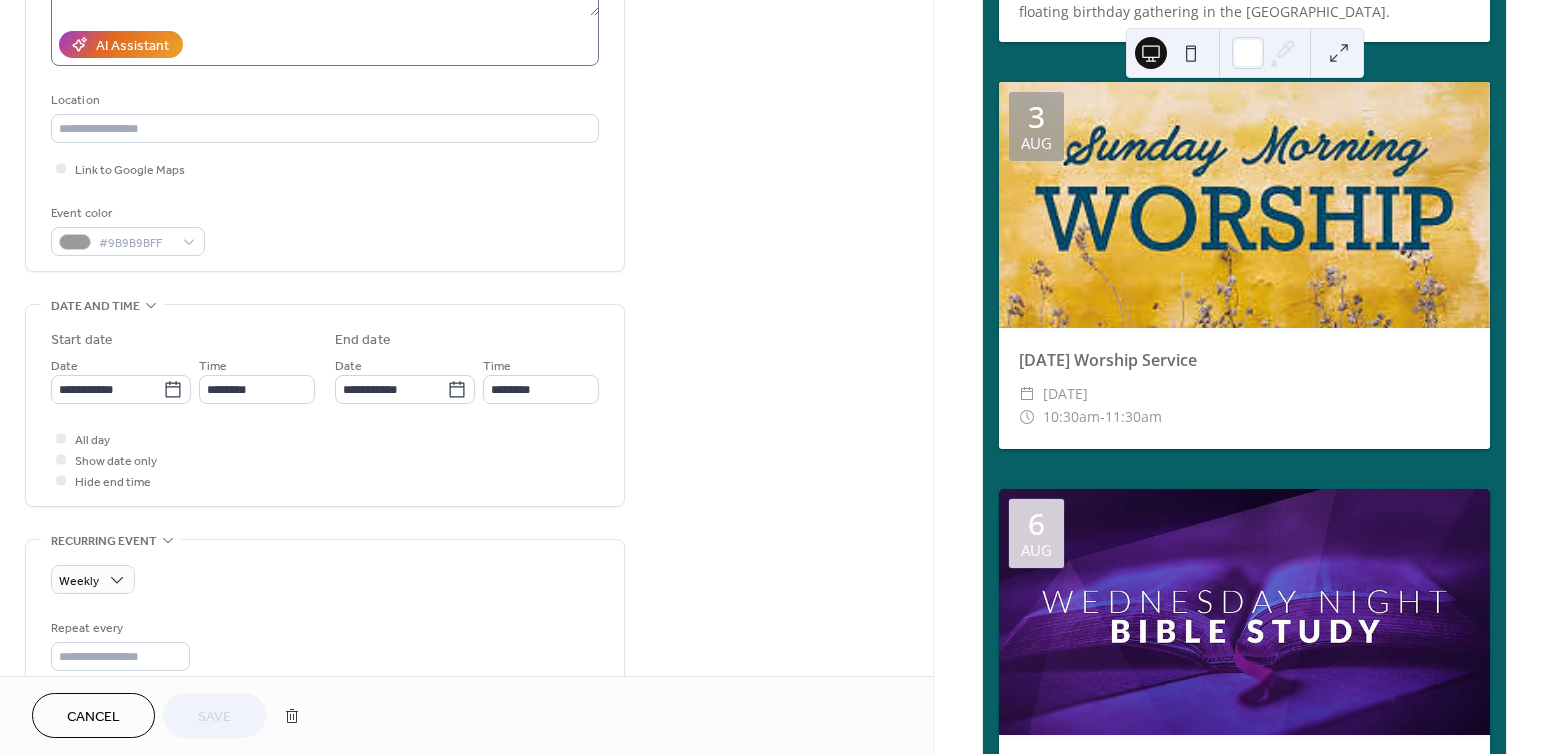 scroll, scrollTop: 354, scrollLeft: 0, axis: vertical 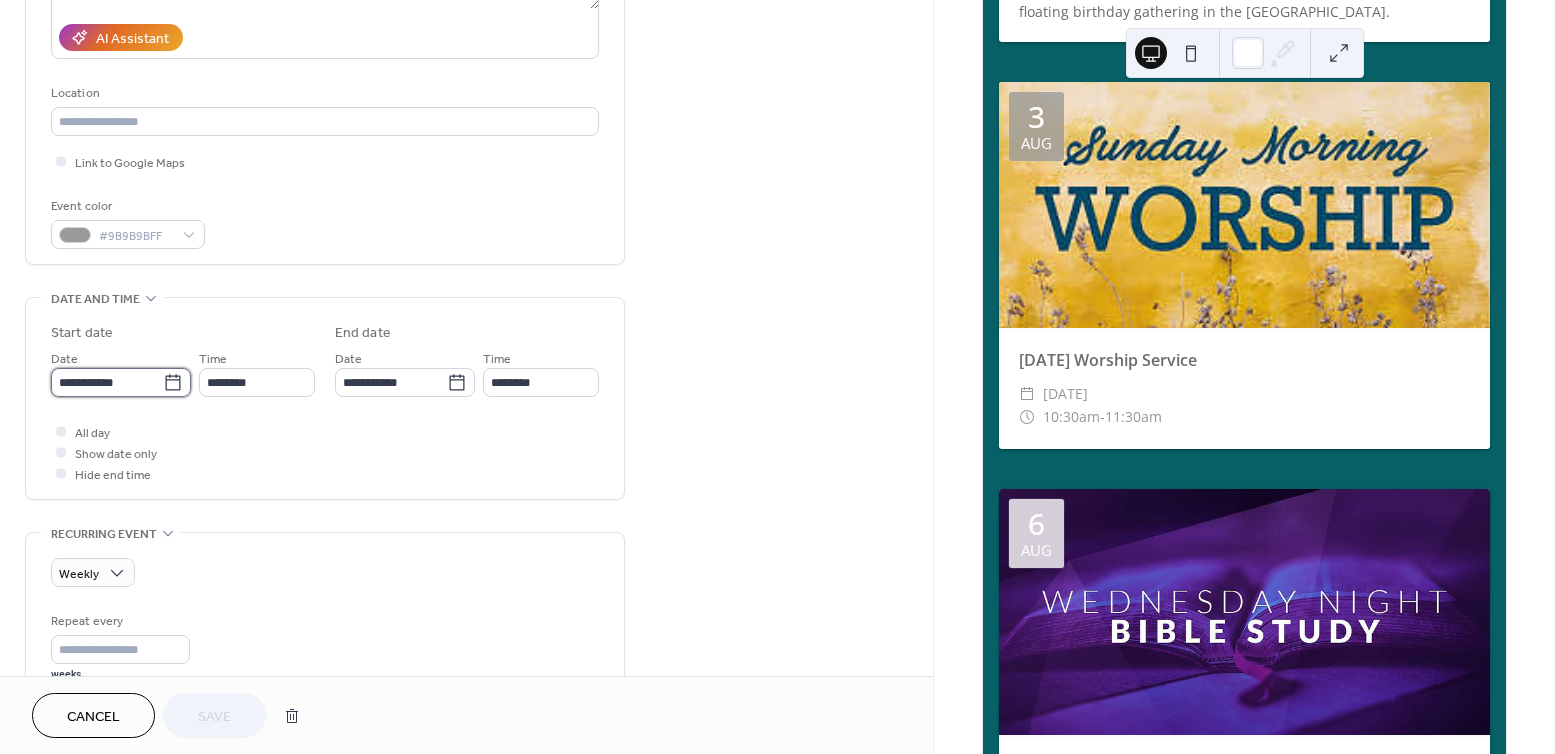 click on "**********" at bounding box center [107, 382] 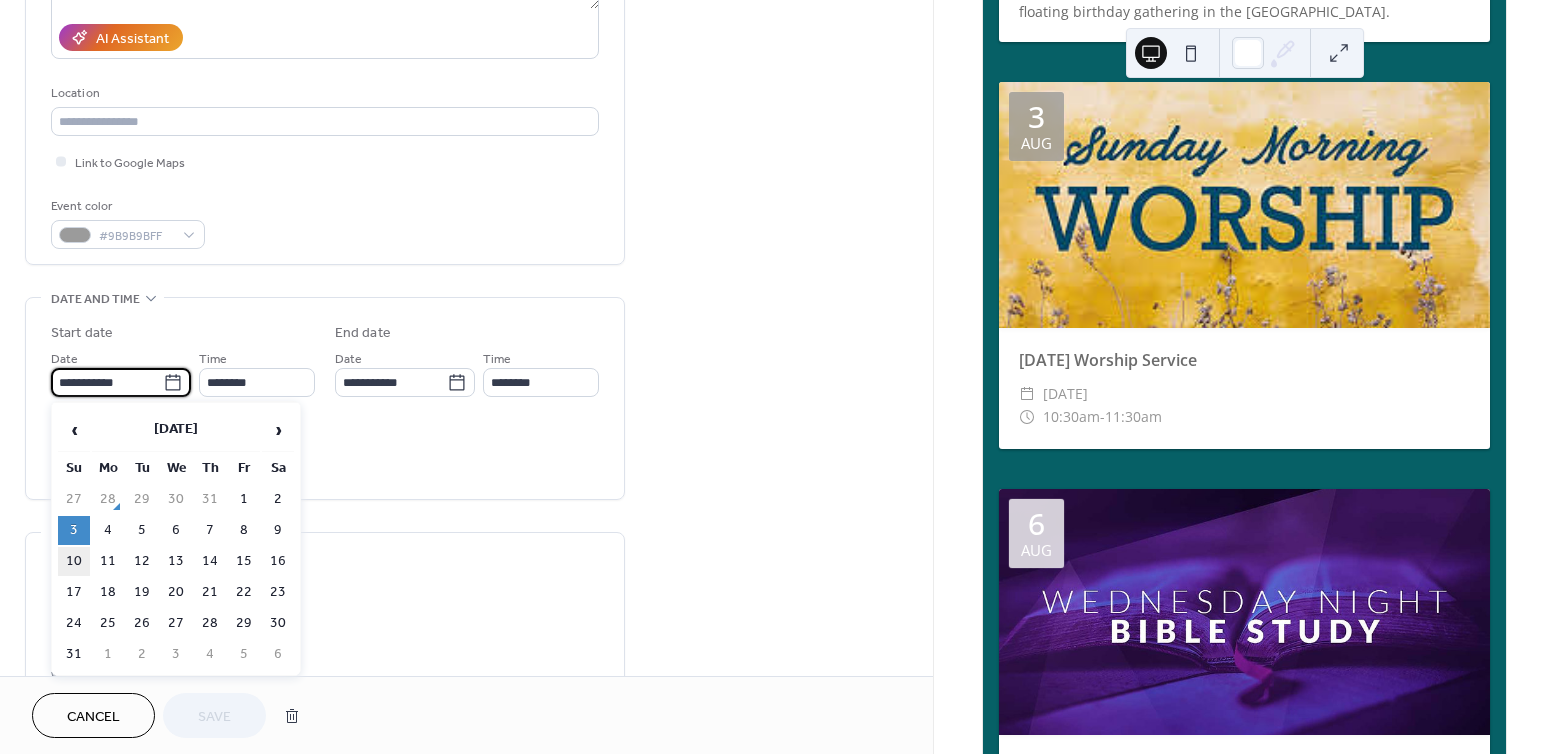click on "10" at bounding box center [74, 561] 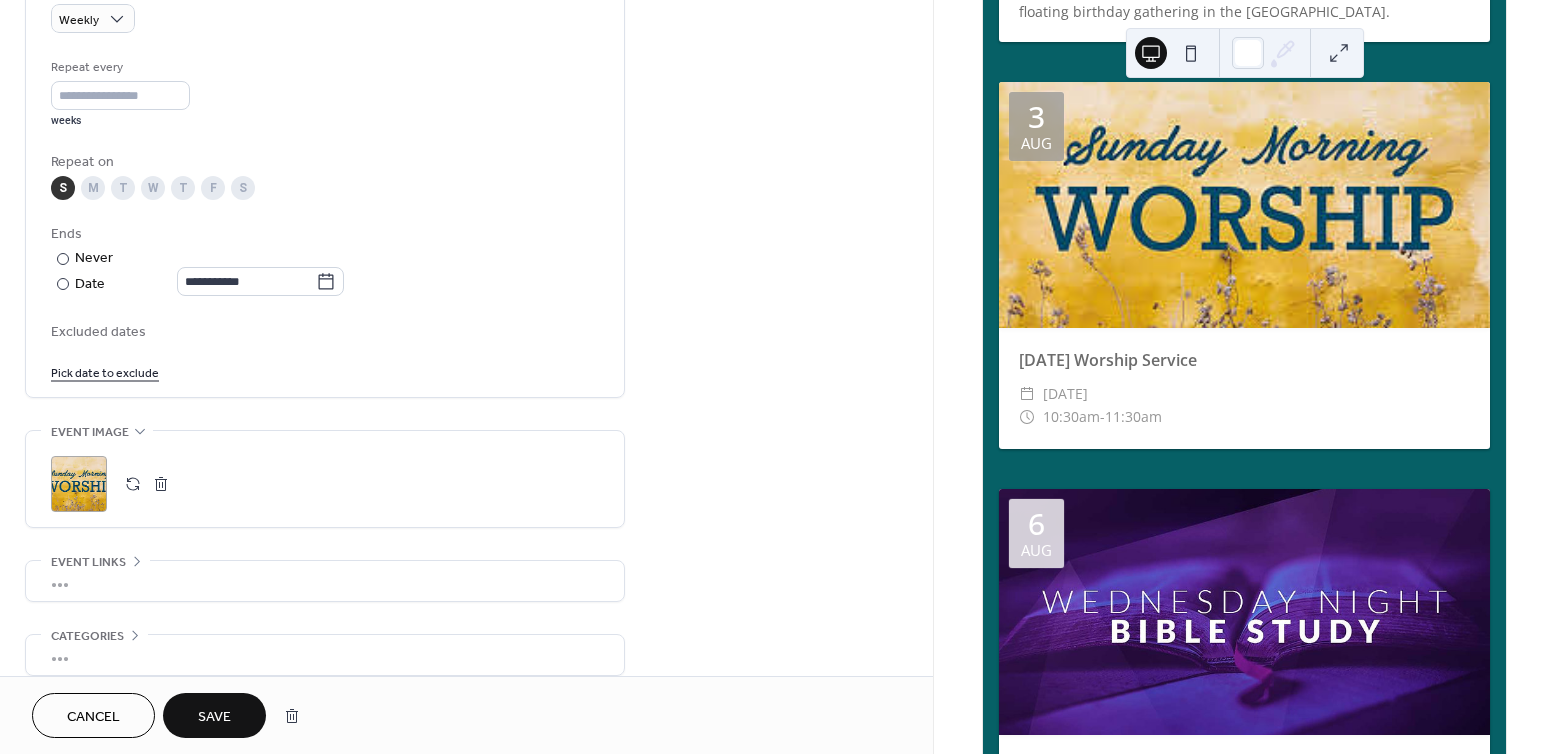 scroll, scrollTop: 922, scrollLeft: 0, axis: vertical 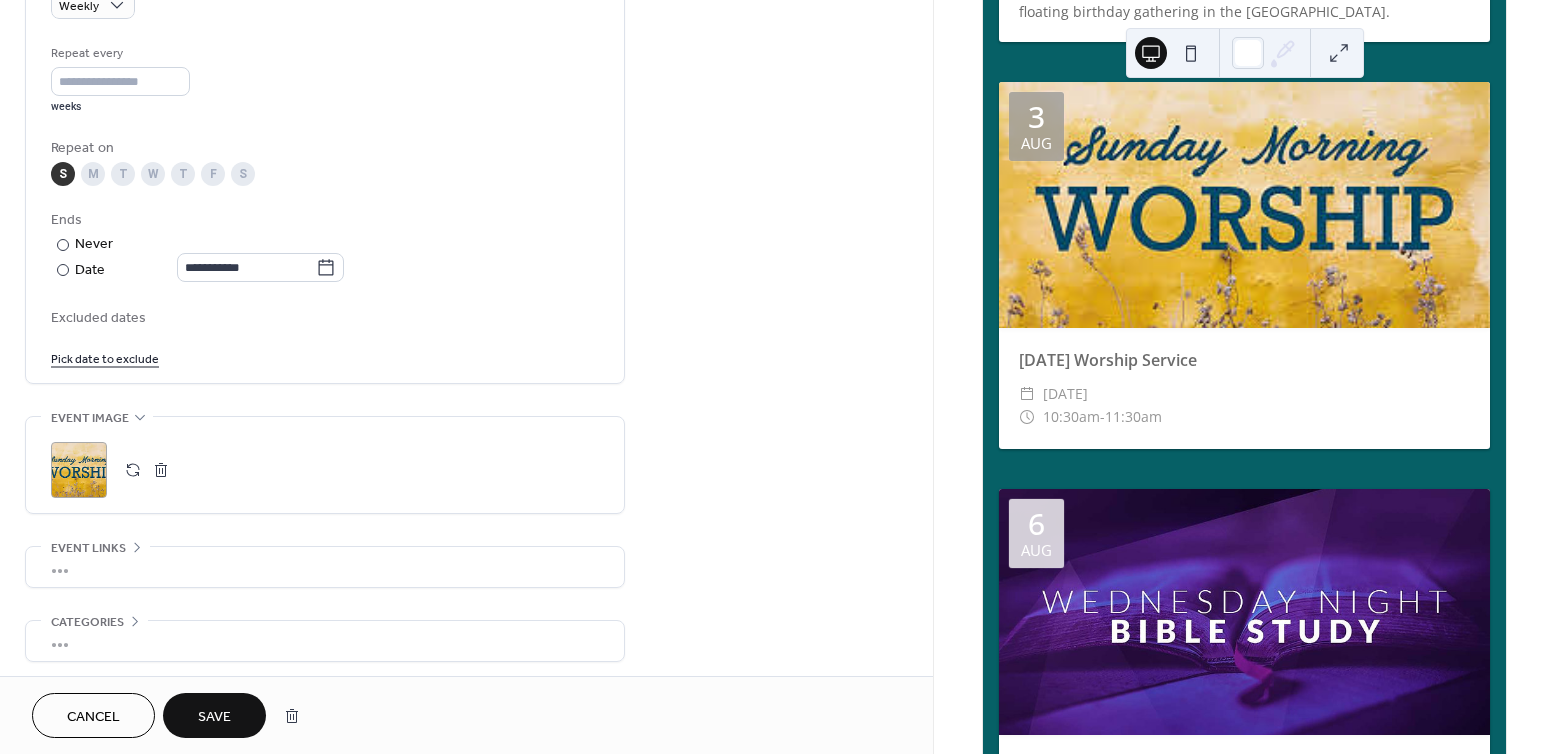 click on "Save" at bounding box center [214, 715] 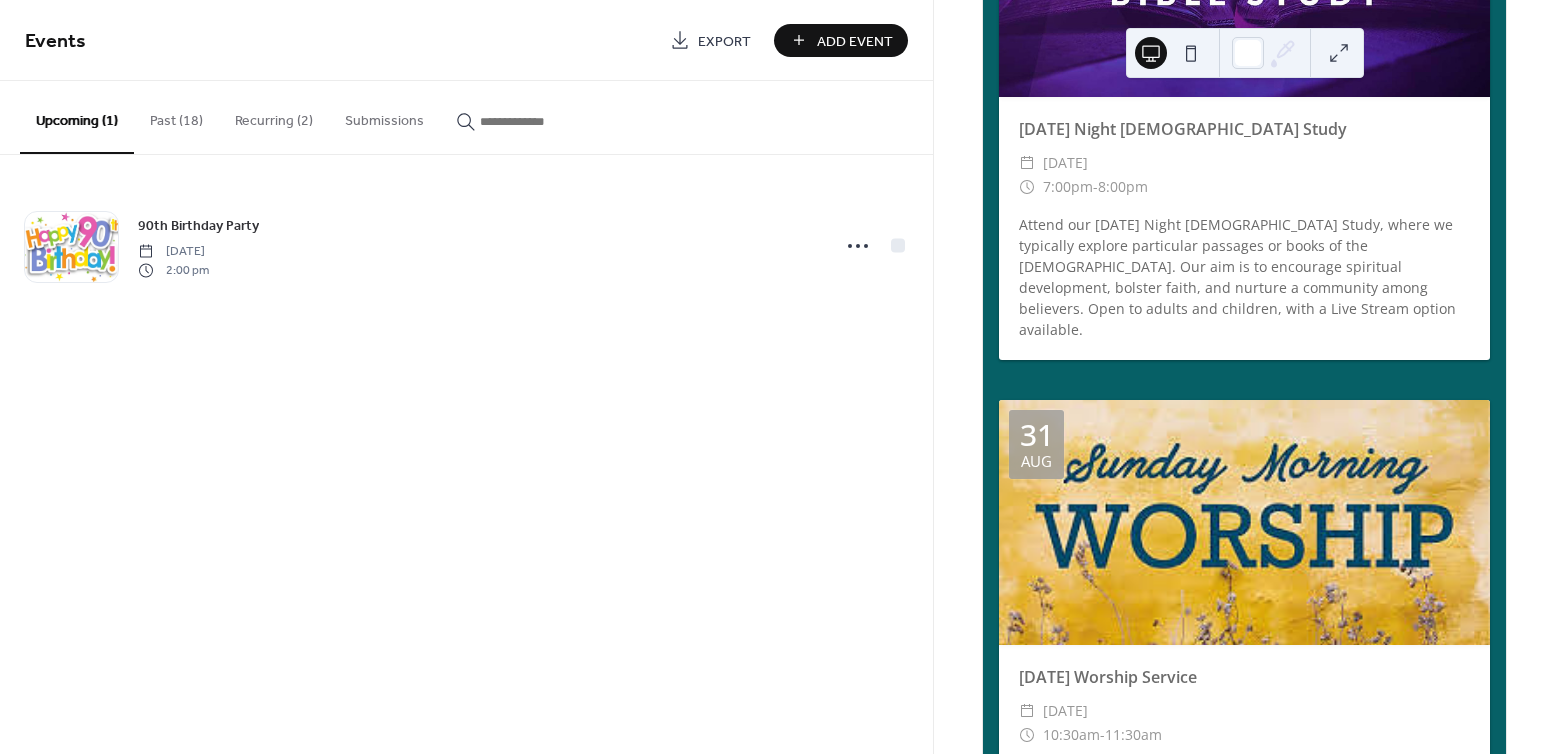 scroll, scrollTop: 3716, scrollLeft: 0, axis: vertical 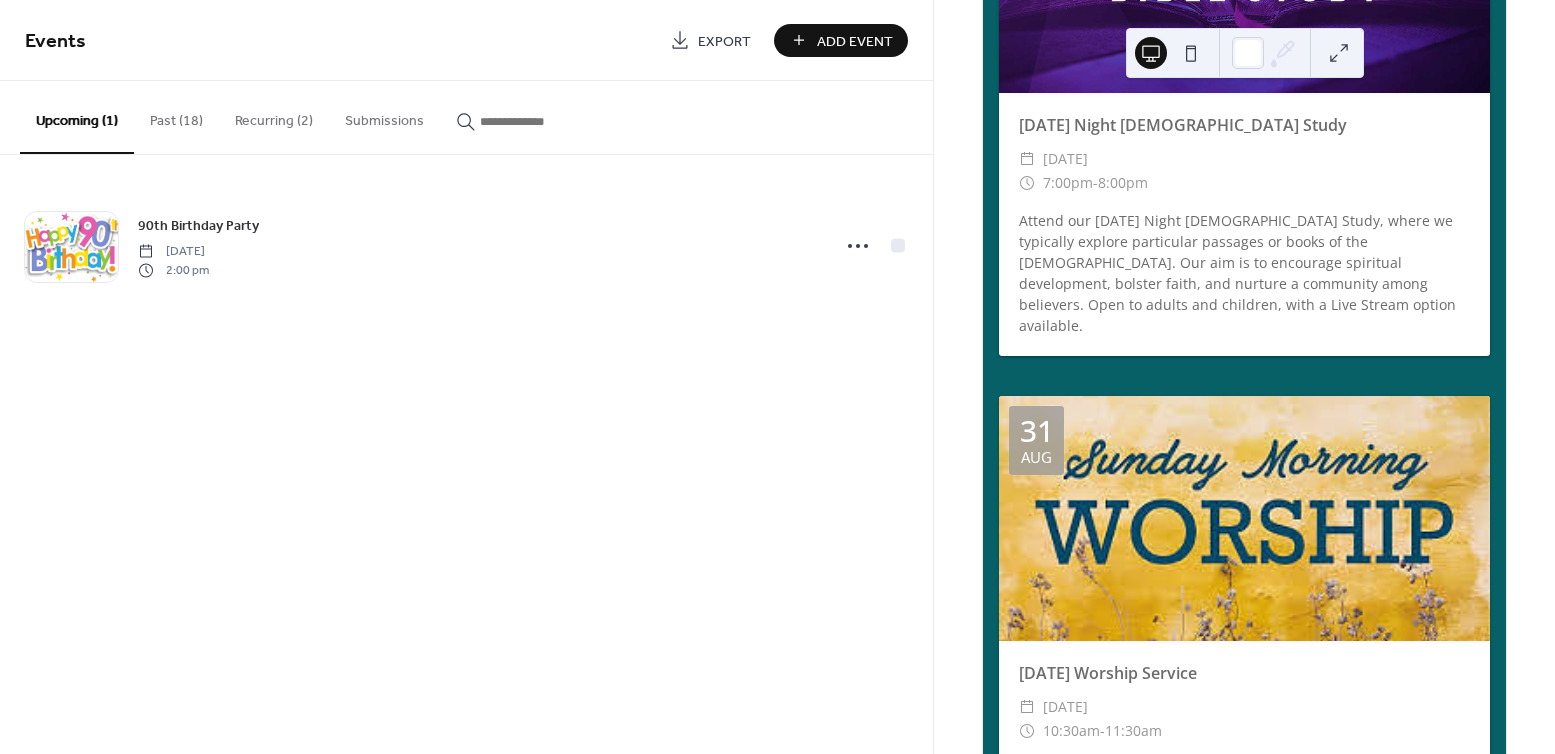 click on "Recurring (2)" at bounding box center (274, 116) 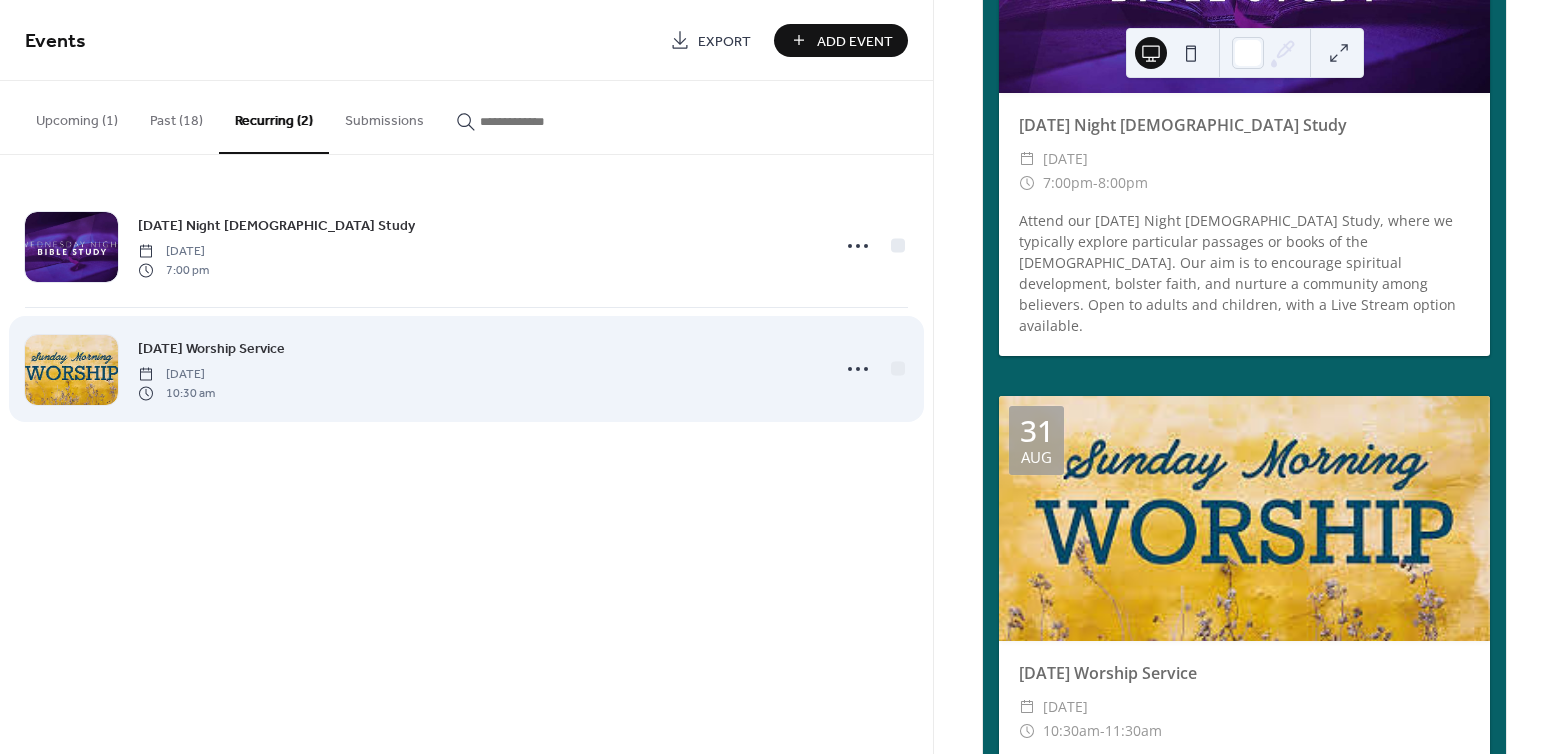 click on "[DATE] Worship Service" at bounding box center [211, 349] 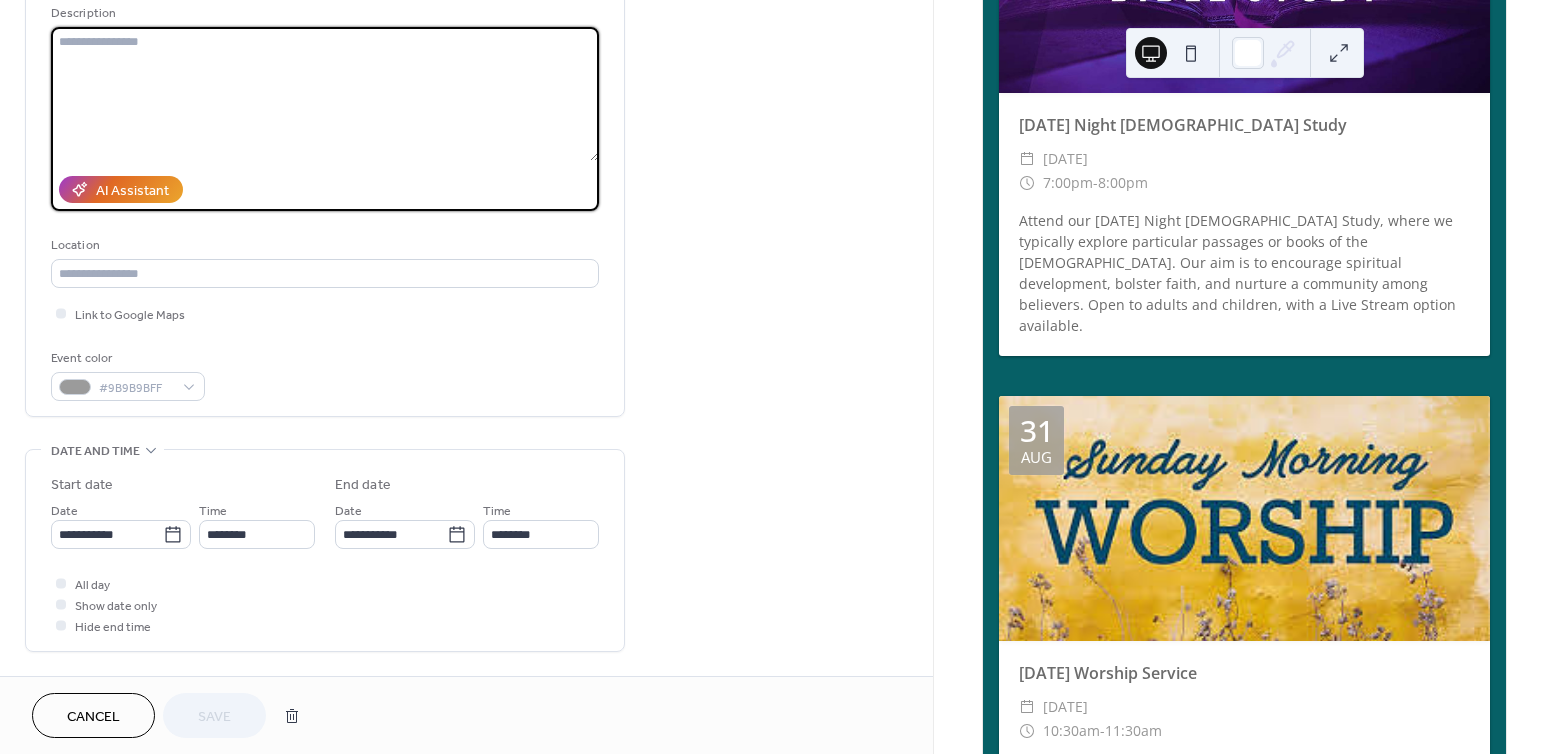 scroll, scrollTop: 0, scrollLeft: 0, axis: both 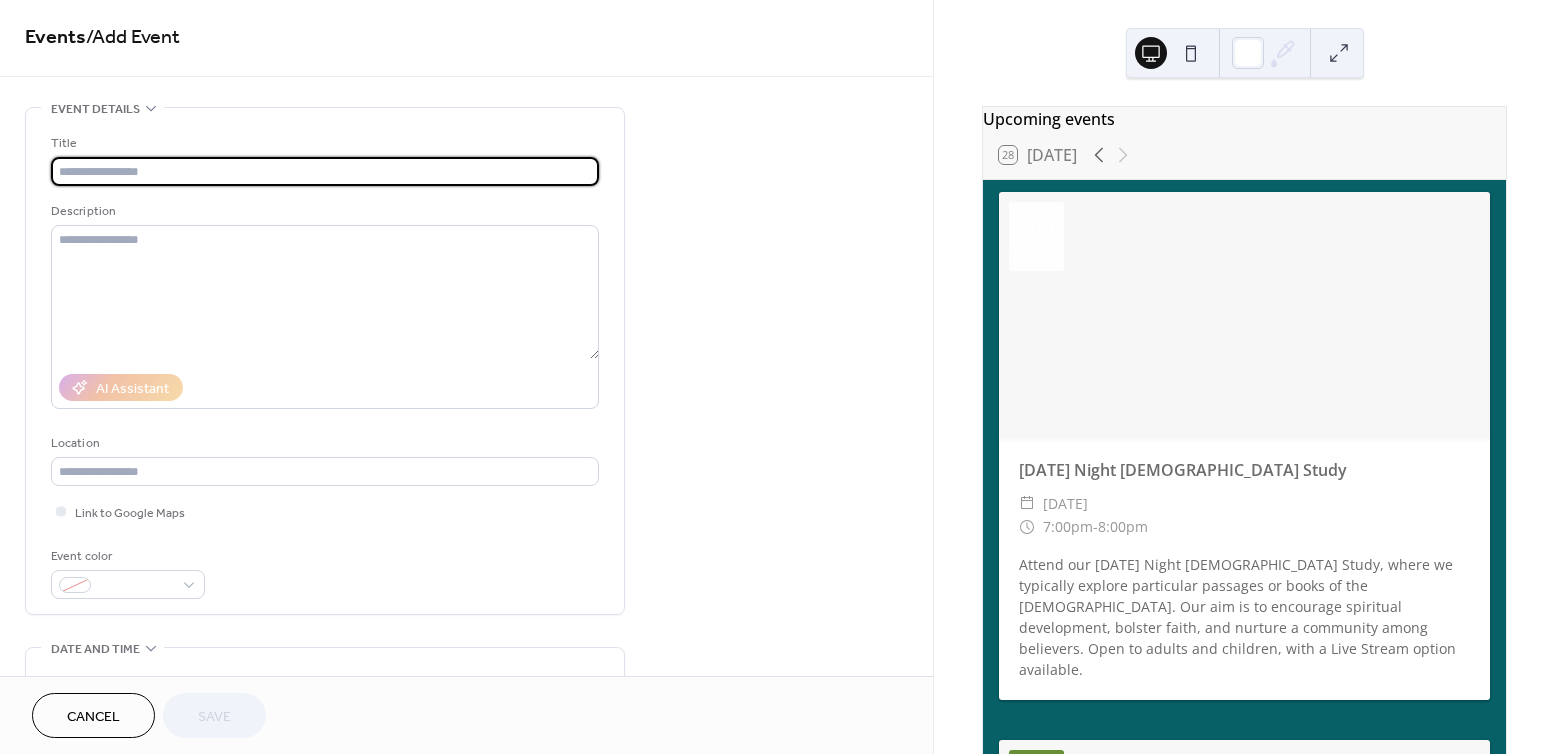click at bounding box center [325, 171] 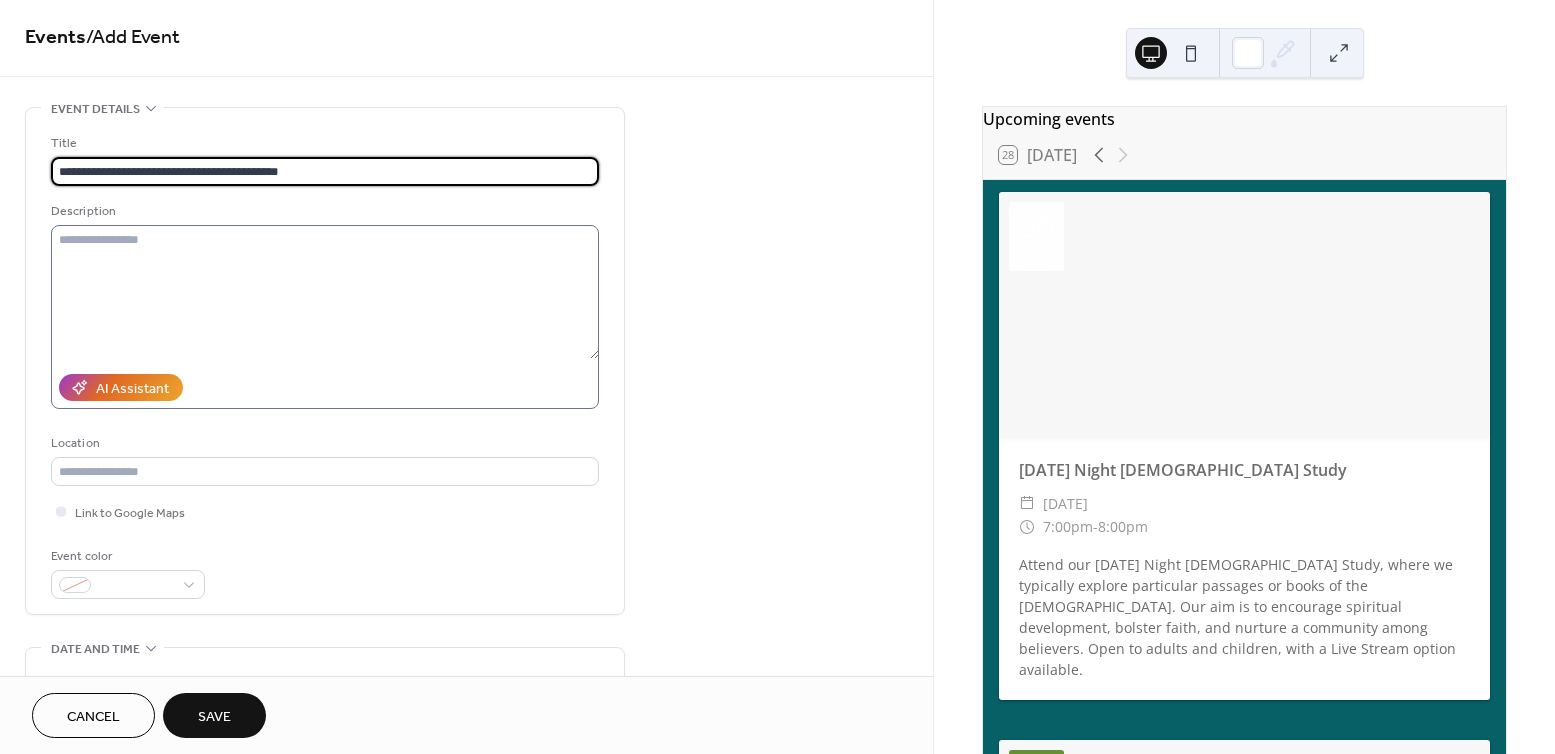 type on "**********" 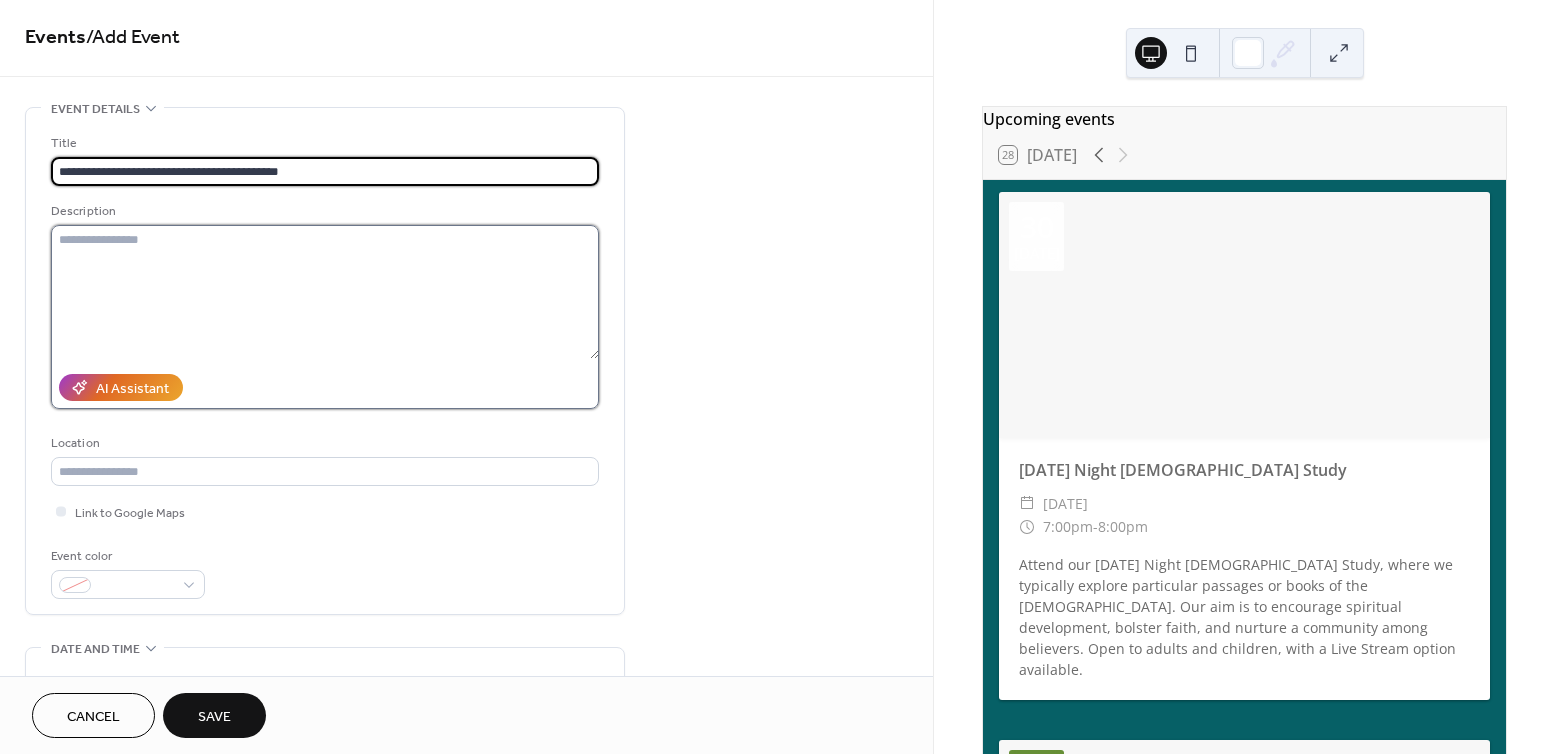 click at bounding box center (325, 292) 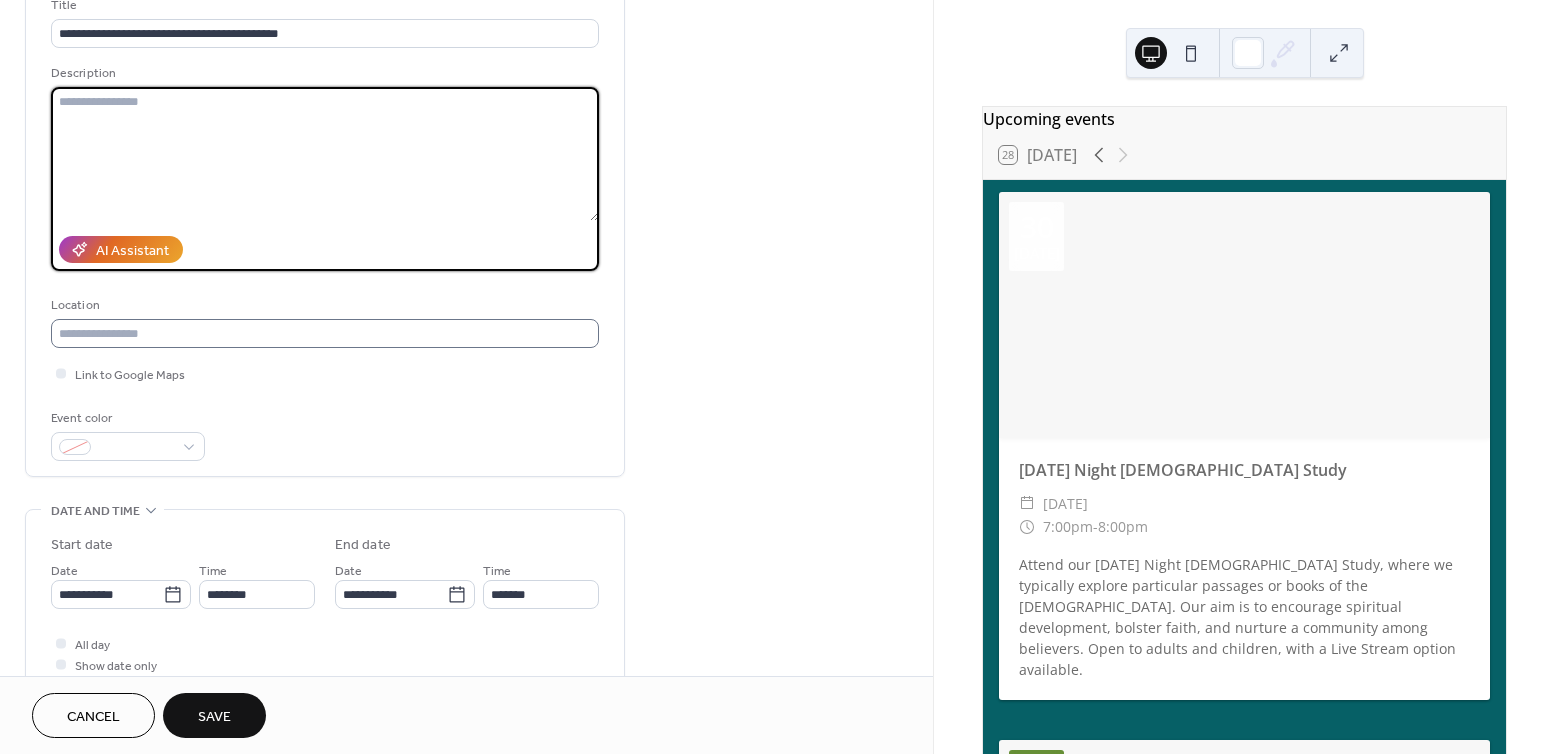 scroll, scrollTop: 143, scrollLeft: 0, axis: vertical 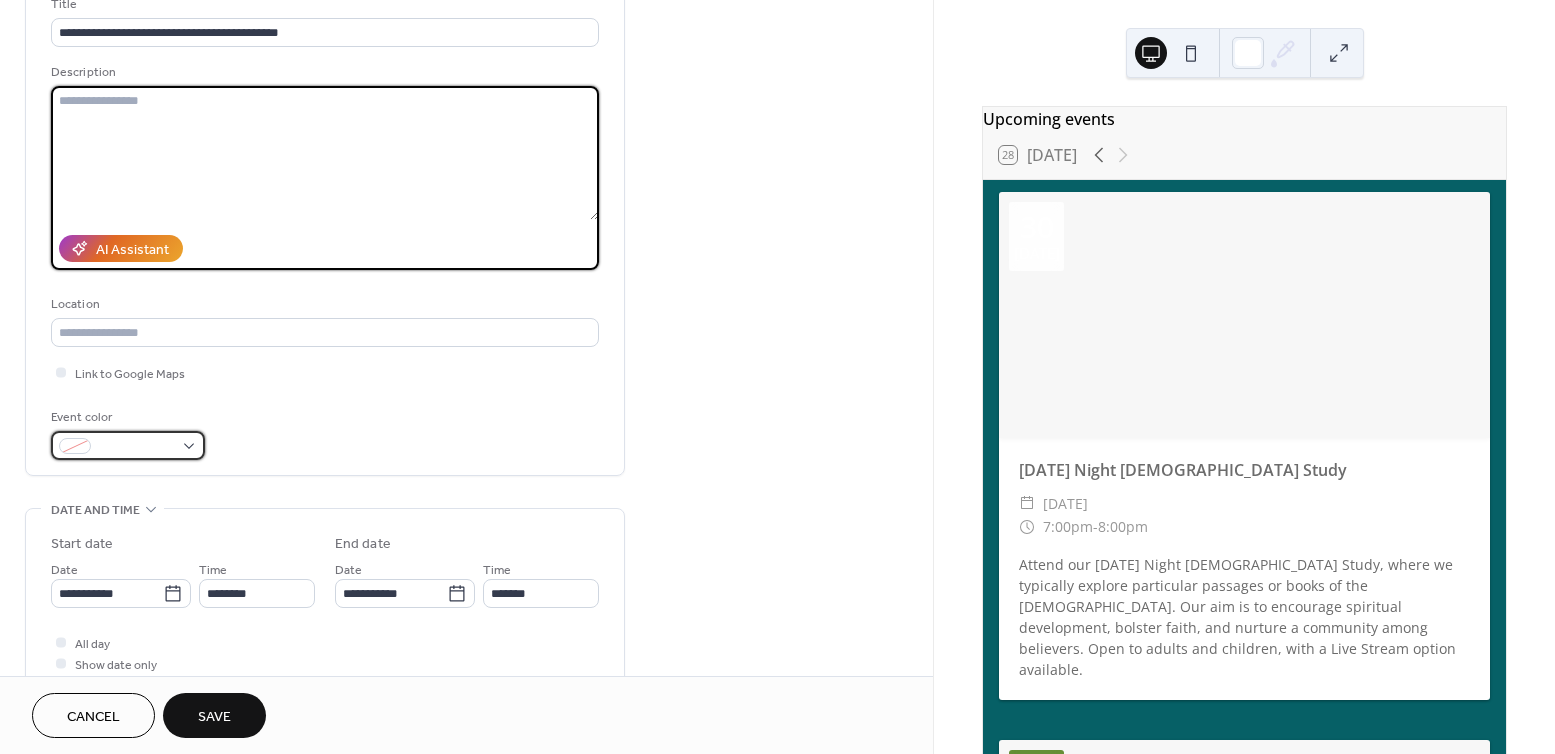 click at bounding box center (128, 445) 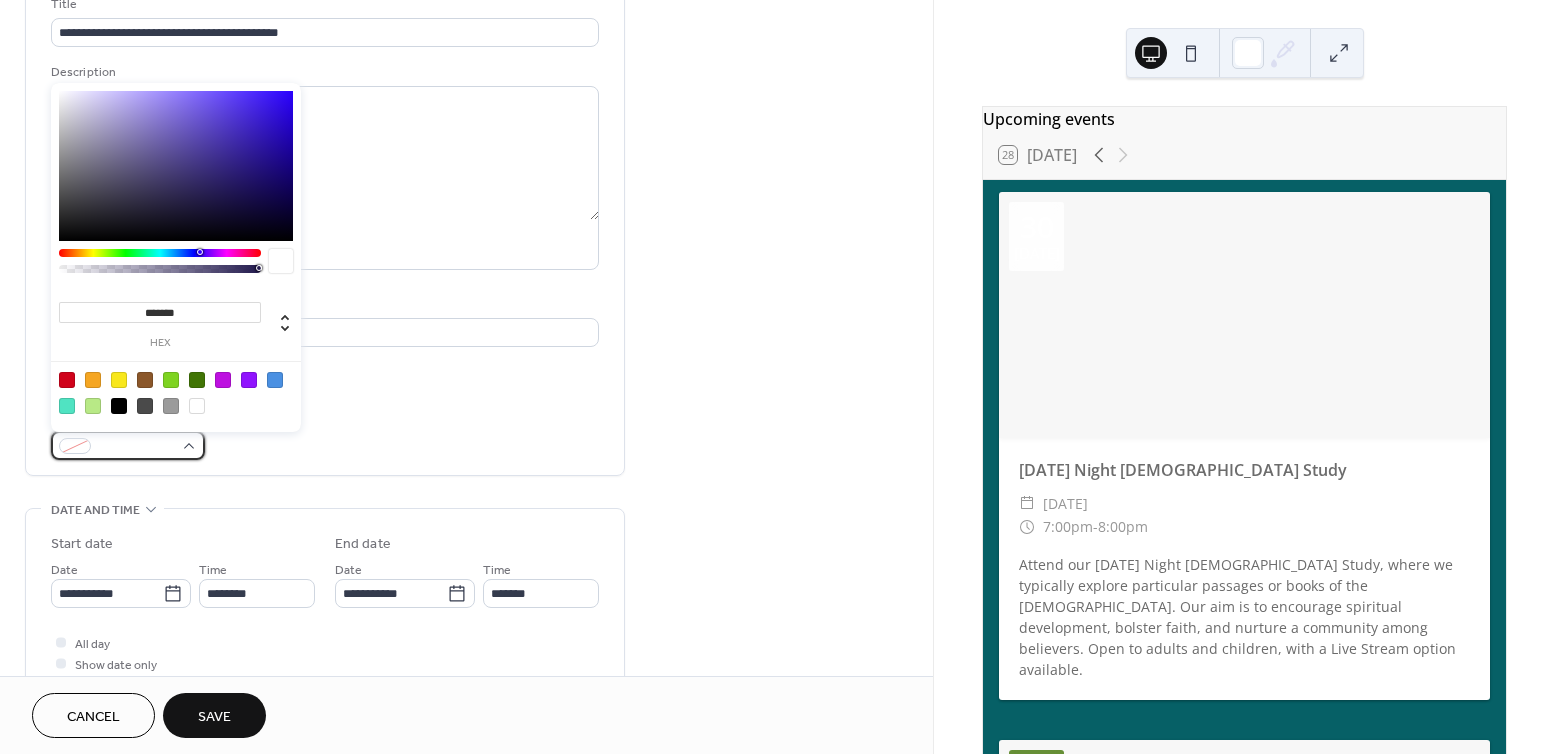 click at bounding box center (128, 445) 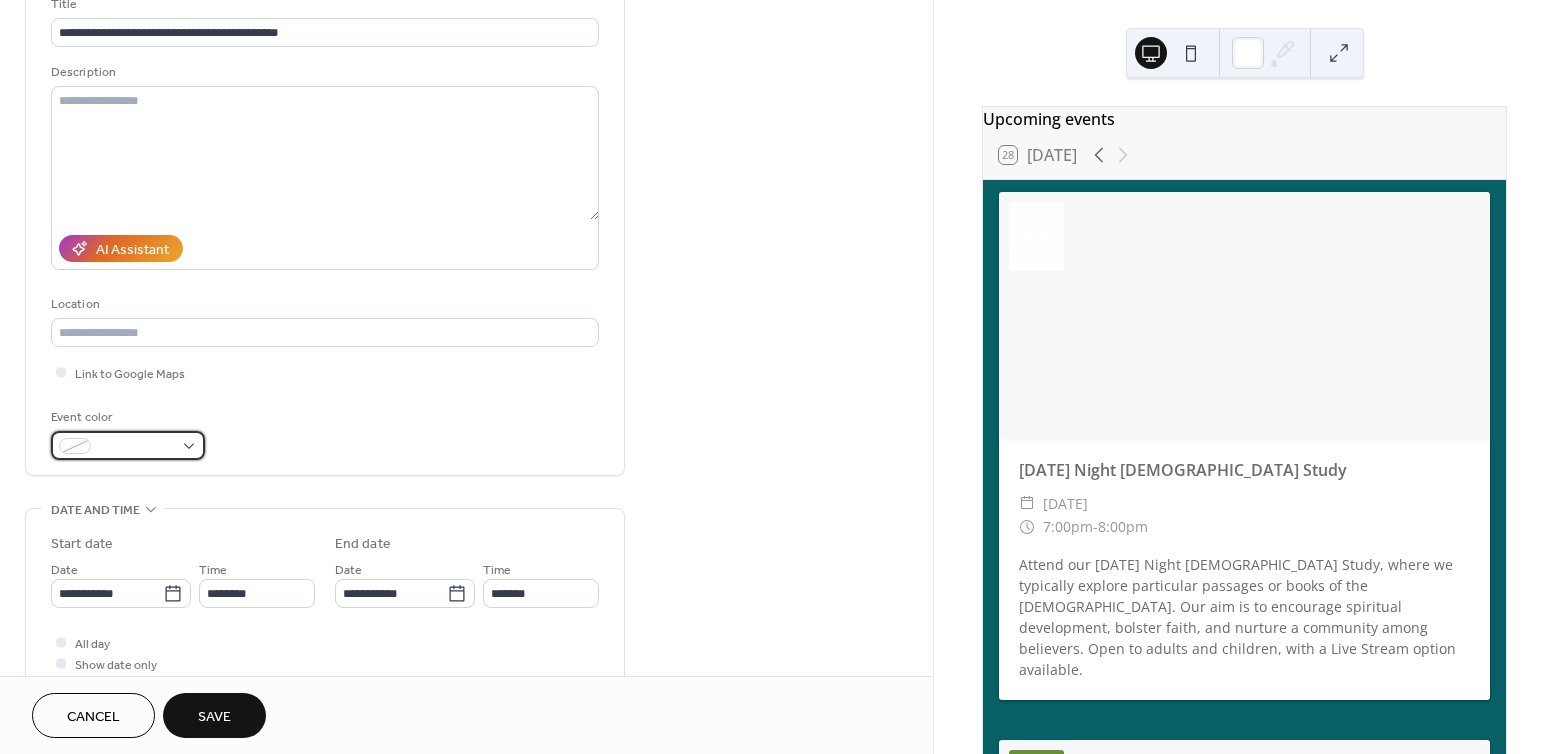 click at bounding box center (128, 445) 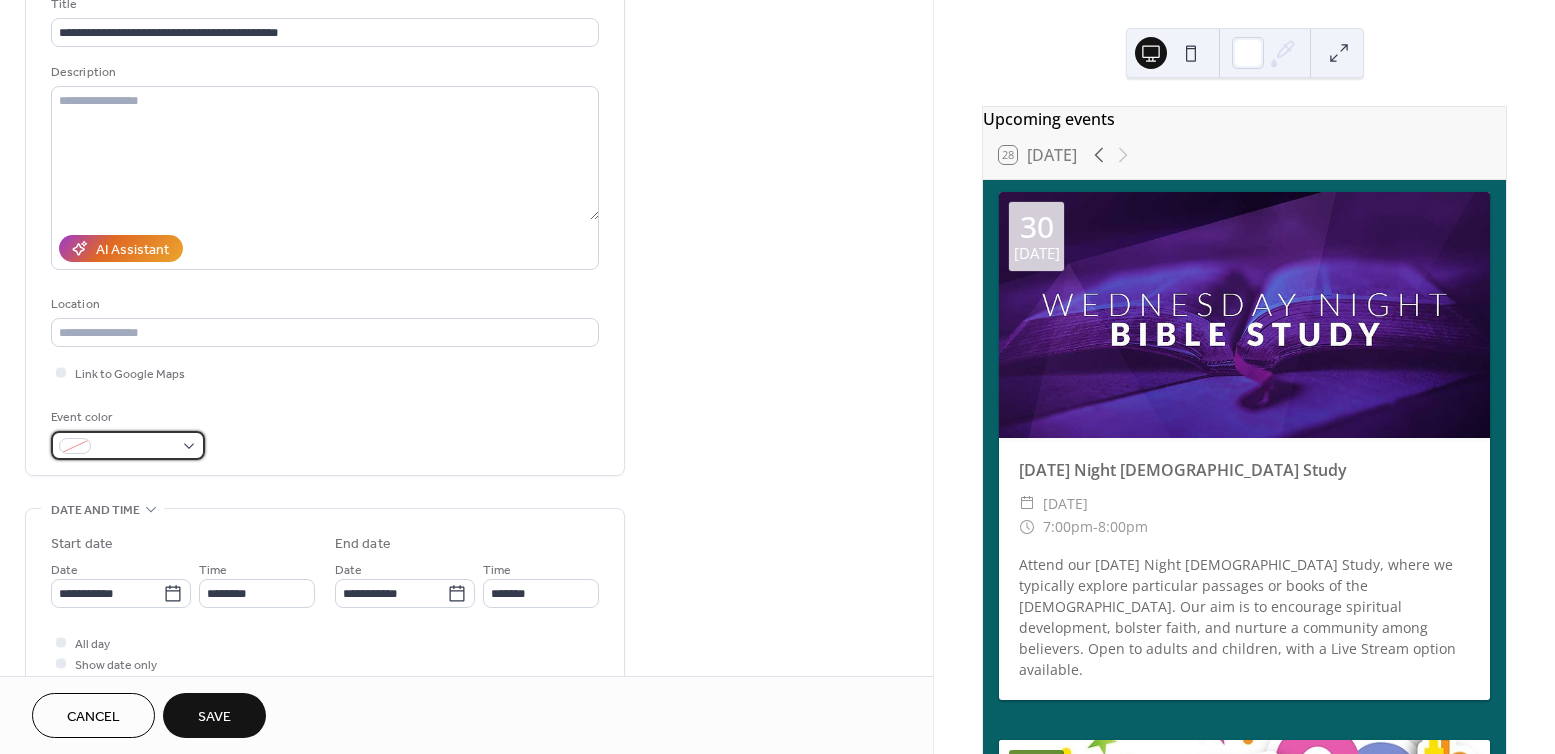 click at bounding box center (128, 445) 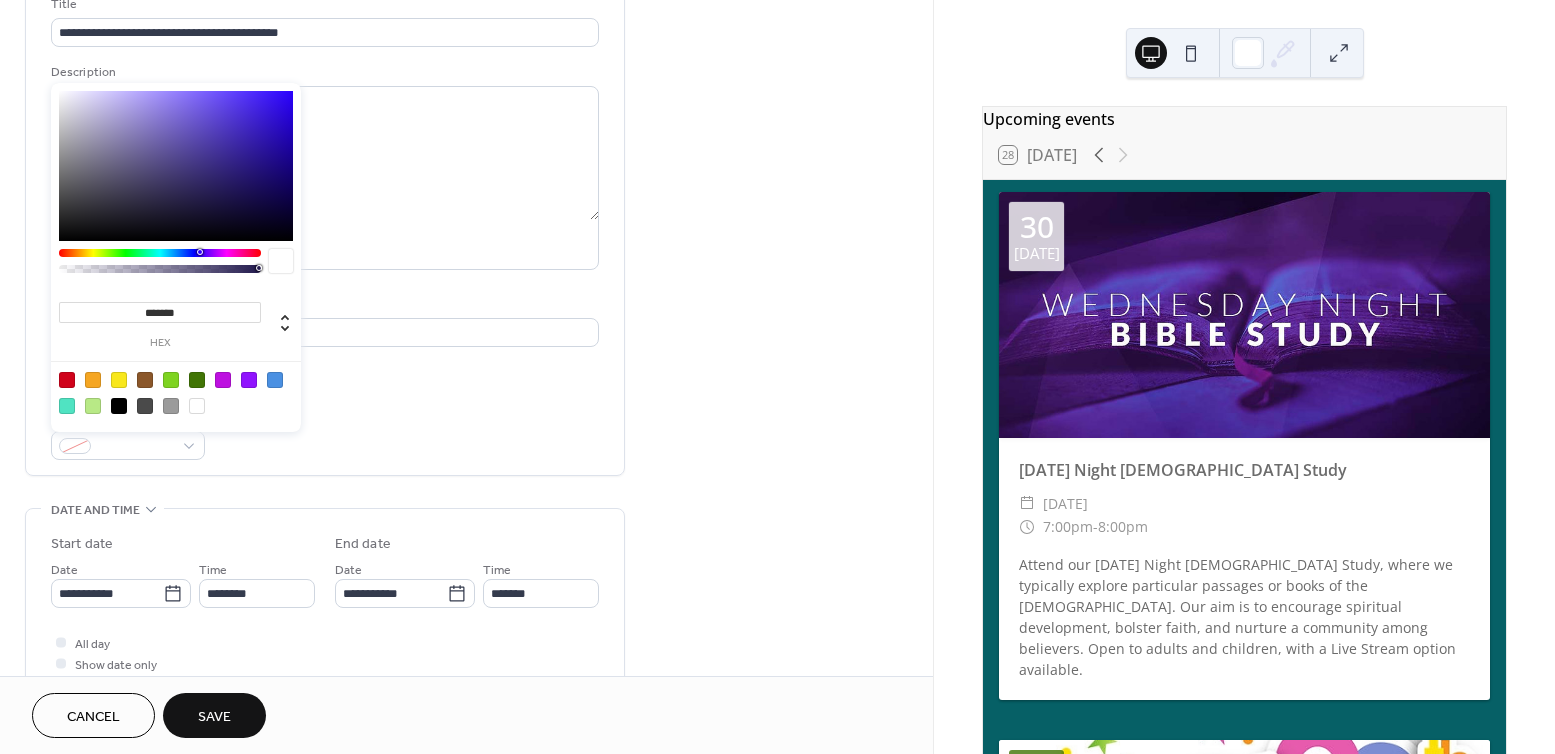 click at bounding box center (171, 406) 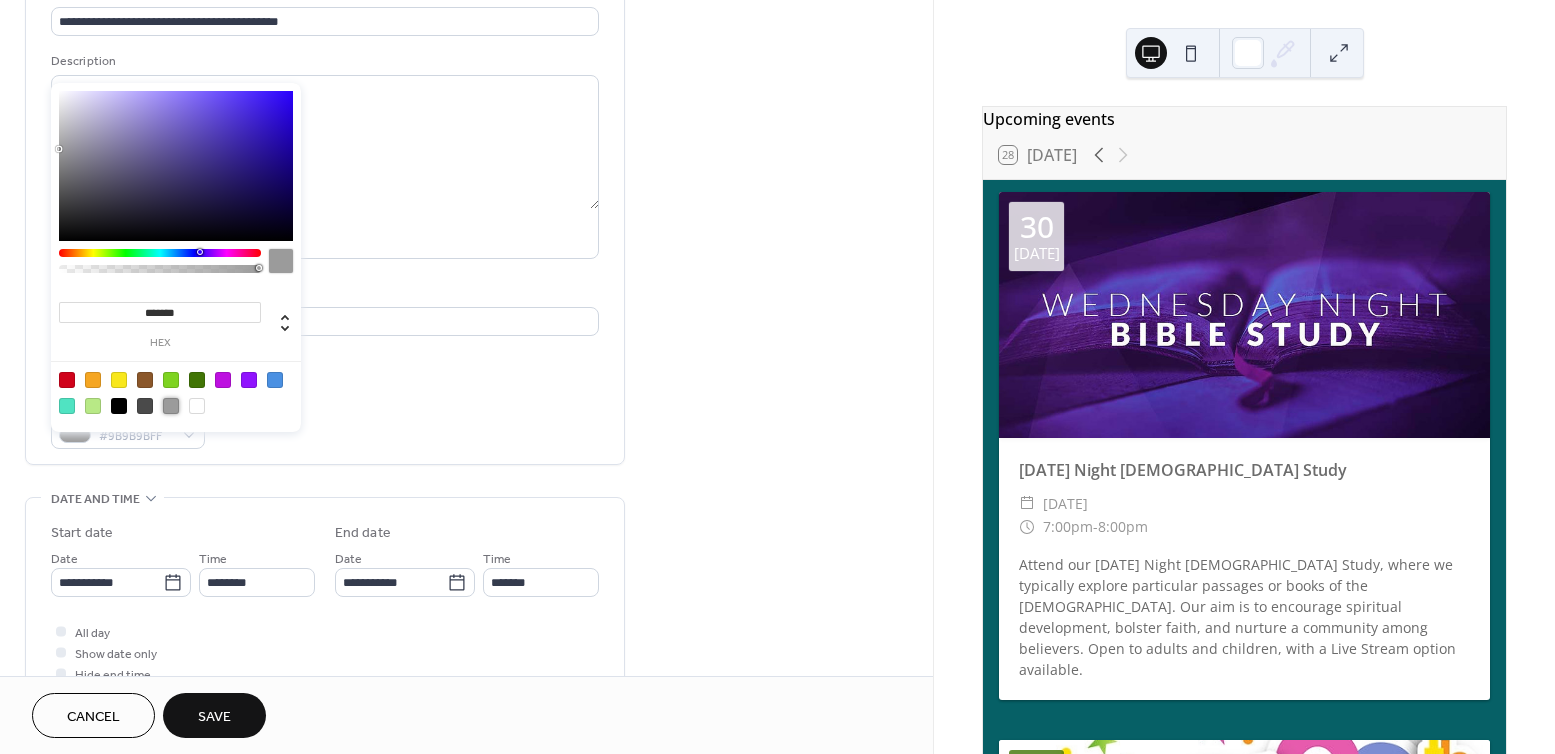 scroll, scrollTop: 278, scrollLeft: 0, axis: vertical 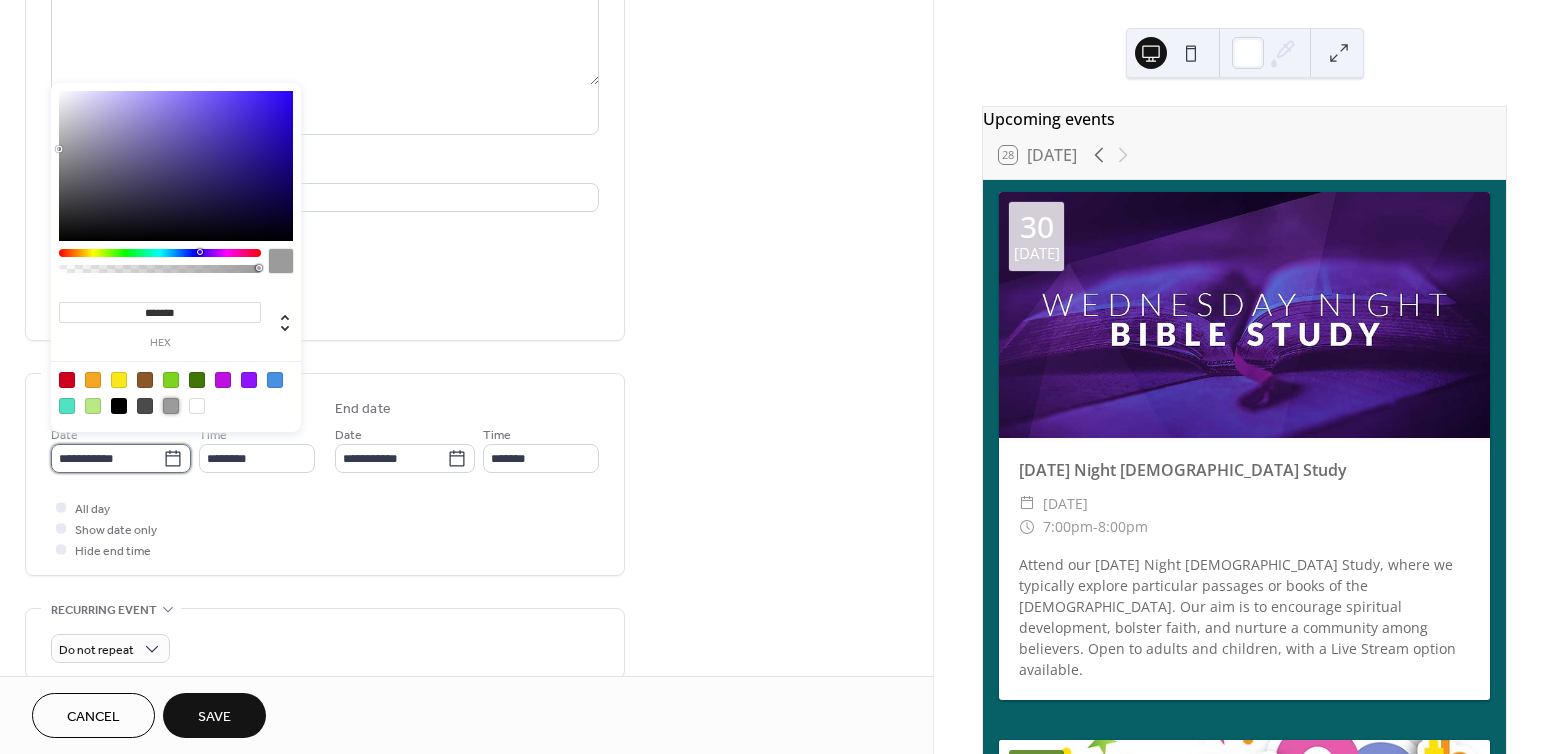 click on "**********" at bounding box center (107, 458) 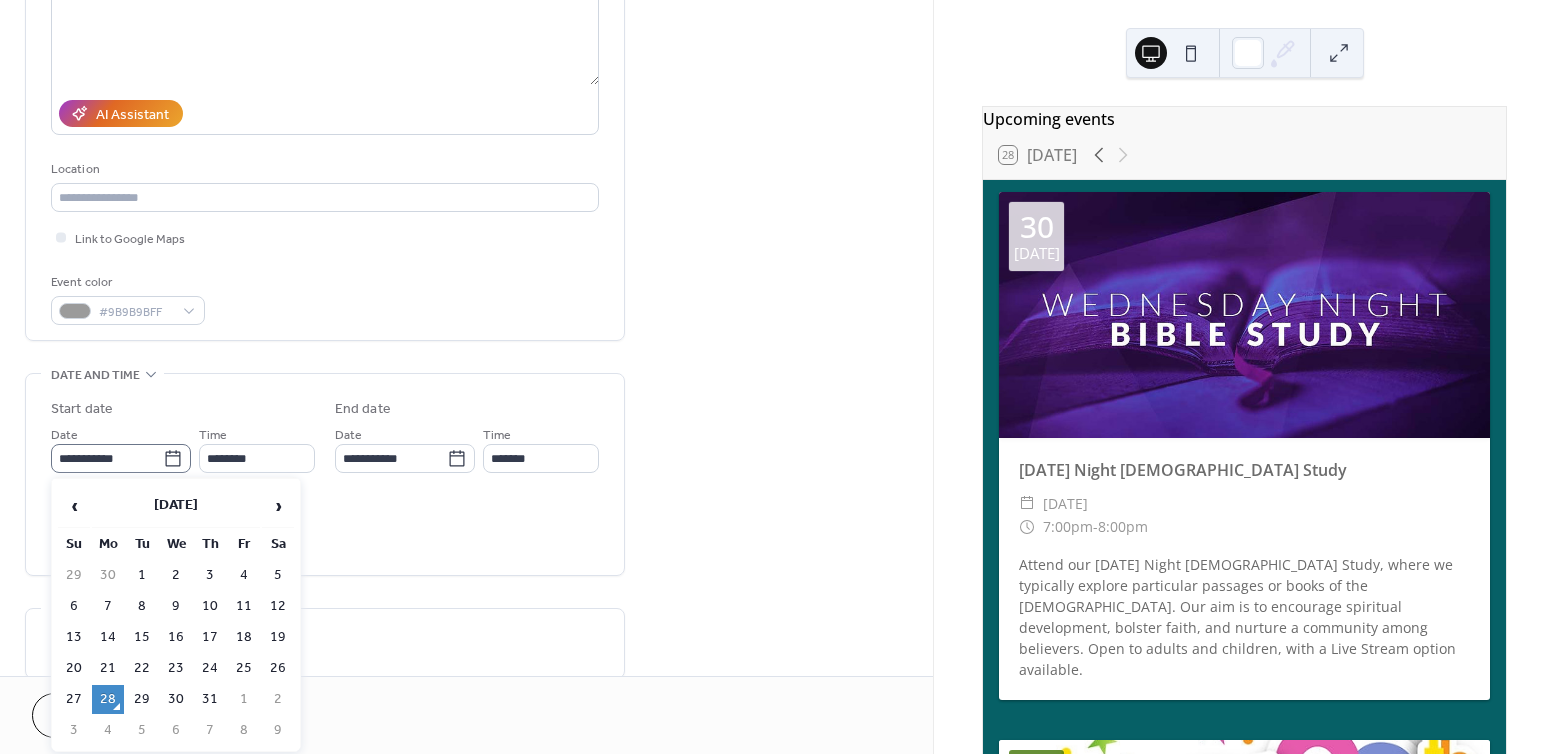 click 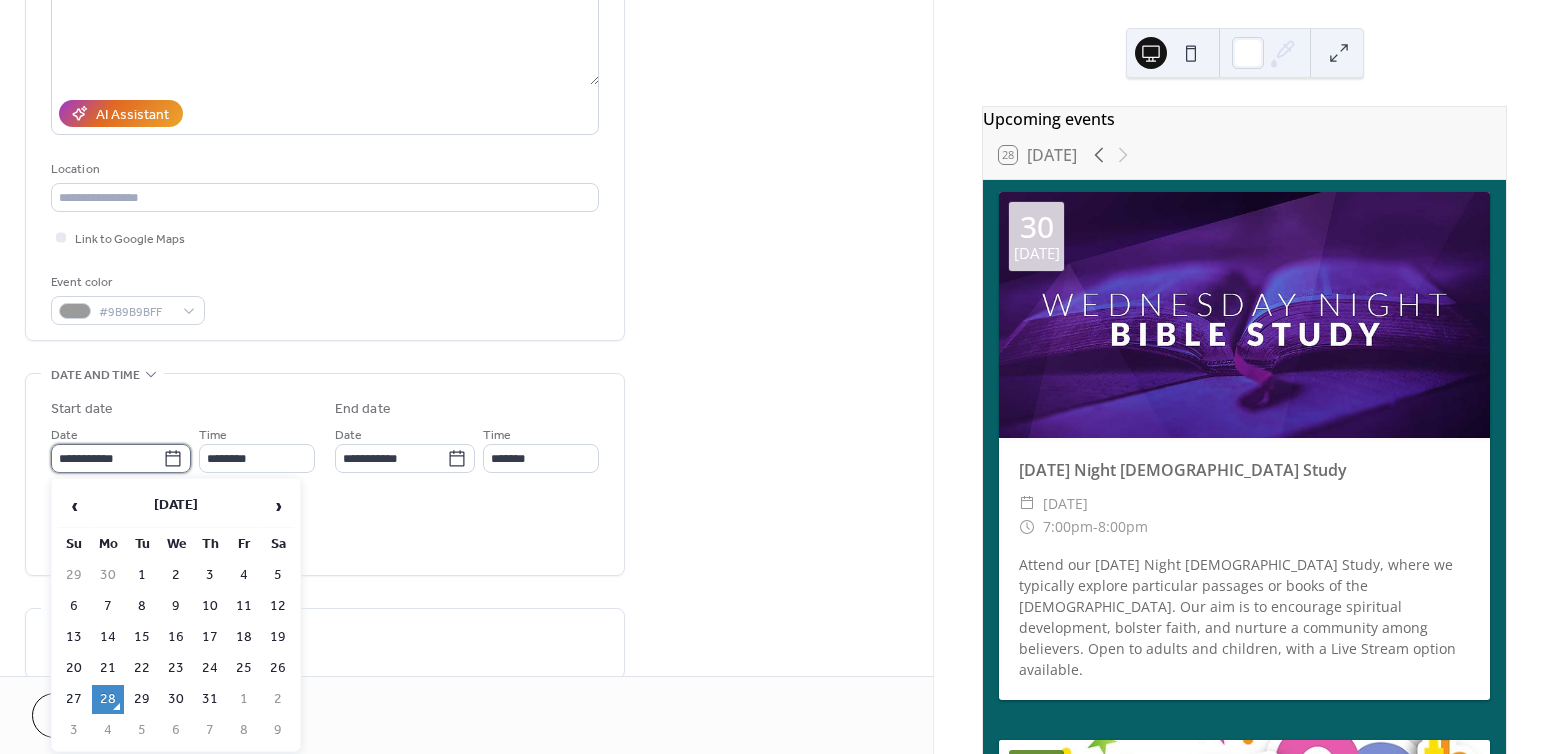 click on "**********" at bounding box center [107, 458] 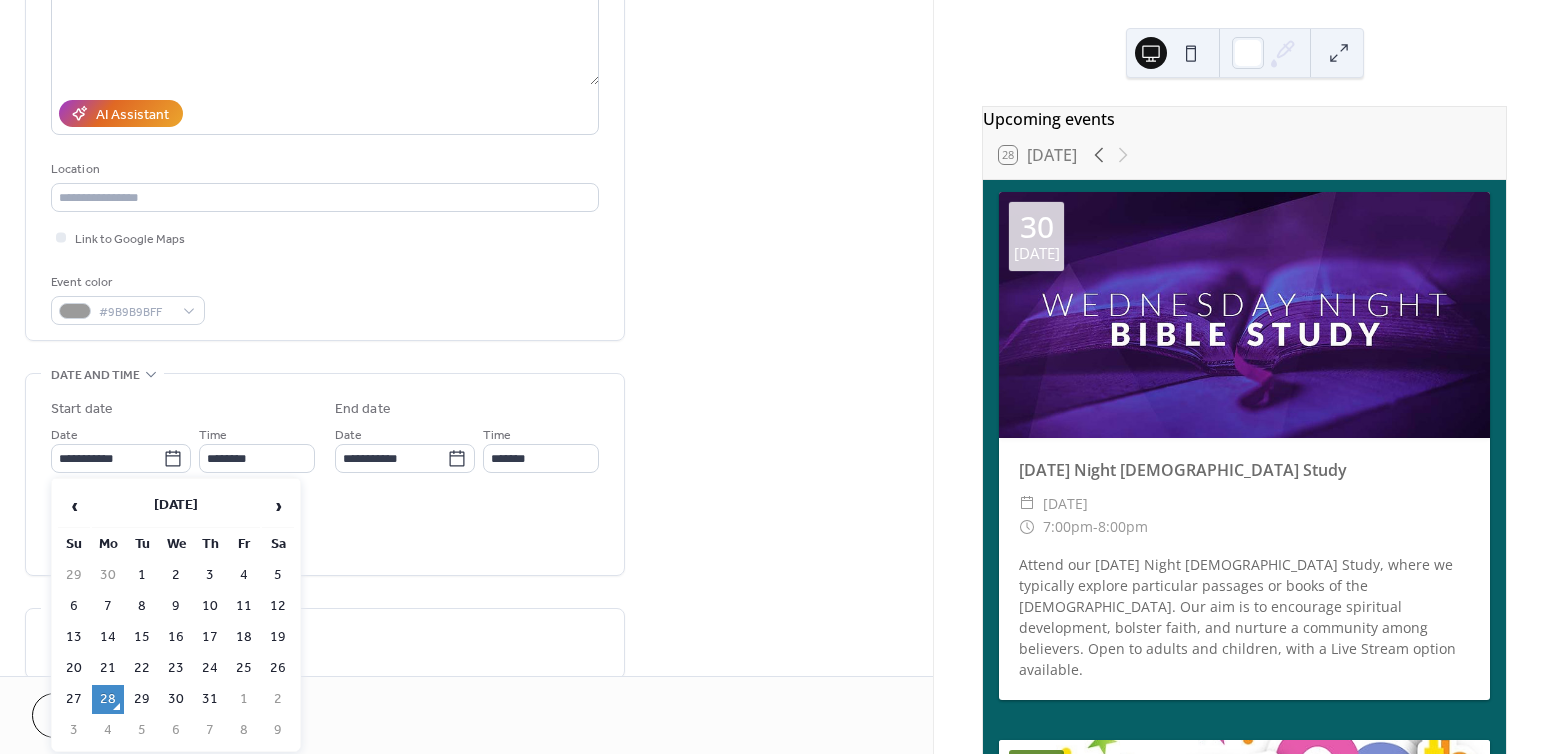 click on "3" at bounding box center (74, 730) 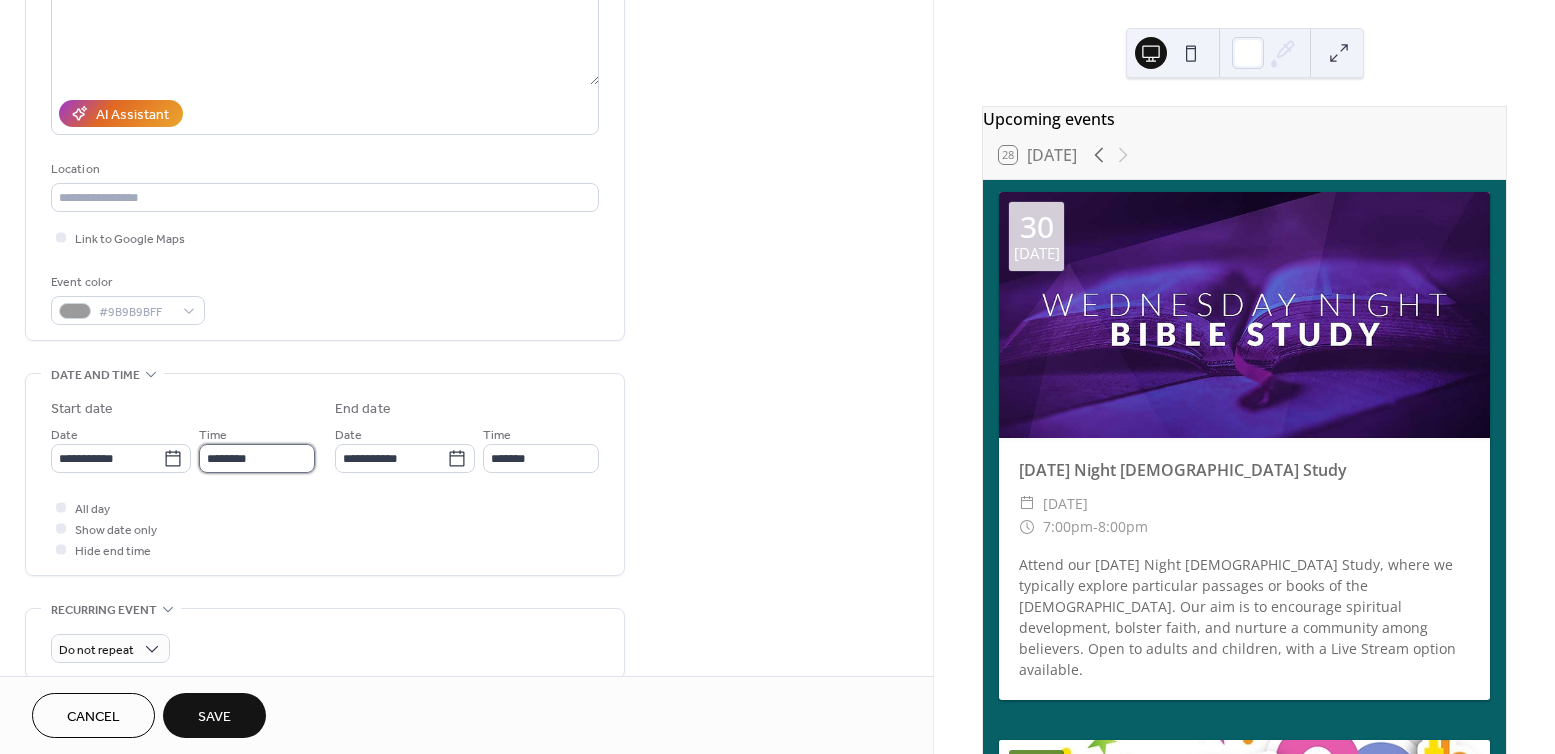 click on "********" at bounding box center [257, 458] 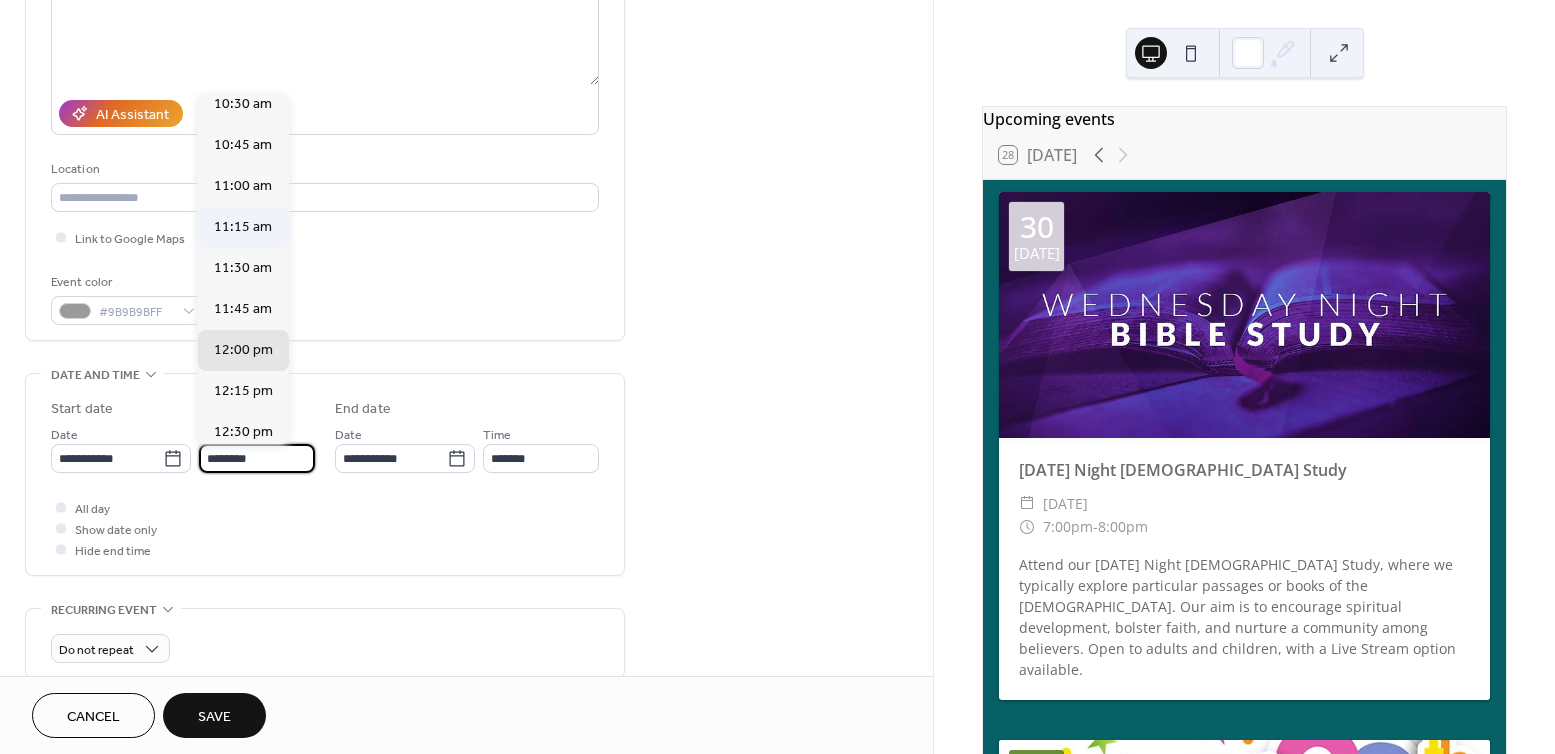scroll, scrollTop: 1548, scrollLeft: 0, axis: vertical 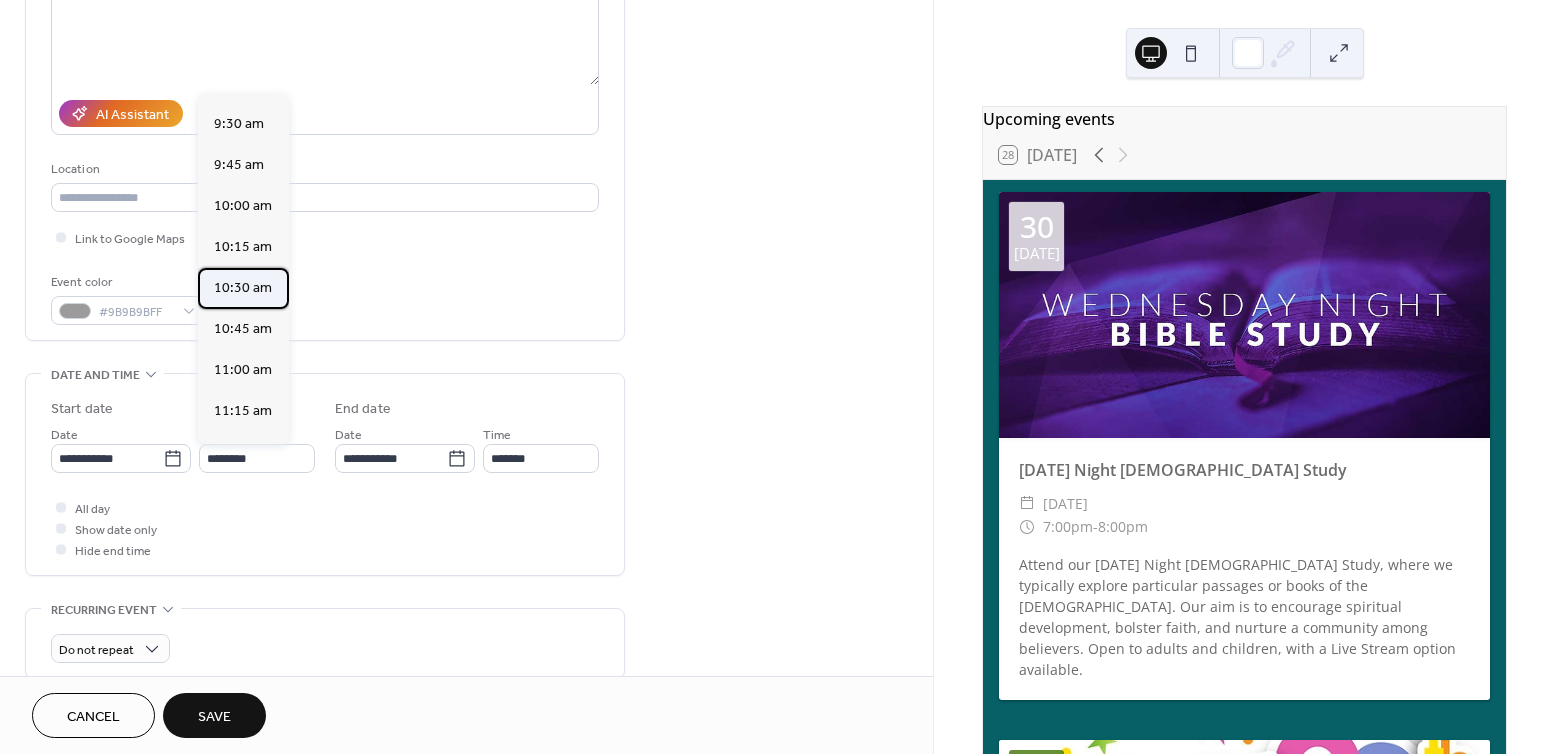 click on "10:30 am" at bounding box center [243, 287] 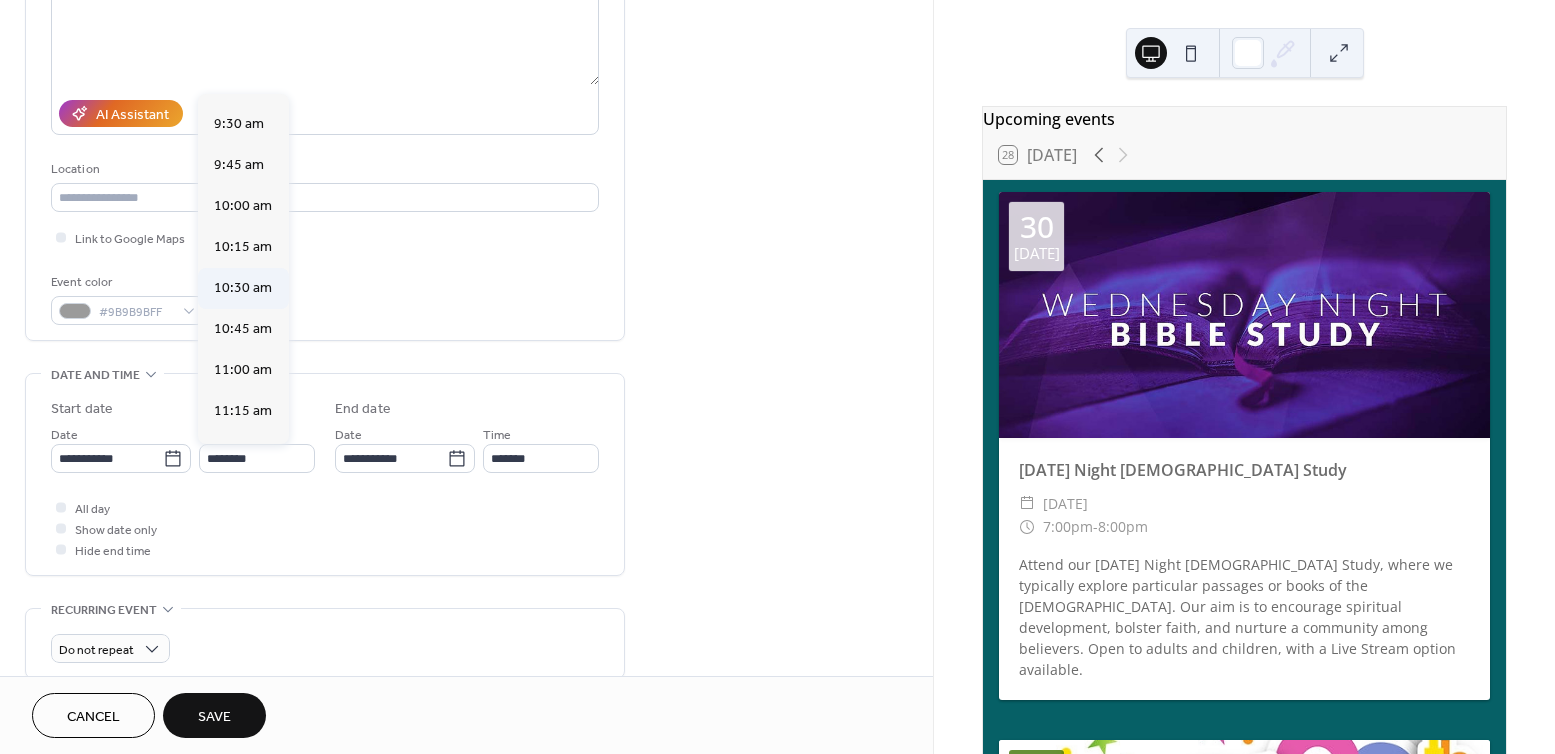 type on "********" 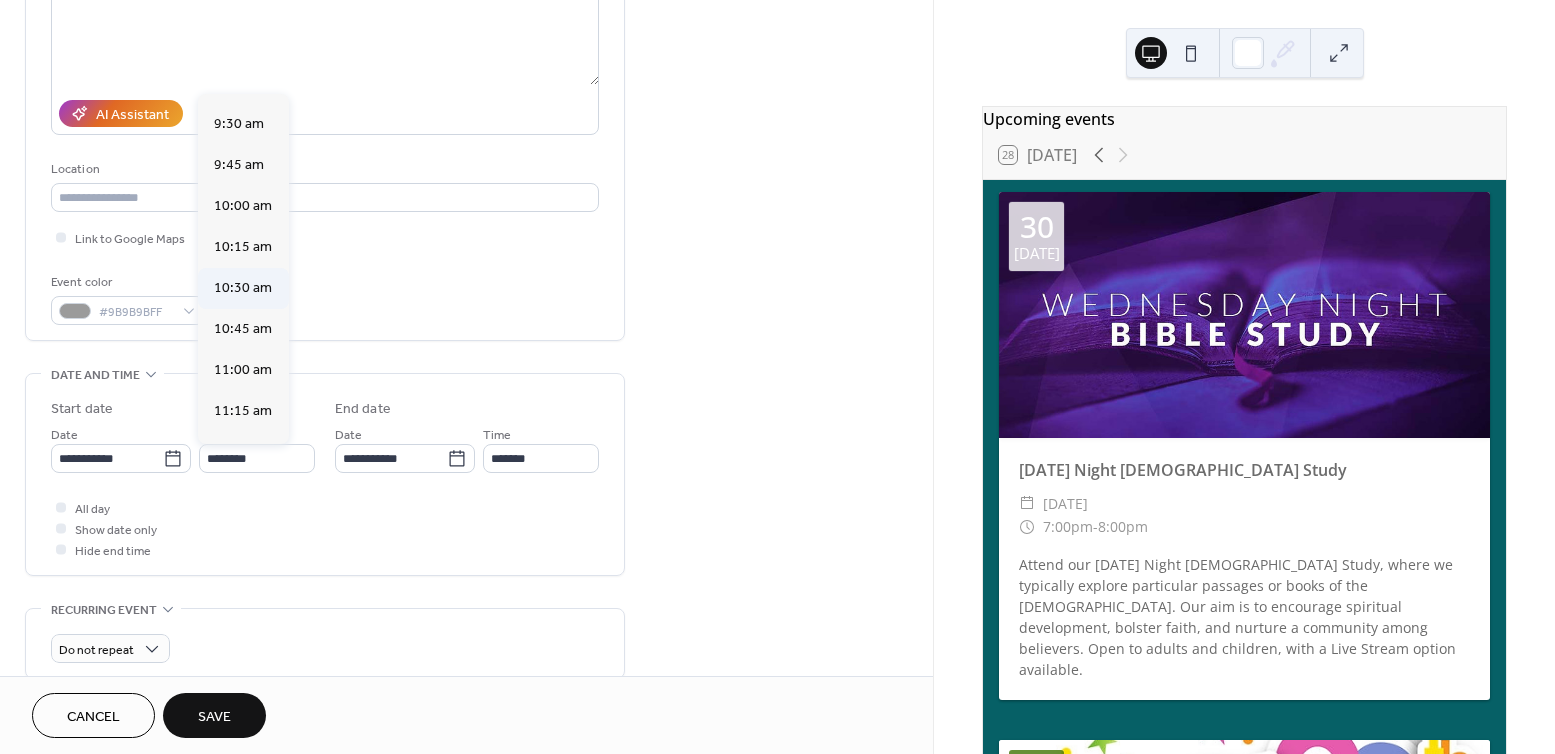 type on "********" 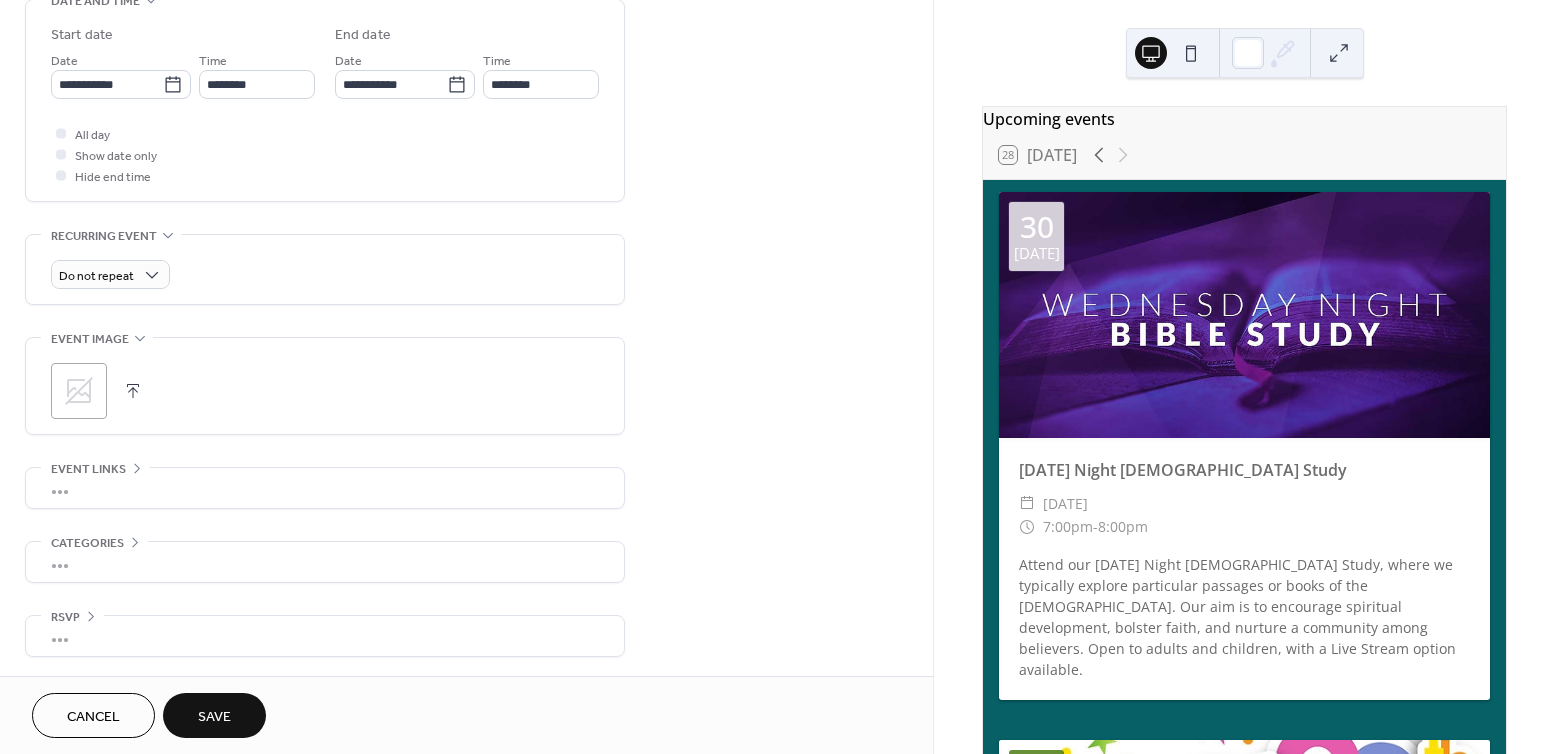 scroll, scrollTop: 653, scrollLeft: 0, axis: vertical 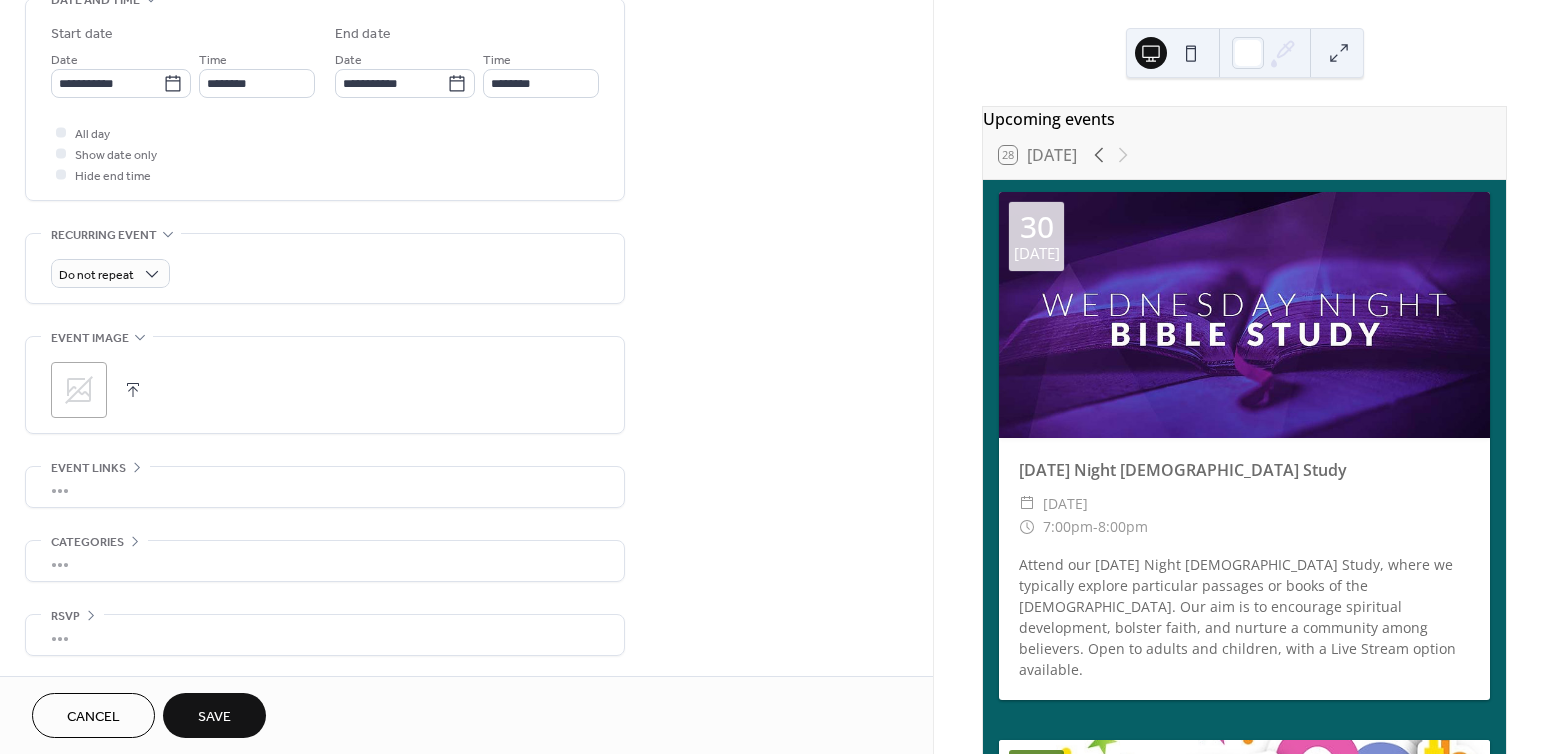 click 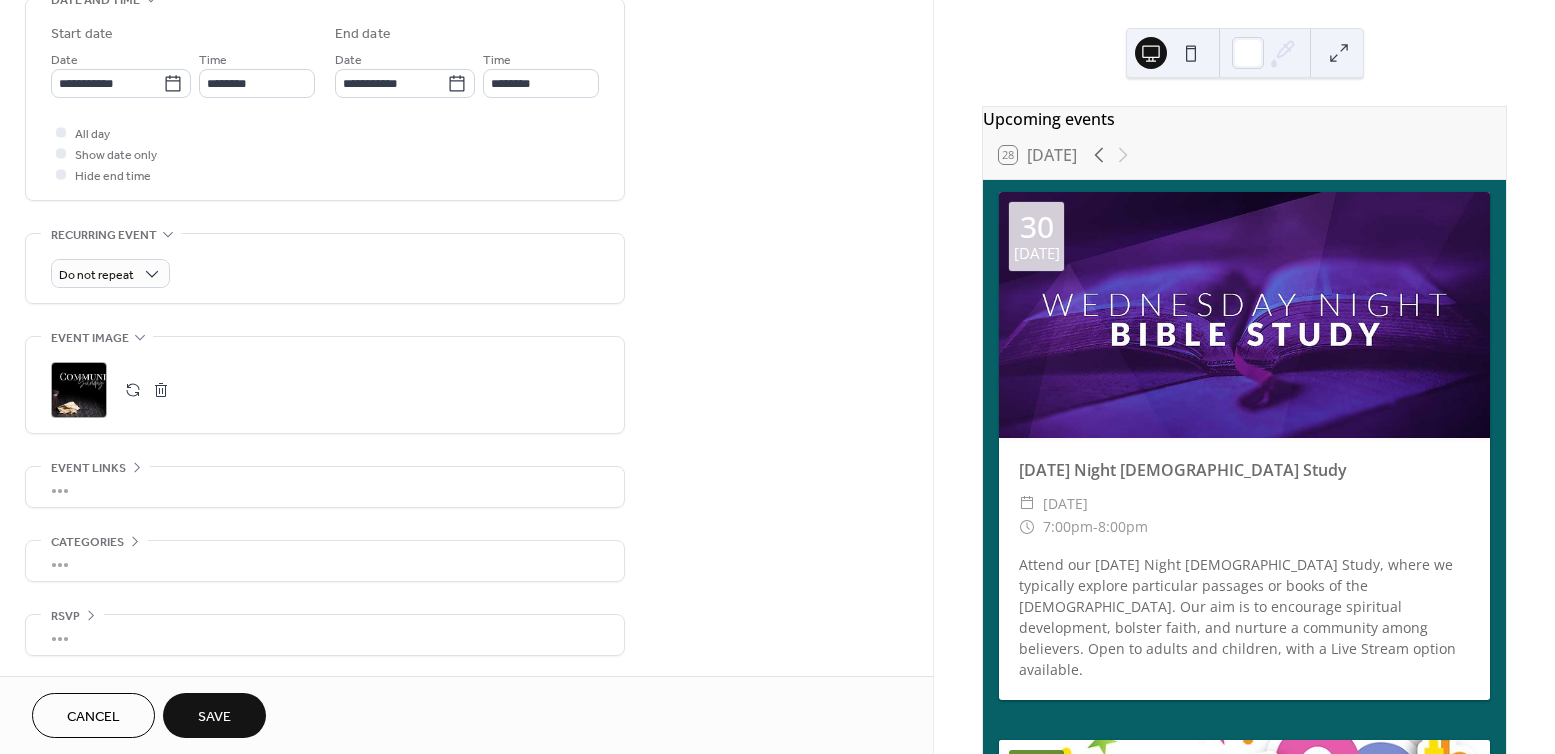 click on "Save" at bounding box center [214, 717] 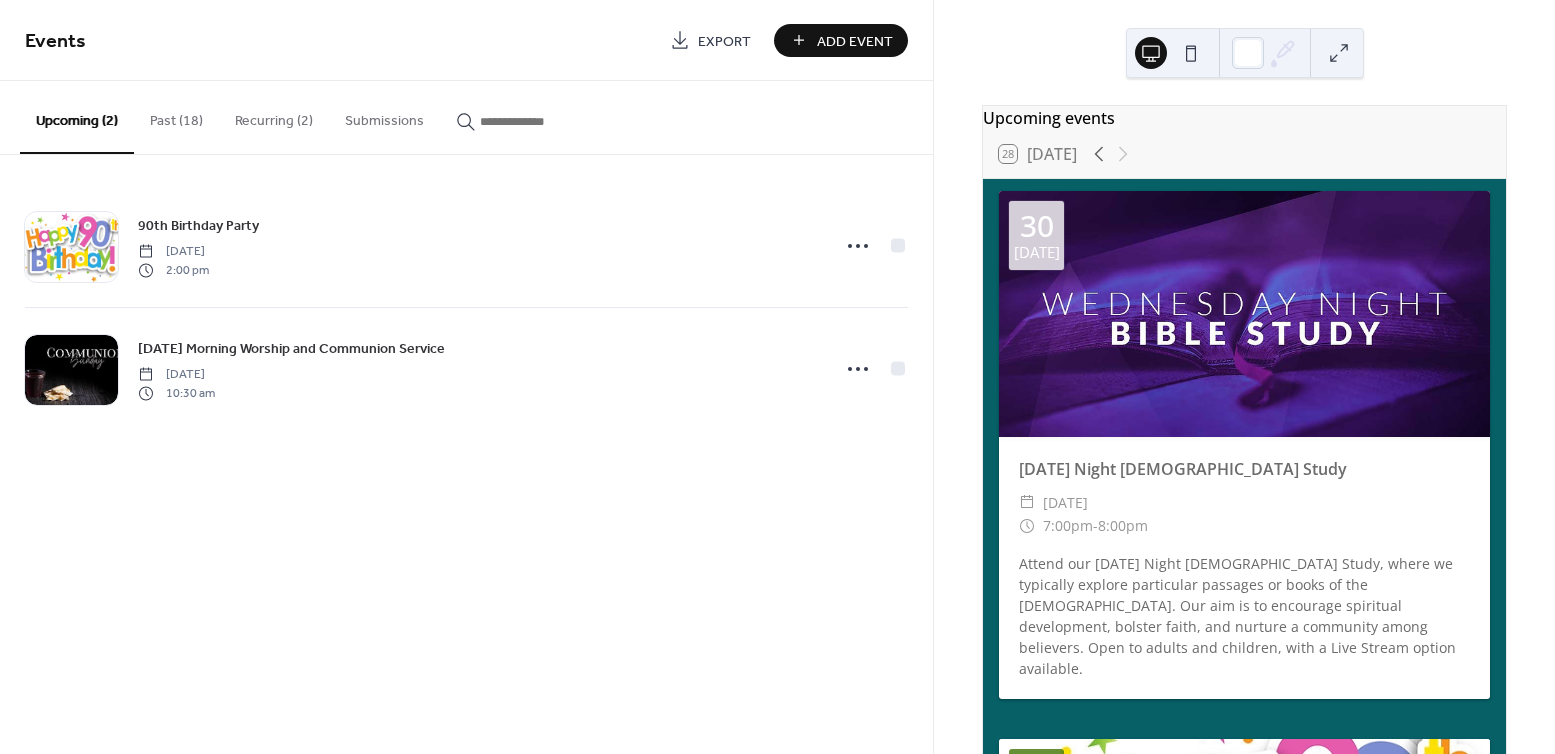 scroll, scrollTop: 0, scrollLeft: 0, axis: both 